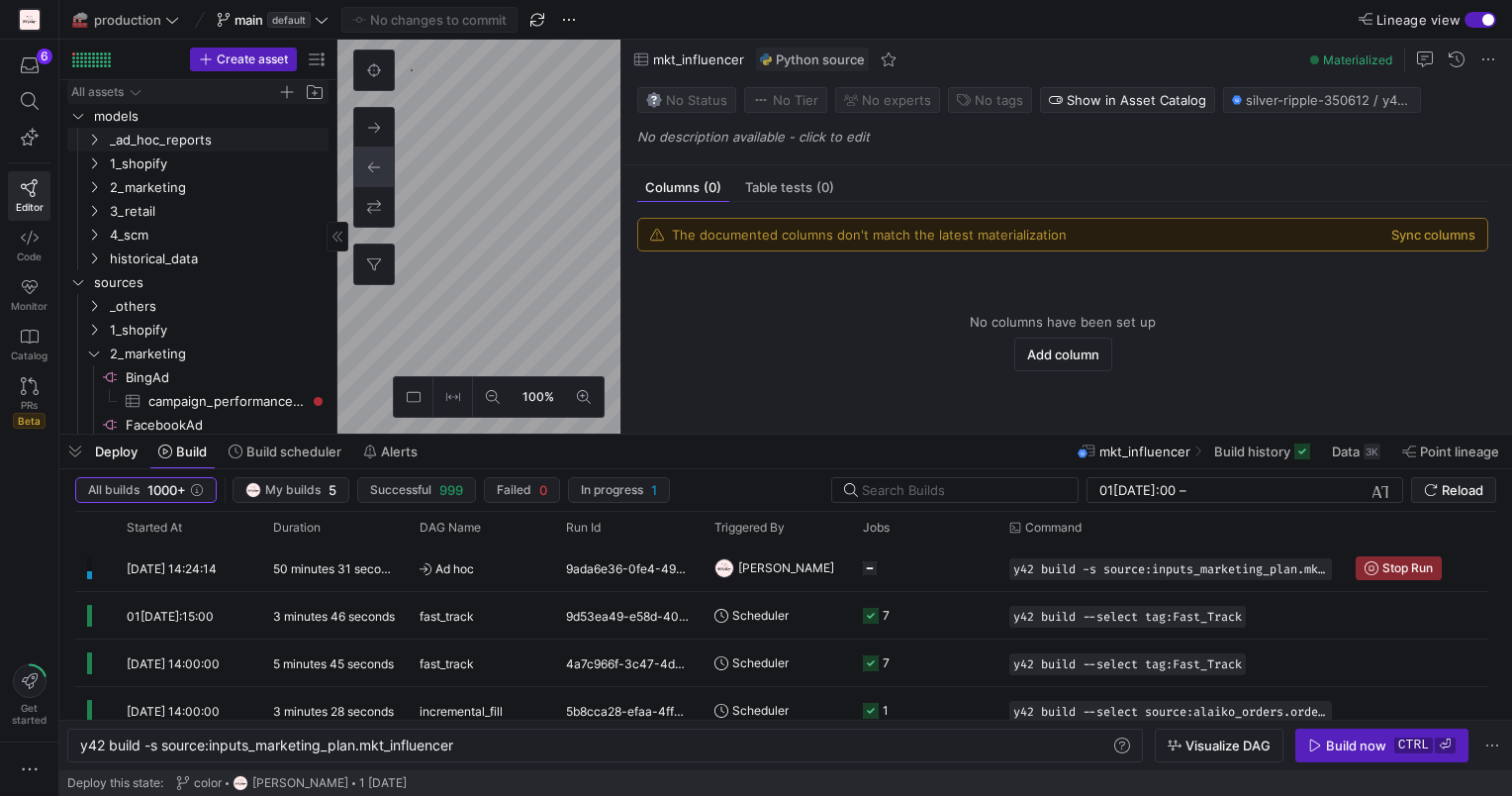 scroll, scrollTop: 0, scrollLeft: 0, axis: both 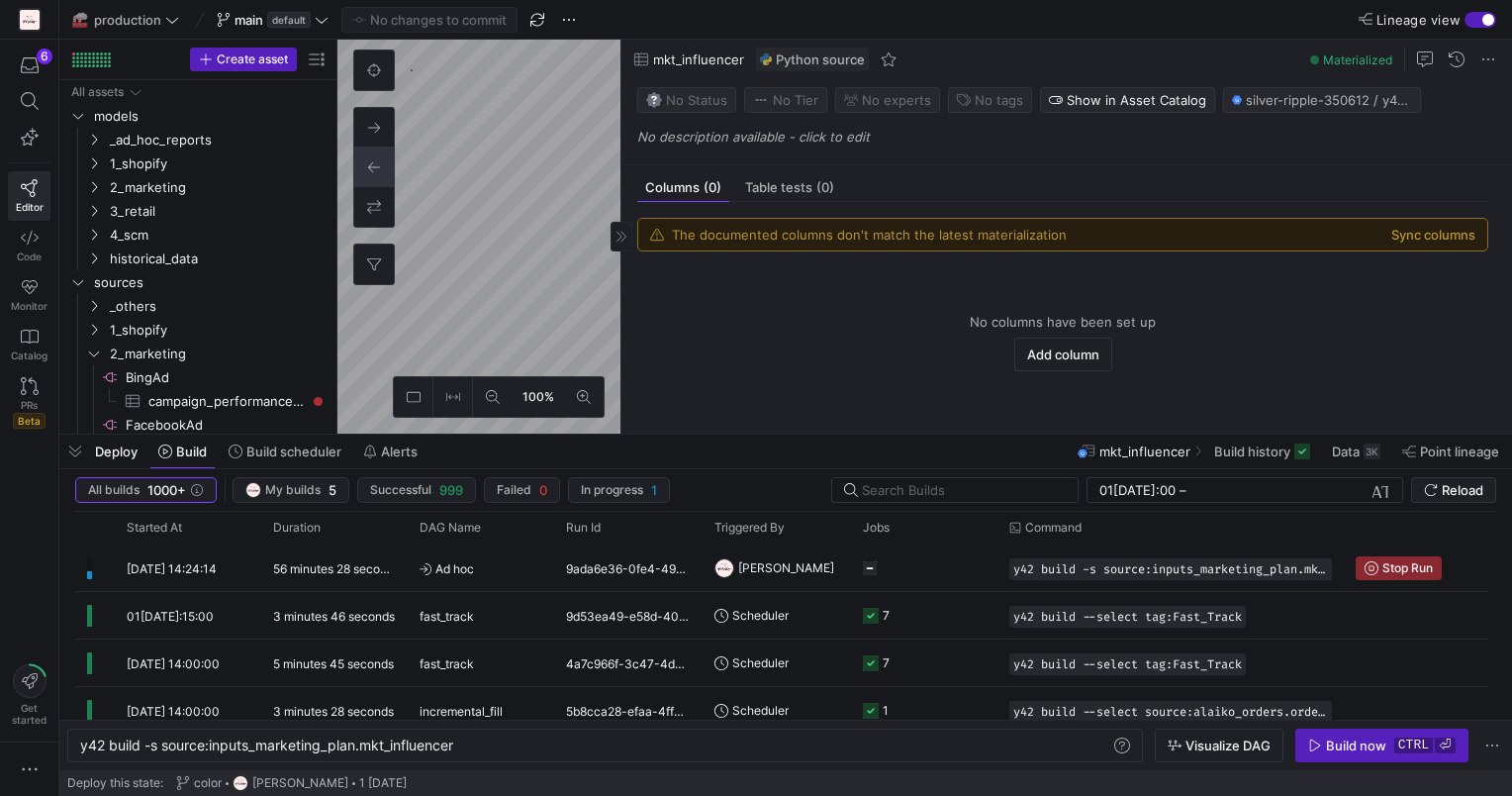 click on "Deploy Build Build scheduler Alerts
mkt_influencer Build history
Data  3K  Point lineage" 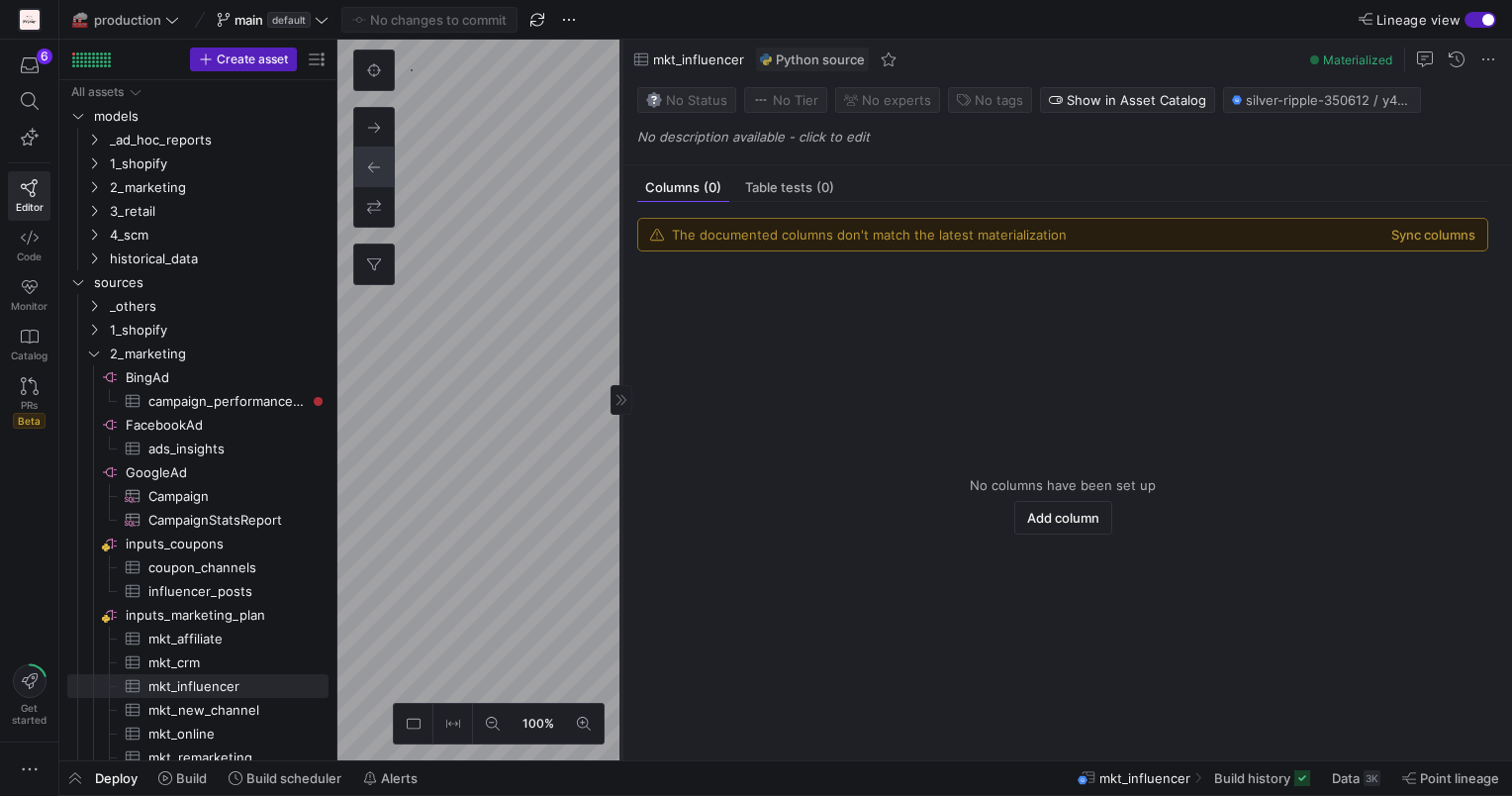 click 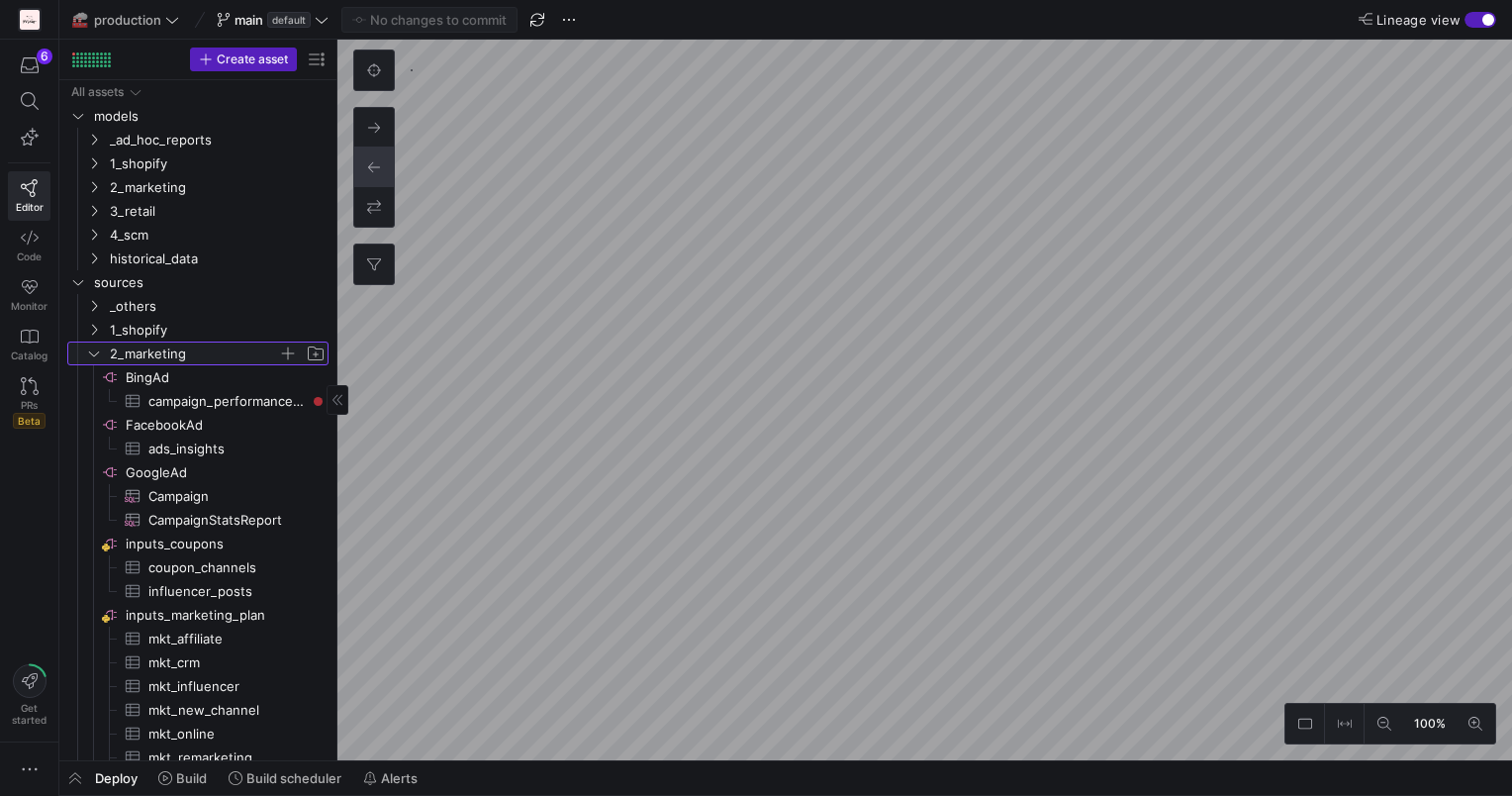 click 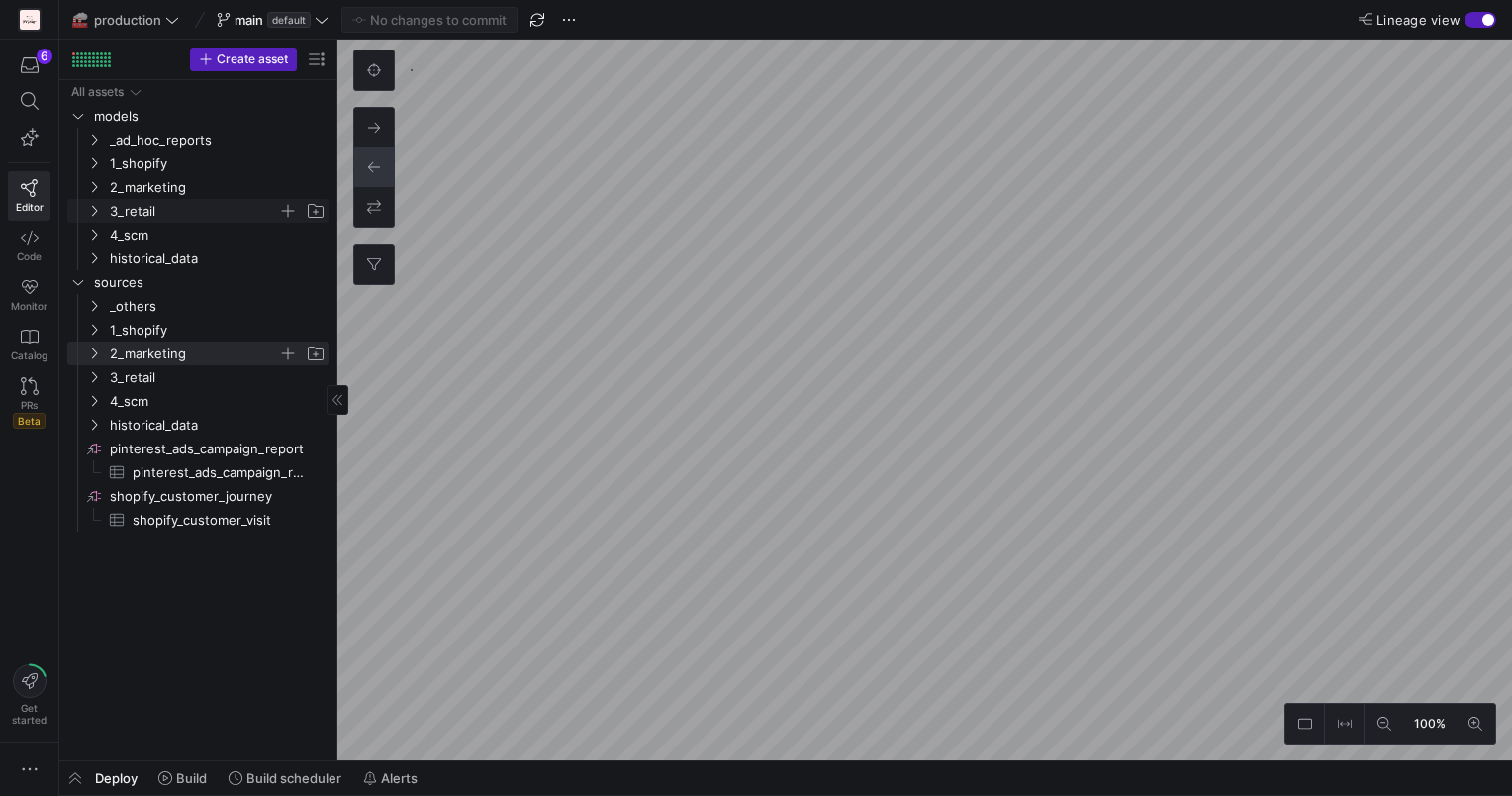click 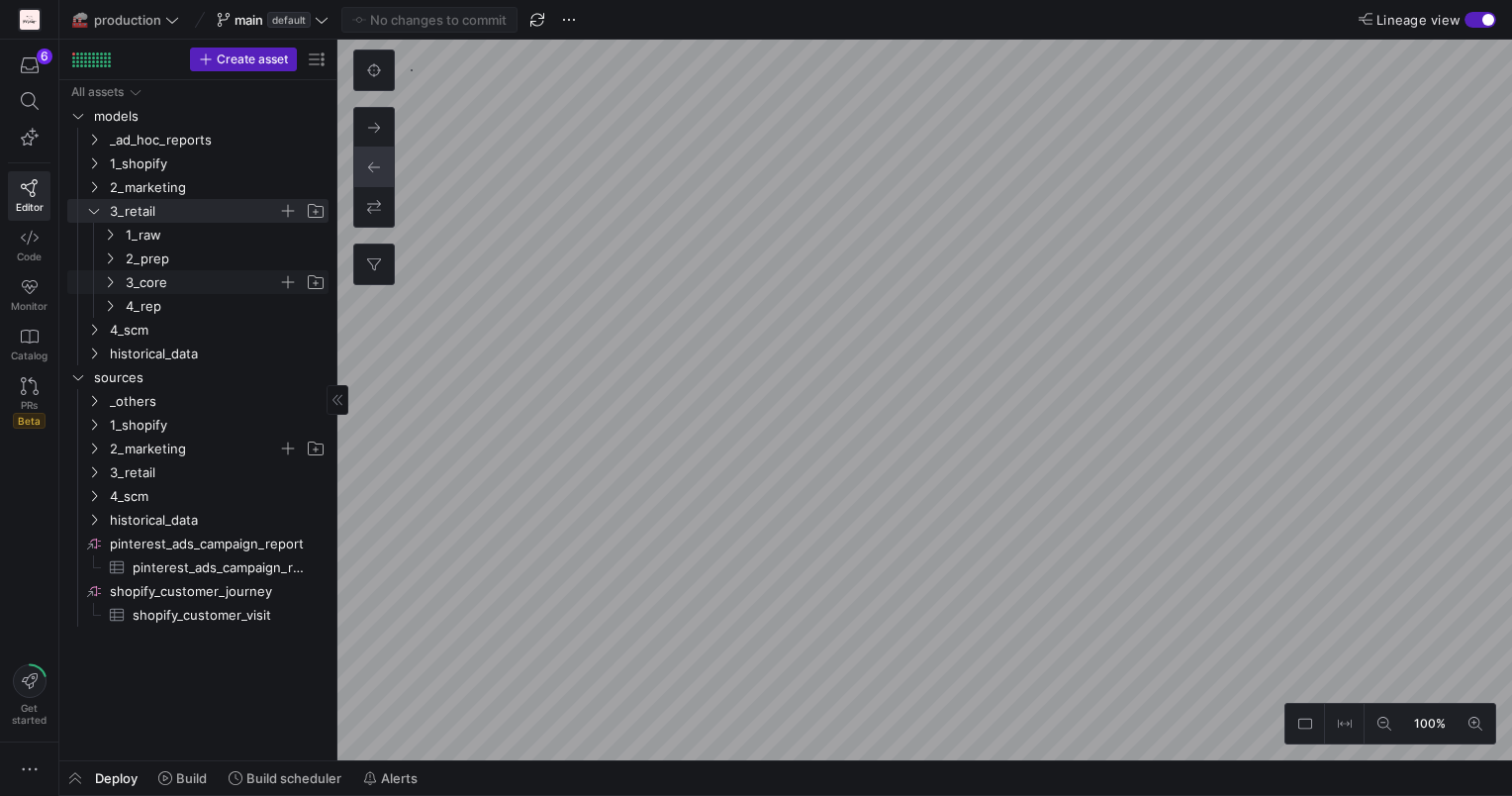 click 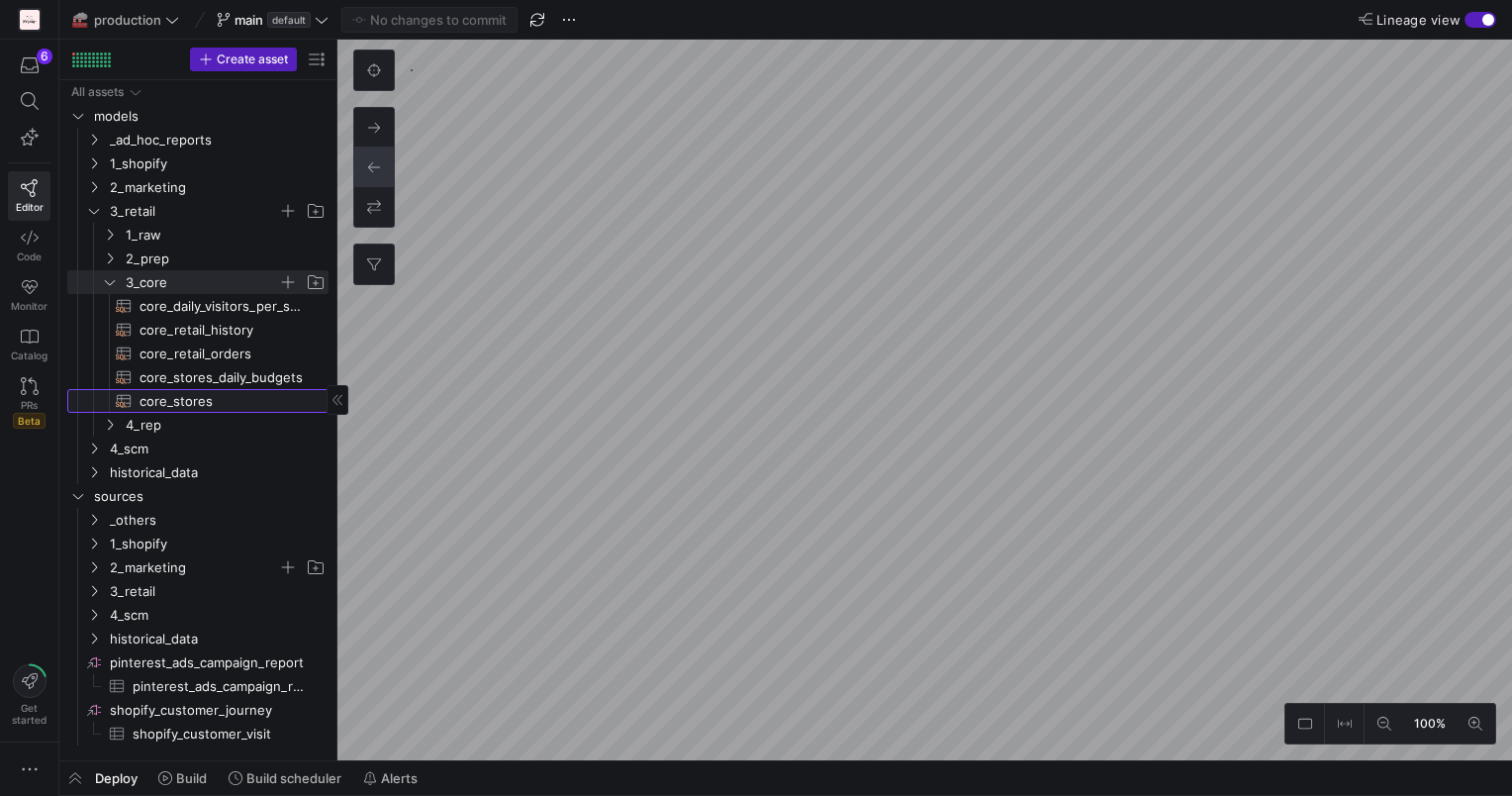 click on "core_stores​​​​​​​​​​" 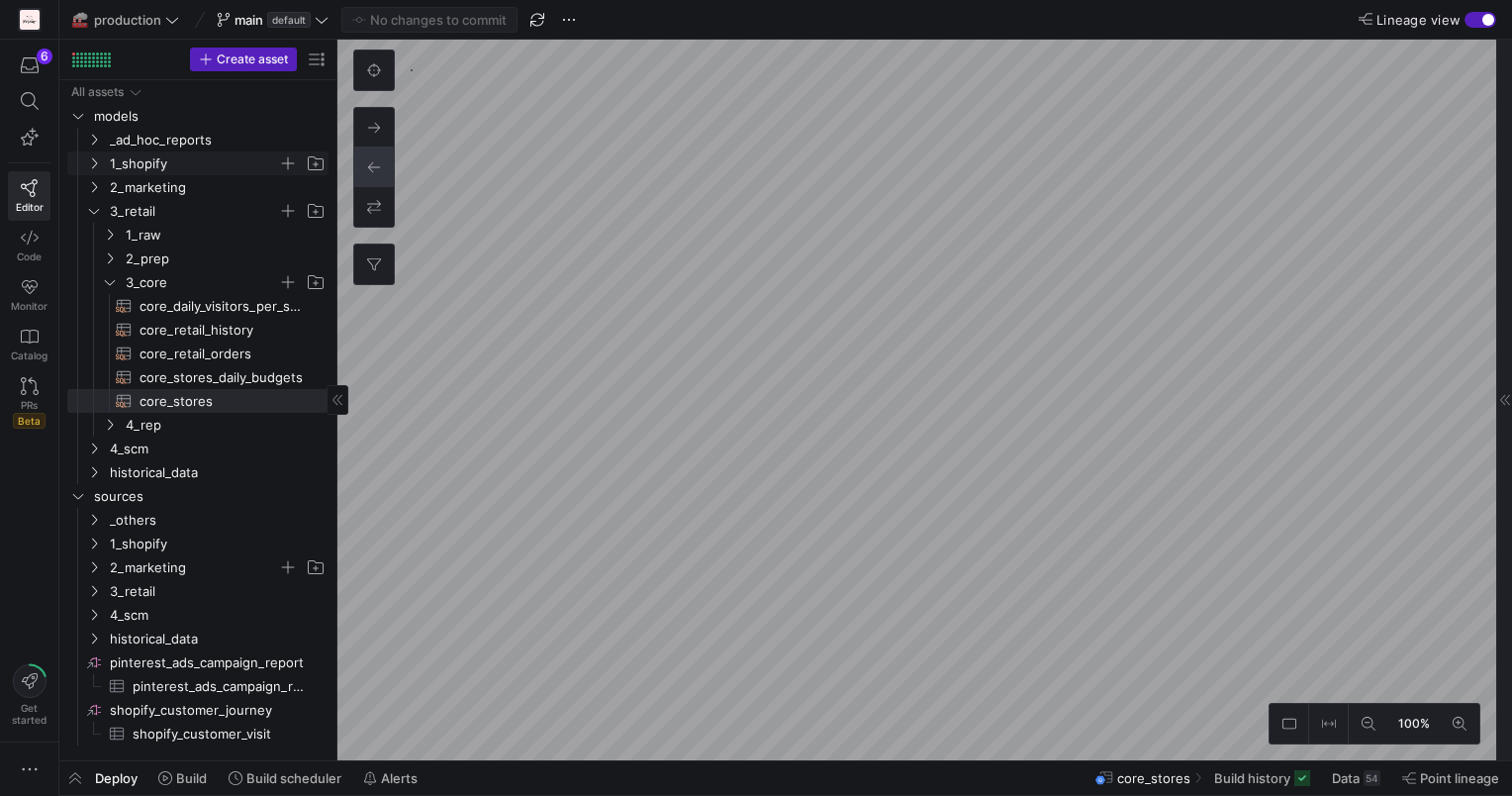 click 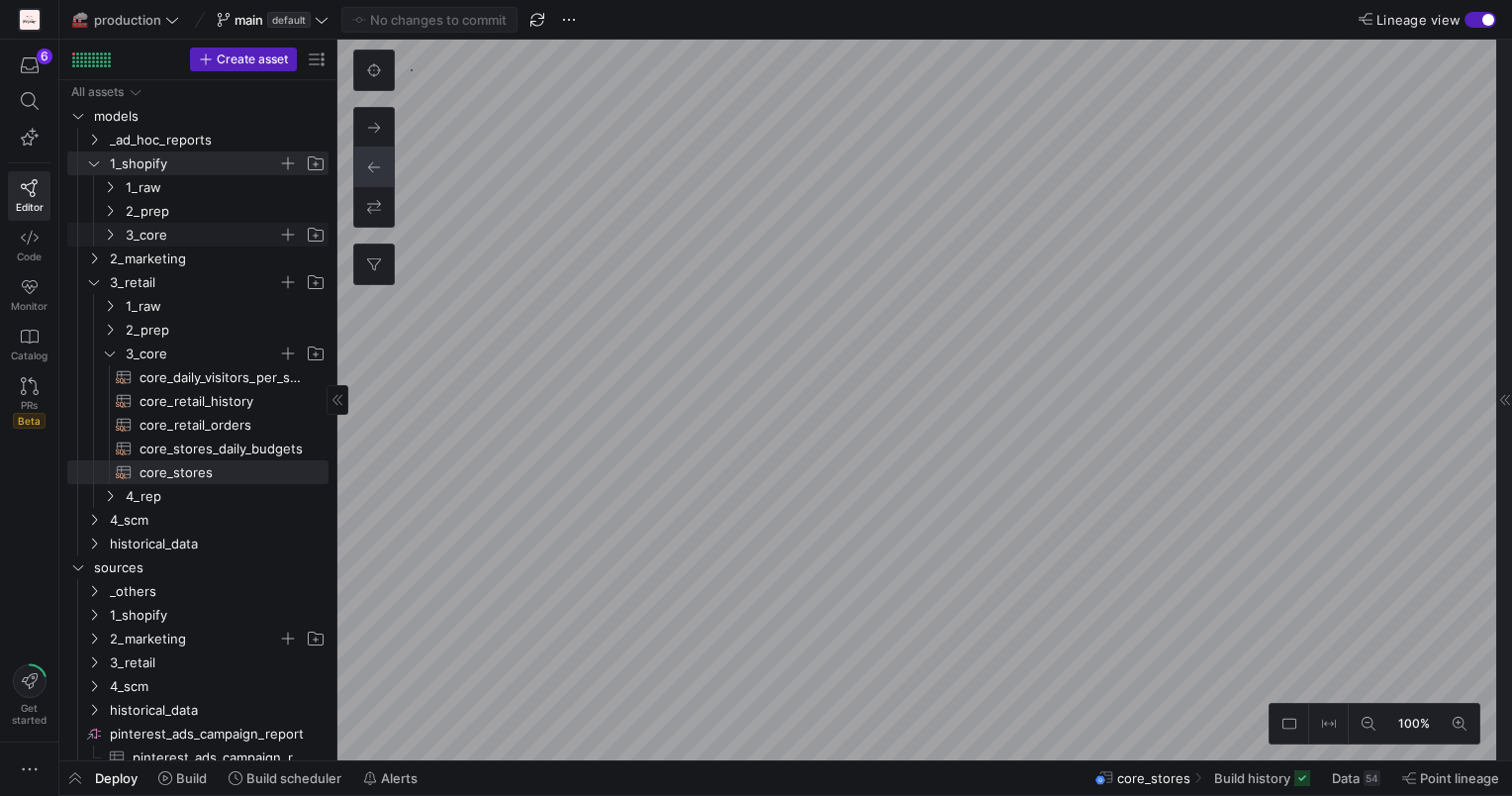 click 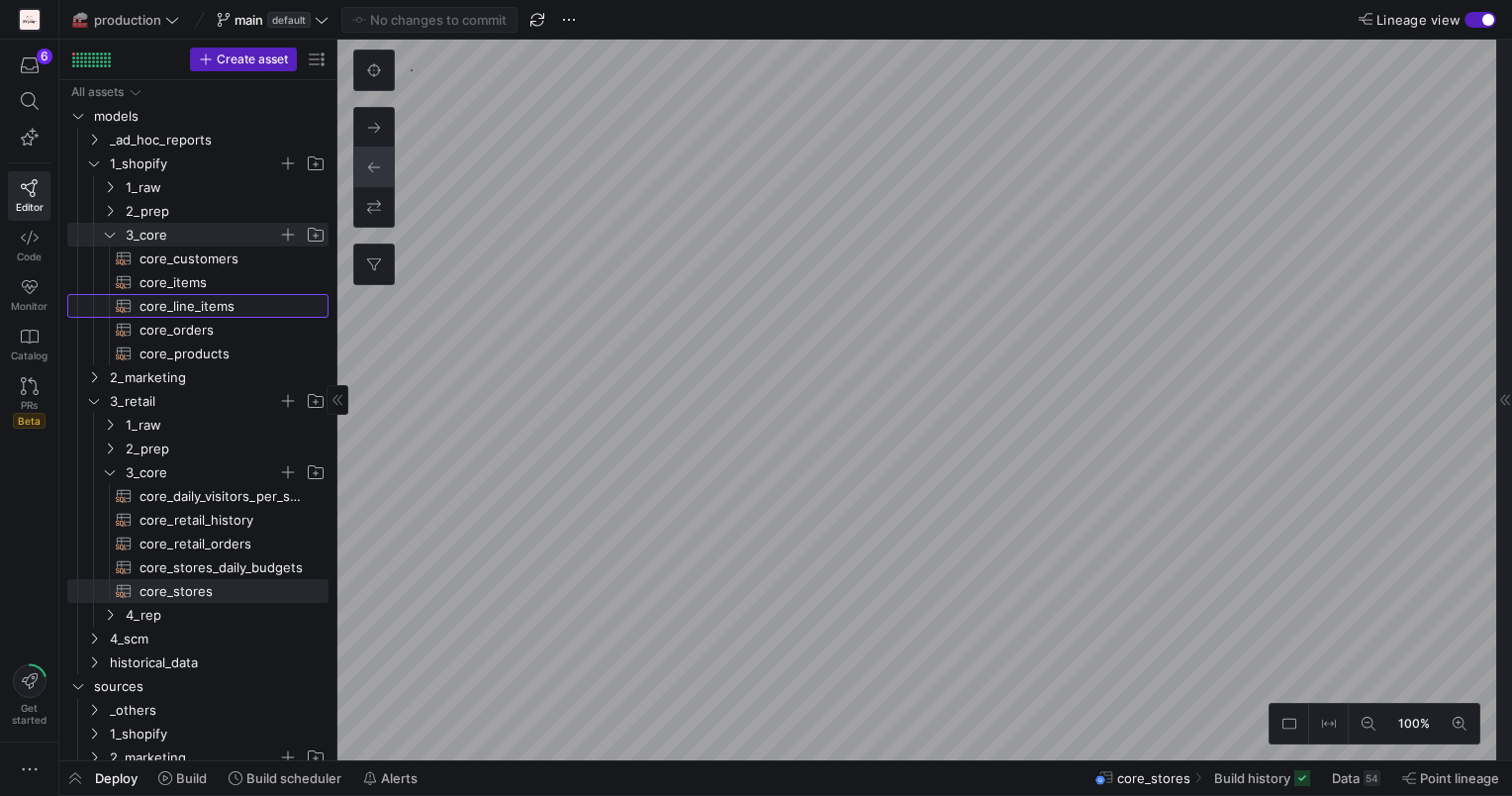 click on "core_line_items​​​​​​​​​​" 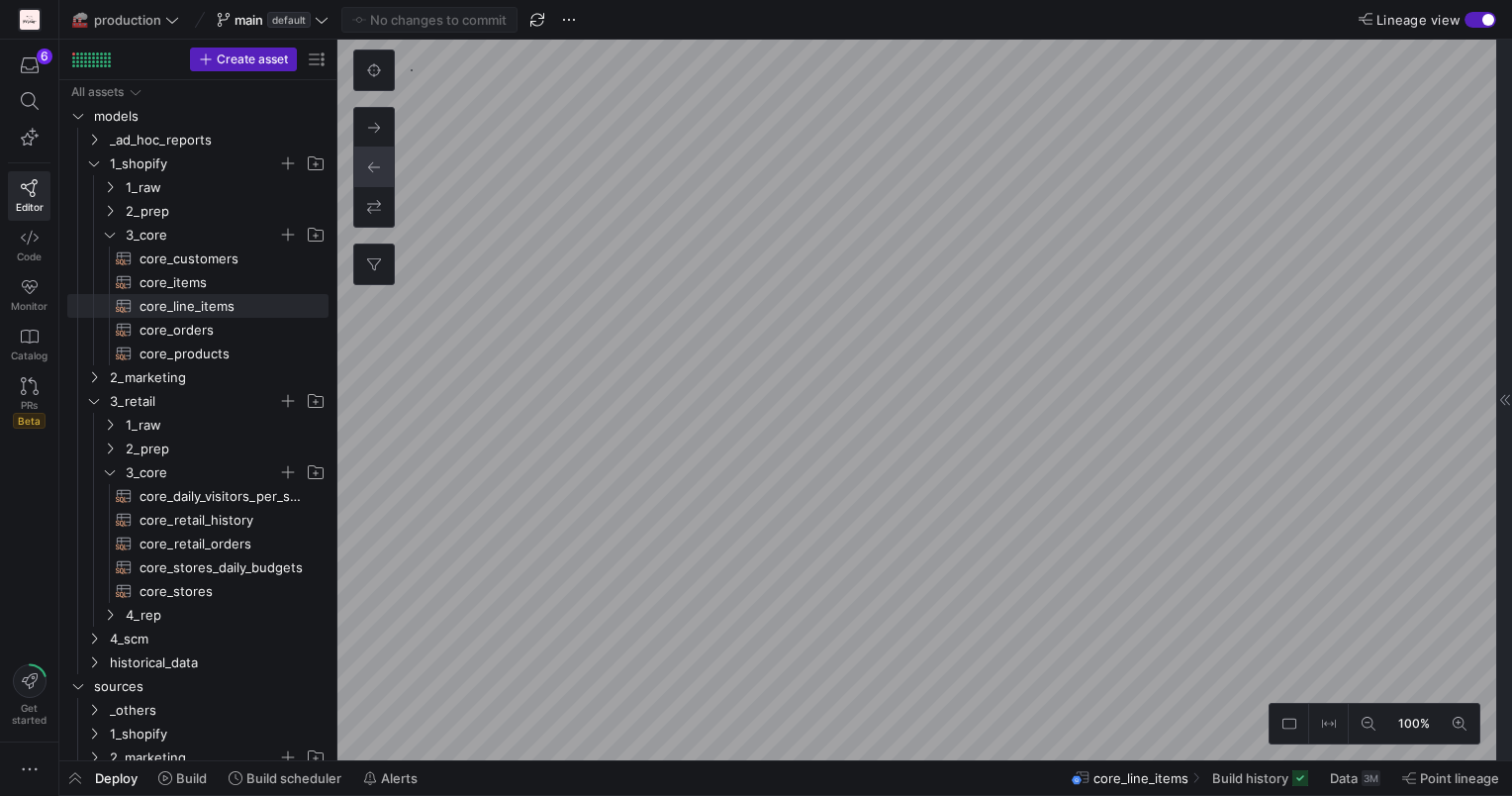 click 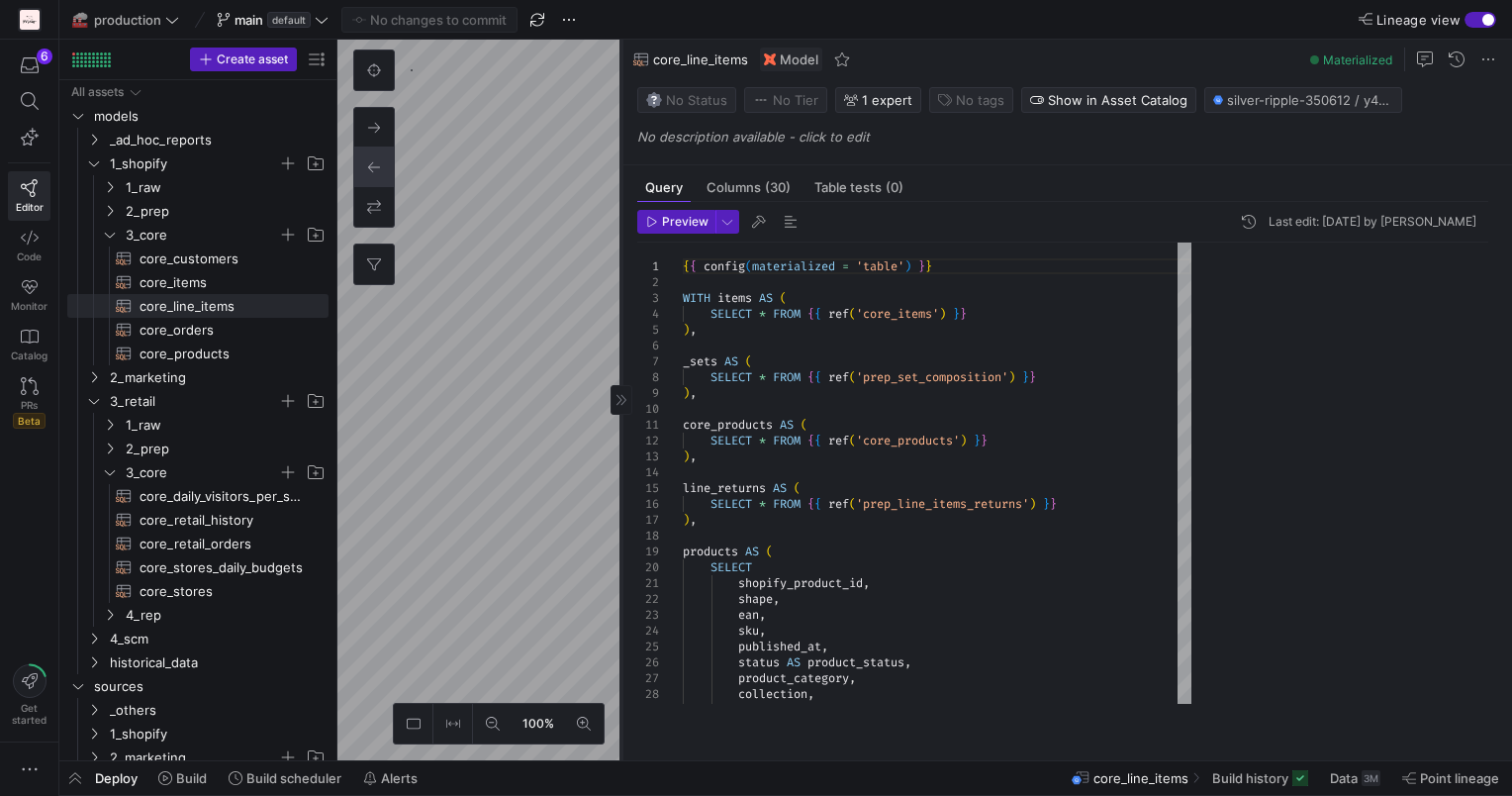 click on "100% 0  Query   Columns  (30)  Table tests  (0) Preview Last edit: [DATE] by [PERSON_NAME] 1 2 3 4 5 6 7 8 9 10 11 12 13 14 15 16 17 18 19 20 21 22 23 24 25 26 27 28 29 { {   config ( materialized   =   'table' )   } } WITH   items   AS   (      SELECT   *   FROM   { {   ref ( 'core_items' )   } }   ) , _sets   AS   (      SELECT   *   FROM   { {   ref ( 'prep_set_composition' )   } } ) , core_products   AS   (      SELECT   *   FROM   { {   ref ( 'core_products' )   } } ) , line_returns   AS   (      SELECT   *   FROM   { {   ref ( 'prep_line_items_returns' )   } }   ) , products   AS   (      SELECT          shopify_product_id ,          shape ,          ean ,          sku ,          published_at ,          status   AS   product_status ,          product_category ,          collection ,          weight ,
Model" 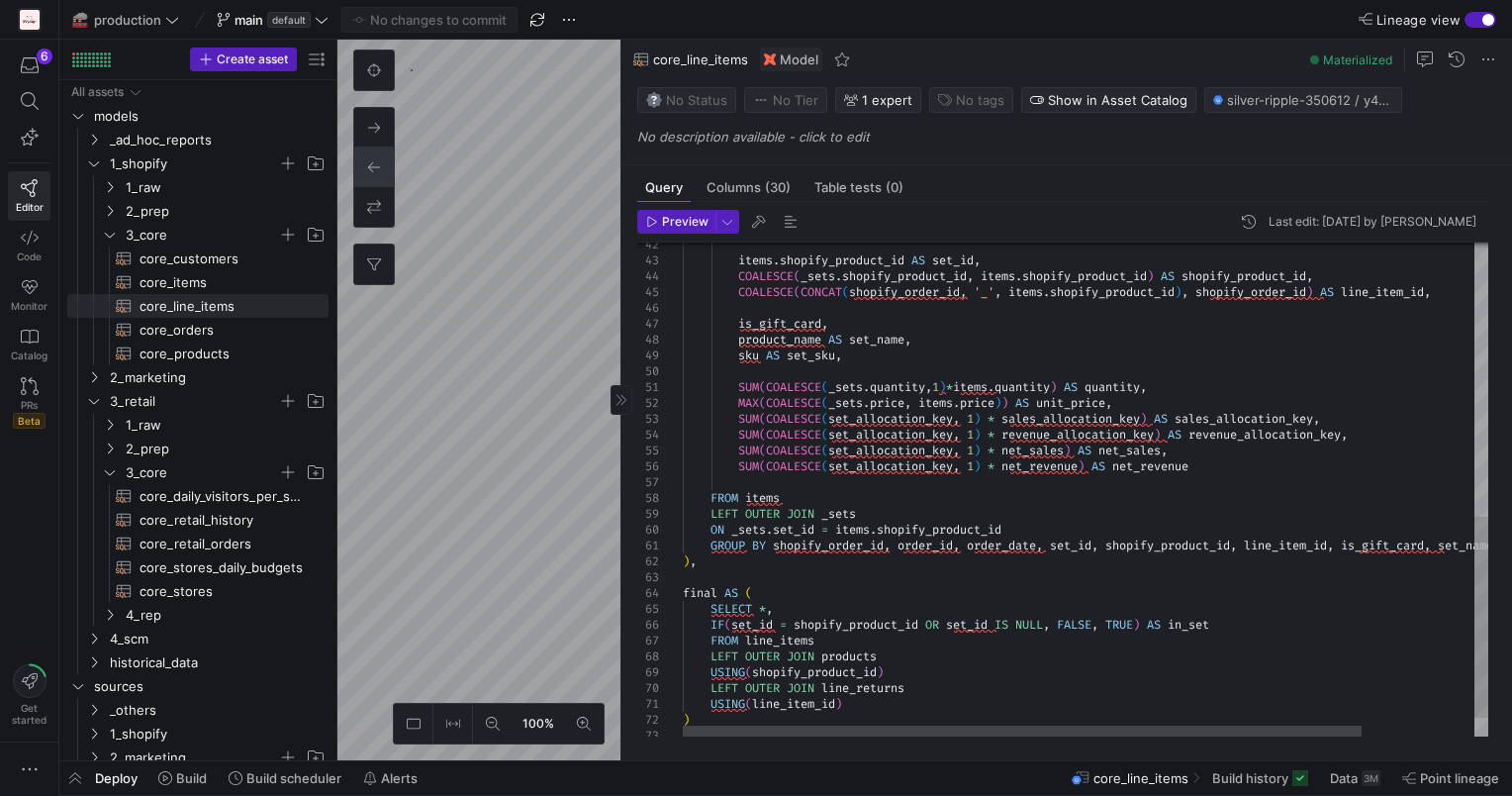 scroll, scrollTop: 0, scrollLeft: 0, axis: both 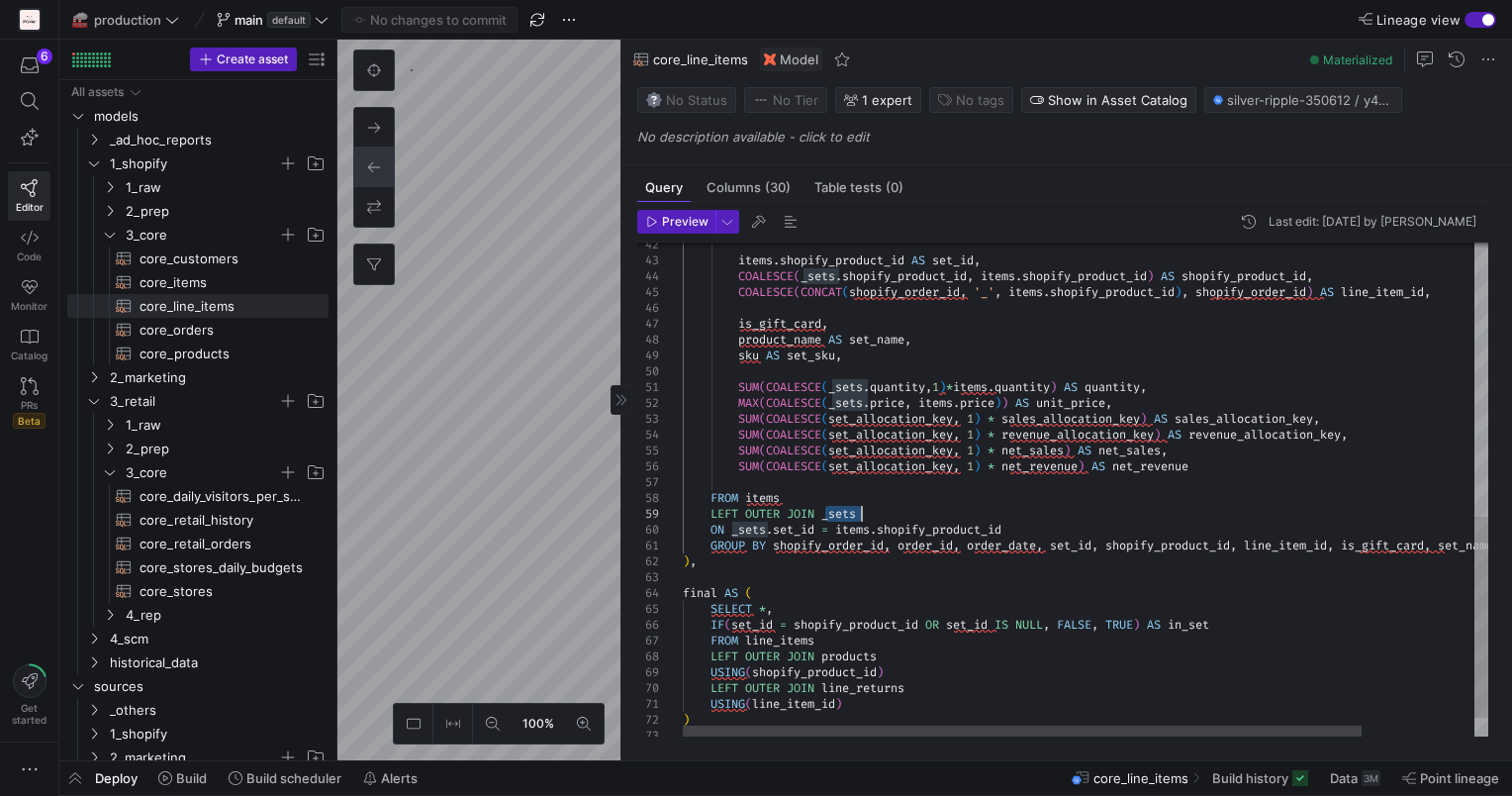 drag, startPoint x: 826, startPoint y: 512, endPoint x: 864, endPoint y: 511, distance: 38.013156 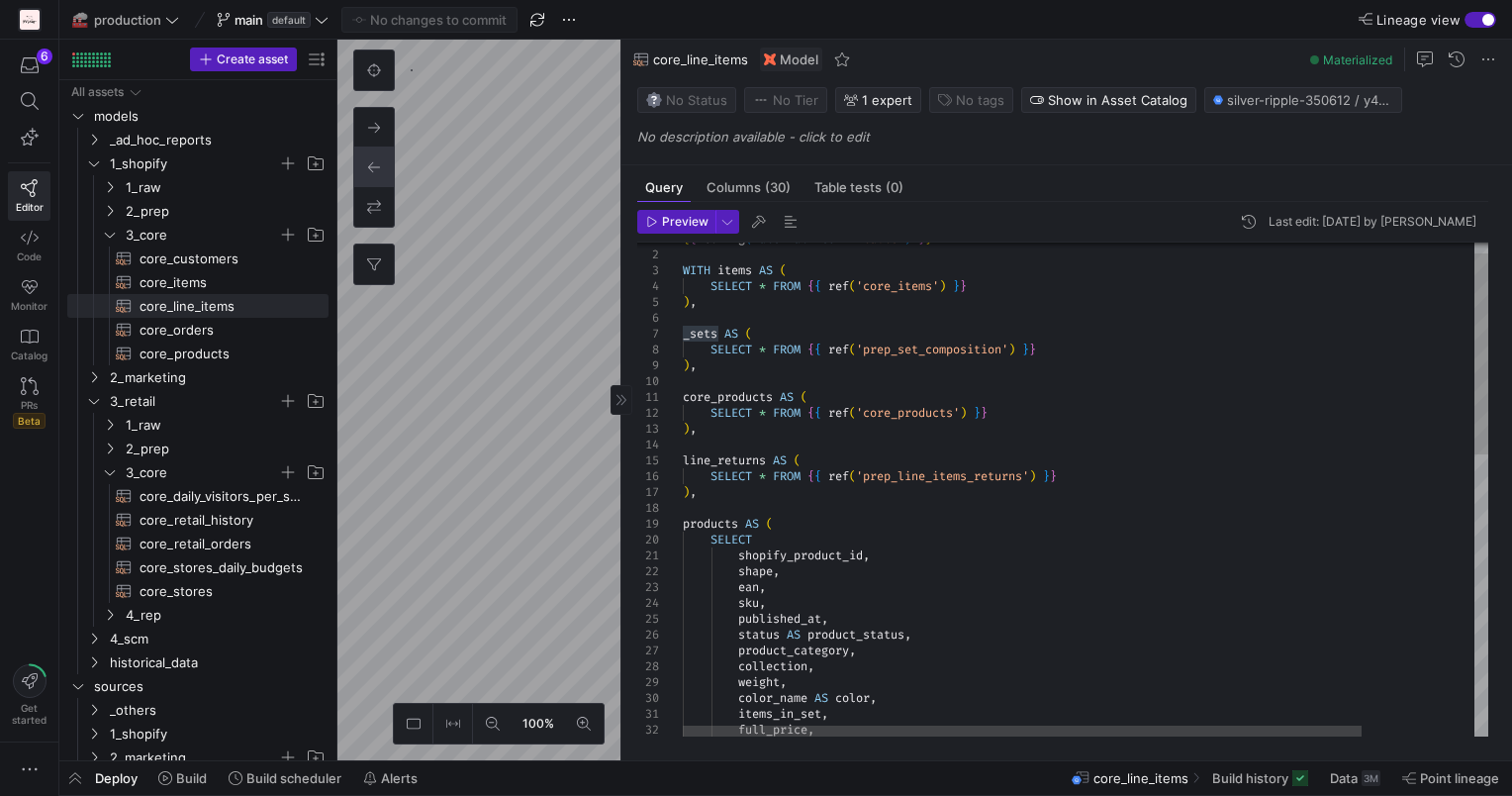 click on "weight ,          color_name   AS   color ,          items_in_set ,          full_price ,          status   AS   product_status ,          product_category ,          collection ,          ean ,          sku ,          published_at ,      SELECT          shopify_product_id ,          shape , ) , products   AS   ( line_returns   AS   (      SELECT   *   FROM   { {   ref ( 'prep_line_items_returns' )   } }   core_products   AS   (      SELECT   *   FROM   { {   ref ( 'core_products' )   } } ) ,      SELECT   *   FROM   { {   ref ( 'prep_set_composition' )   } } ) ,      SELECT   *   FROM   { {   ref ( 'core_items' )   } }   ) , _sets   AS   ( { {   config ( materialized   =   'table' )   } } WITH   items   AS   (" at bounding box center [1152, 823] 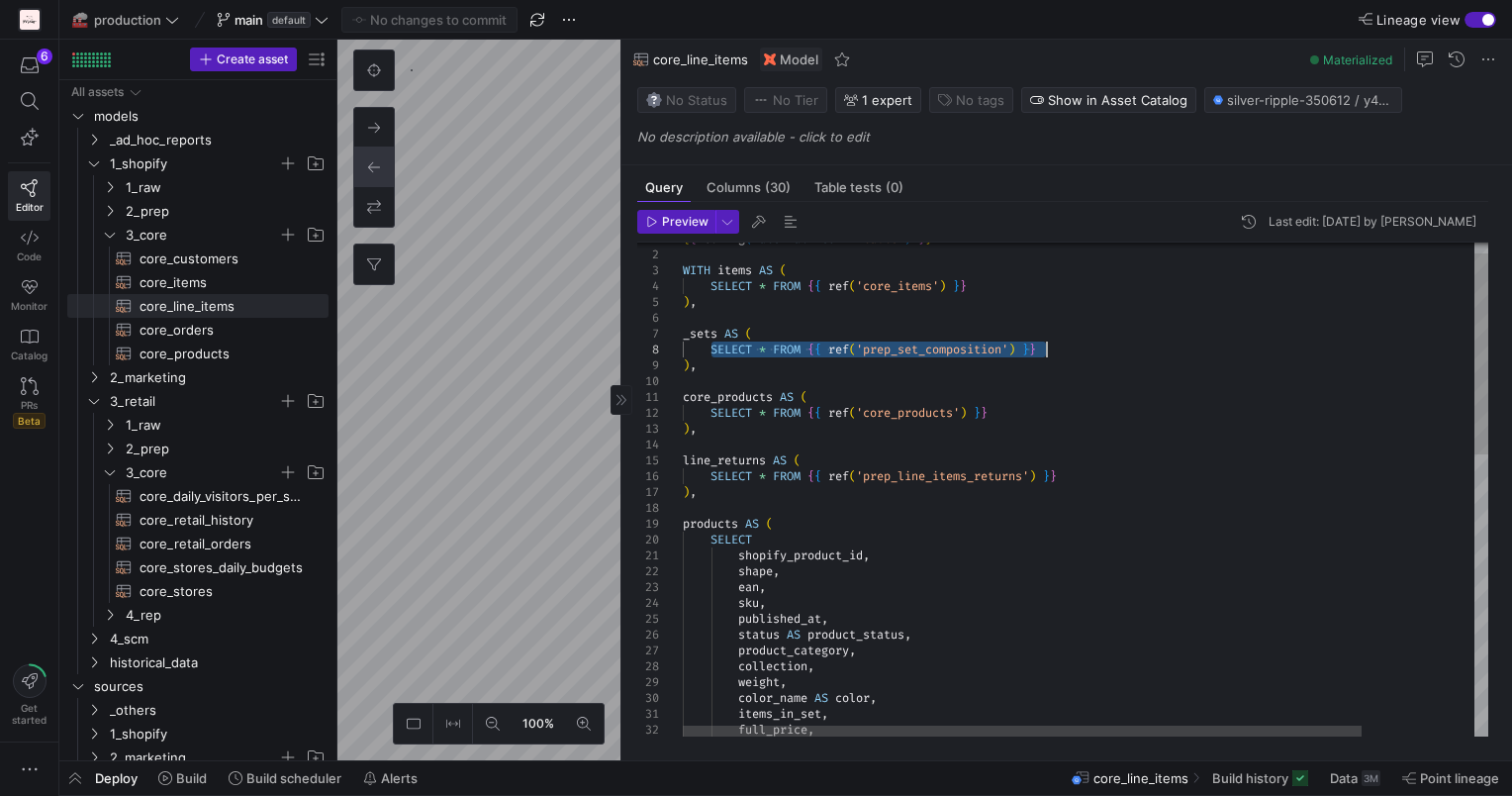 drag, startPoint x: 709, startPoint y: 348, endPoint x: 1057, endPoint y: 348, distance: 348 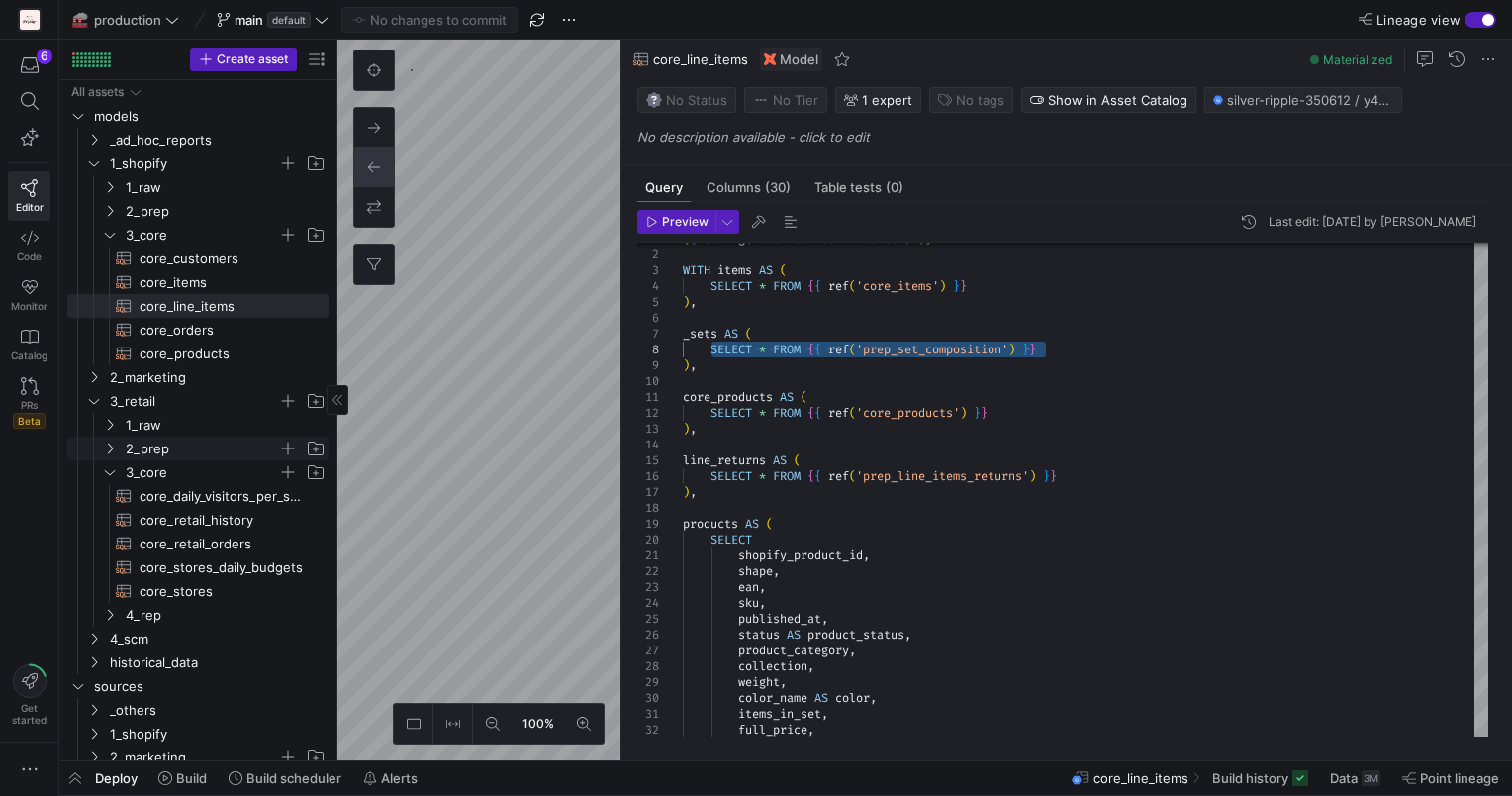 click 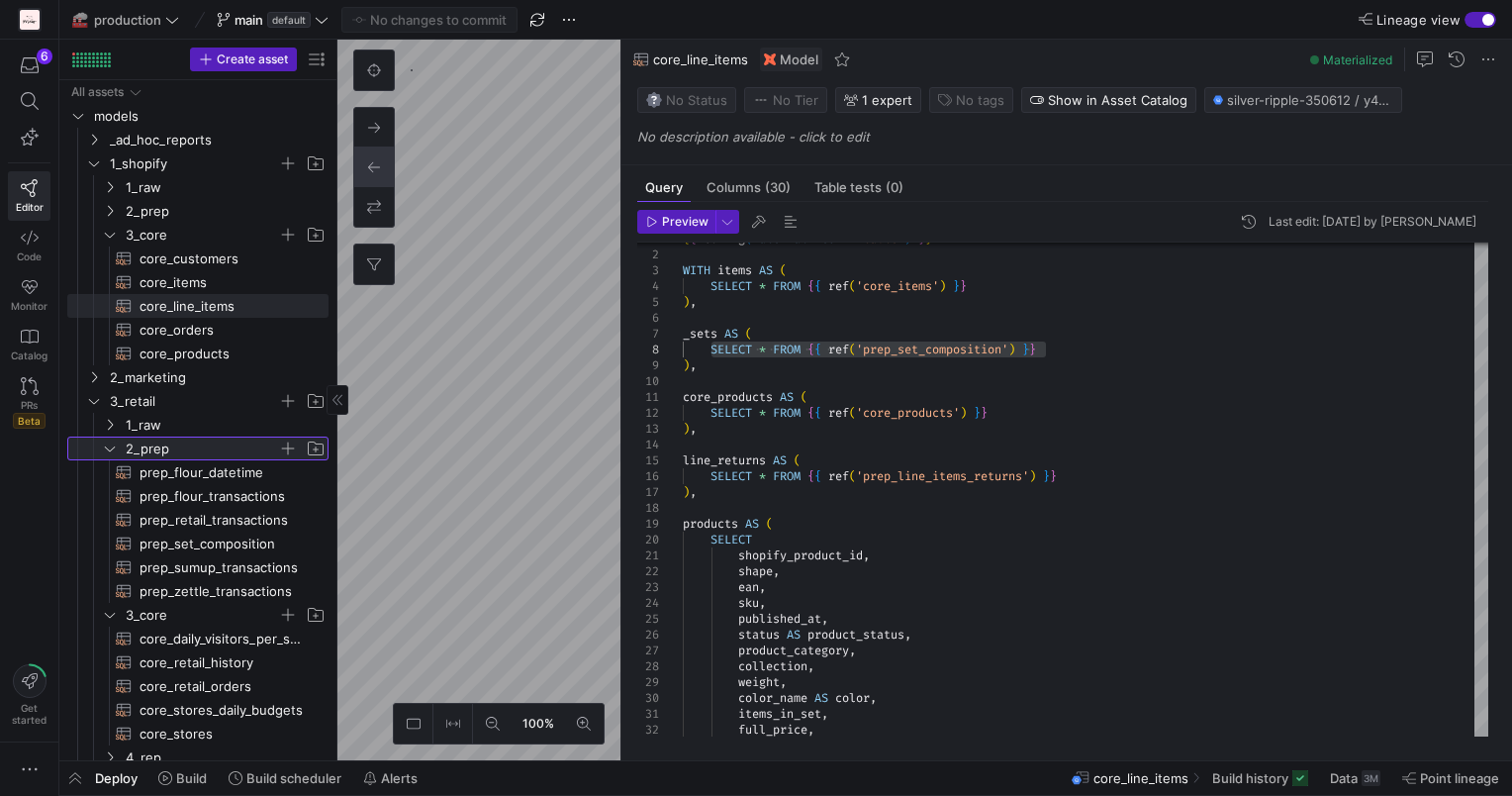 click 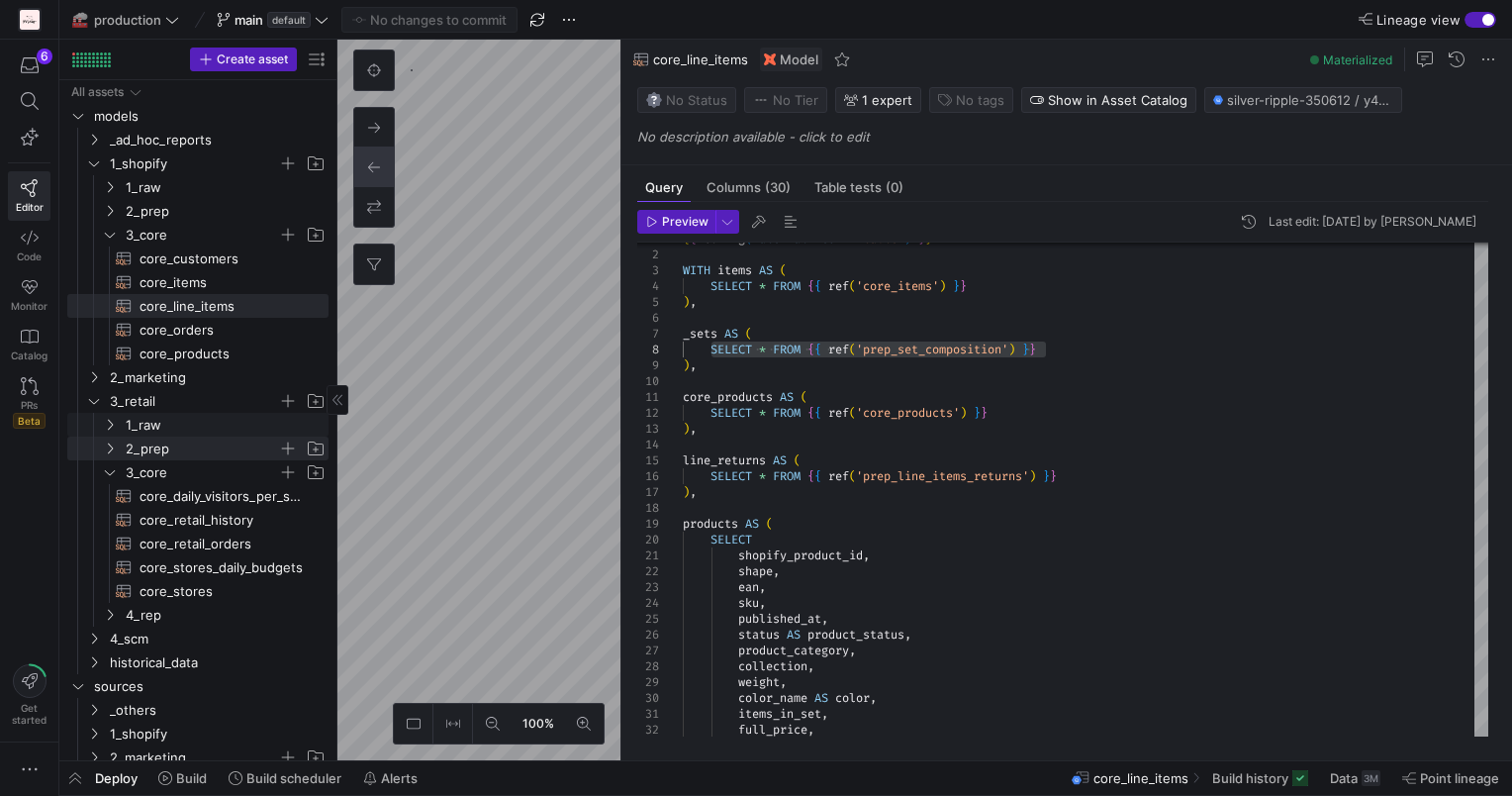 click 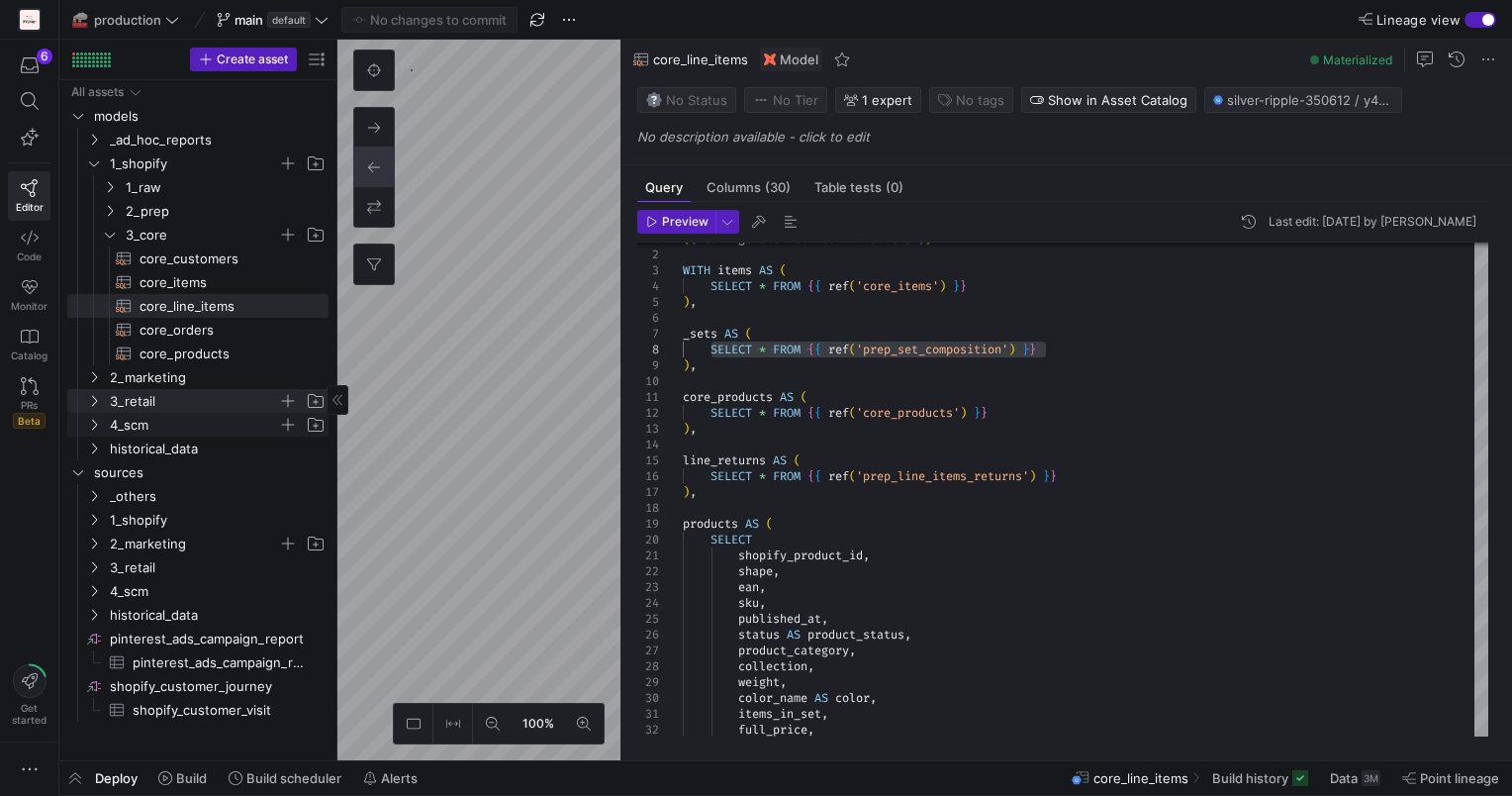 click 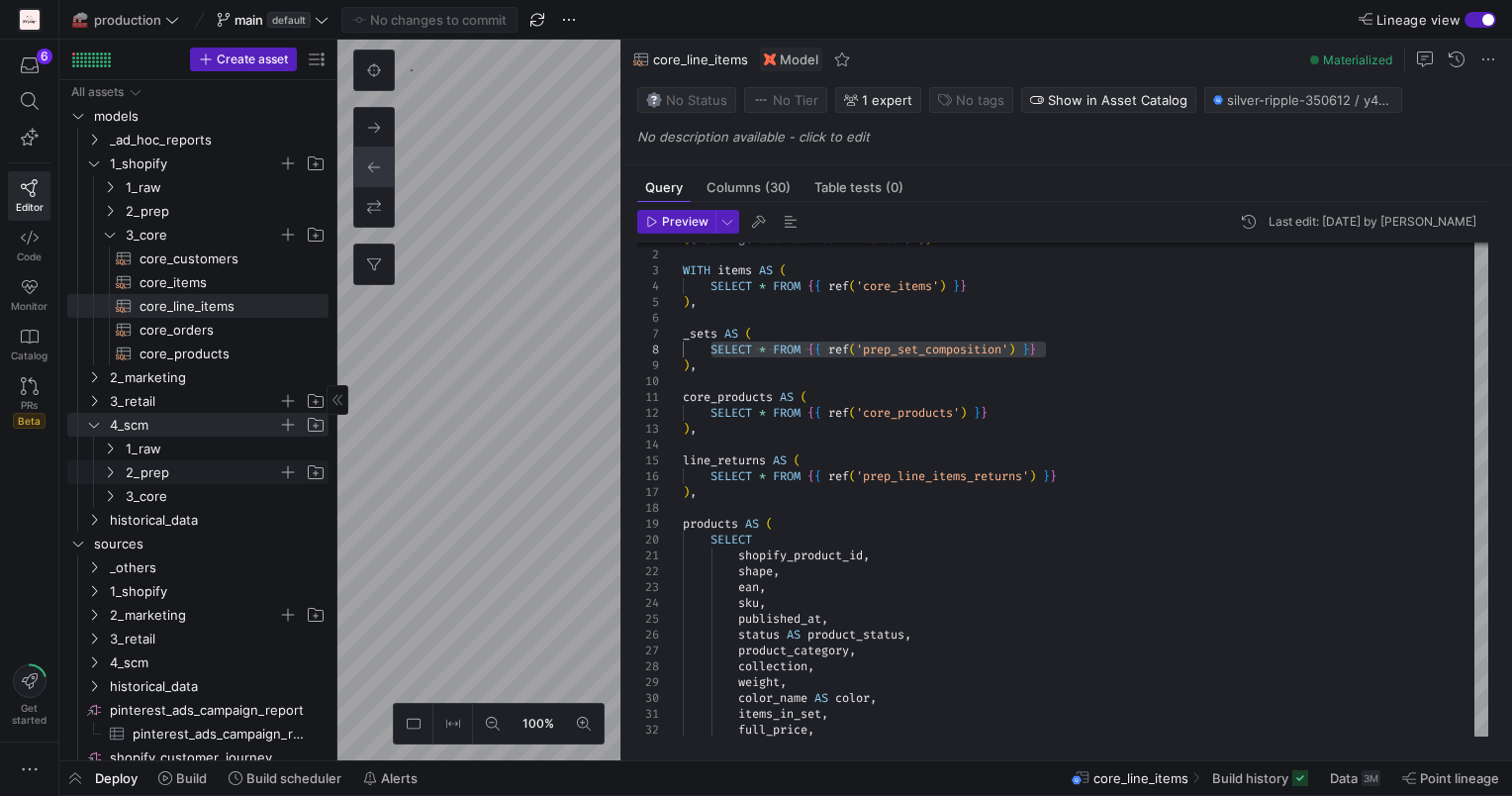 click 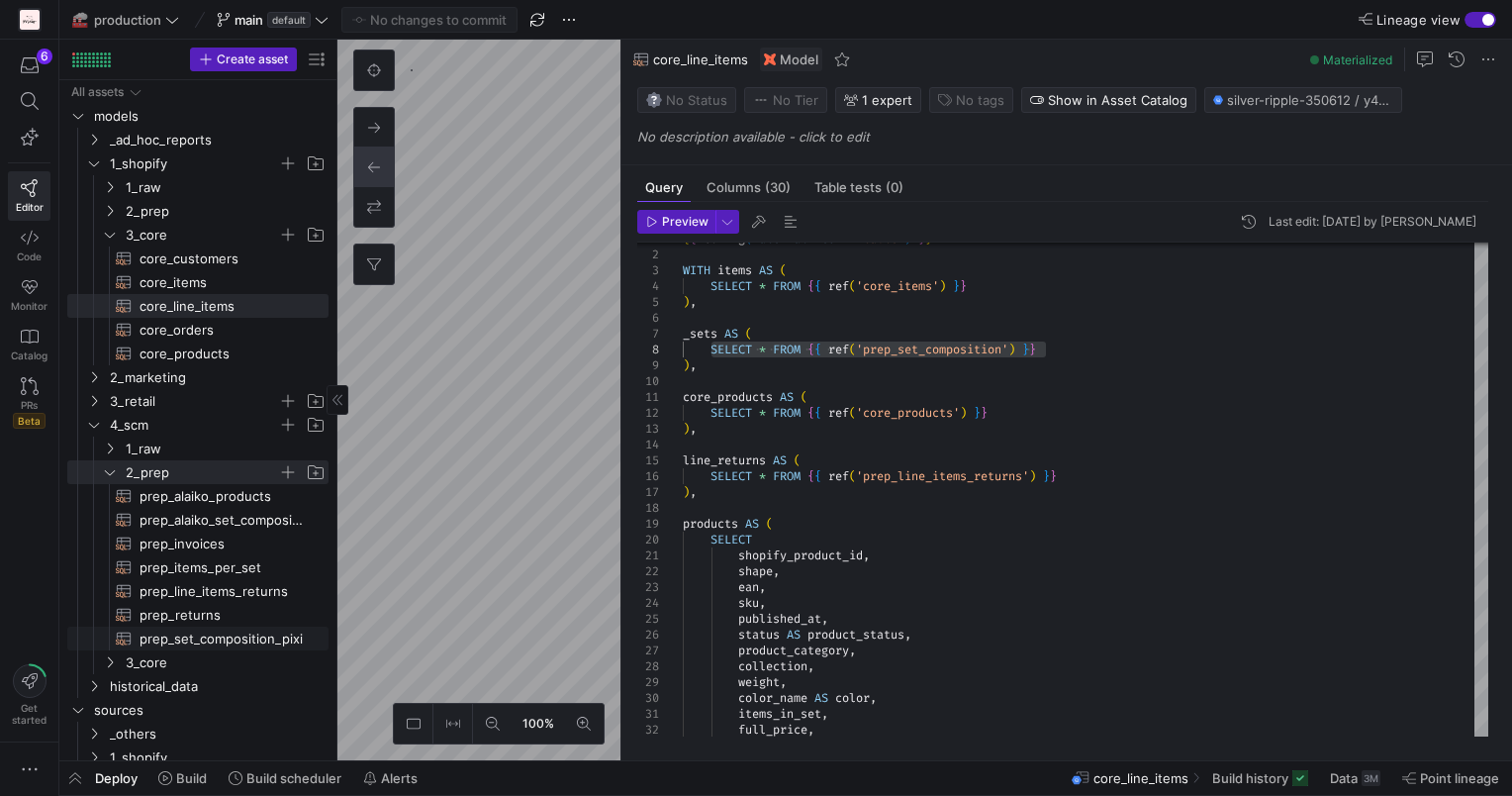click on "prep_set_composition_pixi​​​​​​​​​​" 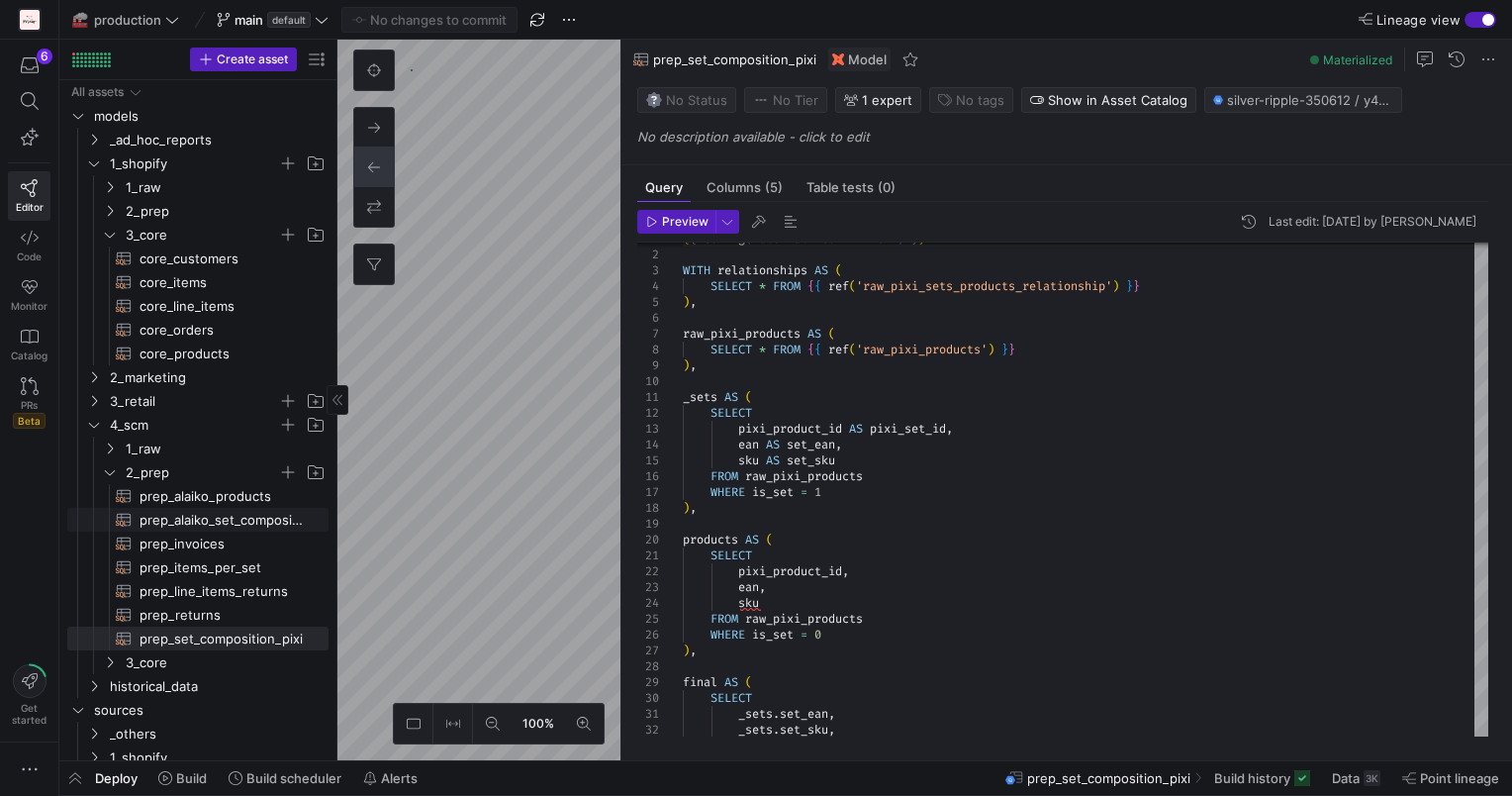 click on "prep_alaiko_set_composition​​​​​​​​​​" 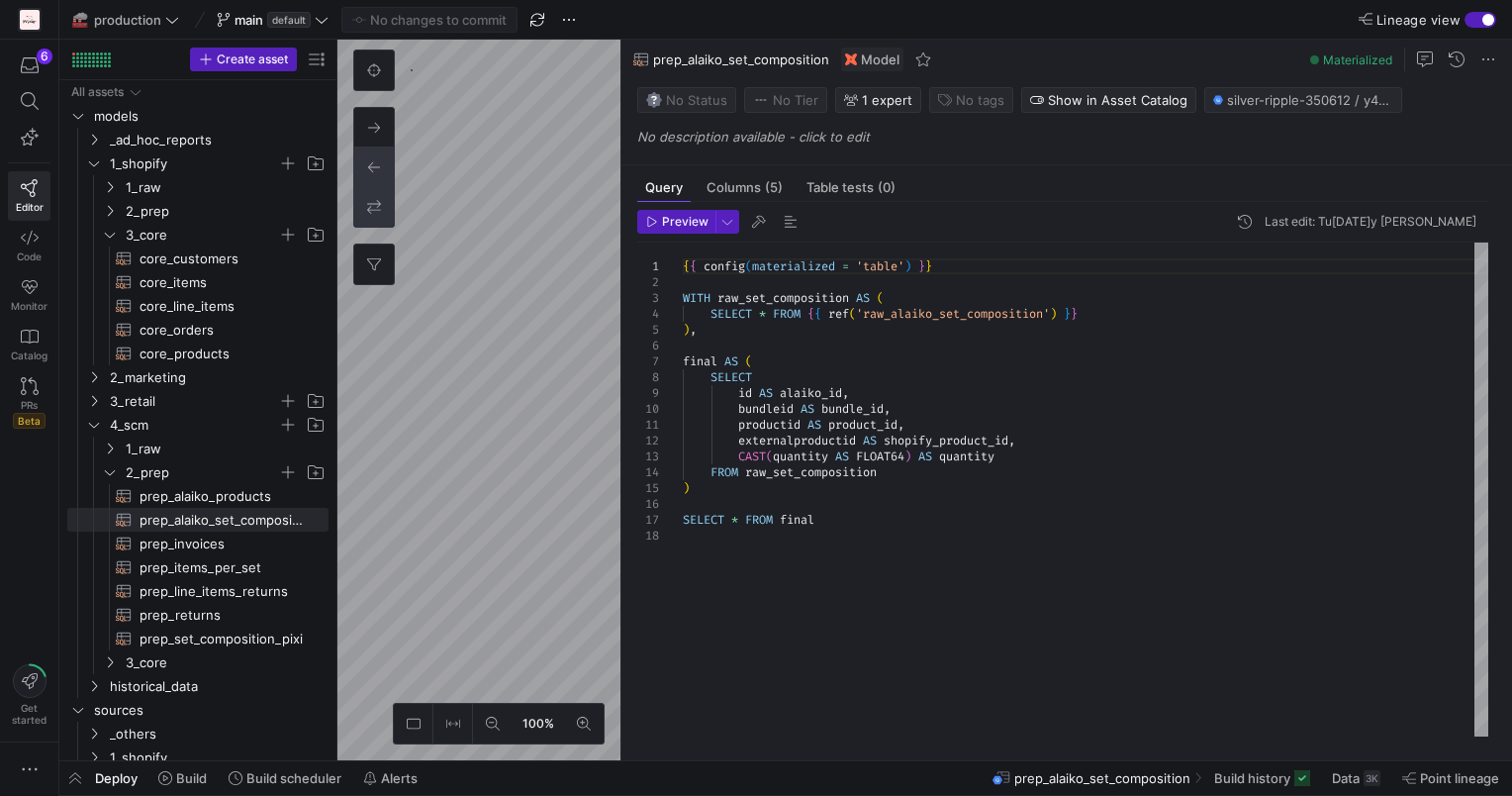 click 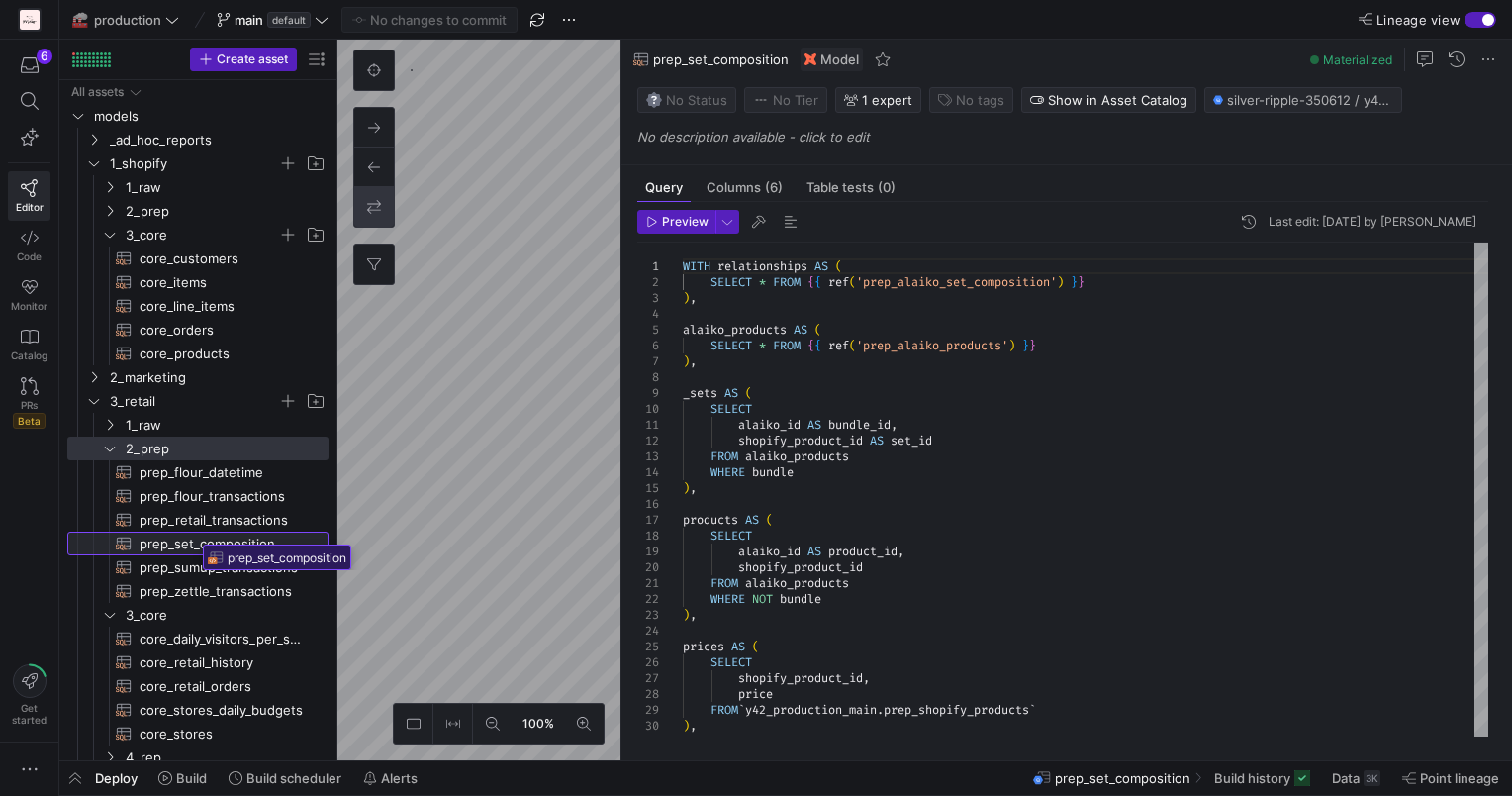 drag, startPoint x: 179, startPoint y: 543, endPoint x: 197, endPoint y: 538, distance: 18.681542 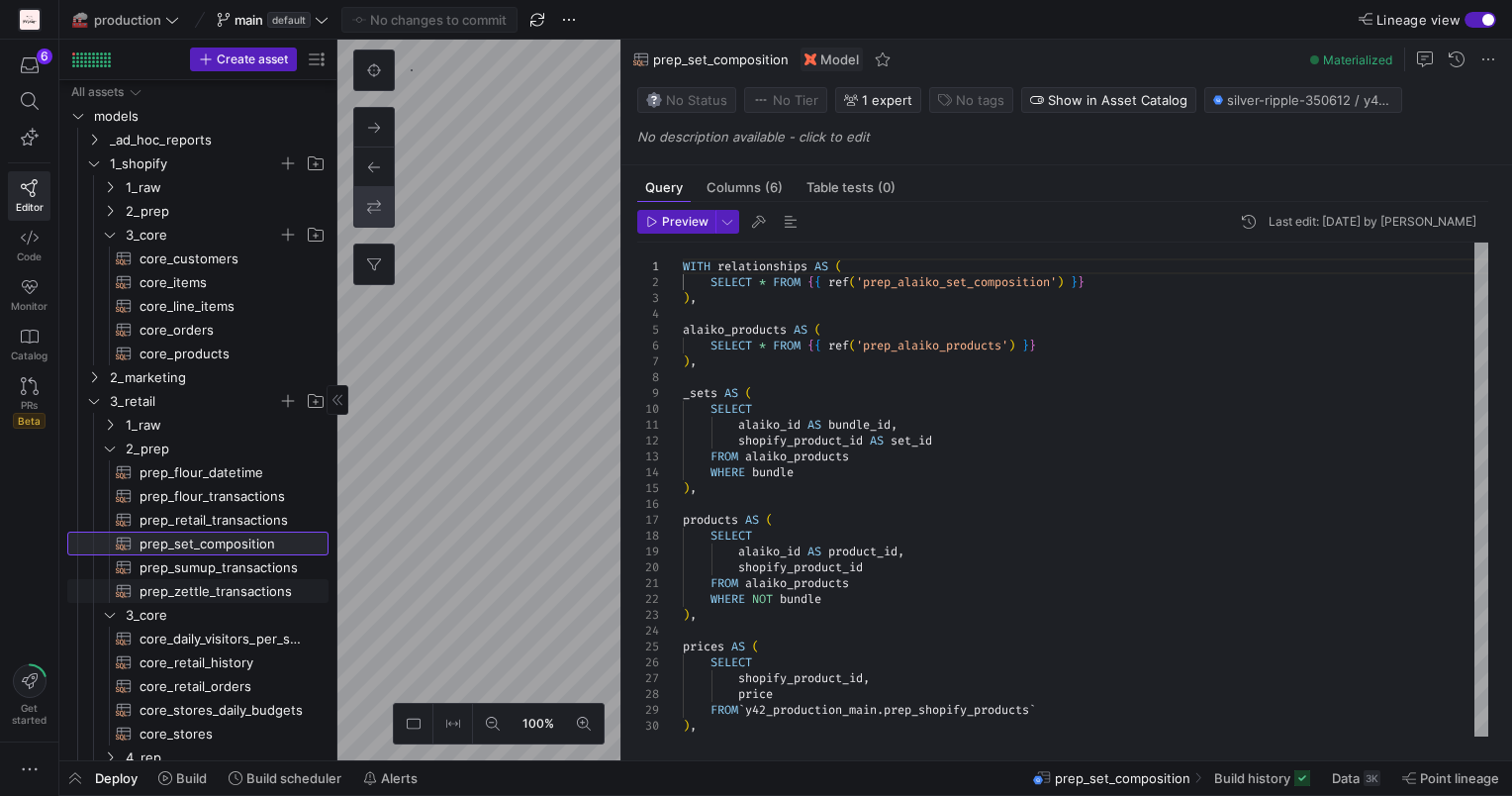 scroll, scrollTop: 122, scrollLeft: 0, axis: vertical 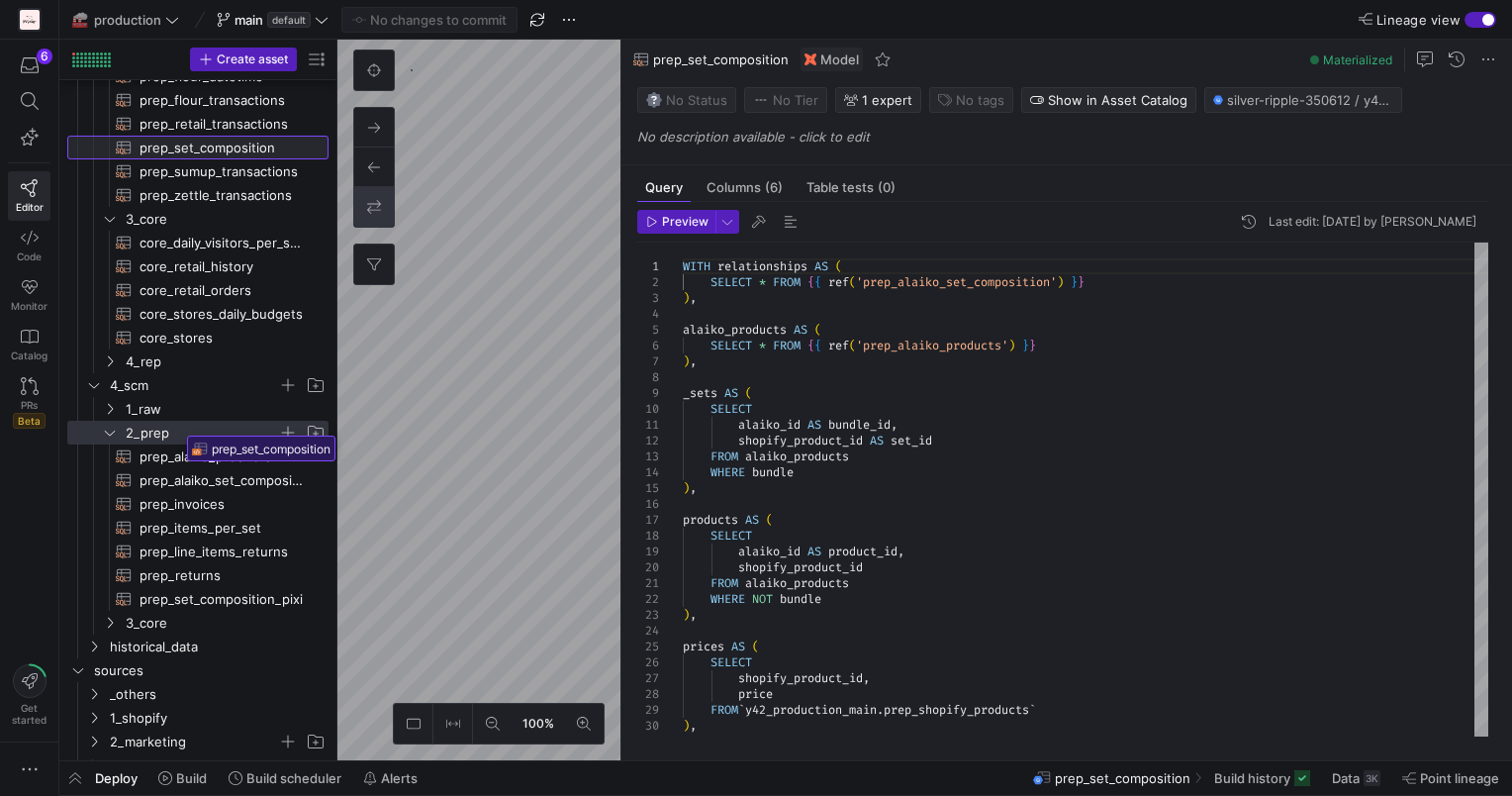 drag, startPoint x: 222, startPoint y: 143, endPoint x: 181, endPoint y: 429, distance: 288.92387 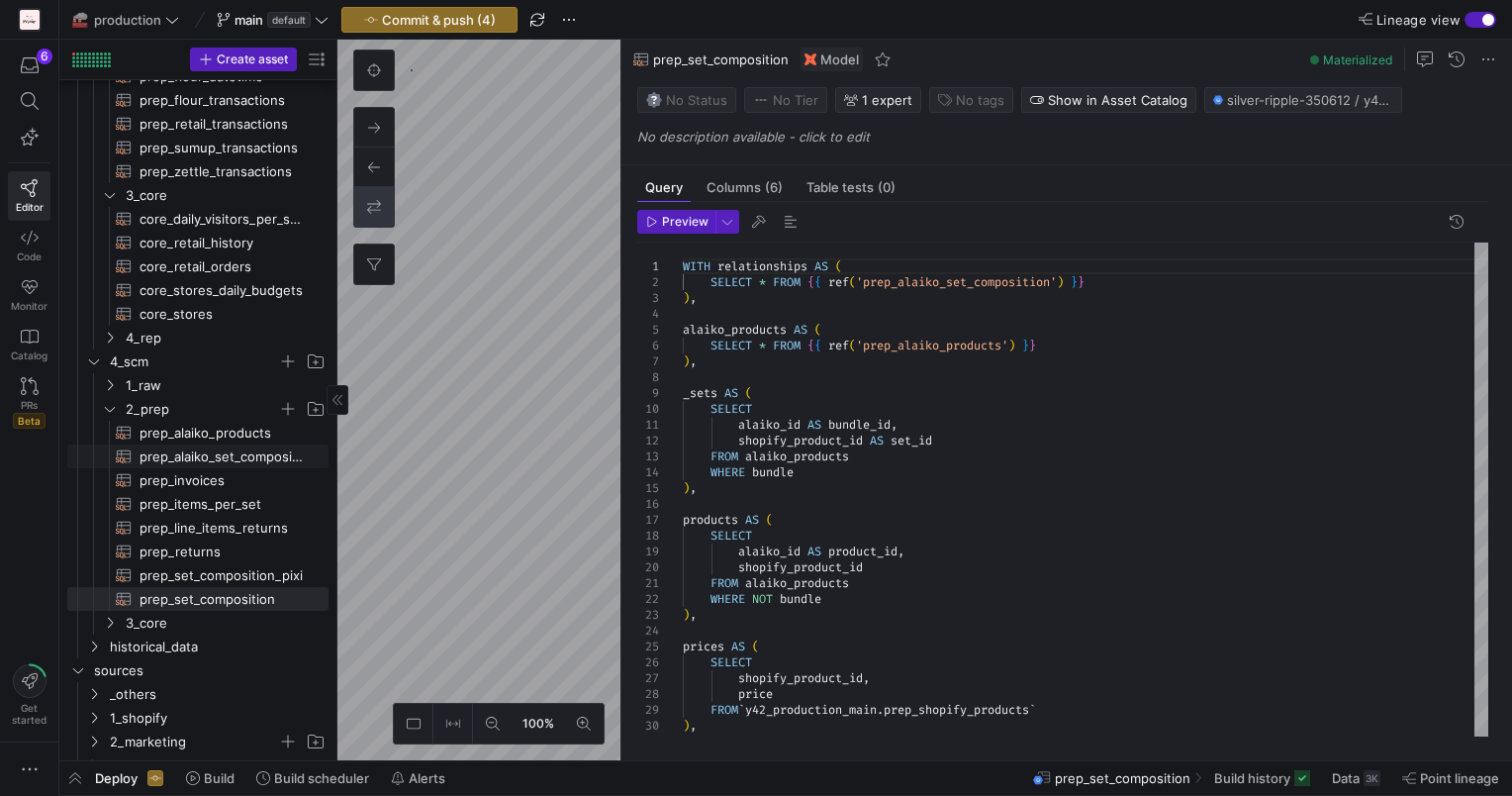 click on "prep_alaiko_set_composition​​​​​​​​​​" 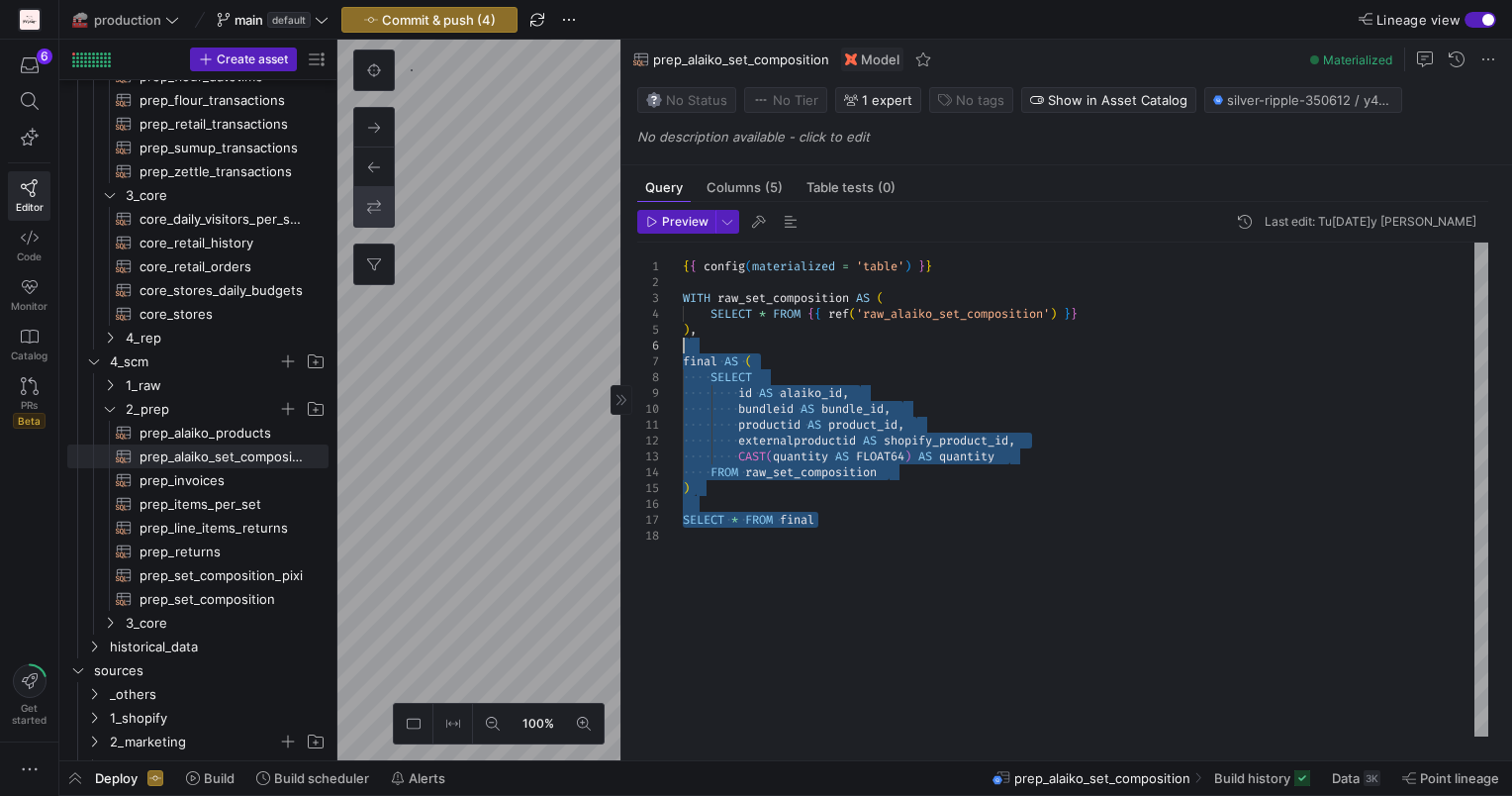 drag, startPoint x: 831, startPoint y: 523, endPoint x: 719, endPoint y: 348, distance: 207.77151 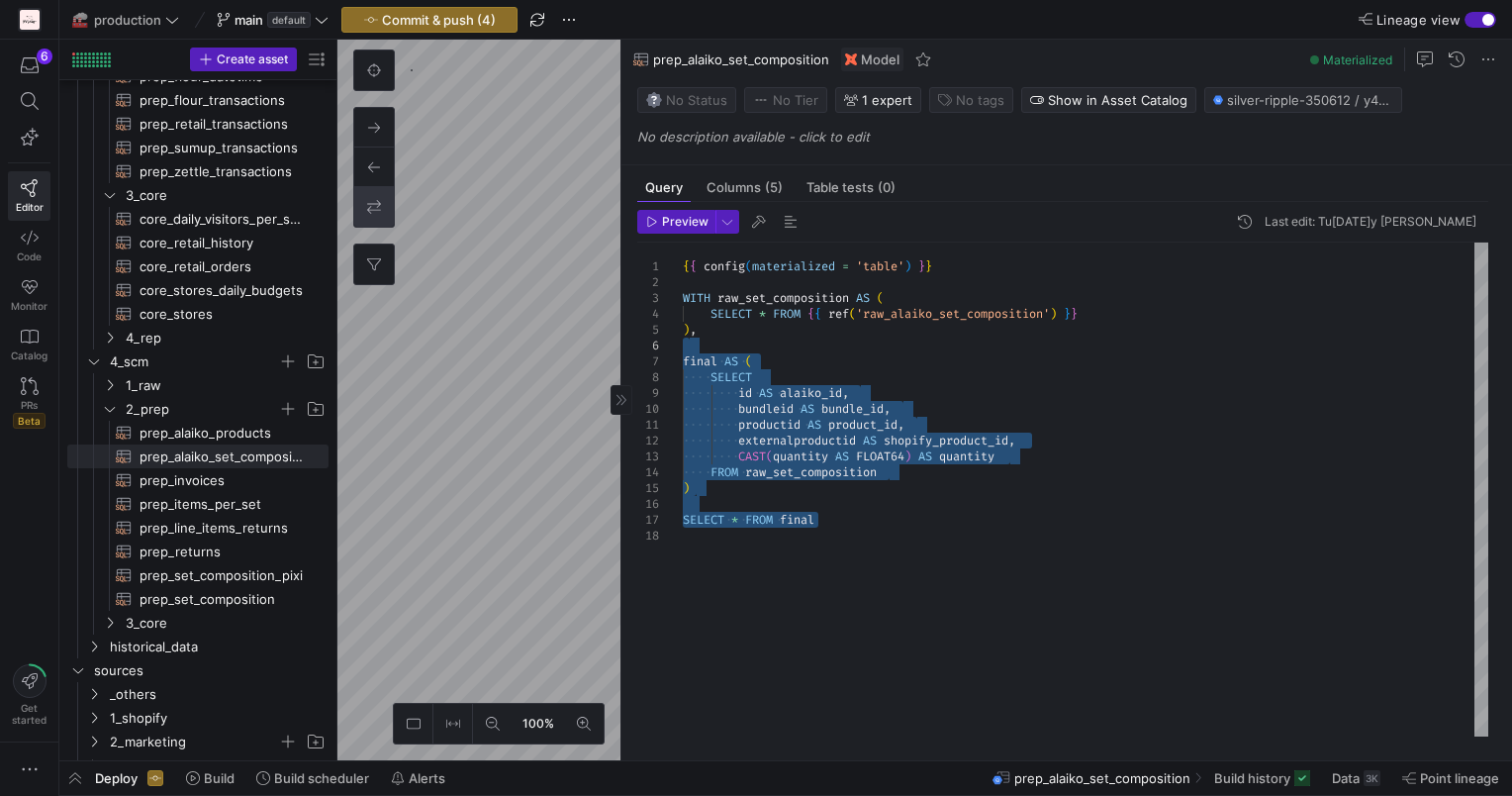click on "{ {   config ( materialized   =   'table' )   } } WITH   raw_set_composition   AS   (      SELECT   *   FROM   { {   ref ( 'raw_alaiko_set_composition' )   } } ) , final   AS   (      SELECT          id   AS   alaiko_id ,          bundleid   AS   bundle_id ,          productid   AS   product_id ,          externalproductid   AS   shopify_product_id ,          CAST ( quantity   AS   FLOAT64 )   AS   quantity      FROM   raw_set_composition ) SELECT   *   FROM   final" at bounding box center [1086, 490] 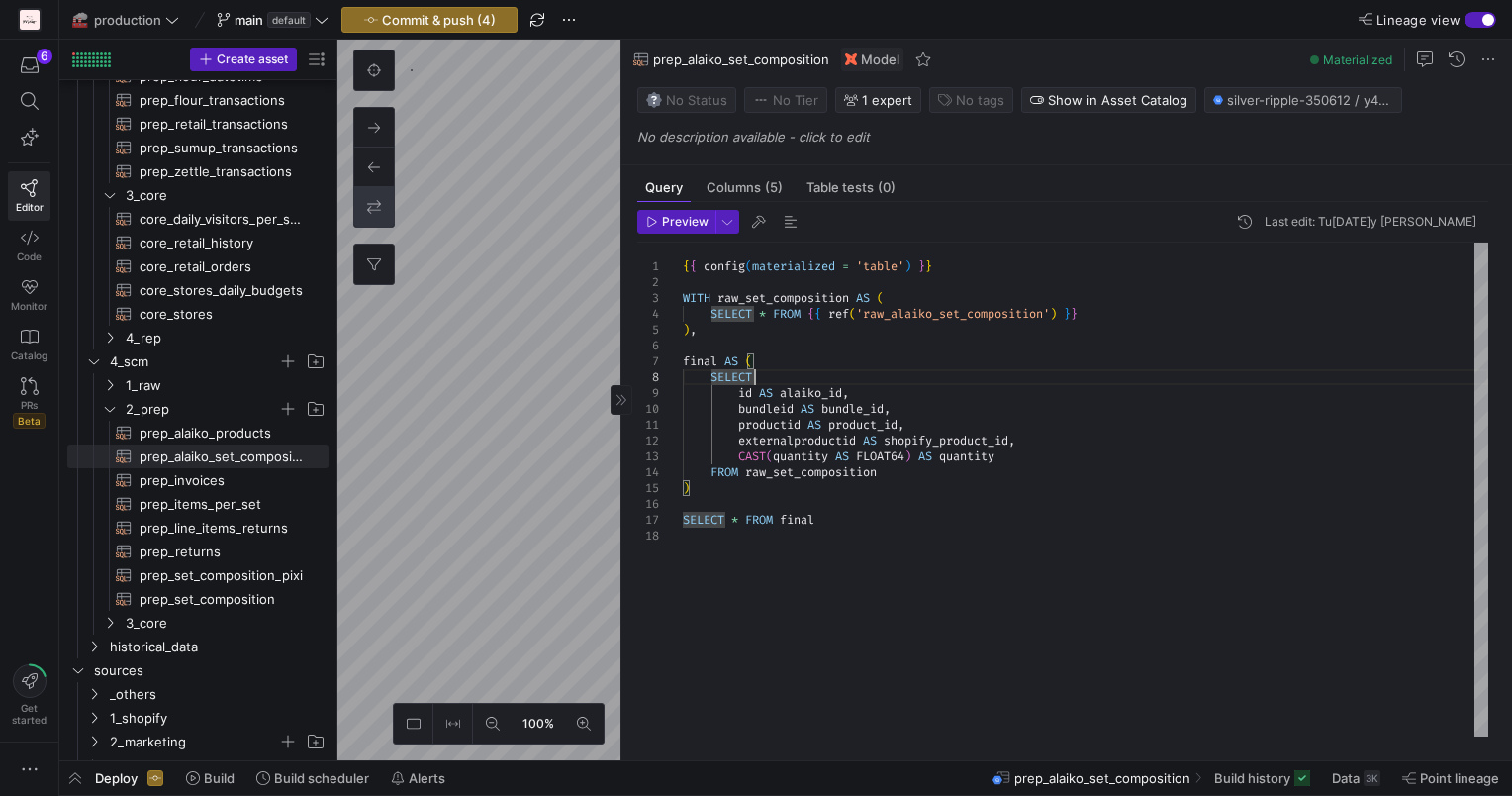click on "{ {   config ( materialized   =   'table' )   } } WITH   raw_set_composition   AS   (      SELECT   *   FROM   { {   ref ( 'raw_alaiko_set_composition' )   } } ) , final   AS   (      SELECT          id   AS   alaiko_id ,          bundleid   AS   bundle_id ,          productid   AS   product_id ,          externalproductid   AS   shopify_product_id ,          CAST ( quantity   AS   FLOAT64 )   AS   quantity      FROM   raw_set_composition ) SELECT   *   FROM   final" at bounding box center [1086, 490] 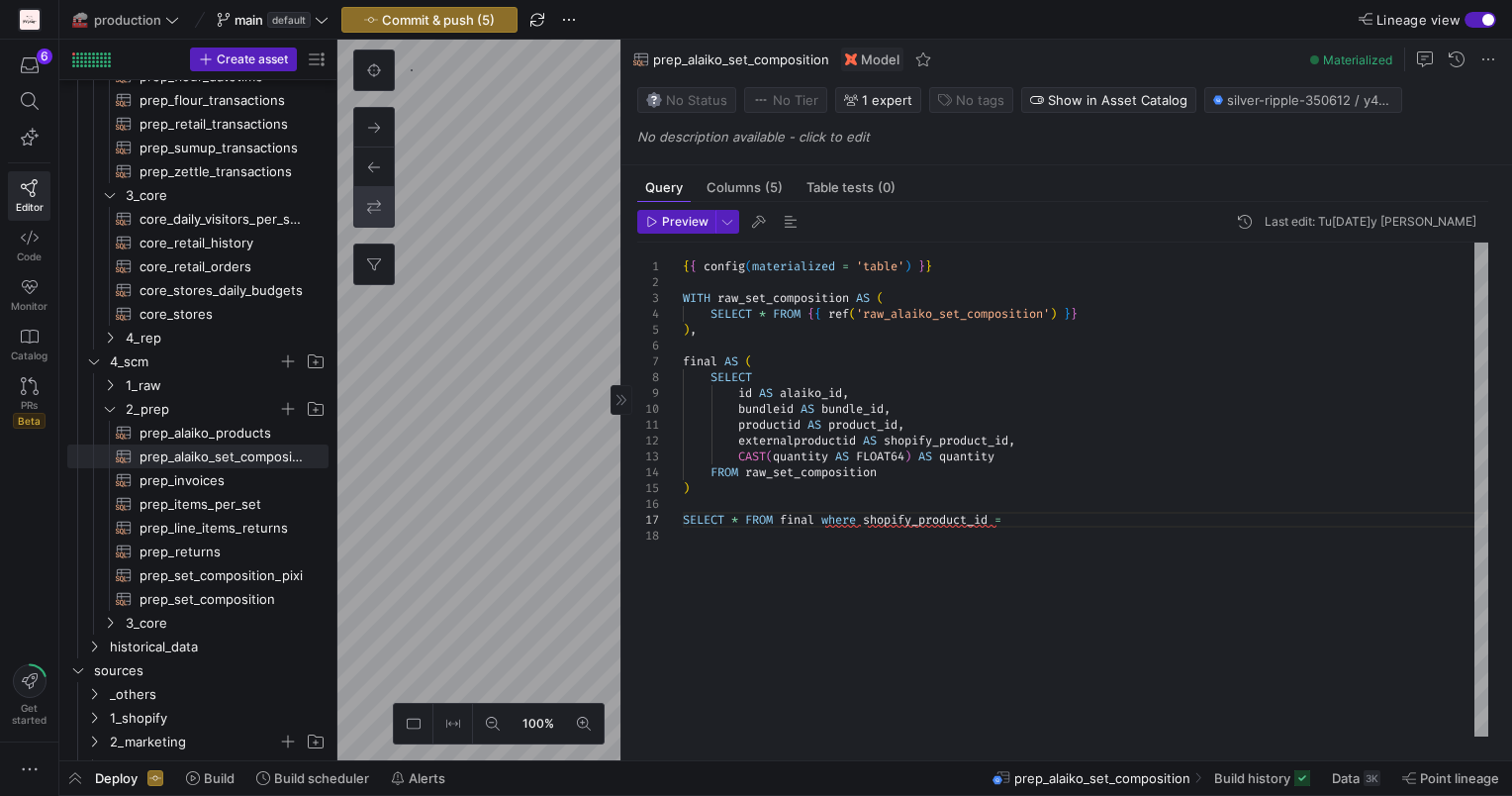 scroll, scrollTop: 95, scrollLeft: 340, axis: both 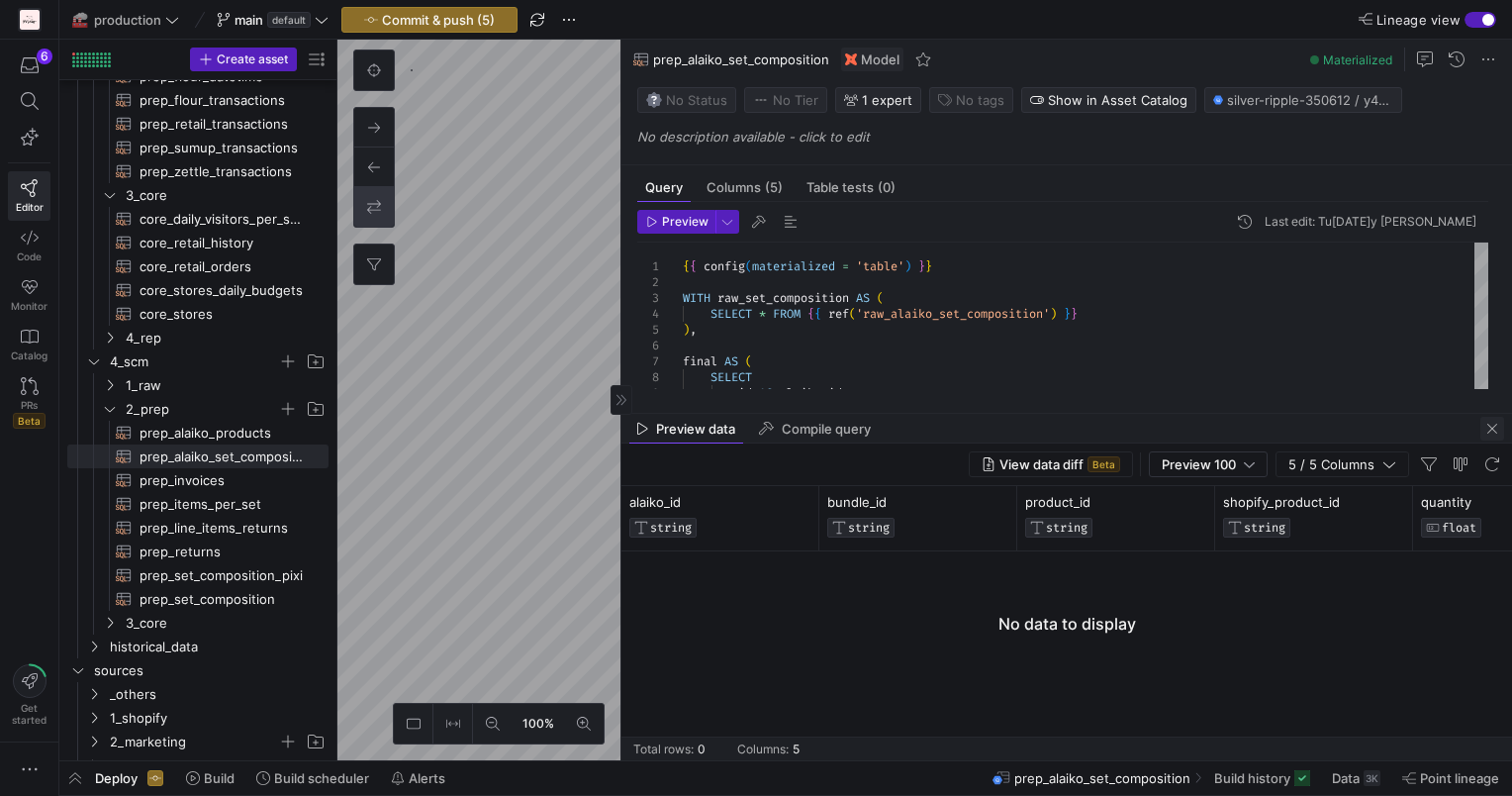 type on "productid AS product_id,
externalproductid AS shopify_product_id,
CAST(quantity AS FLOAT64) AS quantity
FROM raw_set_composition
)
SELECT * FROM final where shopify_product_id = '50777042387257'" 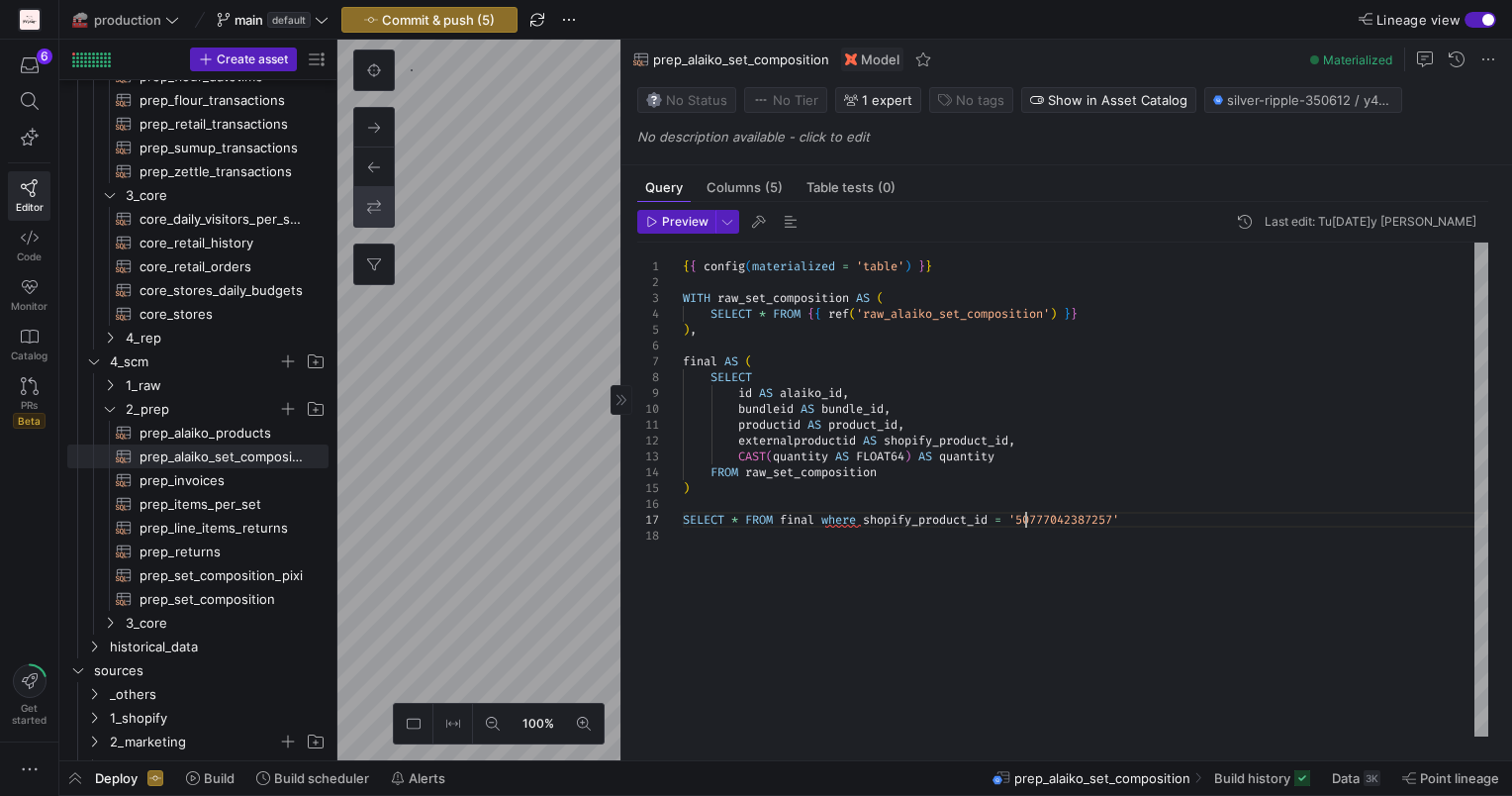 scroll, scrollTop: 95, scrollLeft: 440, axis: both 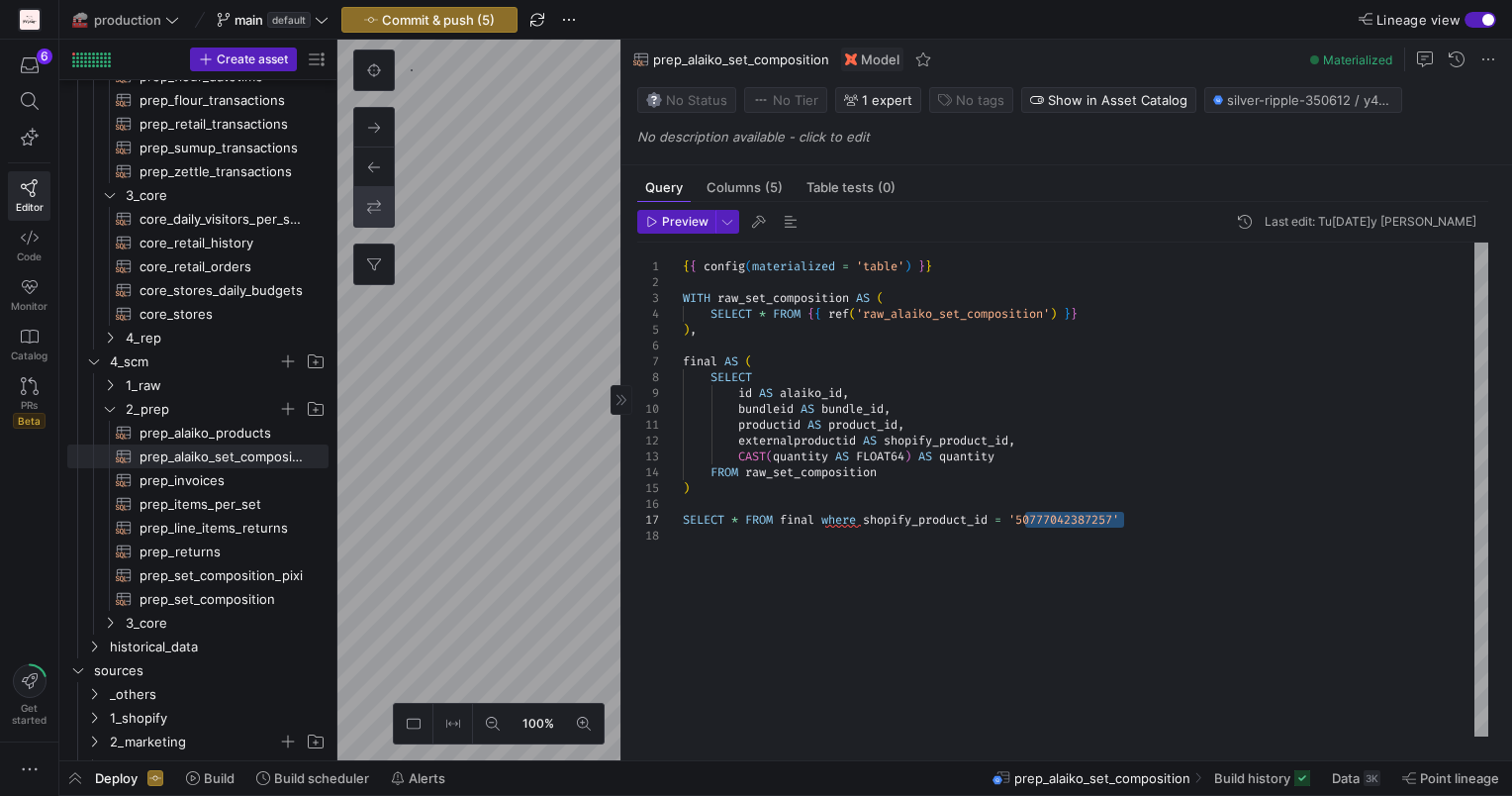 drag, startPoint x: 1025, startPoint y: 519, endPoint x: 1123, endPoint y: 519, distance: 98 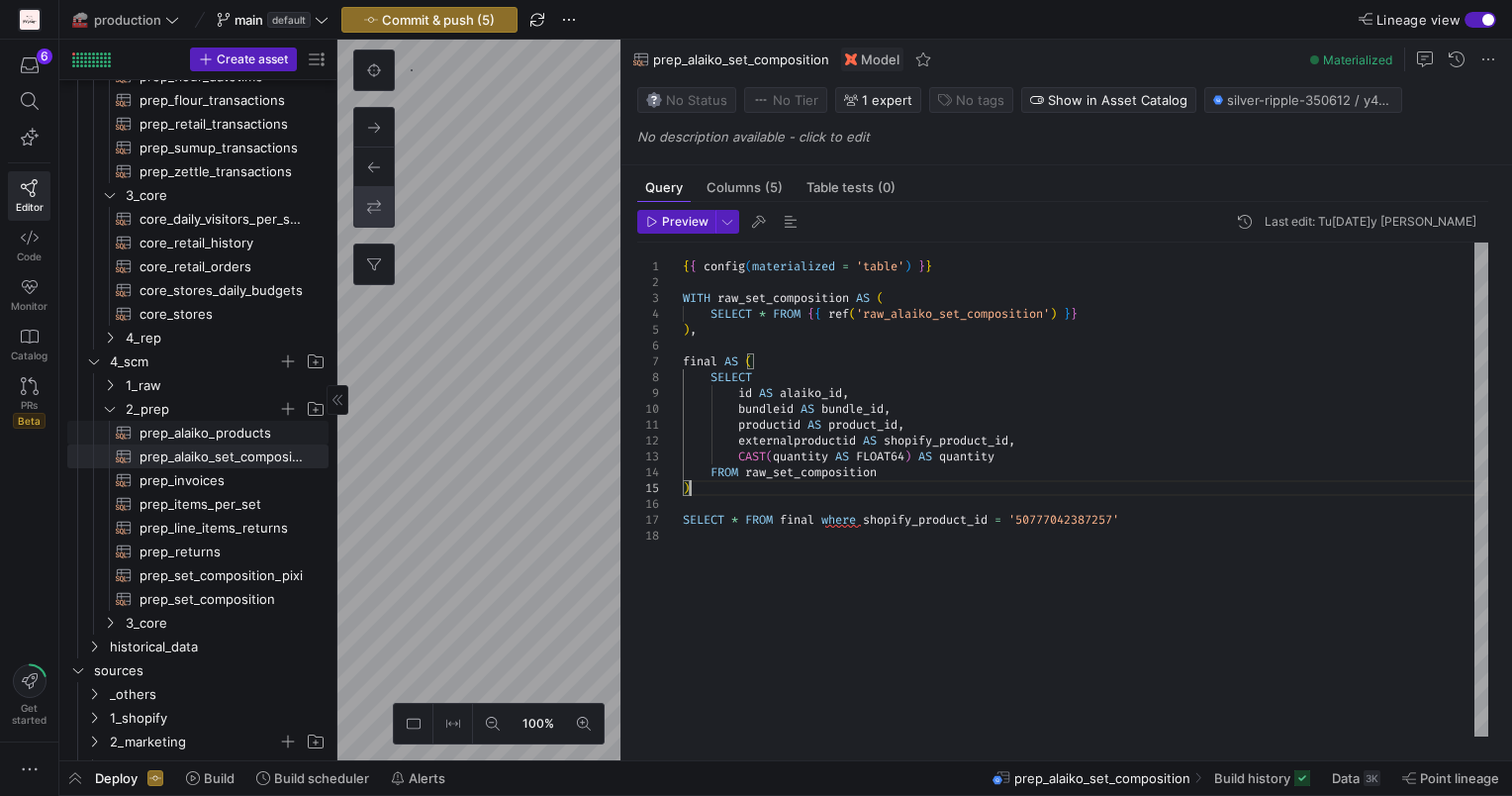 scroll, scrollTop: 492, scrollLeft: 0, axis: vertical 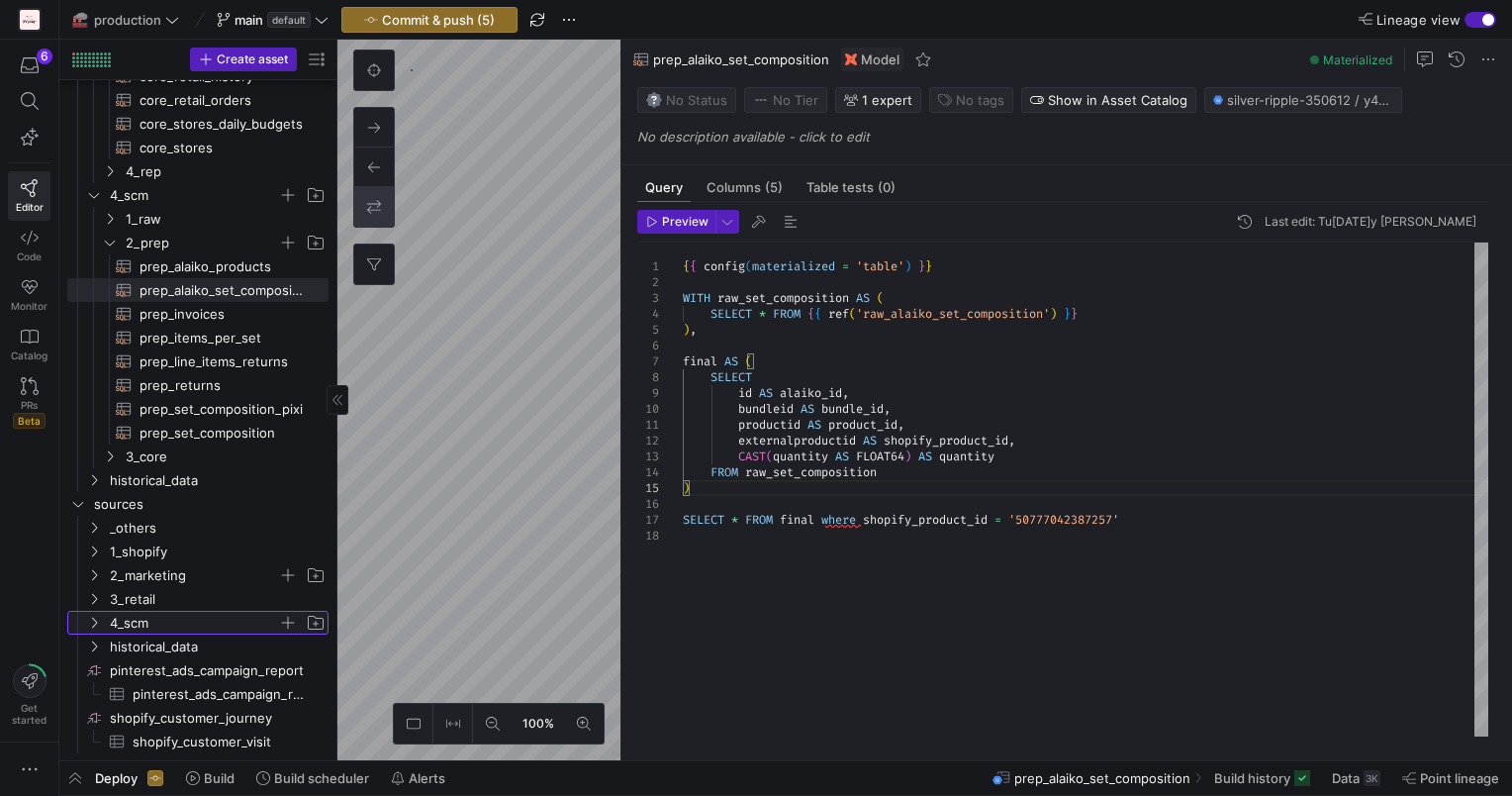click 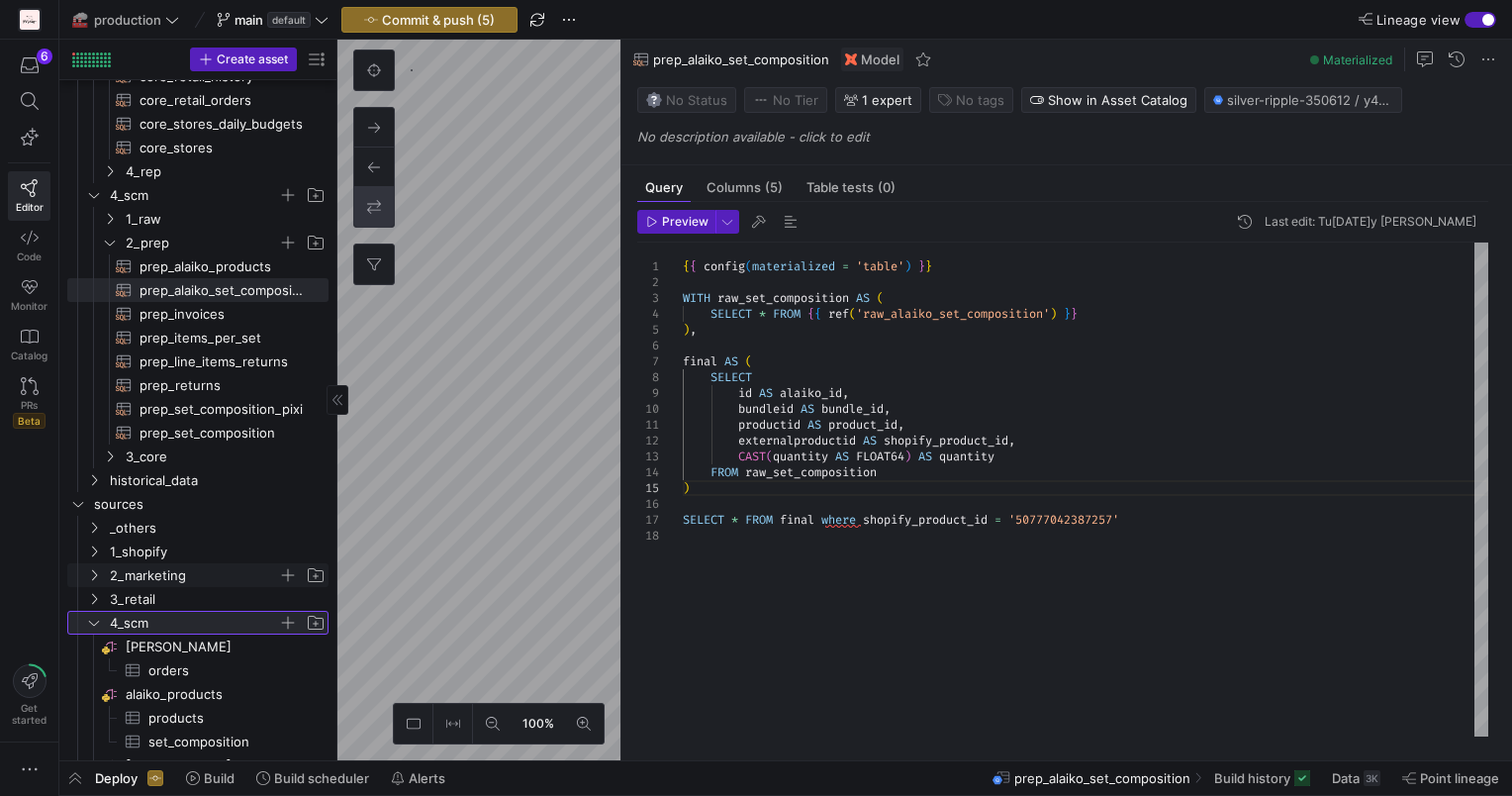 scroll, scrollTop: 990, scrollLeft: 0, axis: vertical 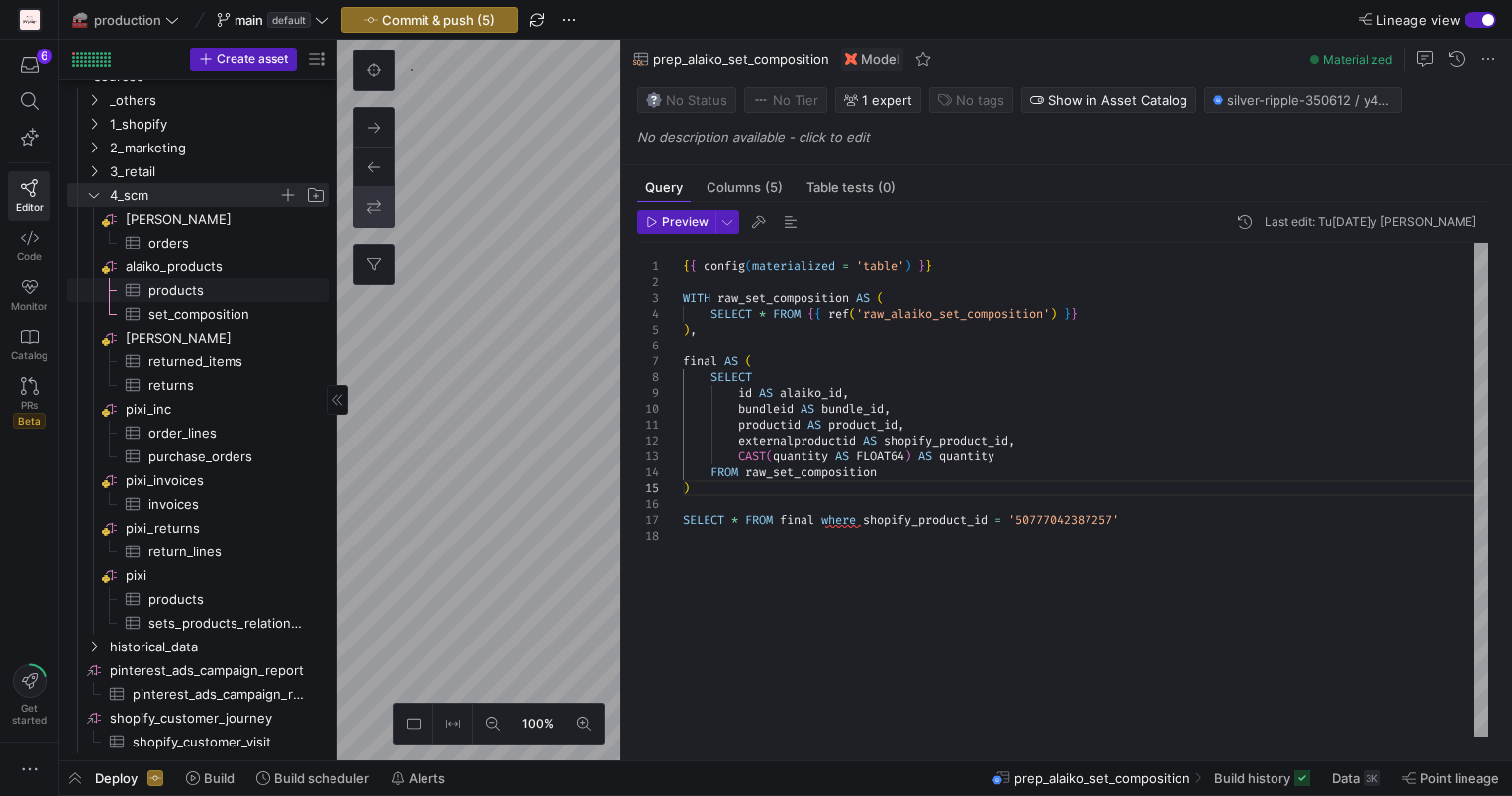 click on "products​​​​​​​​​" 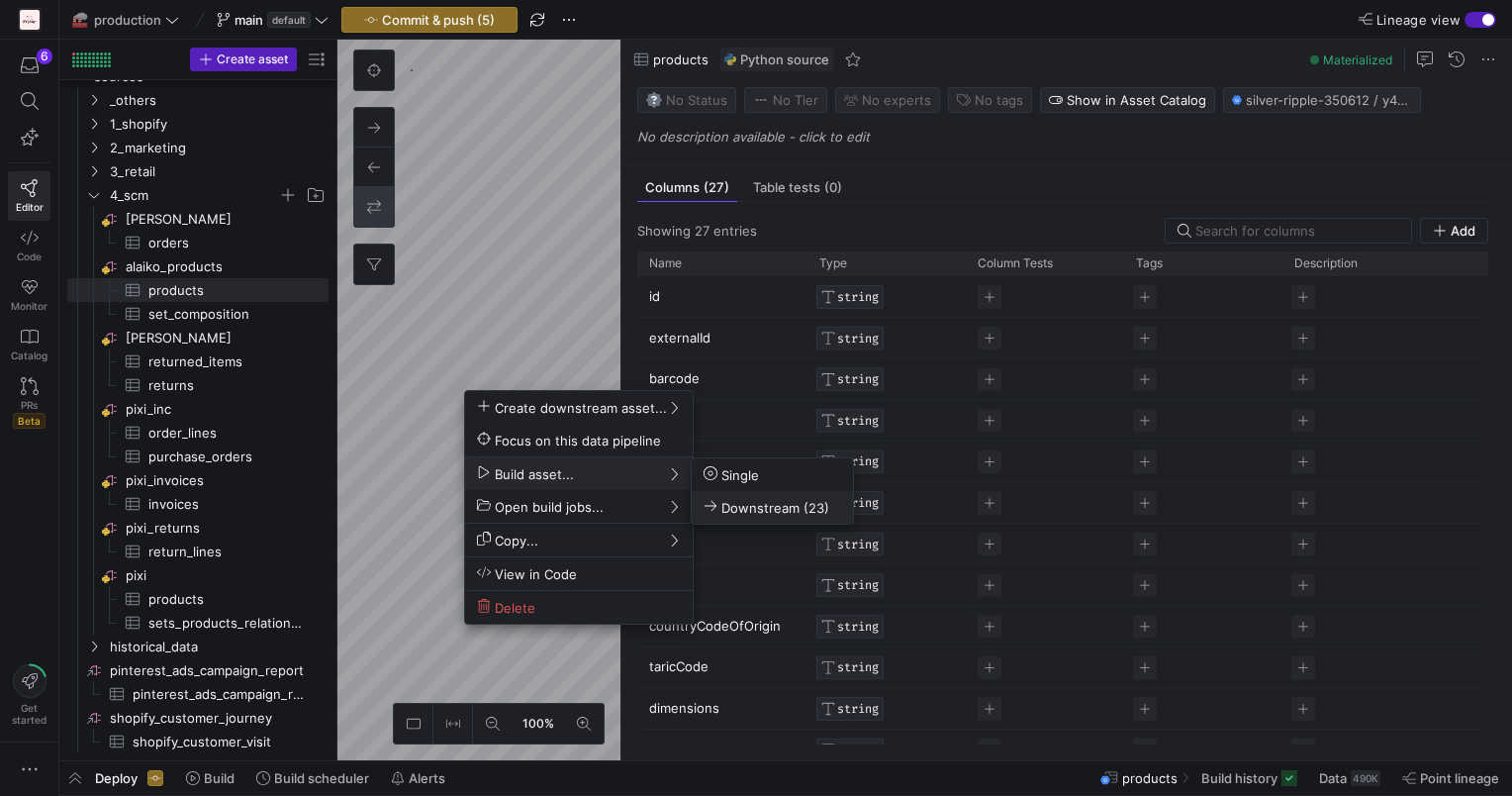 click on "Downstream (23)" at bounding box center [766, 507] 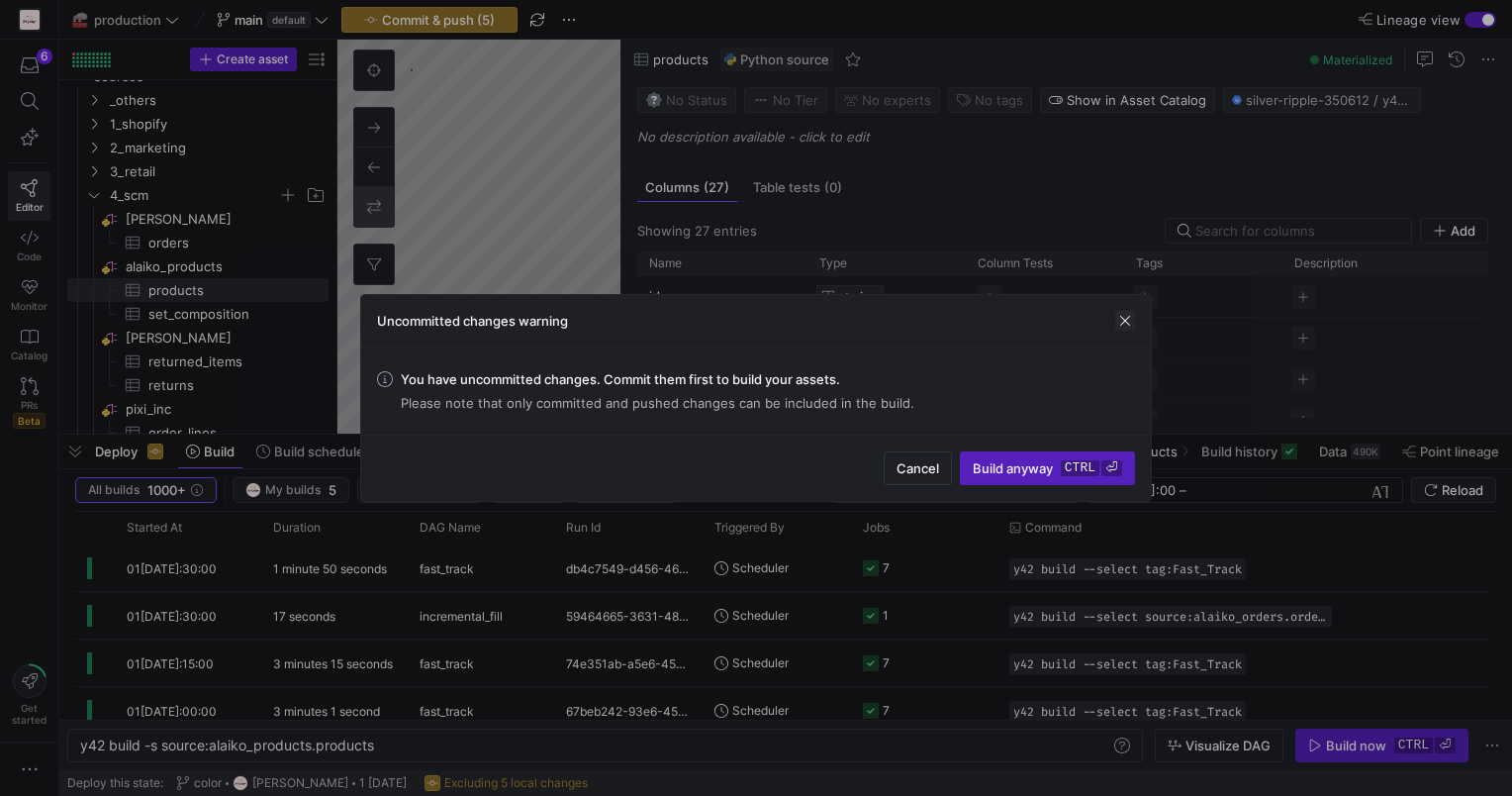 click at bounding box center [1125, 321] 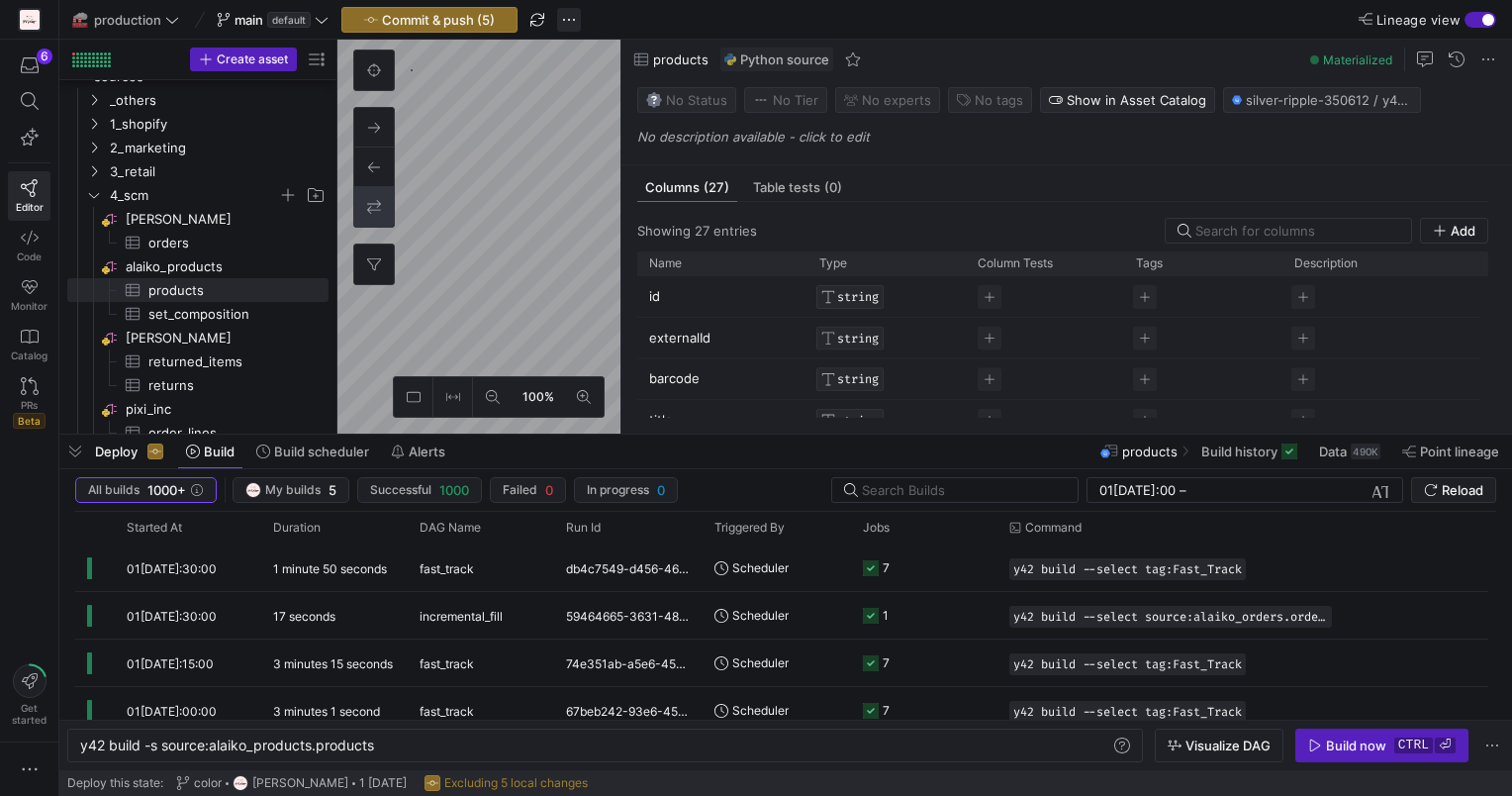click 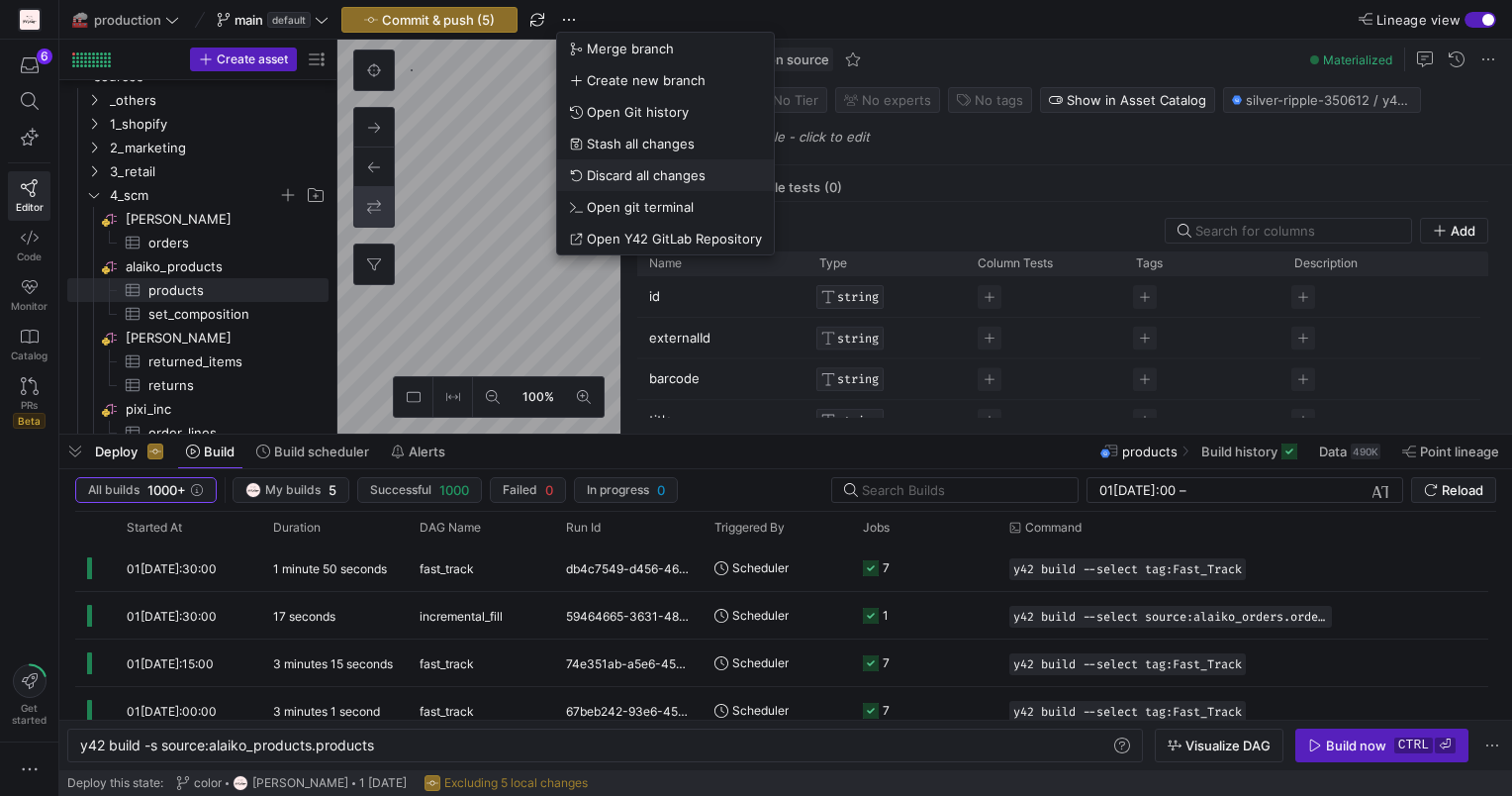 click on "Discard all changes" at bounding box center [646, 175] 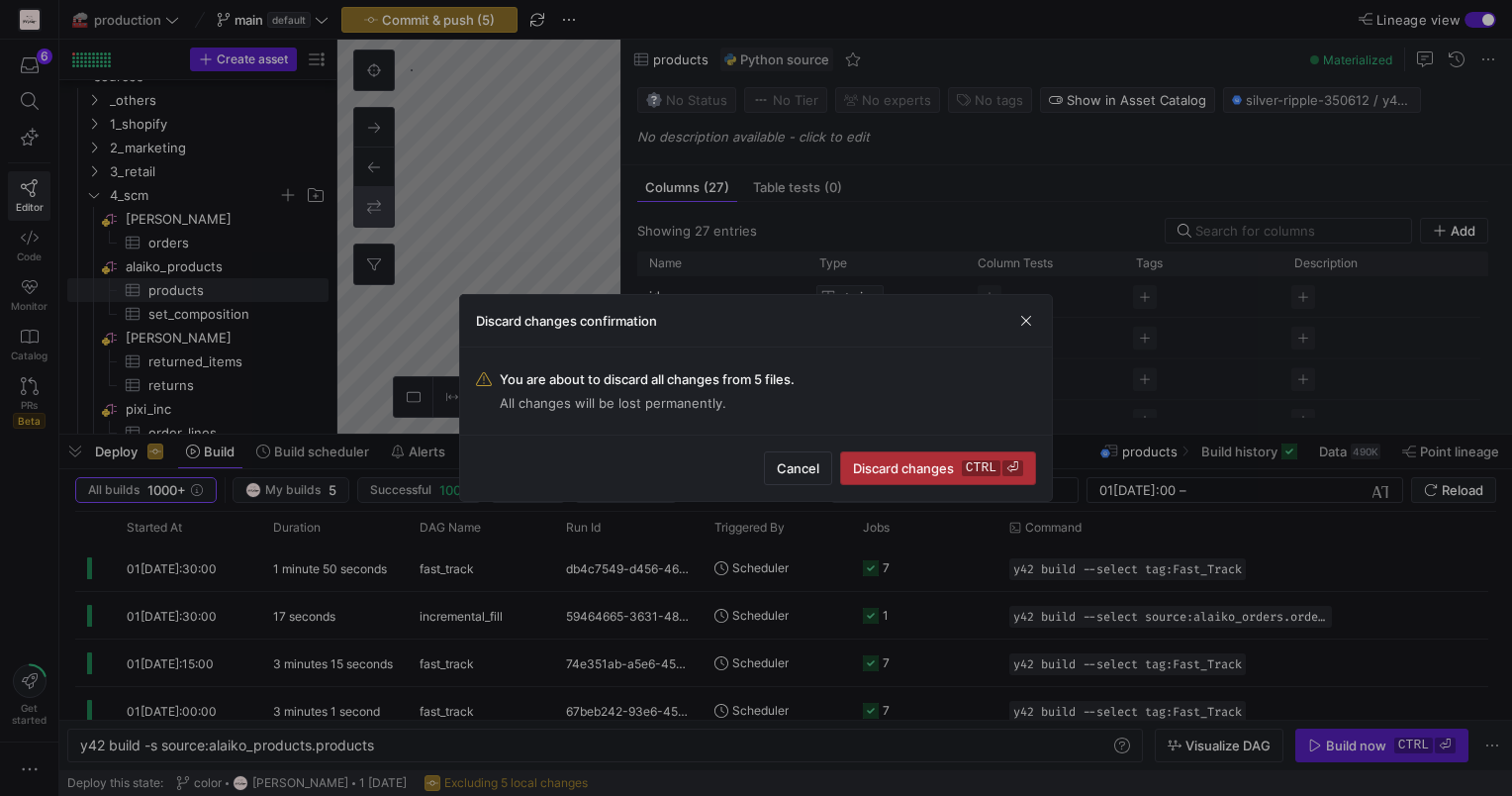 click on "Discard changes  ctrl ⏎" at bounding box center [938, 468] 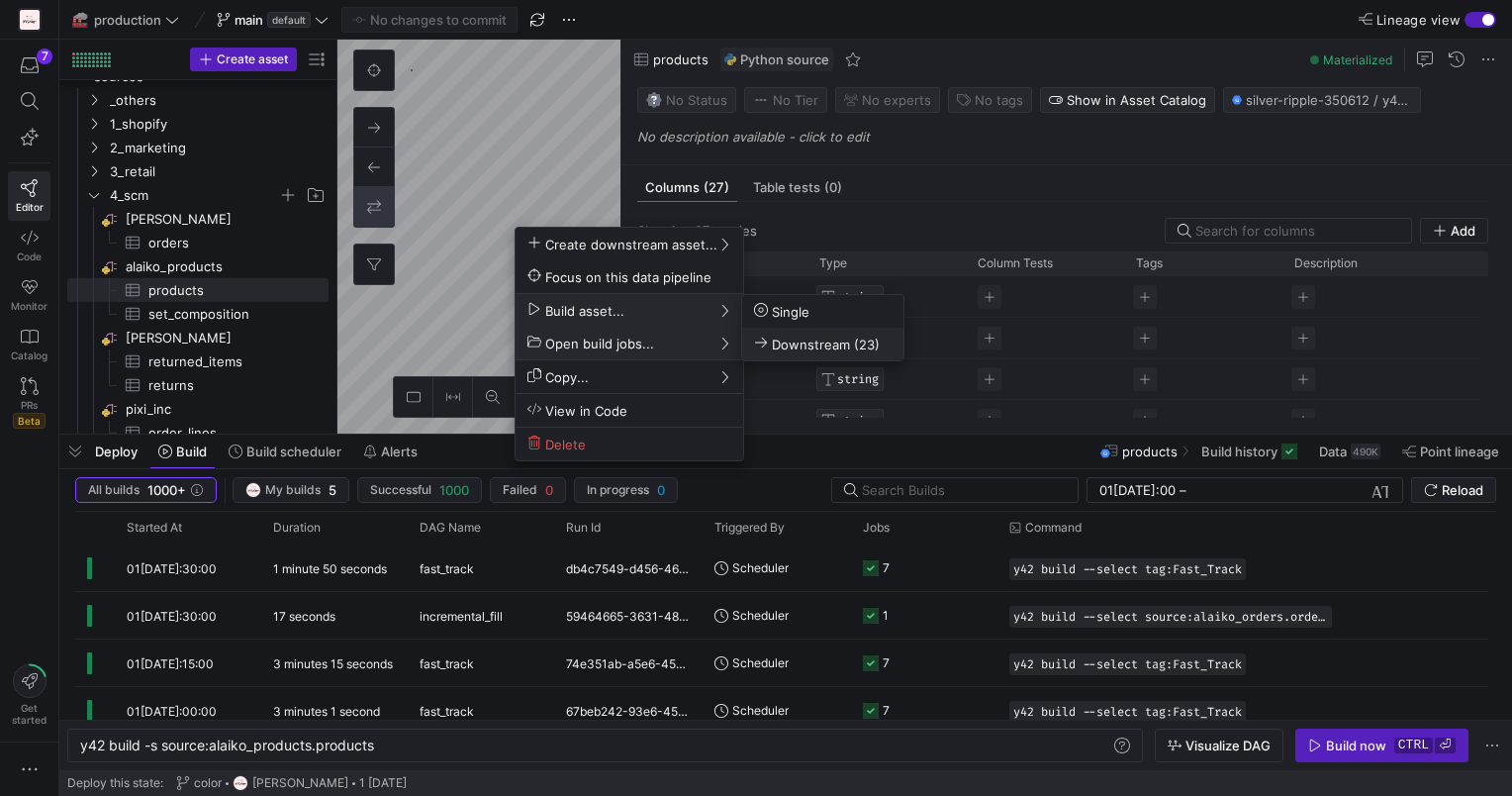 click on "Downstream (23)" at bounding box center (816, 344) 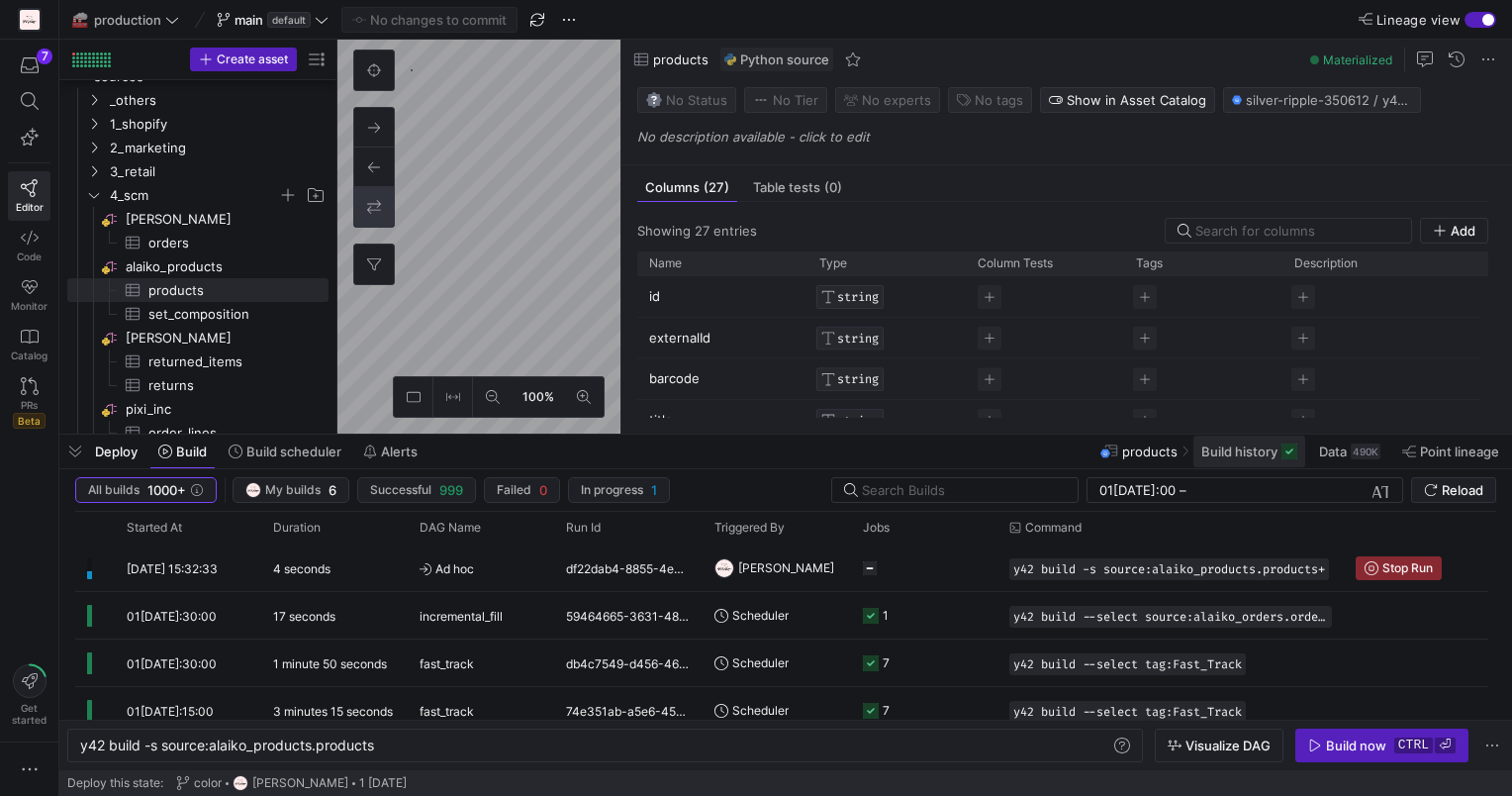 click on "Build history" 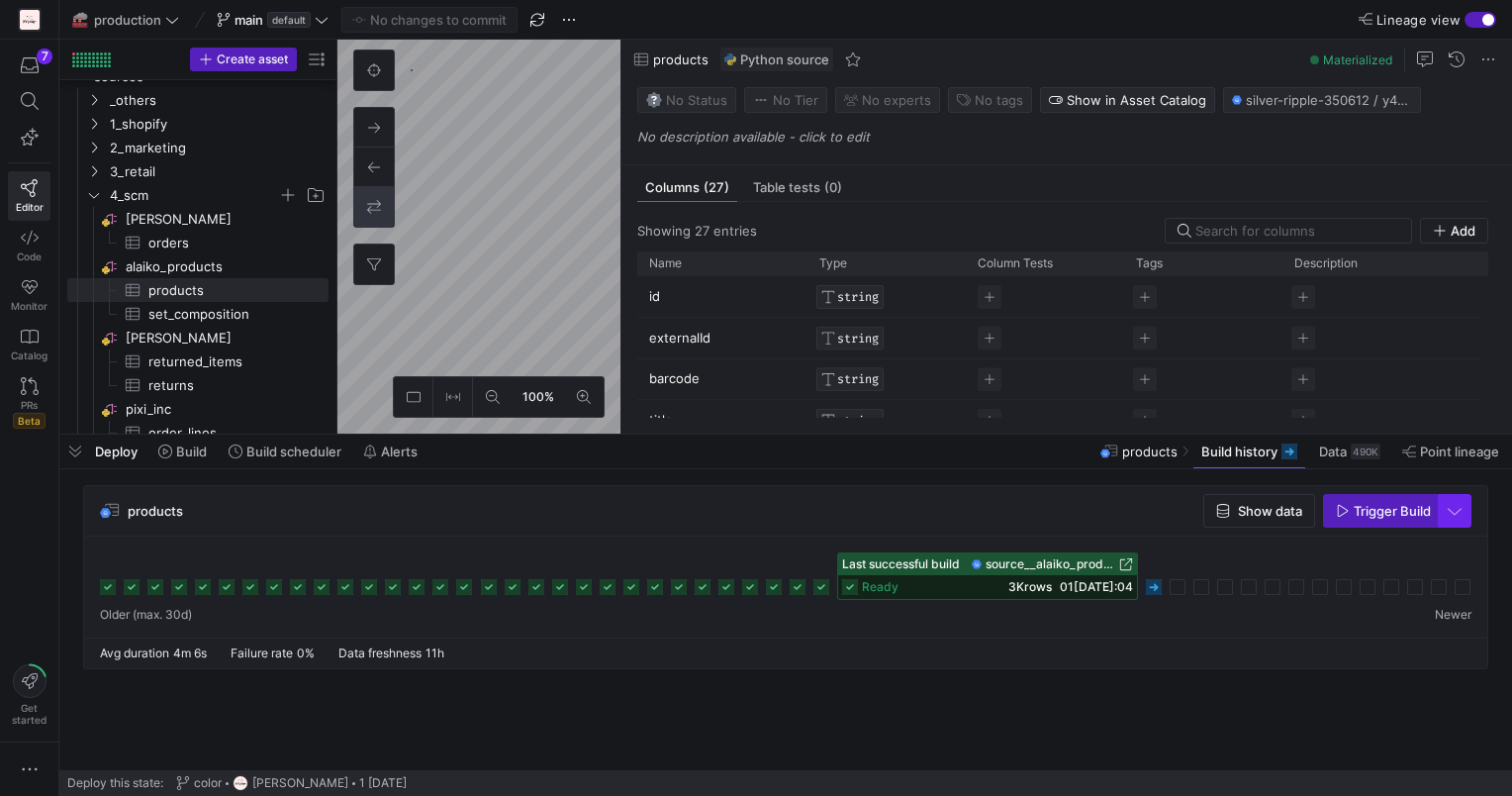 click 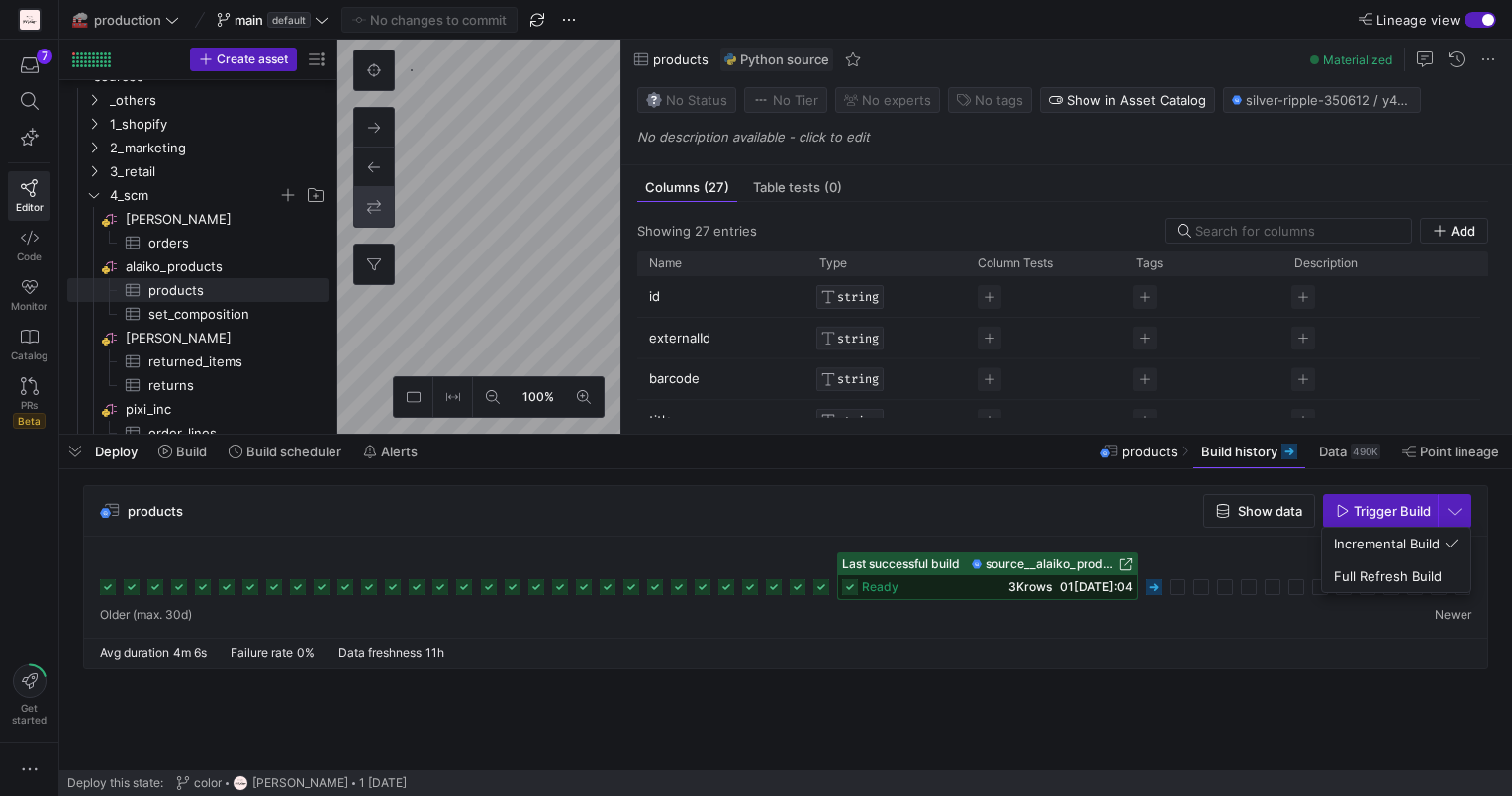 click at bounding box center [756, 398] 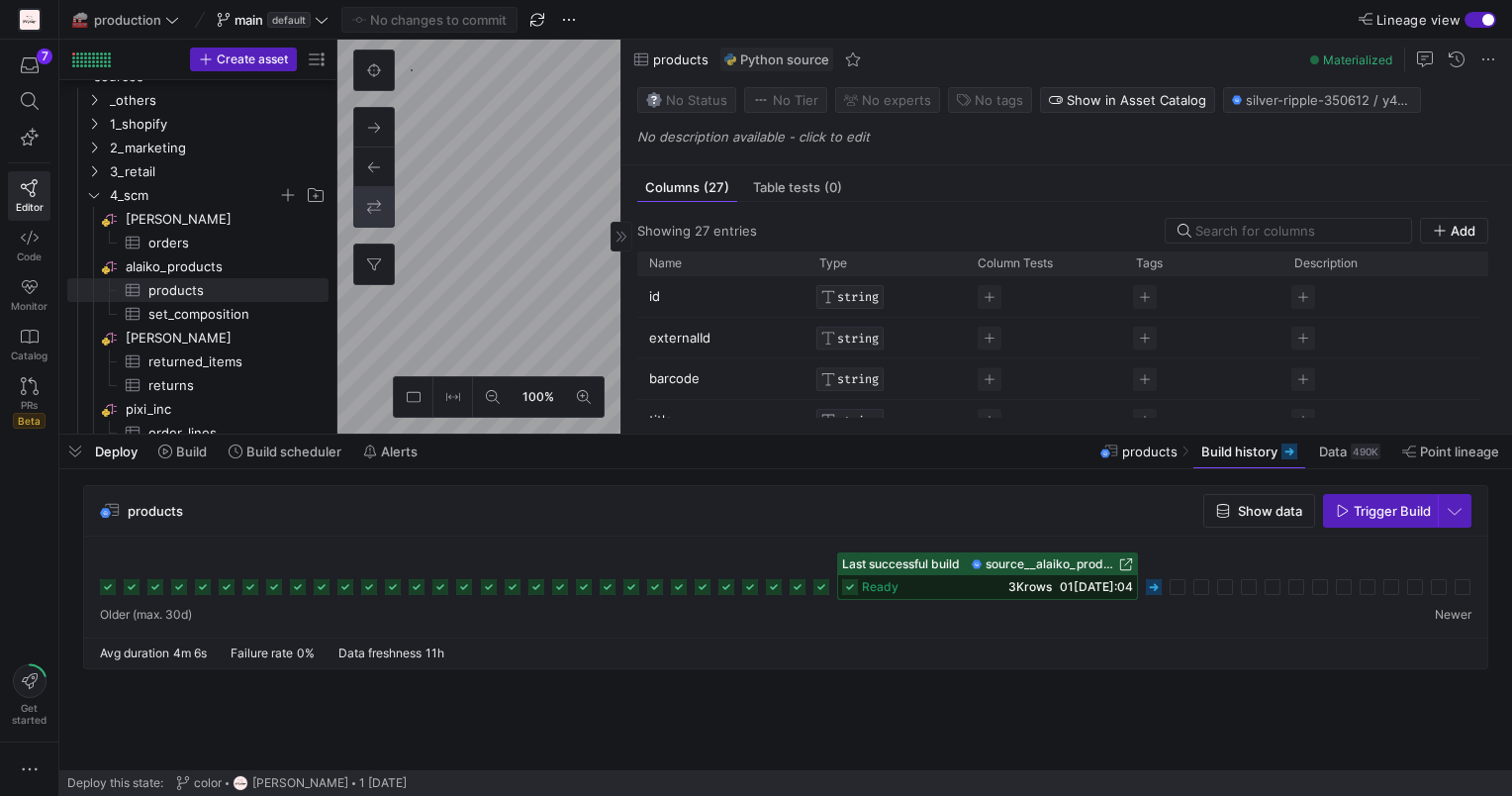 click on "100% 0  Columns  (27)  Table tests  (0)  Showing 27 entries  Add
Drag here to set row groups Drag here to set column labels
Name
Type
Column Tests id" 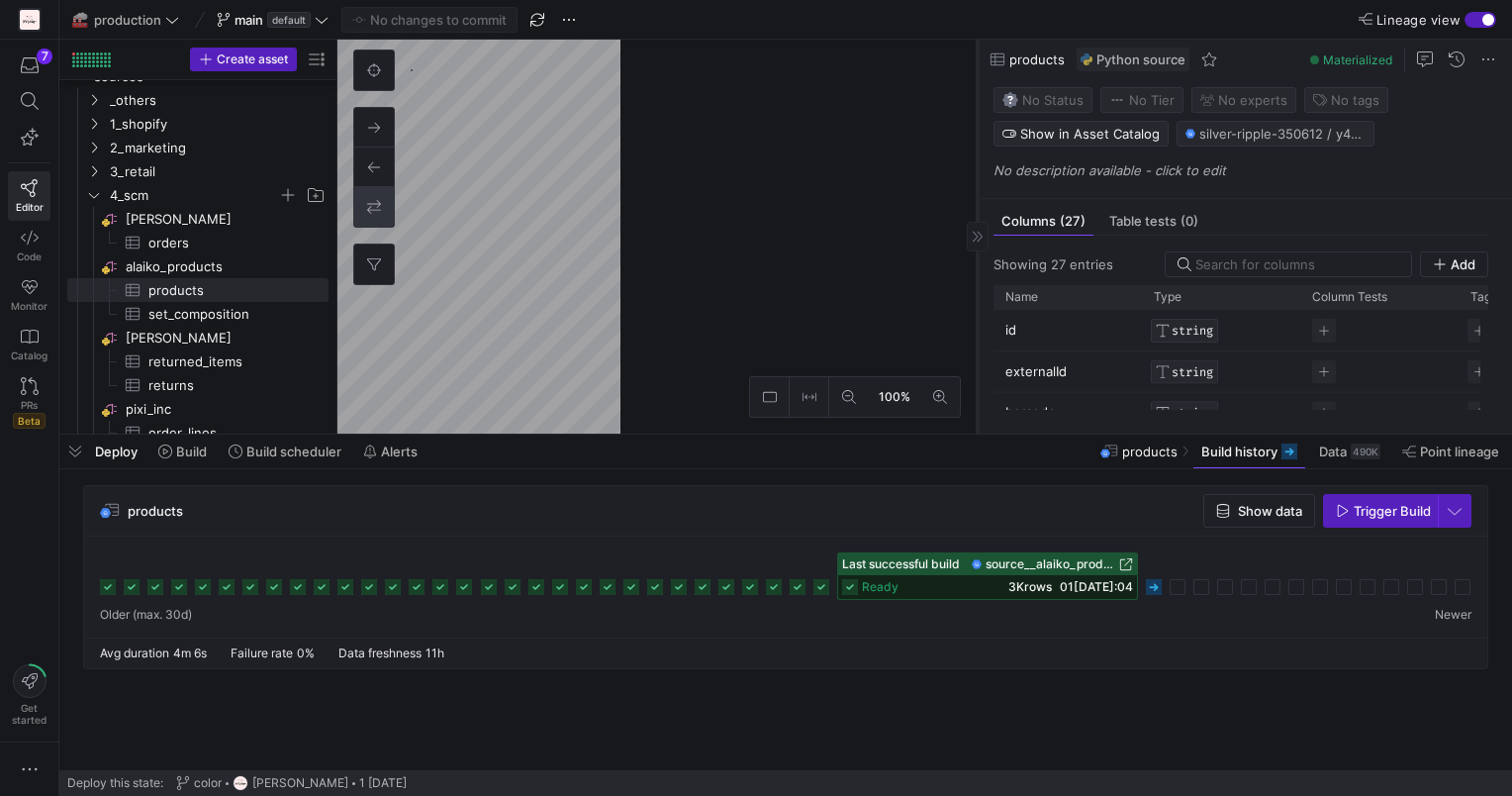 drag, startPoint x: 620, startPoint y: 287, endPoint x: 979, endPoint y: 326, distance: 361.11217 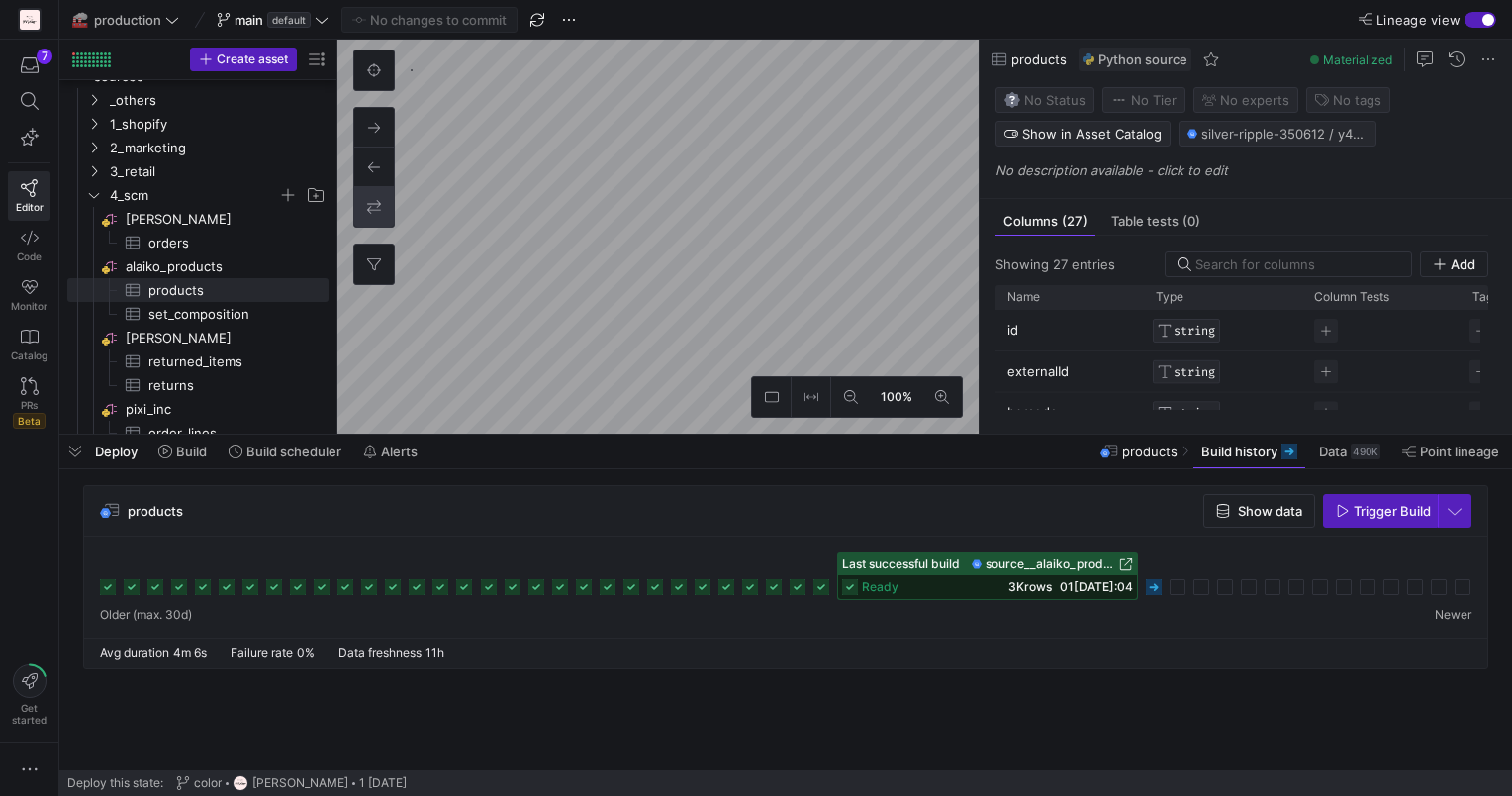 click 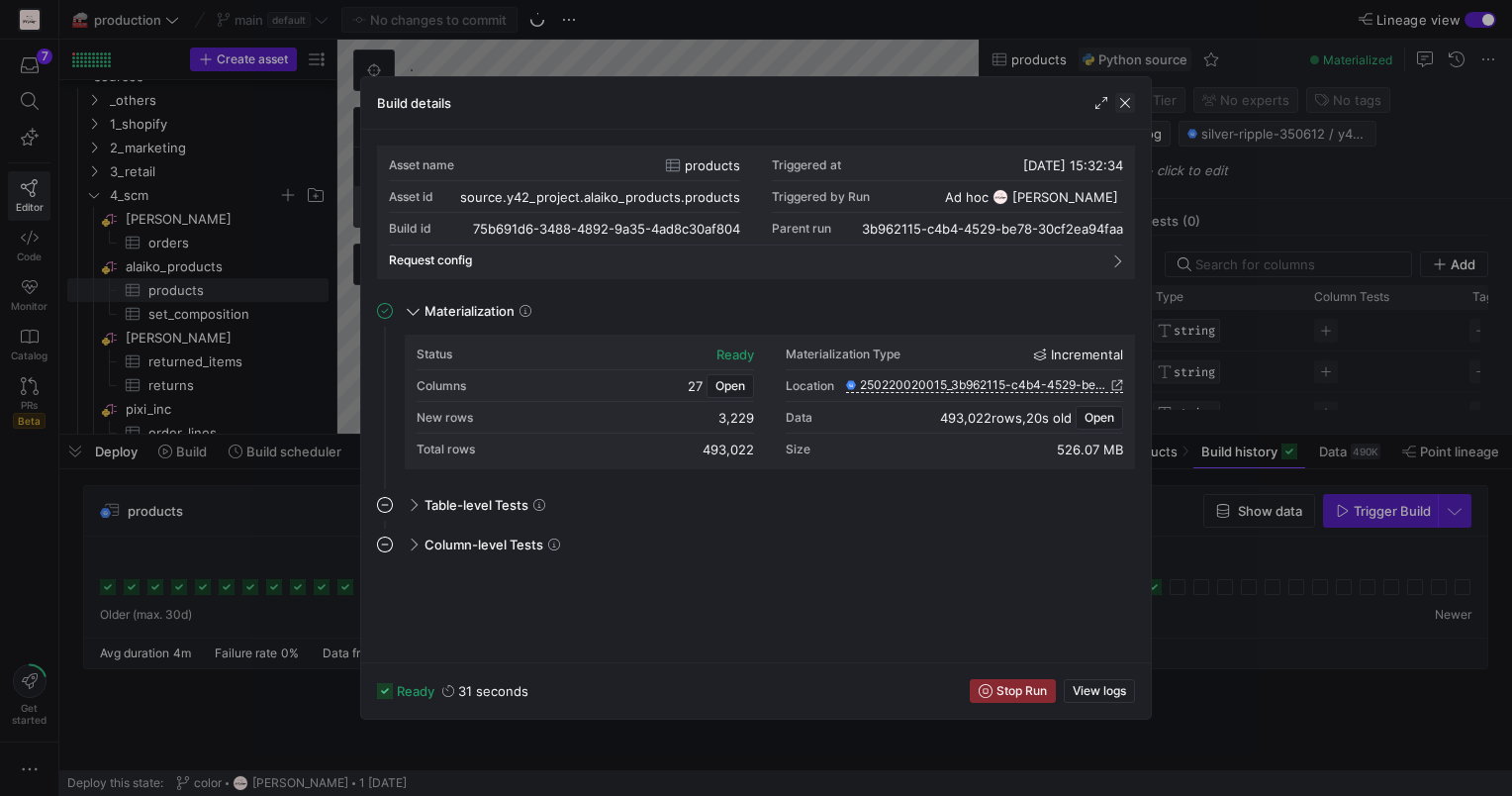click 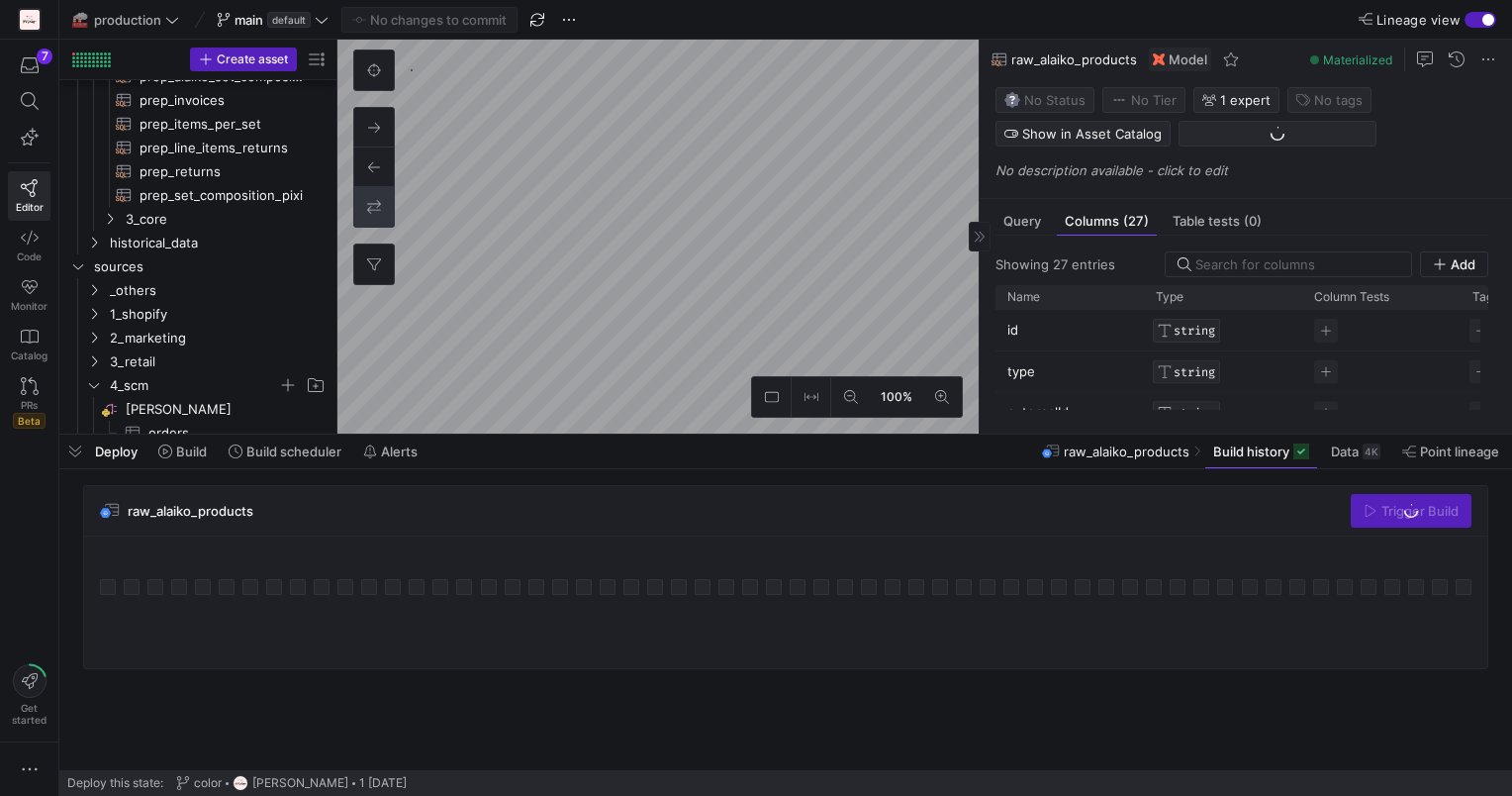 scroll, scrollTop: 760, scrollLeft: 0, axis: vertical 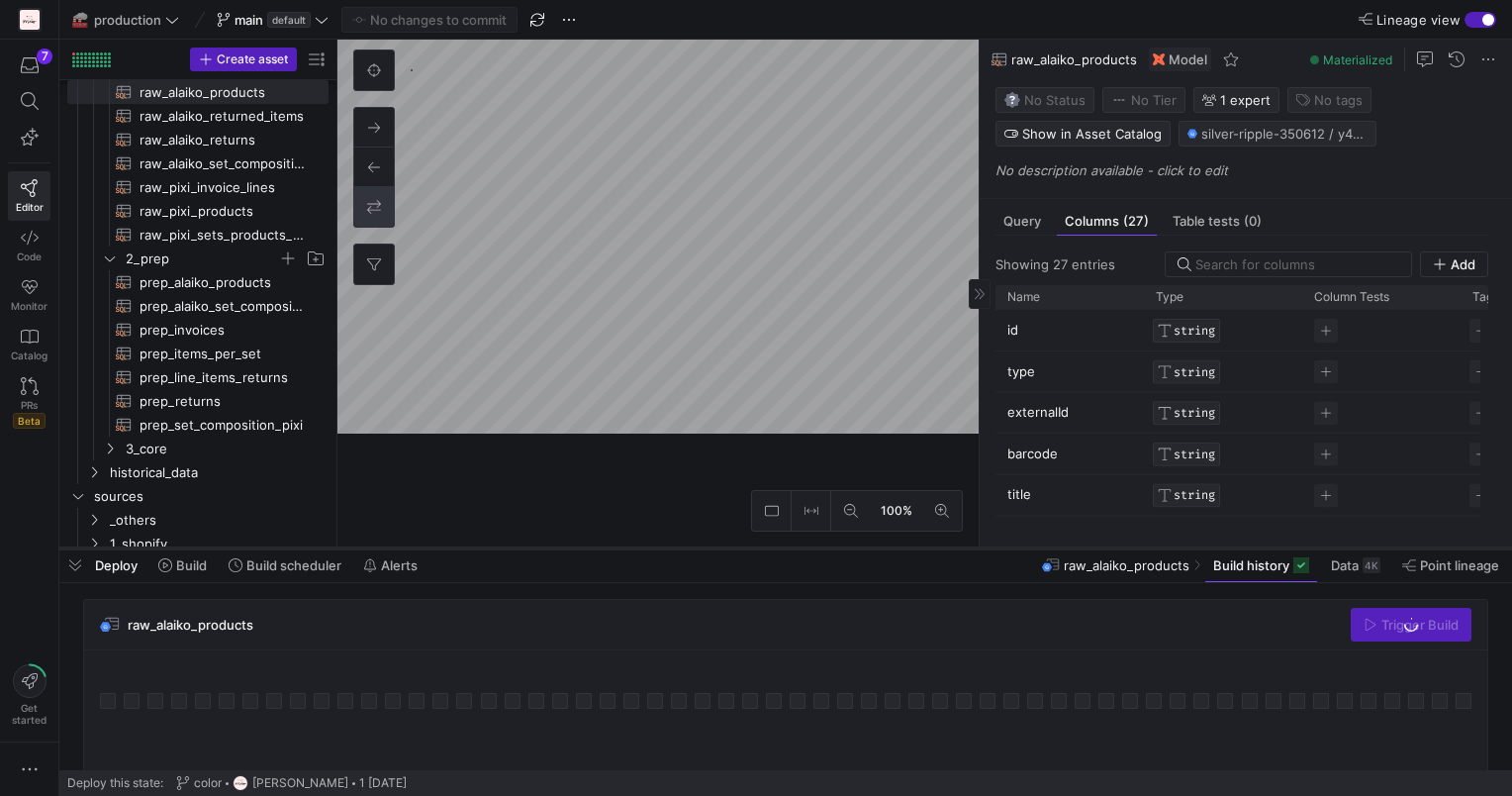 drag, startPoint x: 906, startPoint y: 438, endPoint x: 878, endPoint y: 574, distance: 138.85244 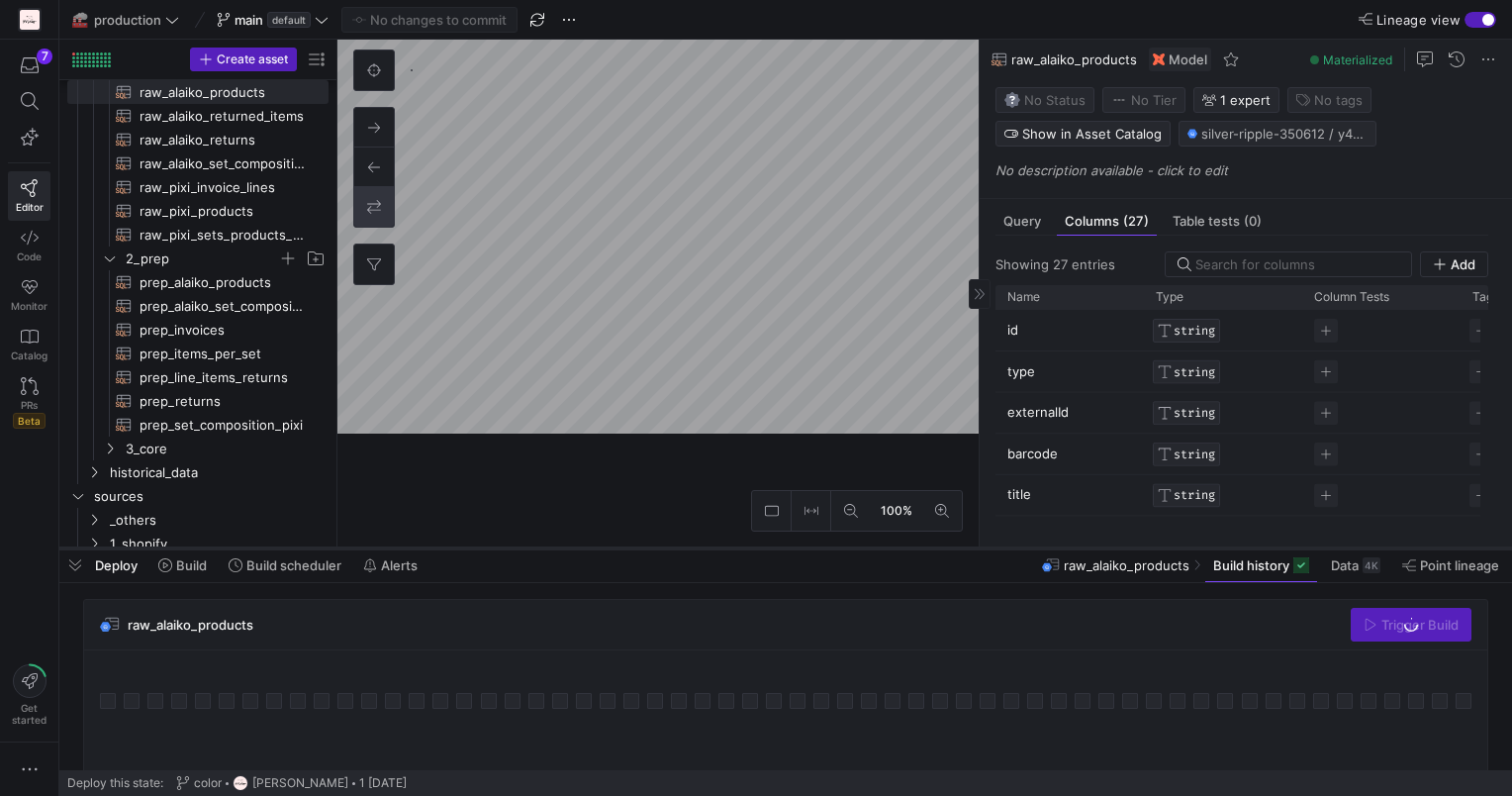 click 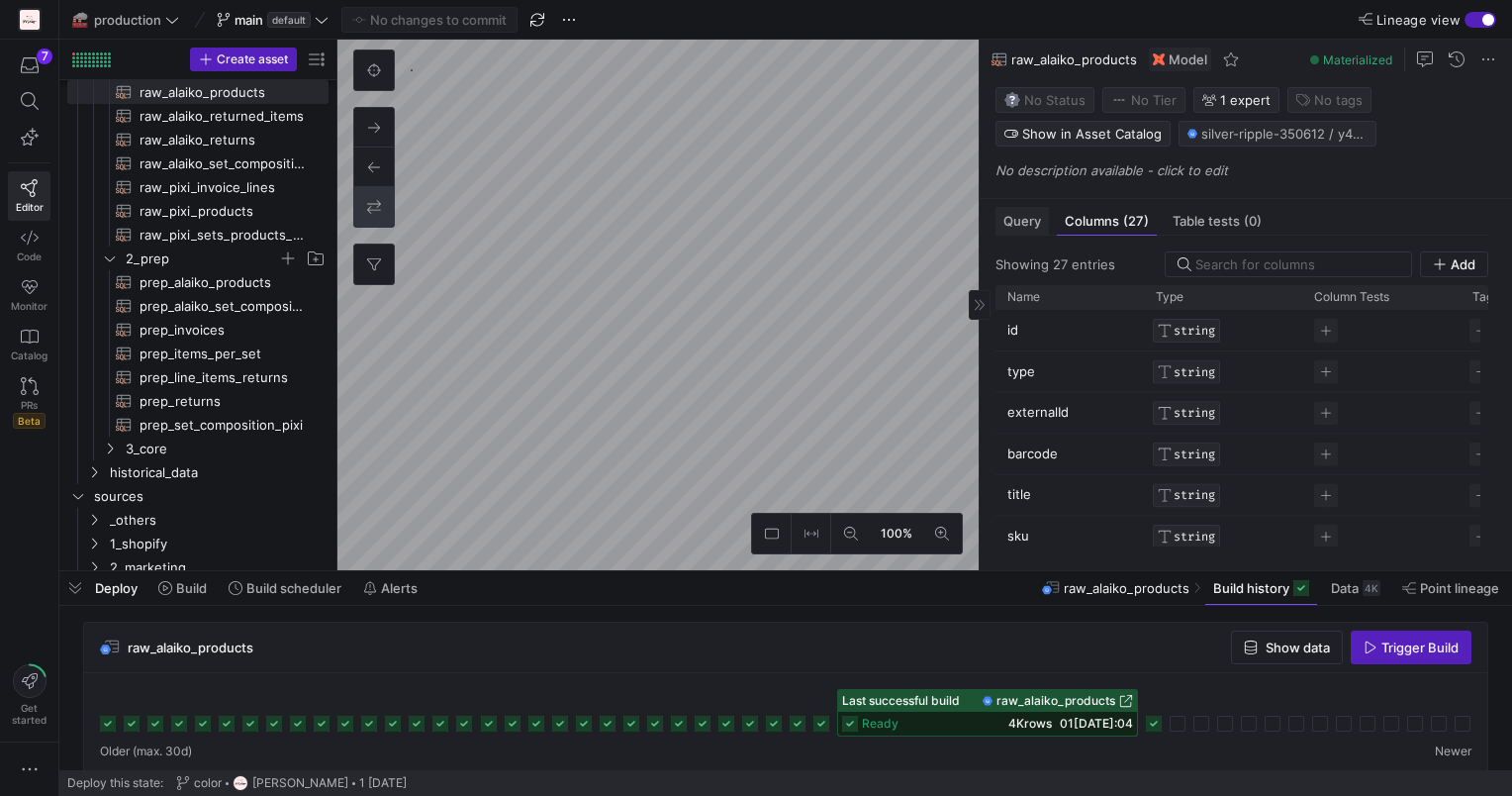 click on "Query" at bounding box center [1022, 221] 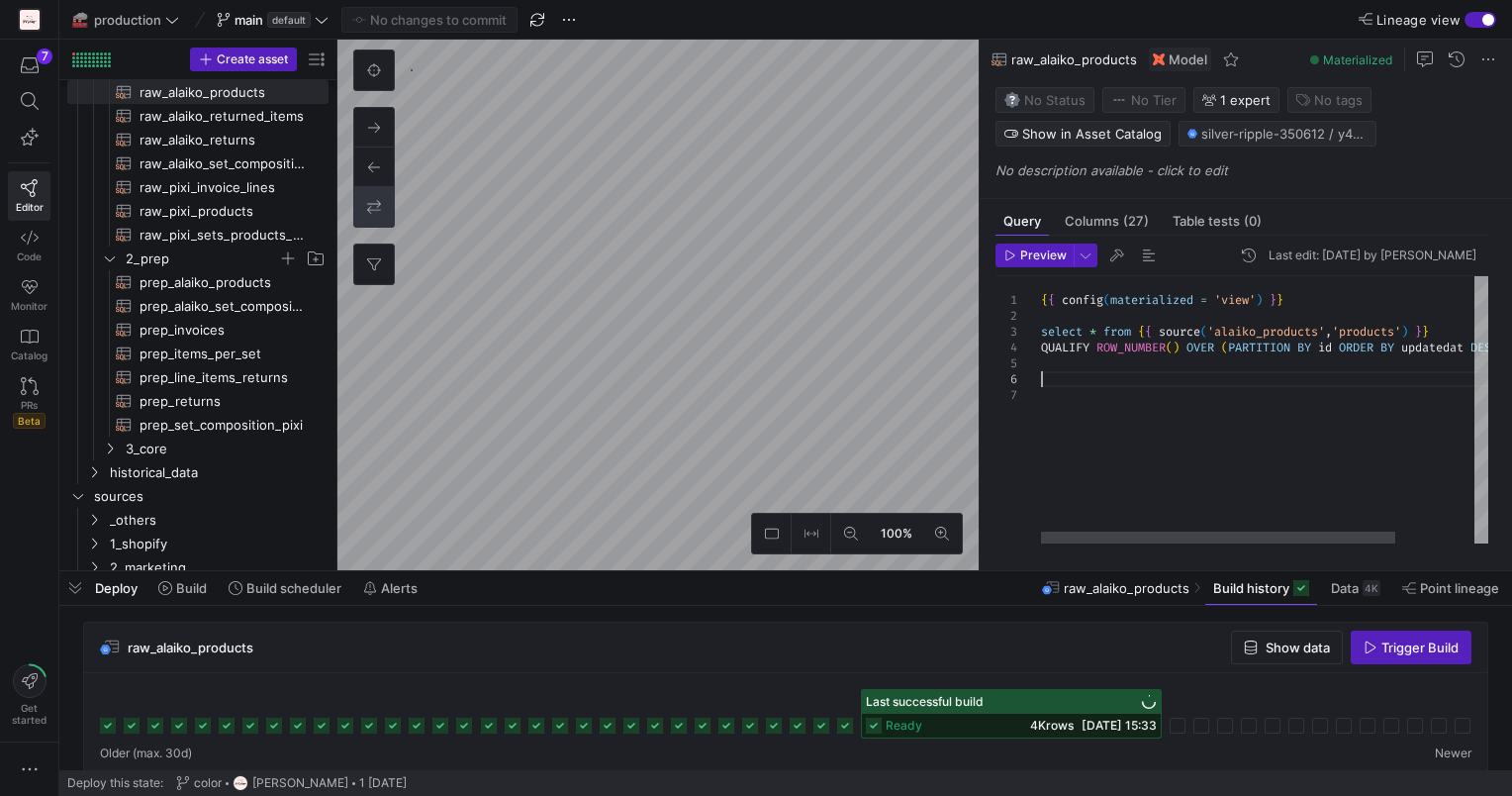 click on "{ {   config ( materialized   =   'view' )   } } select   *   from   { {   source ( 'alaiko_products' , 'products' )   } } QUALIFY   ROW_NUMBER ( )   OVER   ( PARTITION   BY   id   ORDER   BY   updatedat   DESC )   =   1" at bounding box center [1314, 410] 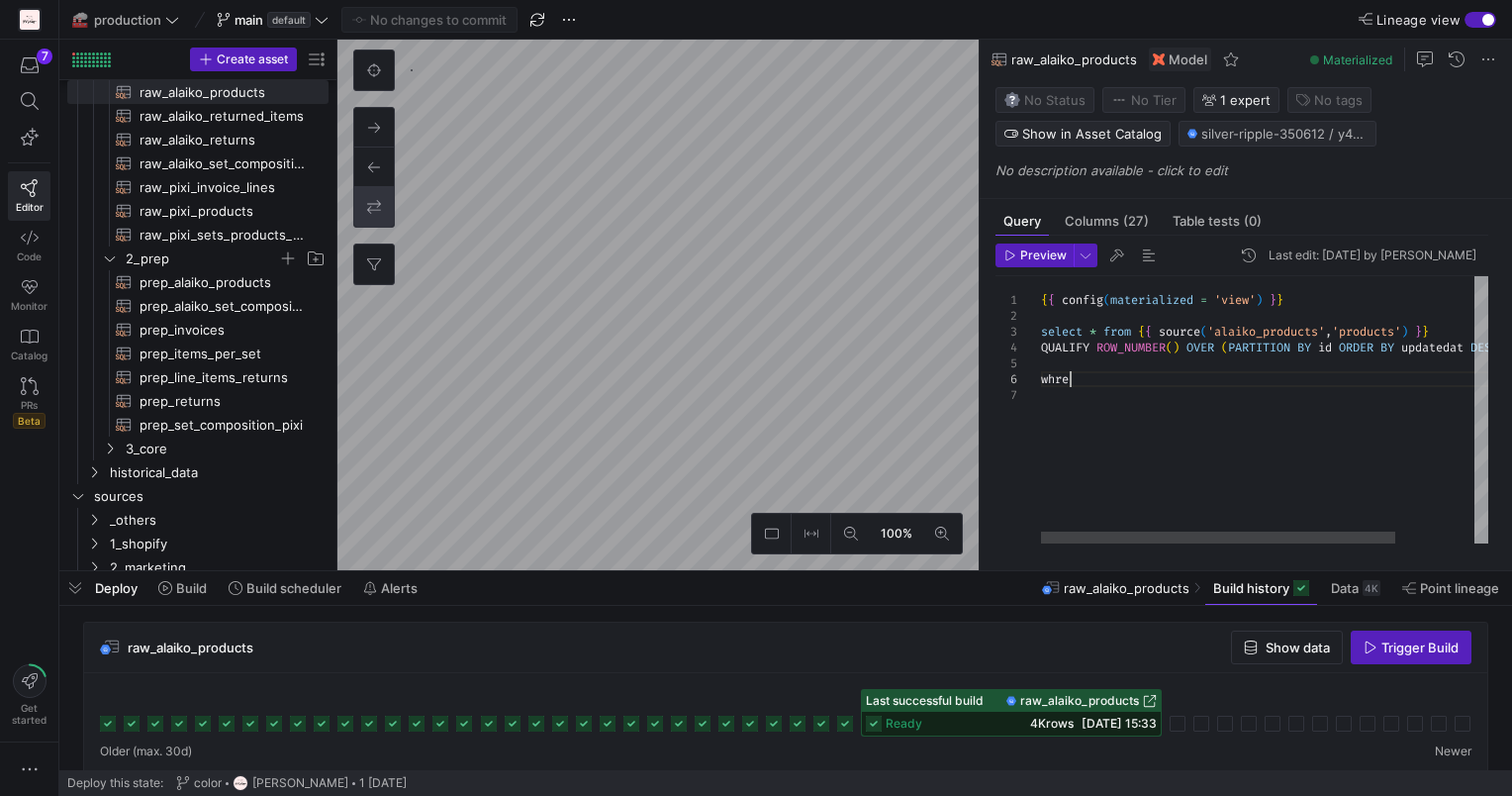 scroll, scrollTop: 79, scrollLeft: 27, axis: both 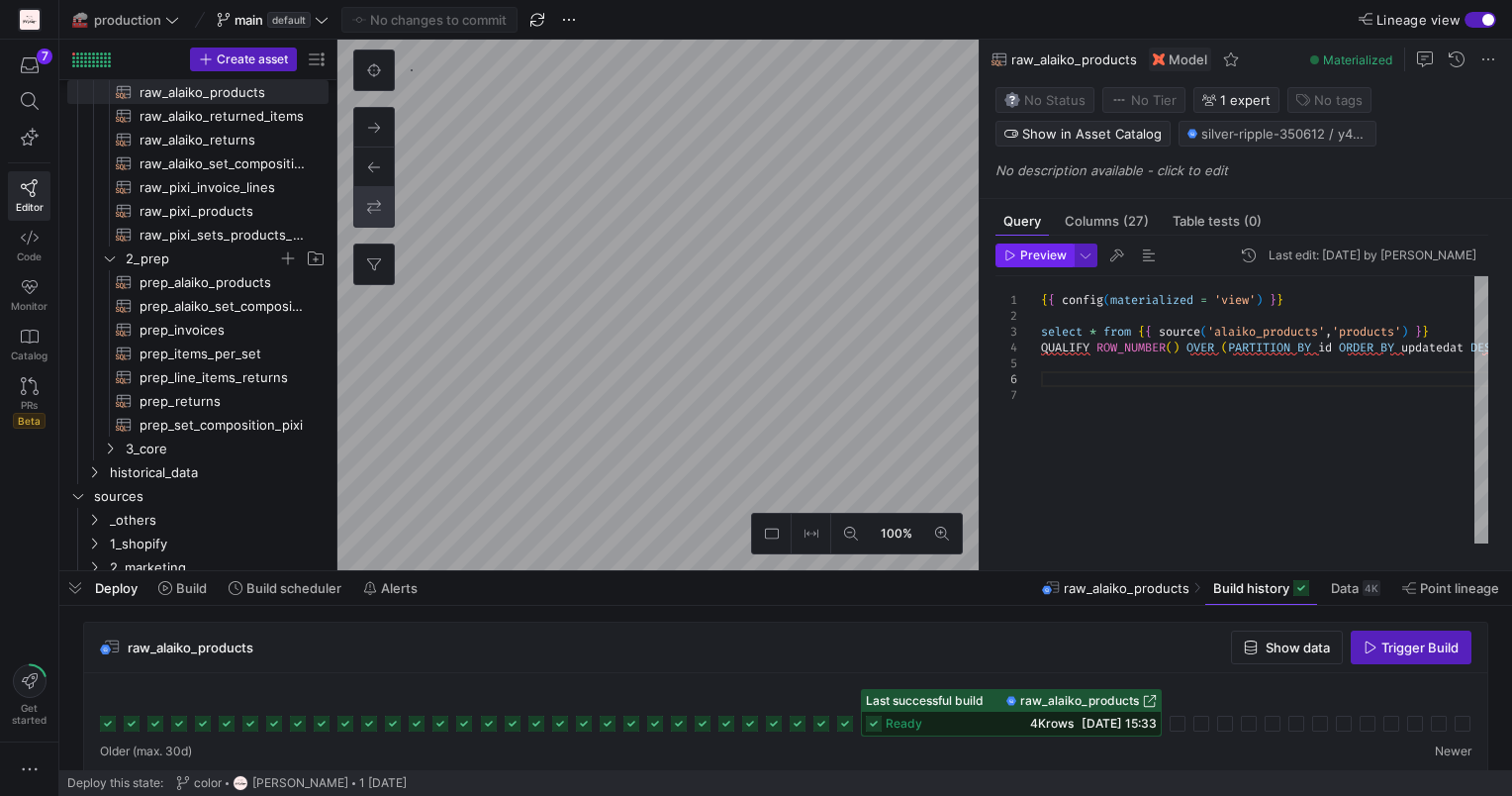 click on "Preview" at bounding box center [1043, 255] 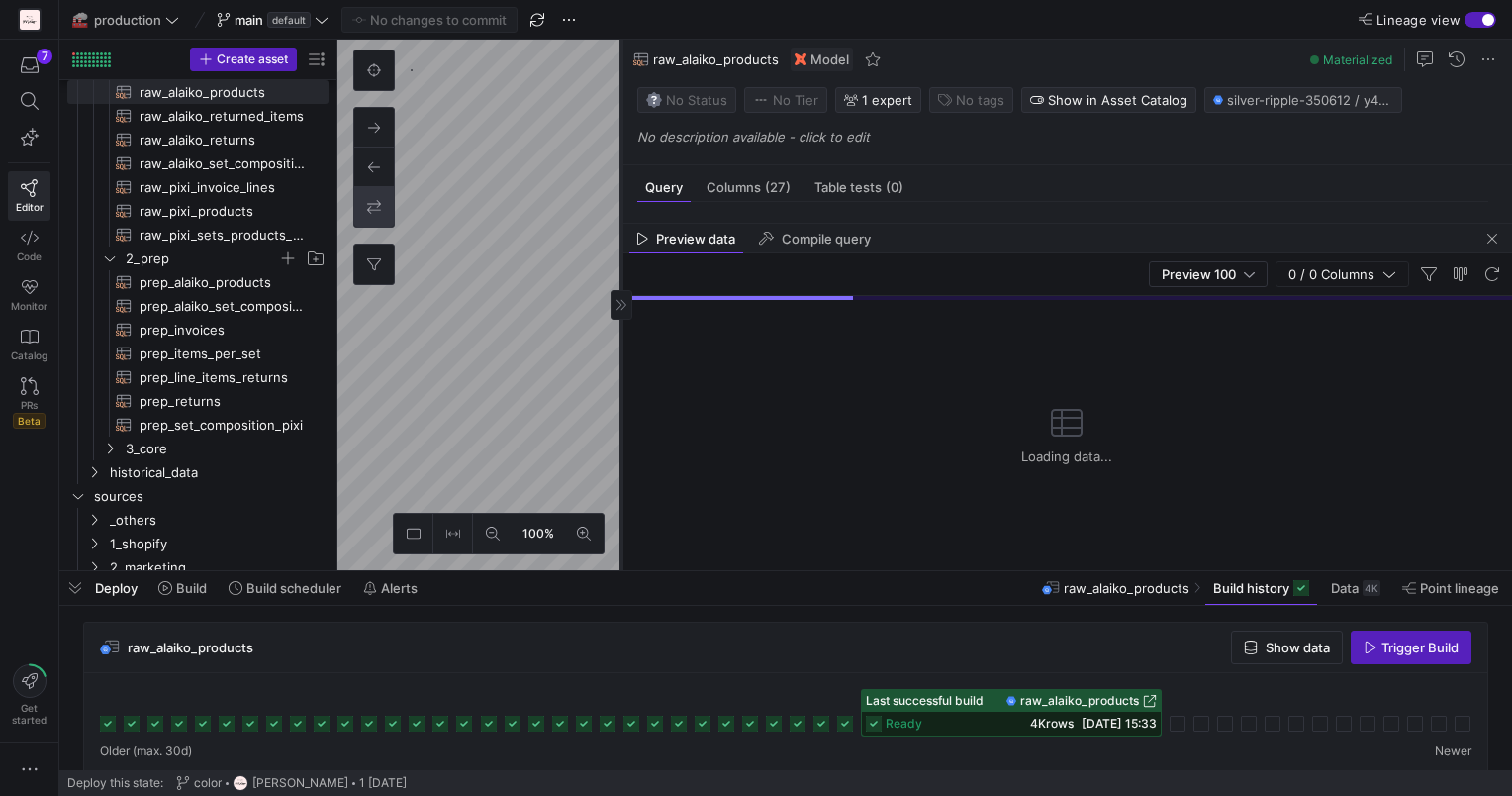 click on "100% 0  Query   Columns  (27)  Table tests  (0) Preview Last edit: [DATE] by [PERSON_NAME] 1 2 3 4 5 6 7 { {   config ( materialized   =   'view' )   } } select   *   from   { {   source ( 'alaiko_products' , 'products' )   } } QUALIFY   ROW_NUMBER ( )   OVER   ( PARTITION   BY   id   ORDER   BY   updatedat   DESC )   =   1 {{ config(materialized = 'view') }}
select * from {{ source('alaiko_products','products') }}
QUALIFY ROW_NUMBER() OVER (PARTITION BY id ORDER BY updatedat DESC) = 1
raw_alaiko_products  Model  Materialized Status  No Status  Tier  No Tier  Experts [PERSON_NAME]  1 expert Tags No tags Show in  Asset Catalog Show in Asset Catalog Publish asset
silver-ripple-350612 / y42_production_main / raw_alaiko_products
silver-ripple-350612 / y42_production_main / raw_alaiko_products Description No description available - click to edit Preview data Compile query" 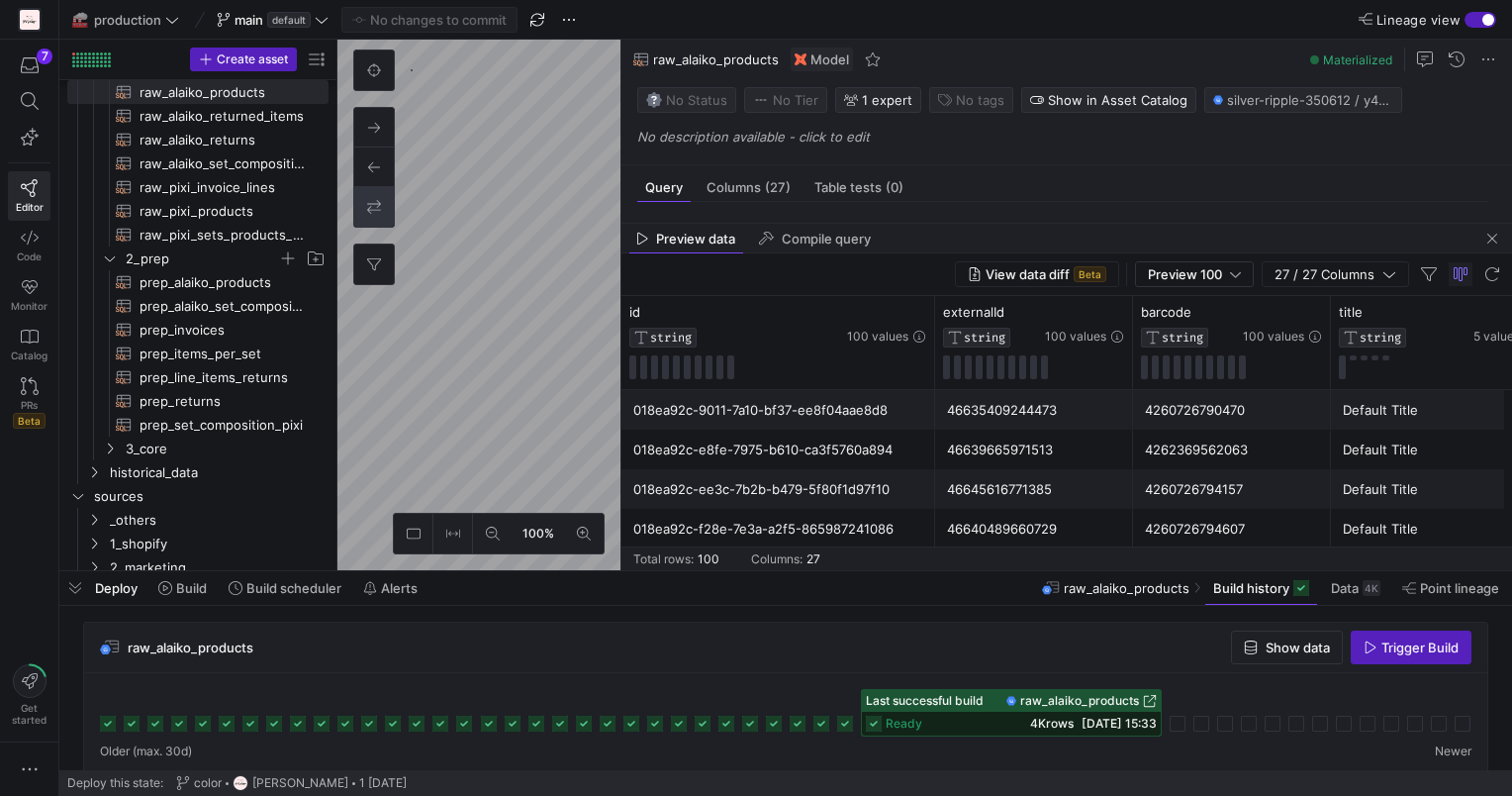 click on "Deploy Build Build scheduler Alerts
raw_alaiko_products Build history
Data  4K  Point lineage" 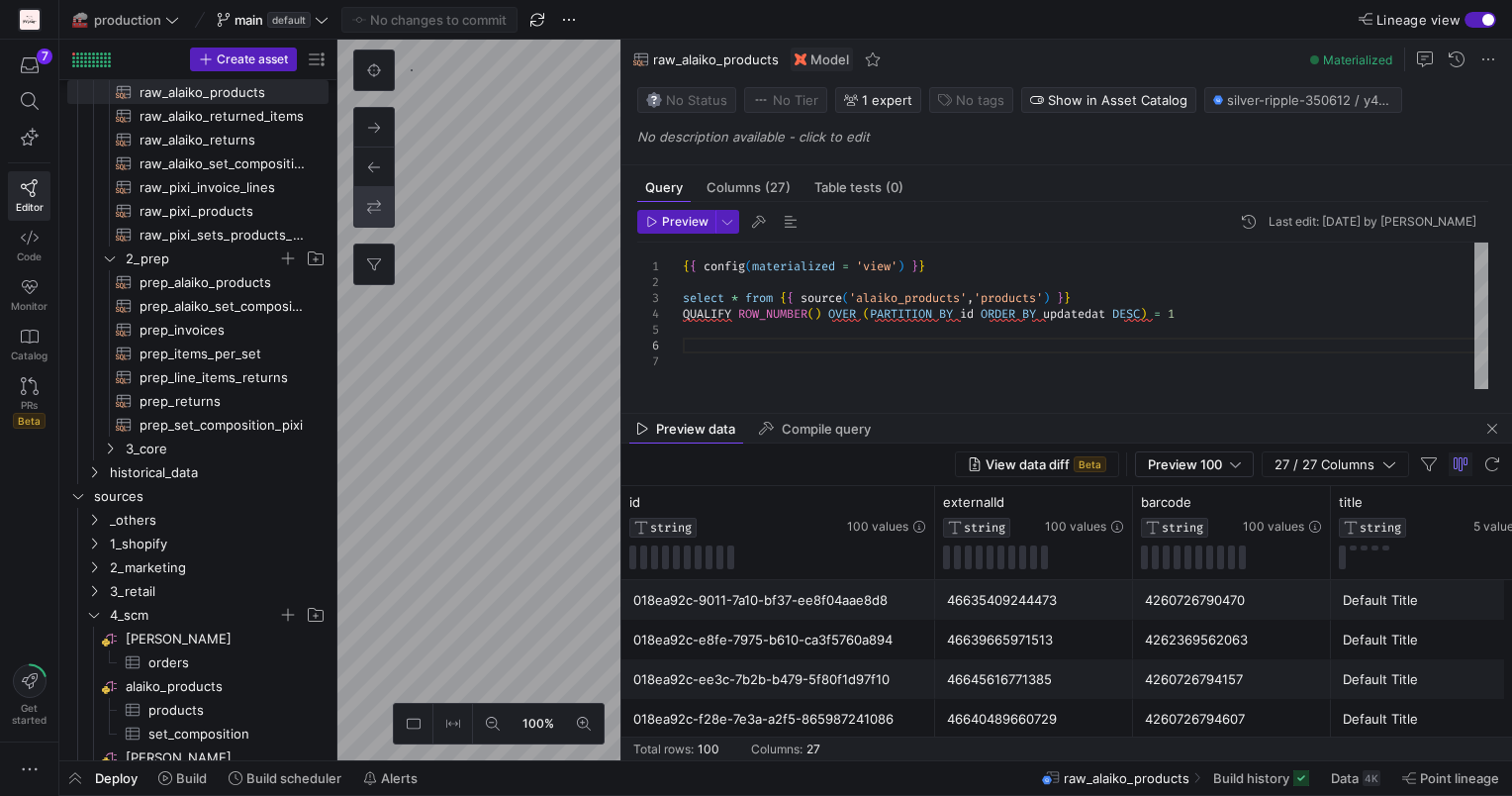 click on "{ {   config ( materialized   =   'view' )   } } select   *   from   { {   source ( 'alaiko_products' , 'products' )   } } QUALIFY   ROW_NUMBER ( )   OVER   ( PARTITION   BY   id   ORDER   BY   updatedat   DESC )   =   1" at bounding box center (1086, 316) 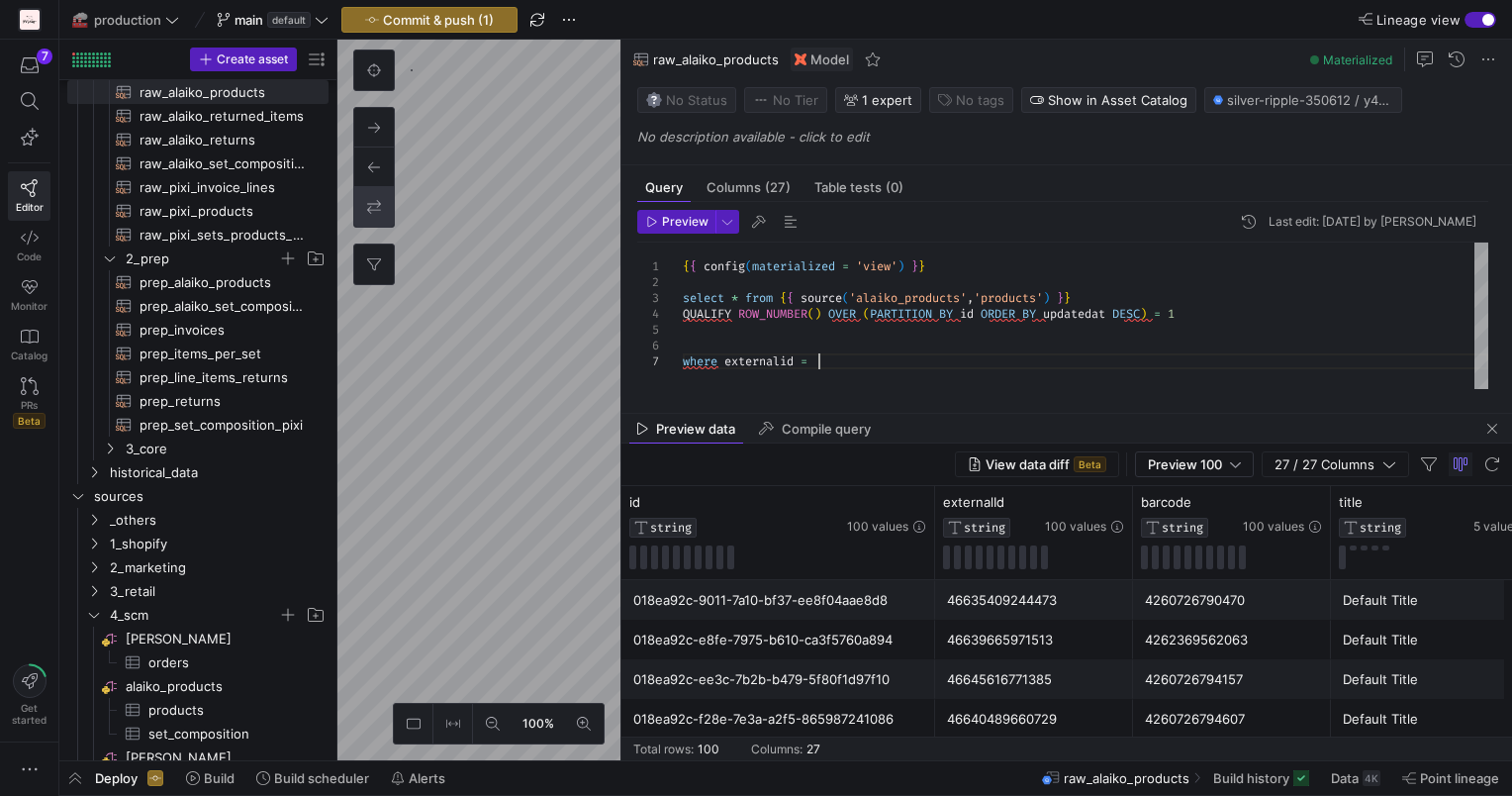 scroll, scrollTop: 95, scrollLeft: 134, axis: both 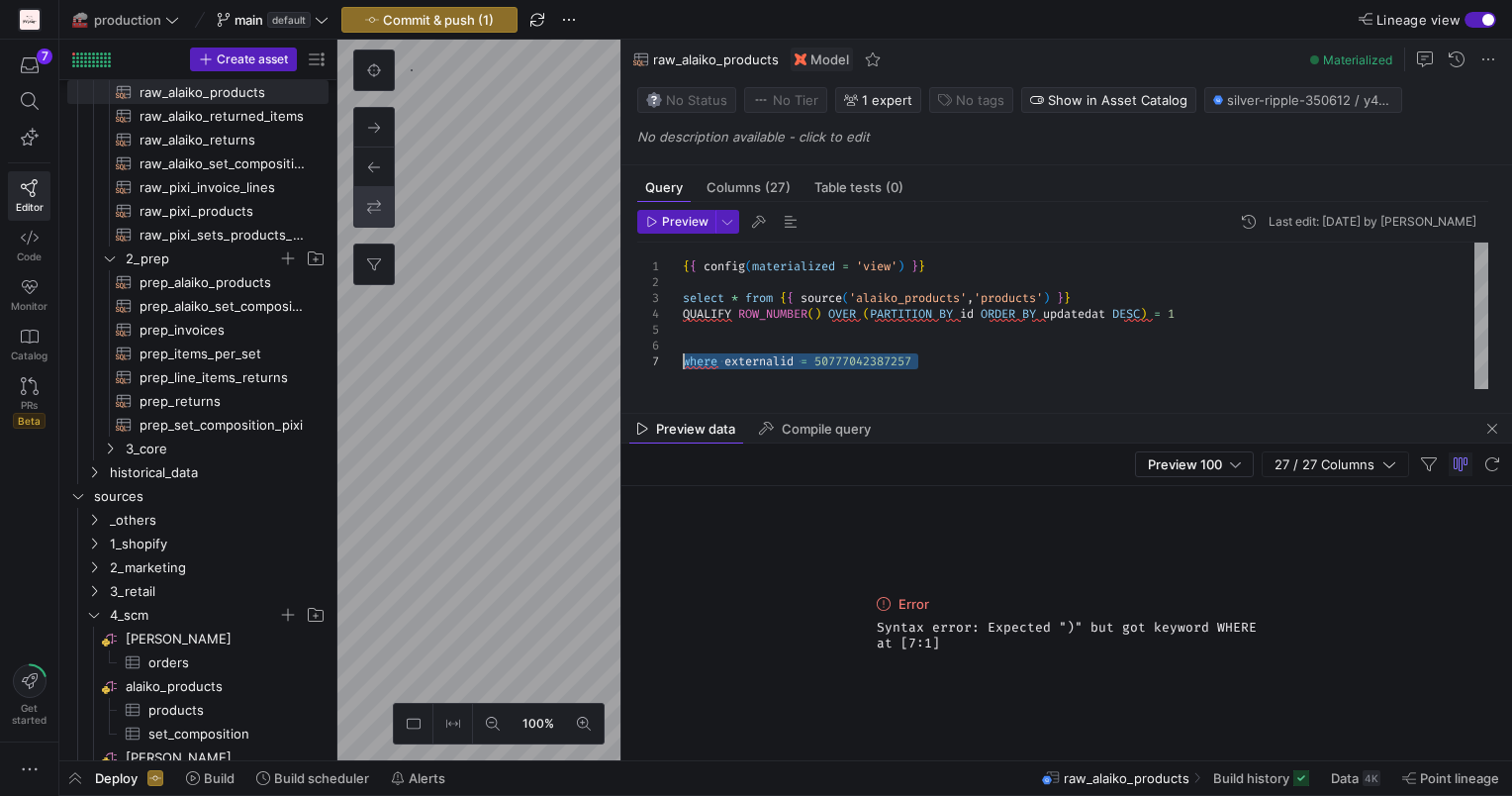 drag, startPoint x: 915, startPoint y: 358, endPoint x: 672, endPoint y: 354, distance: 243.03292 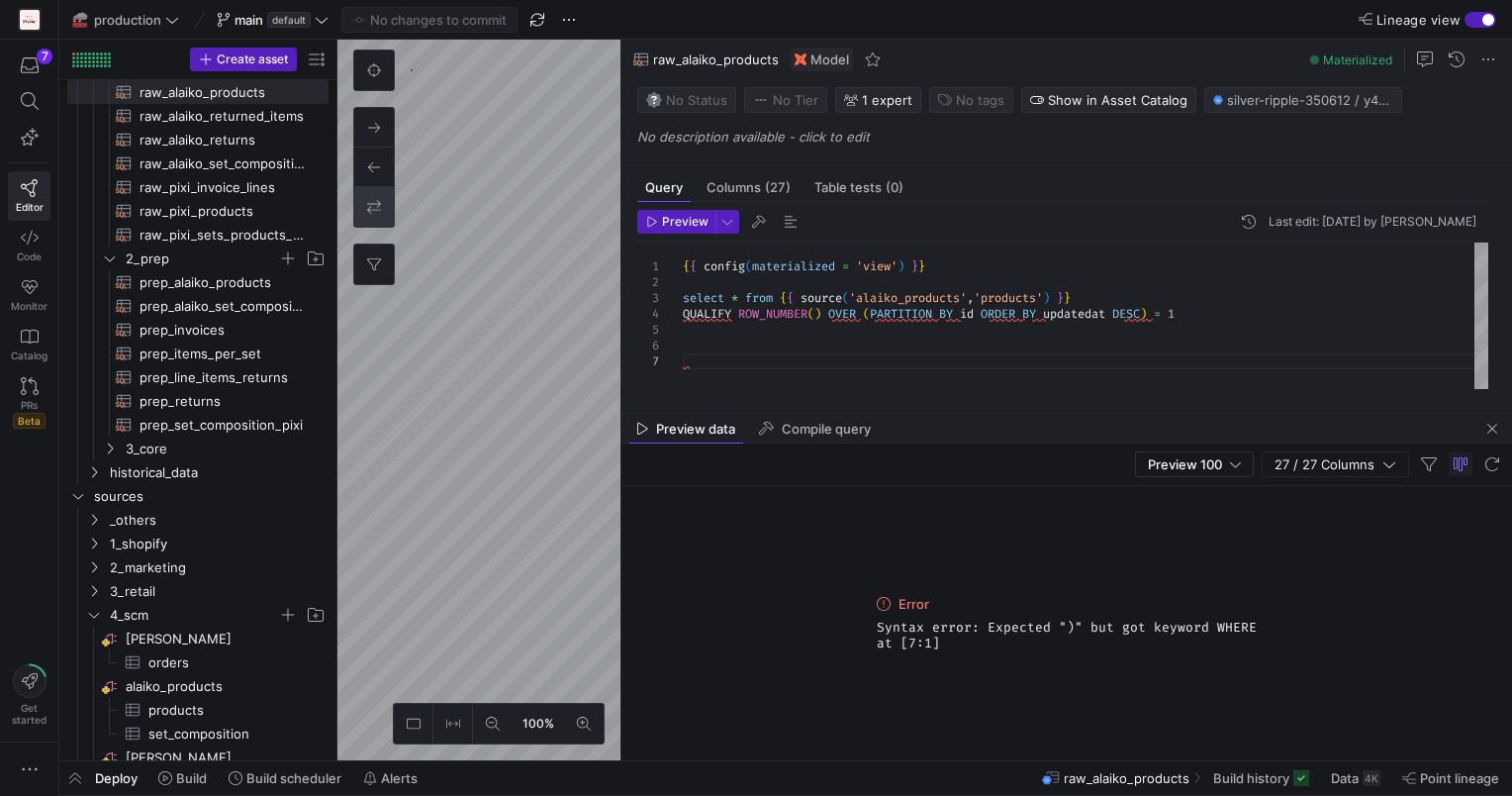 click on "{ {   config ( materialized   =   'view' )   } } select   *   from   { {   source ( 'alaiko_products' , 'products' )   } } QUALIFY   ROW_NUMBER ( )   OVER   ( PARTITION   BY   id   ORDER   BY   updatedat   DESC )   =   1" at bounding box center (1086, 316) 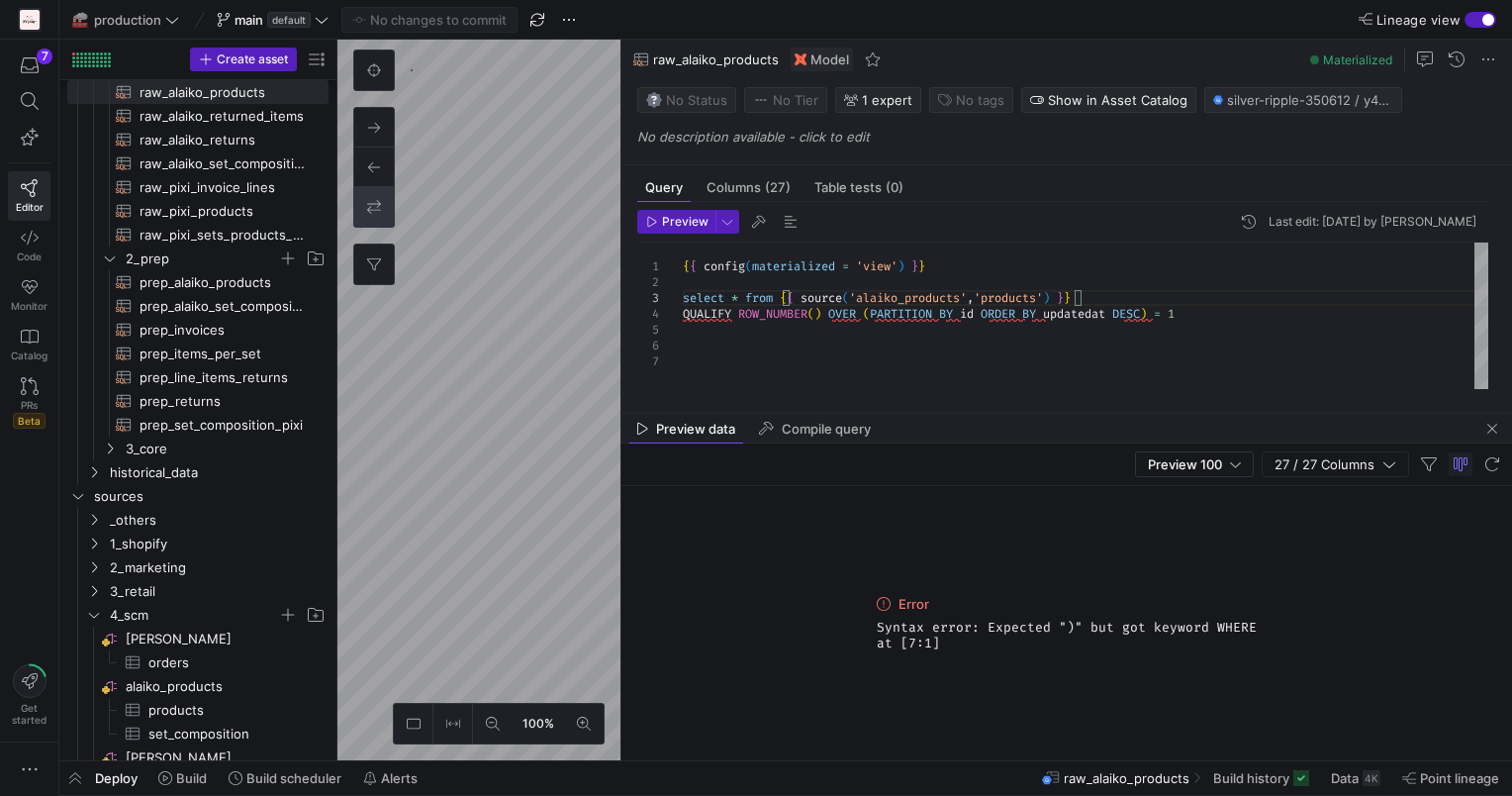 scroll, scrollTop: 62, scrollLeft: 0, axis: vertical 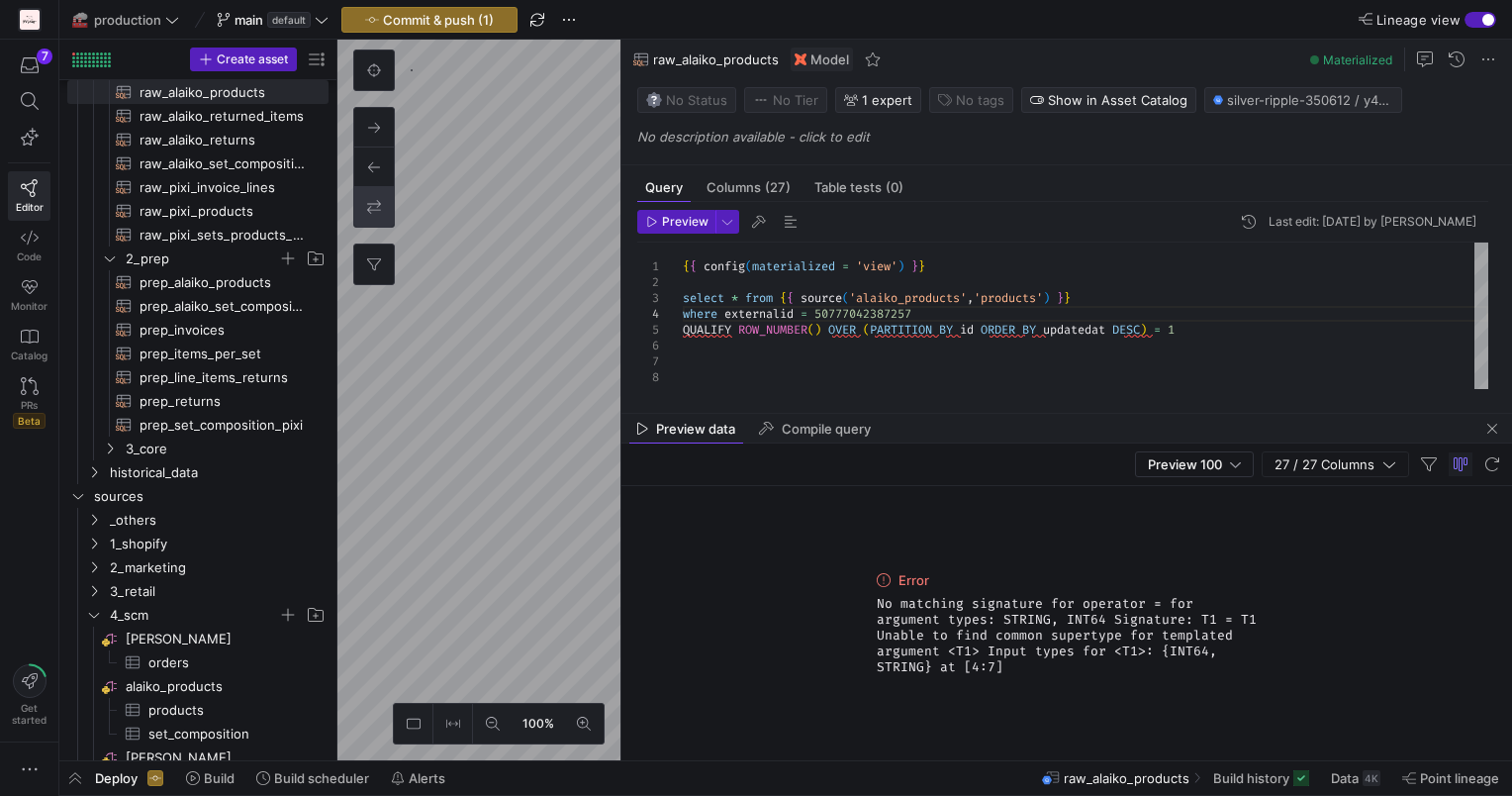 click on "{ {   config ( materialized   =   'view' )   } } select   *   from   { {   source ( 'alaiko_products' , 'products' )   } } QUALIFY   ROW_NUMBER ( )   OVER   ( PARTITION   BY   id   ORDER   BY   updatedat   DESC )   =   1 where   externalid   =   50777042387257" at bounding box center [1086, 316] 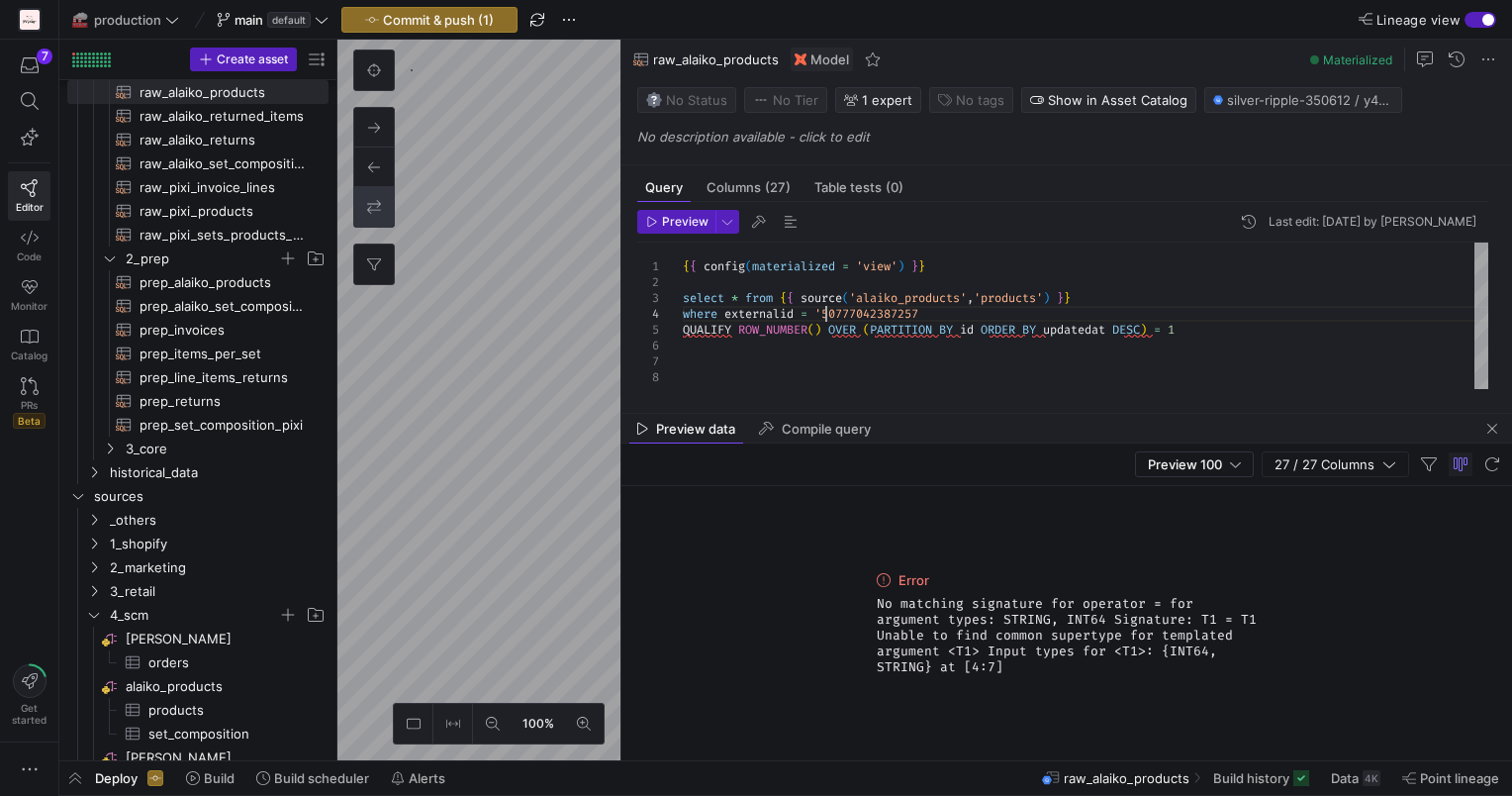 scroll, scrollTop: 62, scrollLeft: 141, axis: both 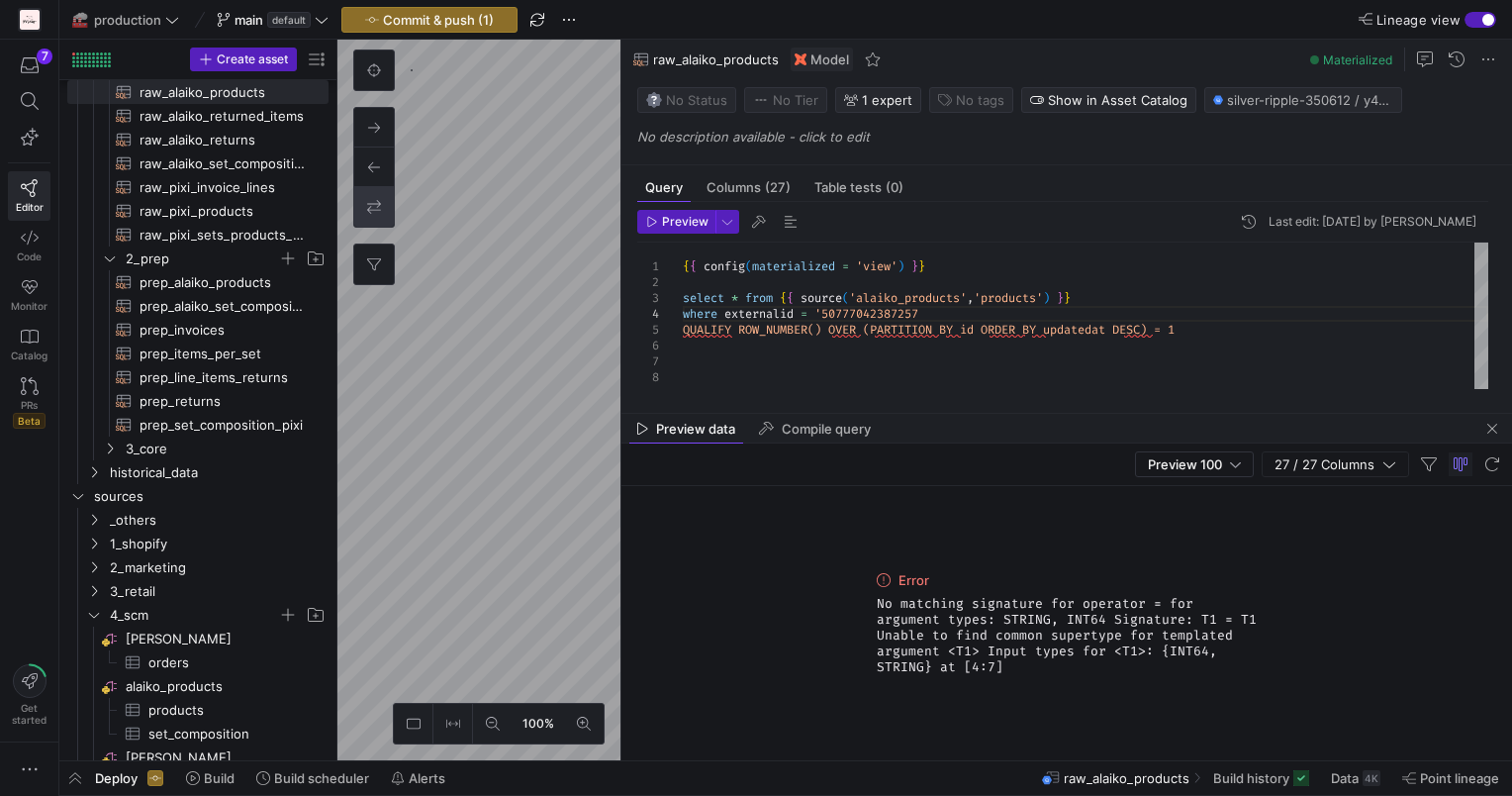 click on "{ {   config ( materialized   =   'view' )   } } select   *   from   { {   source ( 'alaiko_products' , 'products' )   } } QUALIFY ROW_NUMBER() OVER (PARTITION BY id ORDER B Y updatedat DESC) = 1 where   externalid   =   '50777042387257" at bounding box center [1086, 316] 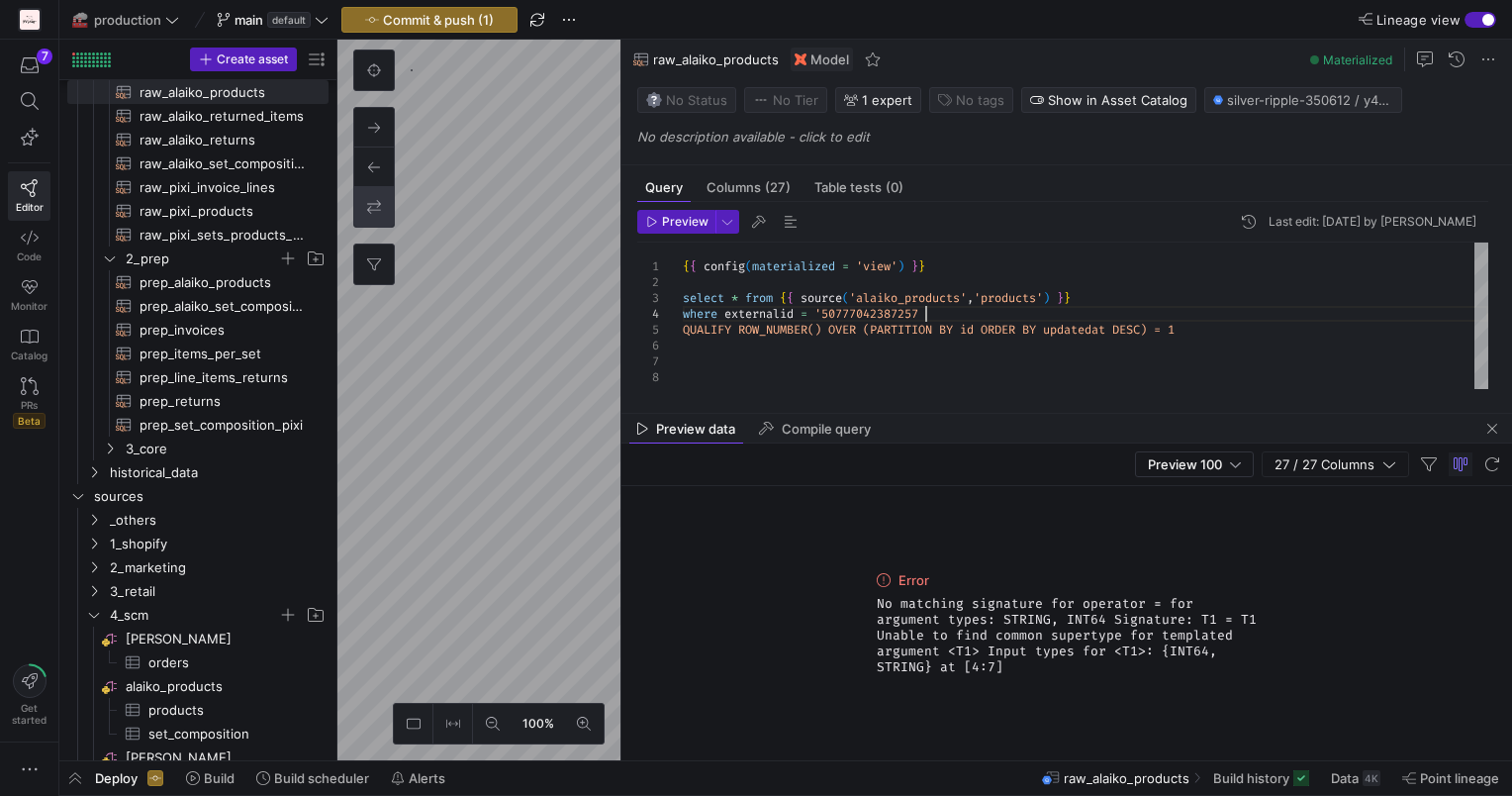 scroll, scrollTop: 62, scrollLeft: 246, axis: both 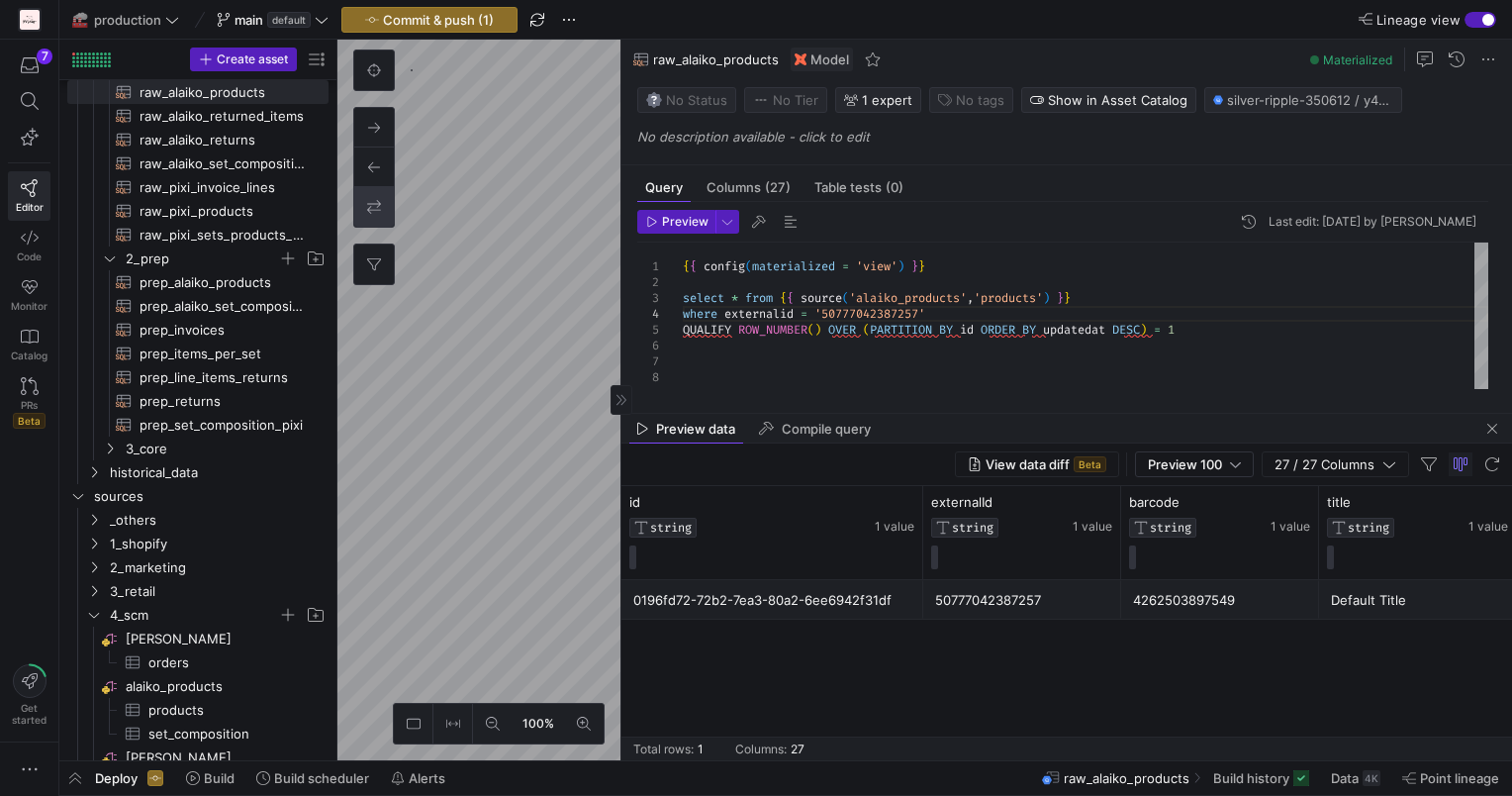 click on "50777042387257" 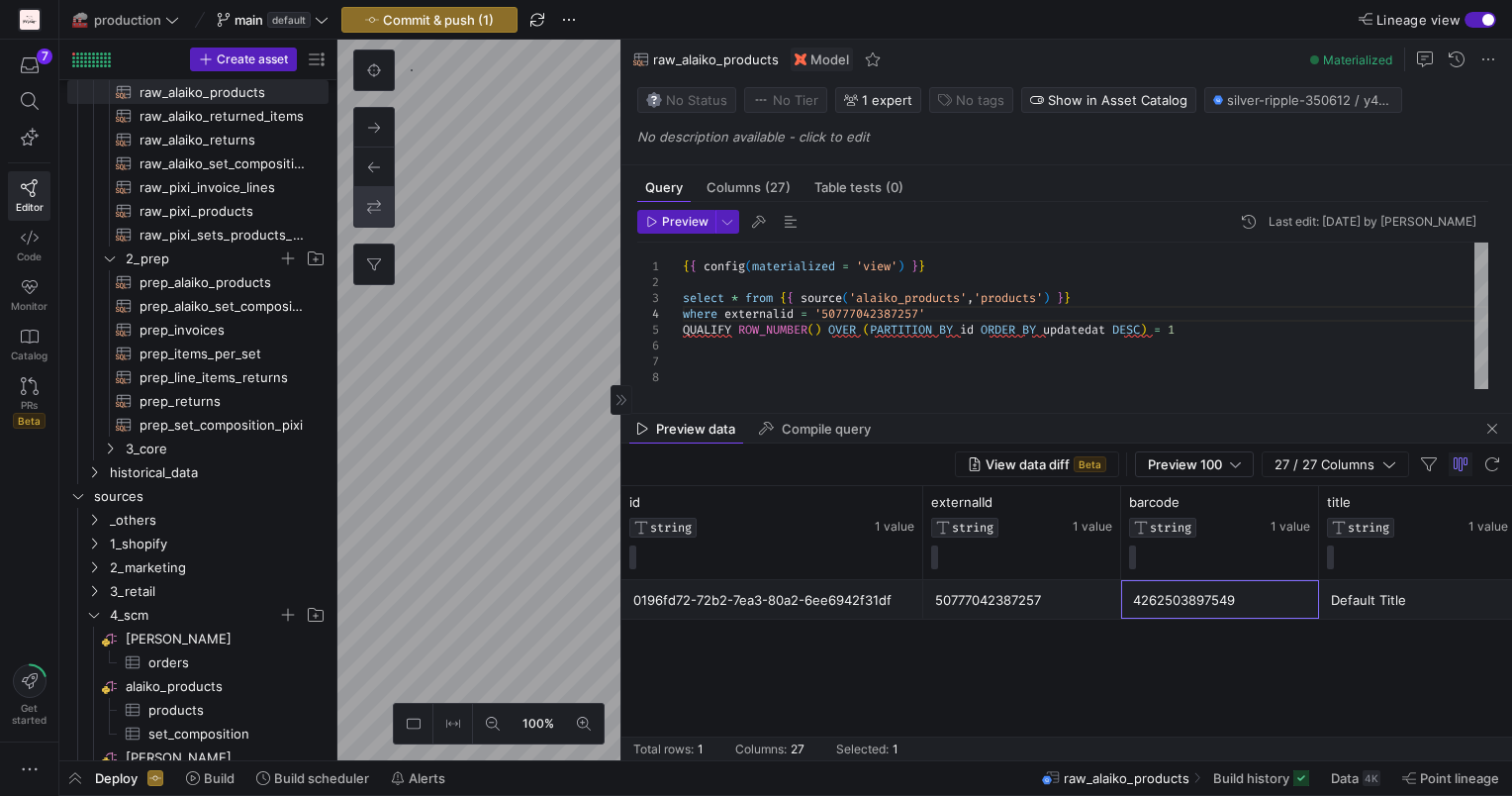 scroll, scrollTop: 0, scrollLeft: 4, axis: horizontal 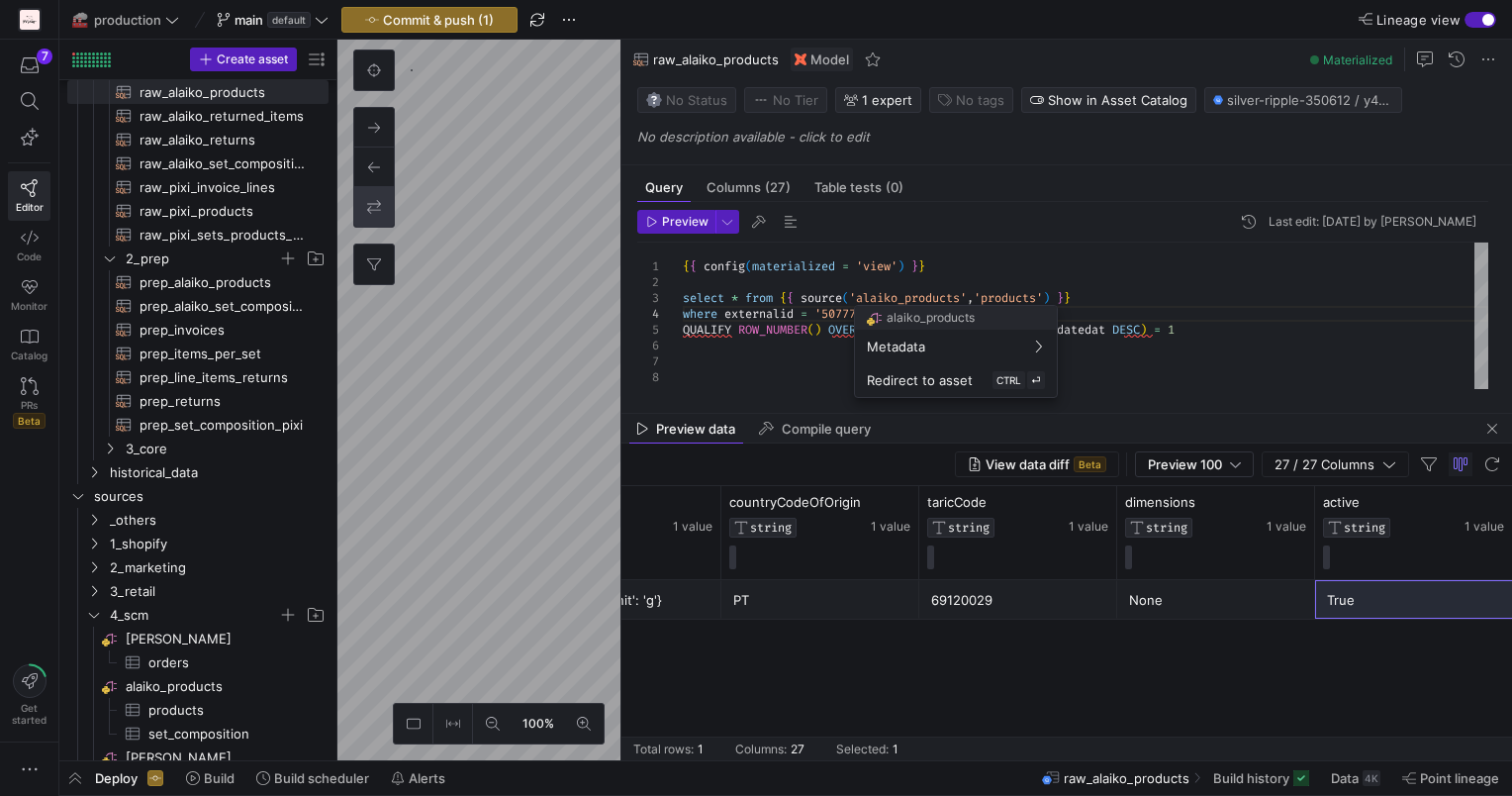 click at bounding box center [756, 398] 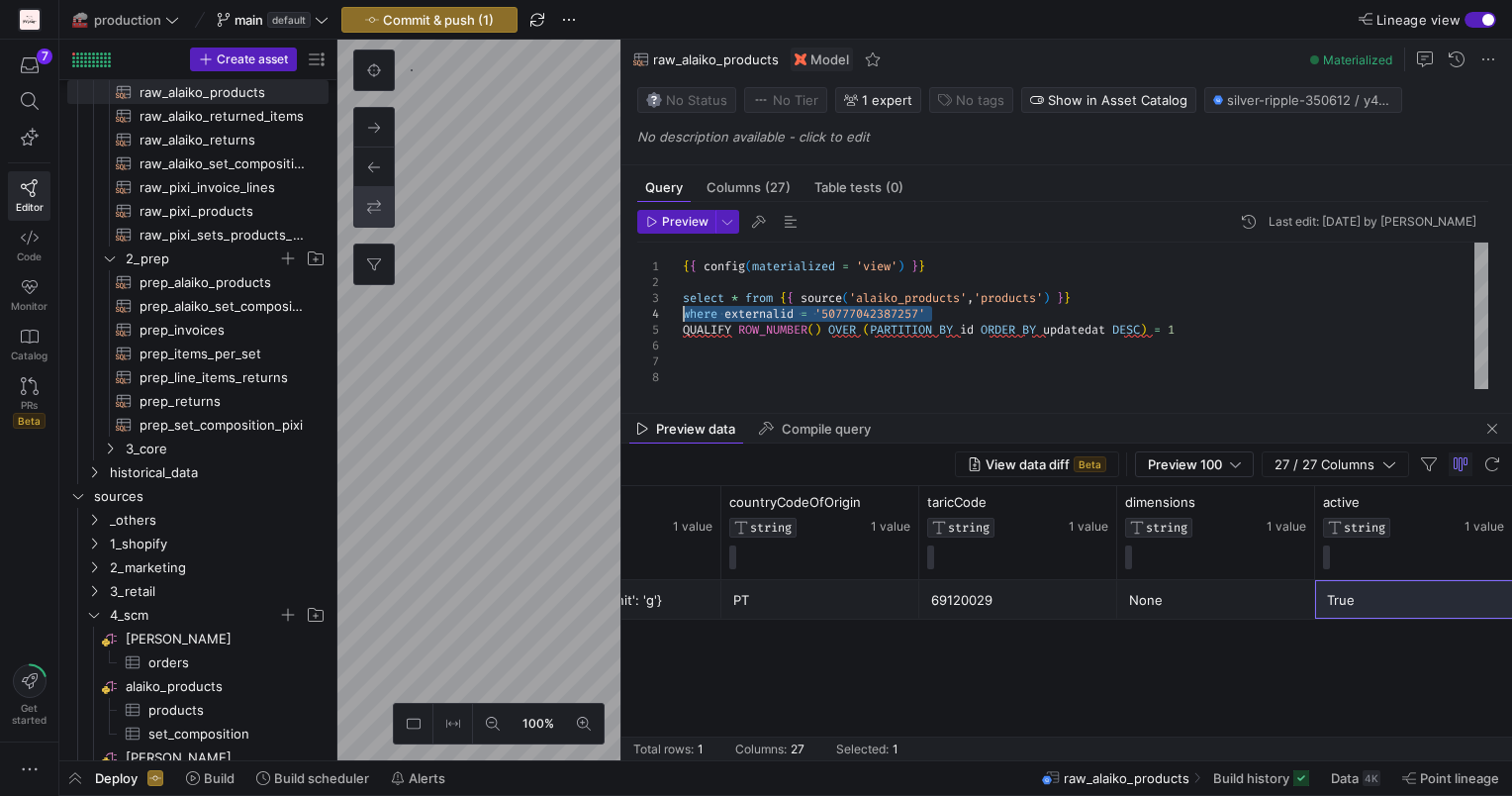 drag, startPoint x: 939, startPoint y: 307, endPoint x: 677, endPoint y: 308, distance: 262.0019 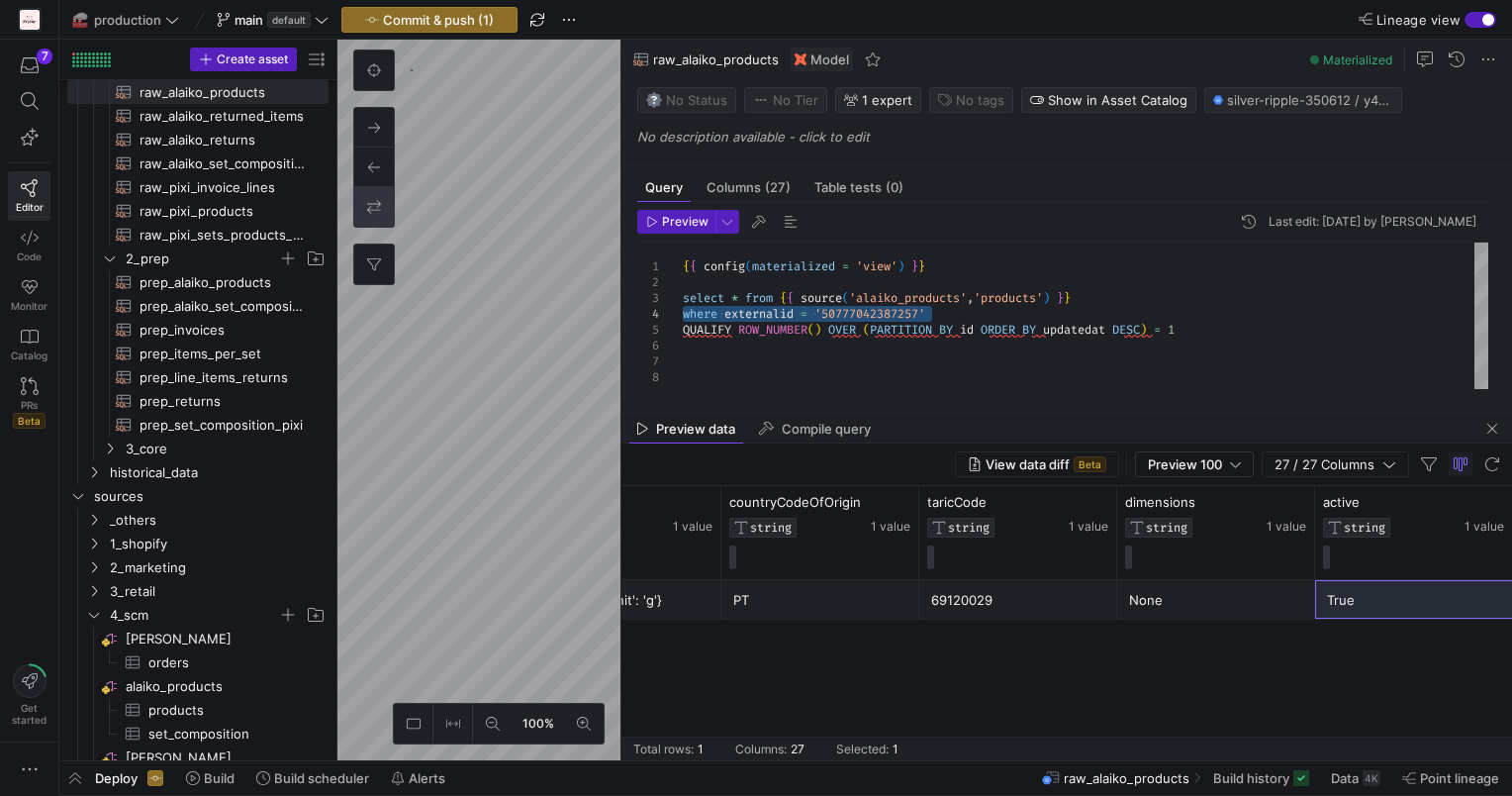click on "None" 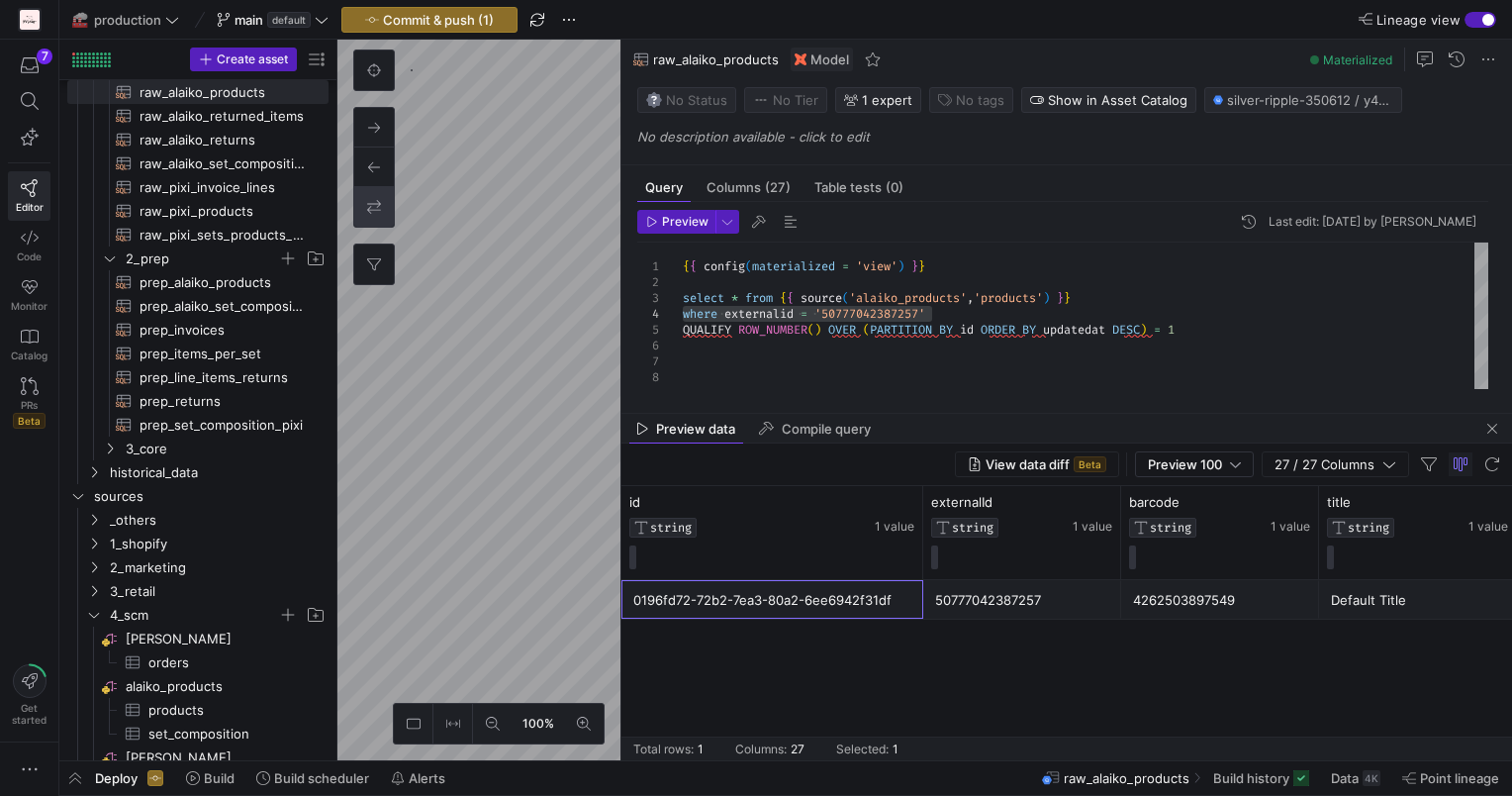 click on "0196fd72-72b2-7ea3-80a2-6ee6942f31df" 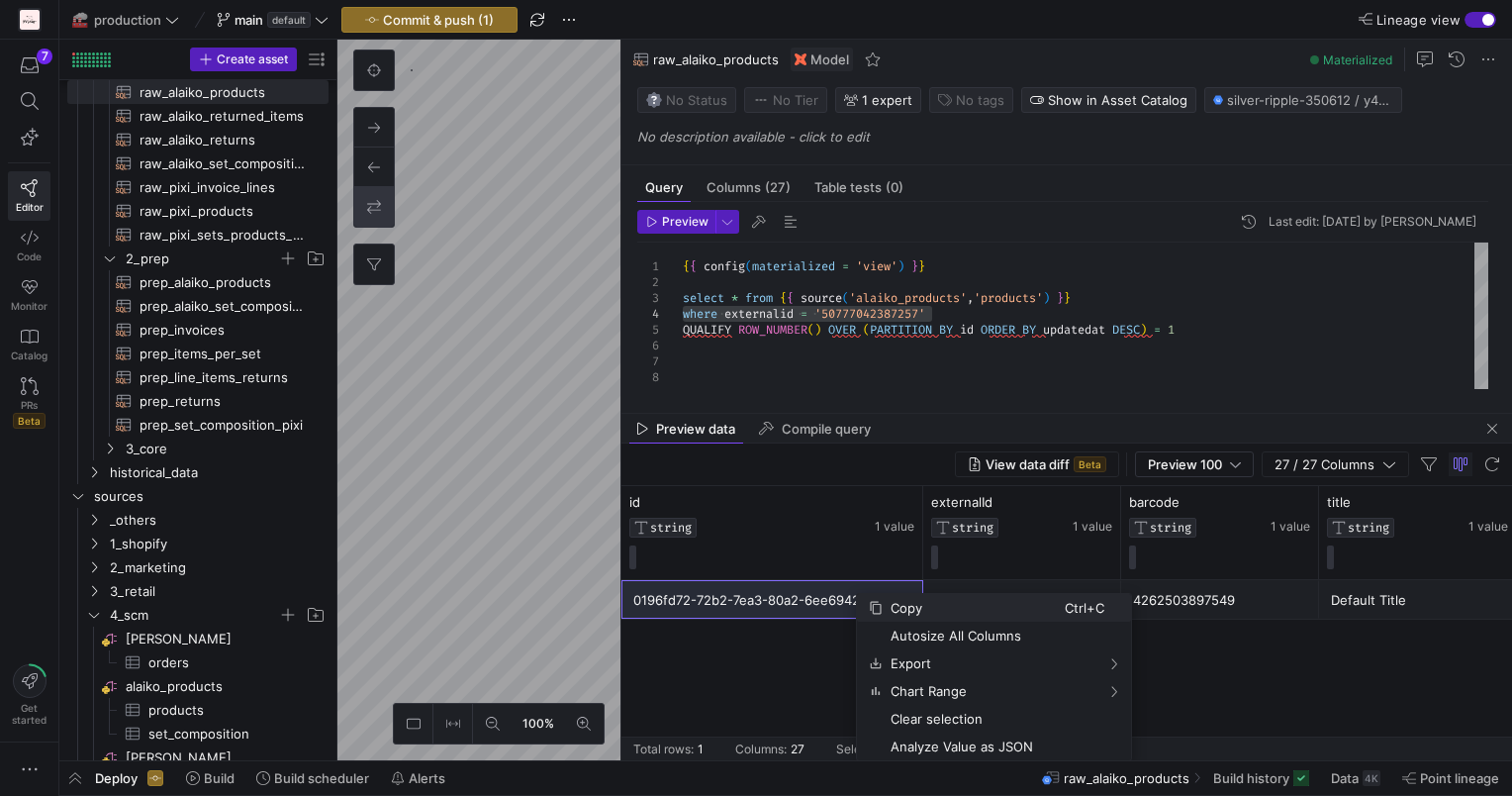 click 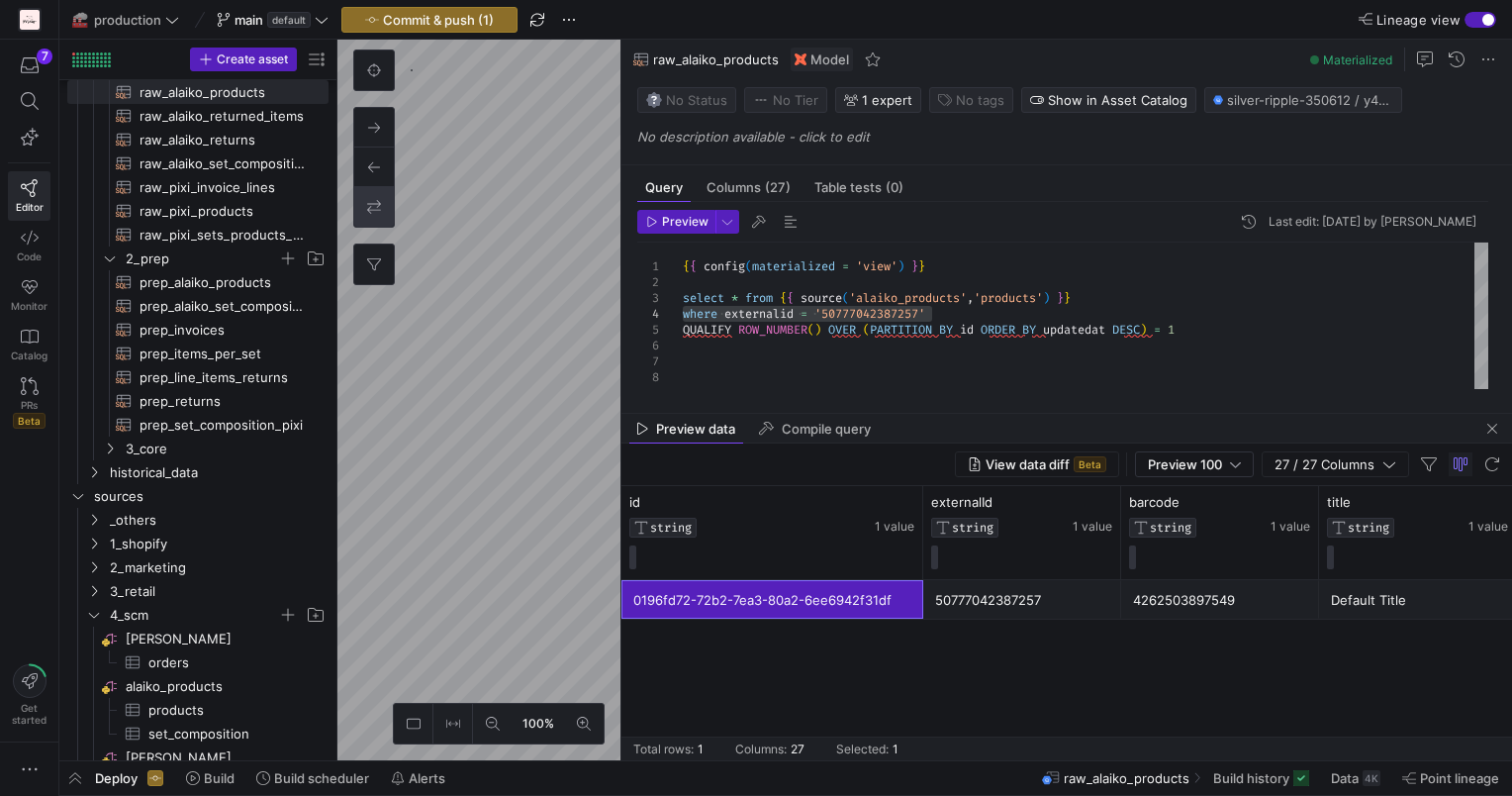 click on "8 teiliges Set
Default Title
4262503897549
50777042387257
0196fd72-72b2-7ea3-80a2-6ee6942f31df" 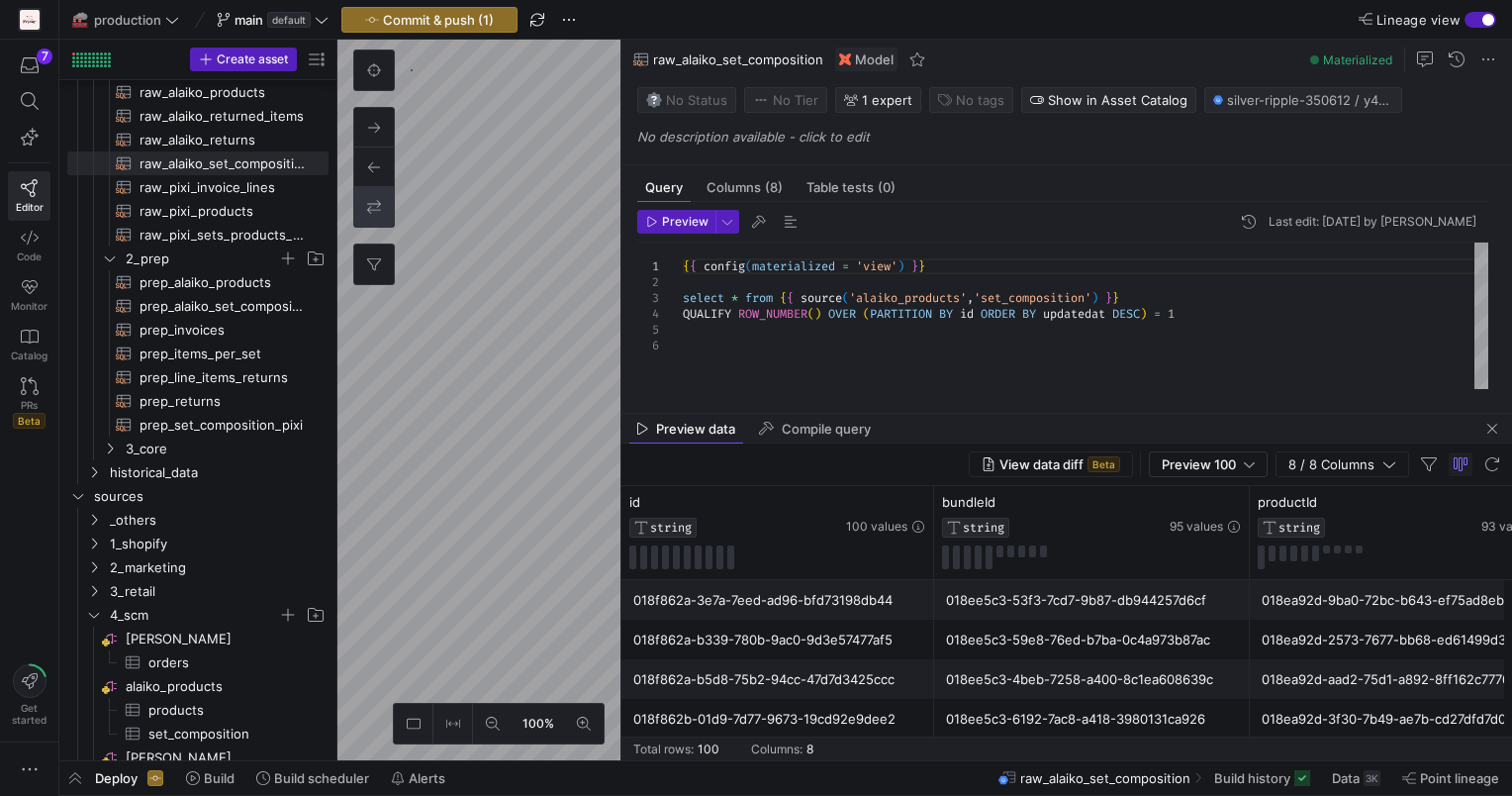 click on "{ {   config ( materialized   =   'view' )   } } select   *   from   { {   source ( 'alaiko_products' , 'set_composition' )   } } QUALIFY   ROW_NUMBER ( )   OVER   ( PARTITION   BY   id   ORDER   BY   updatedat   DESC )   =   1" at bounding box center (1086, 316) 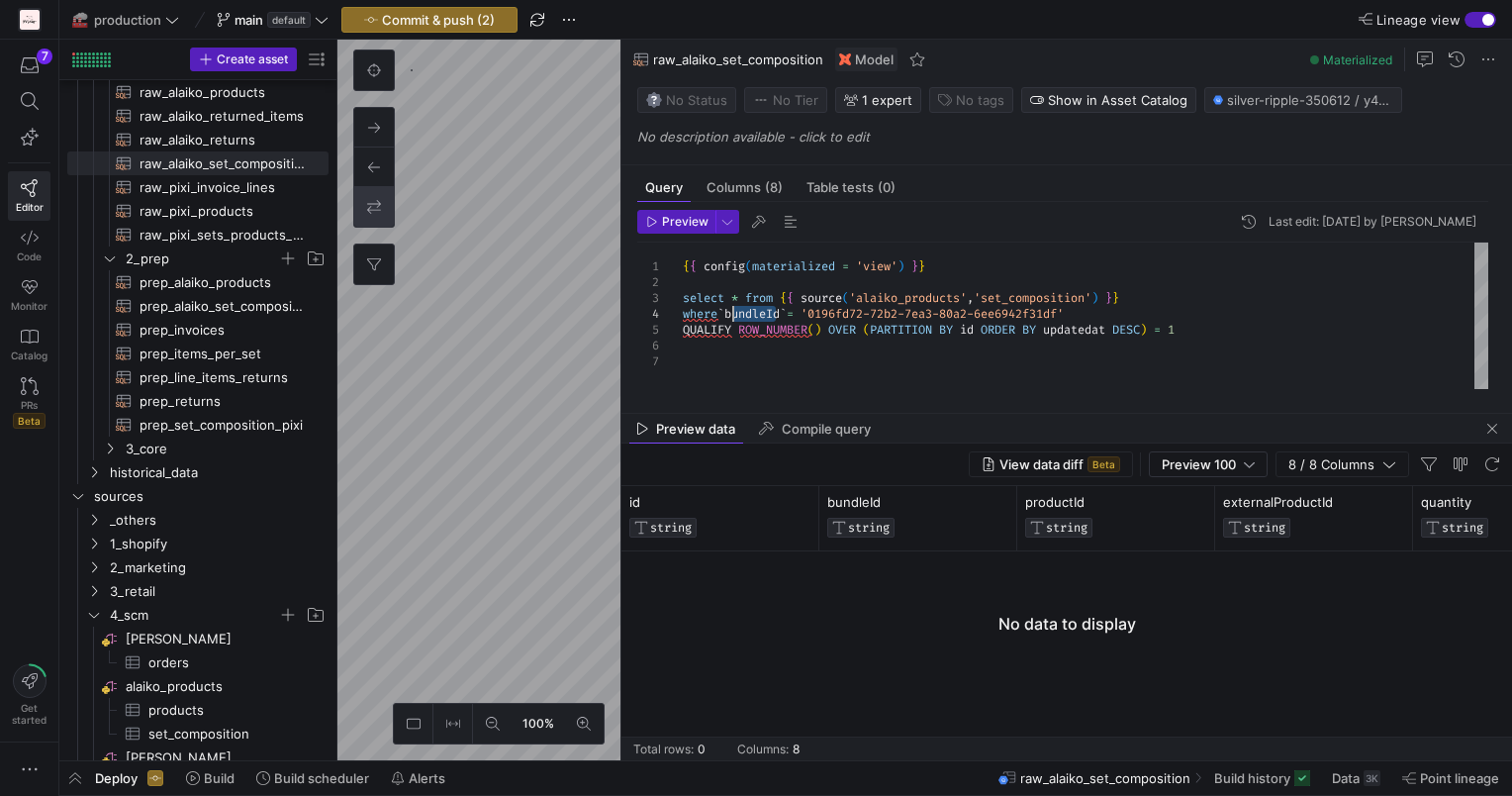drag, startPoint x: 773, startPoint y: 312, endPoint x: 729, endPoint y: 310, distance: 44.04543 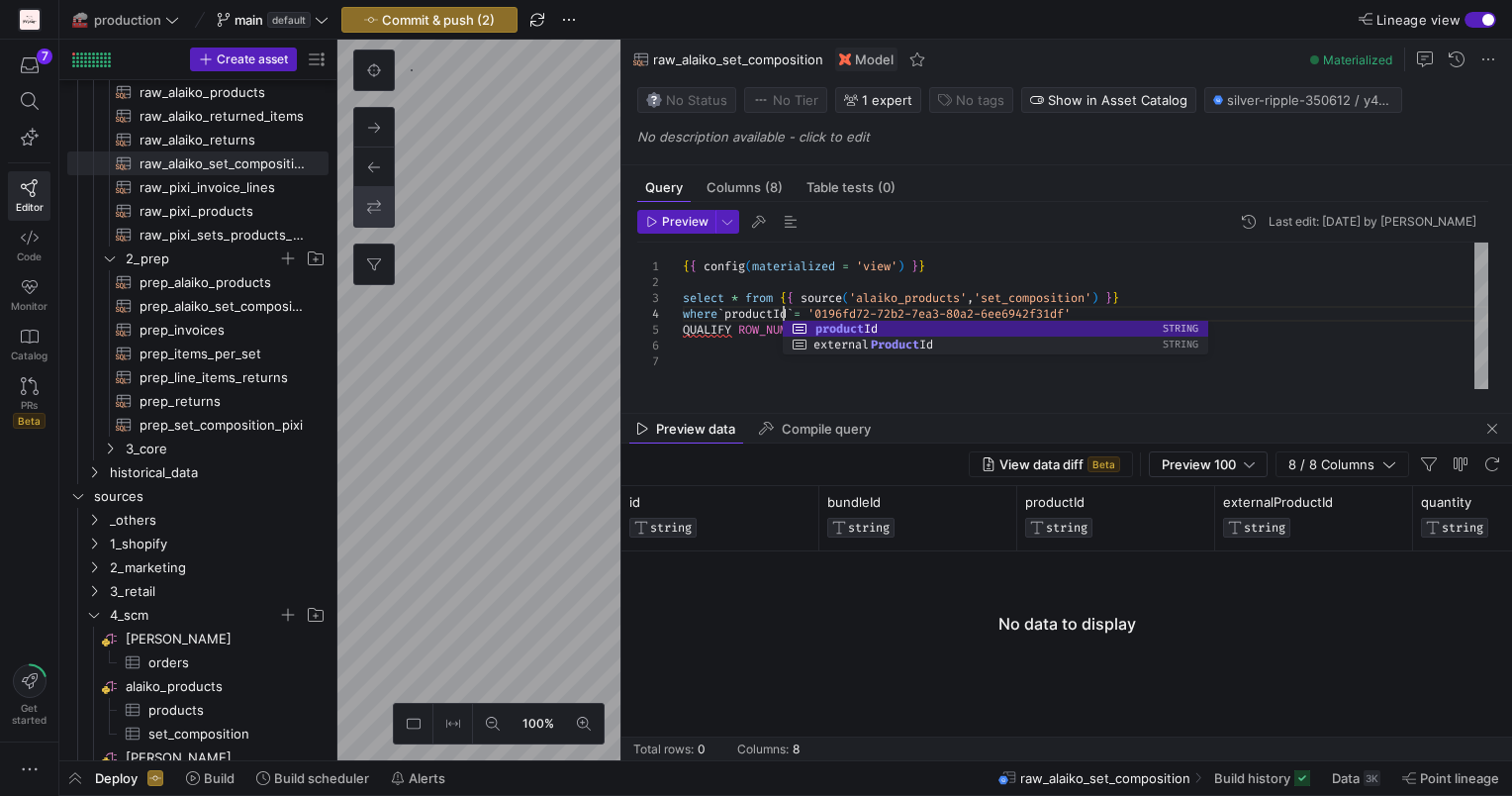 click on "Query   Columns  (8)  Table tests  (0) Preview Last edit: [DATE] by [PERSON_NAME] 1 2 3 5 6 4 7 { {   config ( materialized   =   'view' )   } } select   *   from   { {   source ( 'alaiko_products' , 'set_composition' )   } } QUALIFY   ROW_NUMBER ( )   OVER   ( PARTITION   BY   id   ORDER   BY   updatedat   DESC )   =   1 where  ` productId `  =   '0196fd72-72b2-7ea3-80a2-6ee6942f31df' {{ config(materialized = 'view') }}
select * from {{ source('alaiko_products','set_composition') }}
where `productId` = '0196fd72-72b2-7ea3-80a2-6ee6942f31df'
QUALIFY ROW_NUMBER() OVER (PARTITION BY id ORDER BY updatedat DESC) = 1" 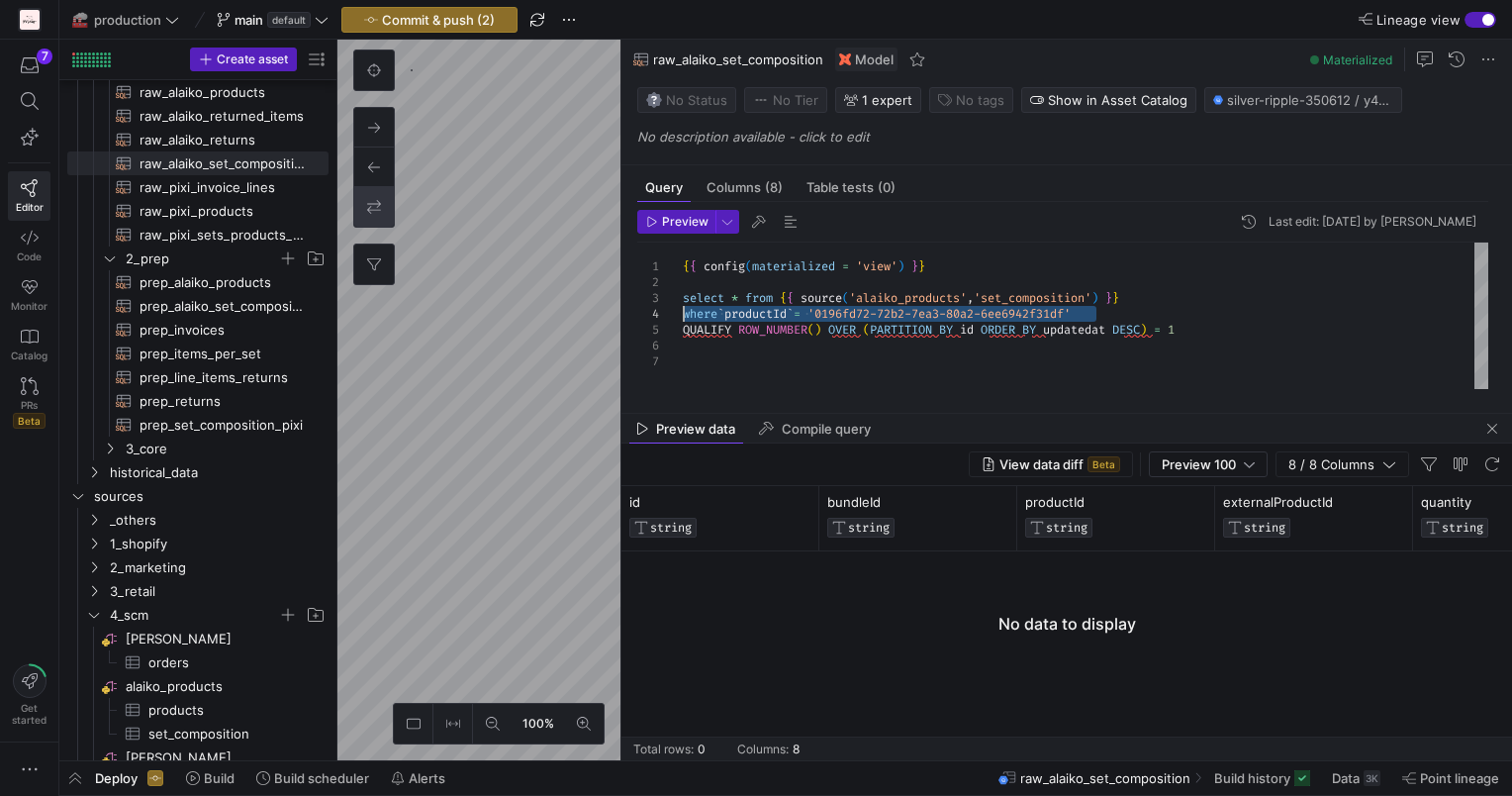 drag, startPoint x: 1099, startPoint y: 313, endPoint x: 690, endPoint y: 312, distance: 409.00122 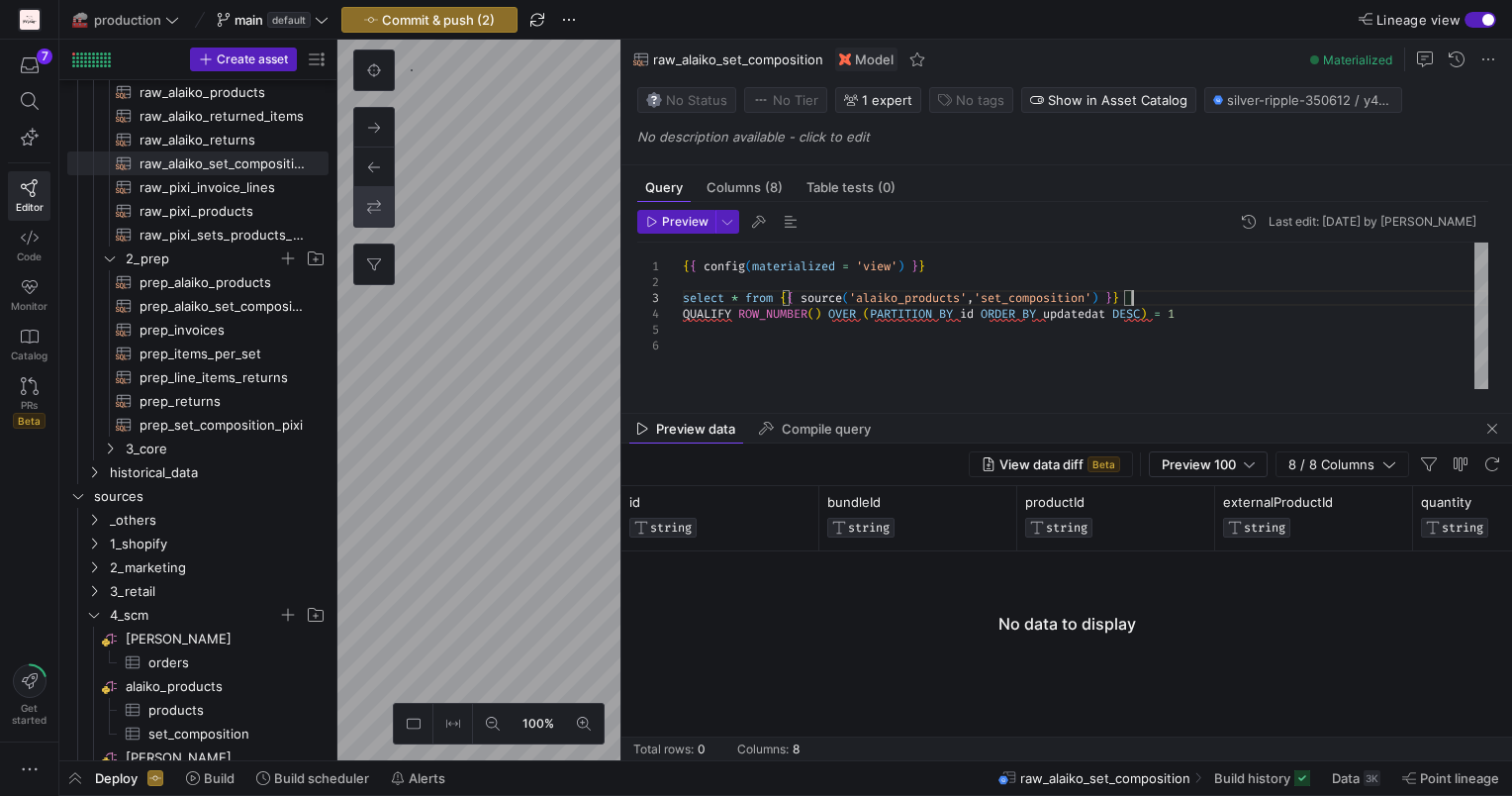 click on "{ {   config ( materialized   =   'view' )   } } select   *   from   { {   source ( 'alaiko_products' , 'set_composition' )   } } QUALIFY   ROW_NUMBER ( )   OVER   ( PARTITION   BY   id   ORDER   BY   updatedat   DESC )   =   1" at bounding box center (1086, 316) 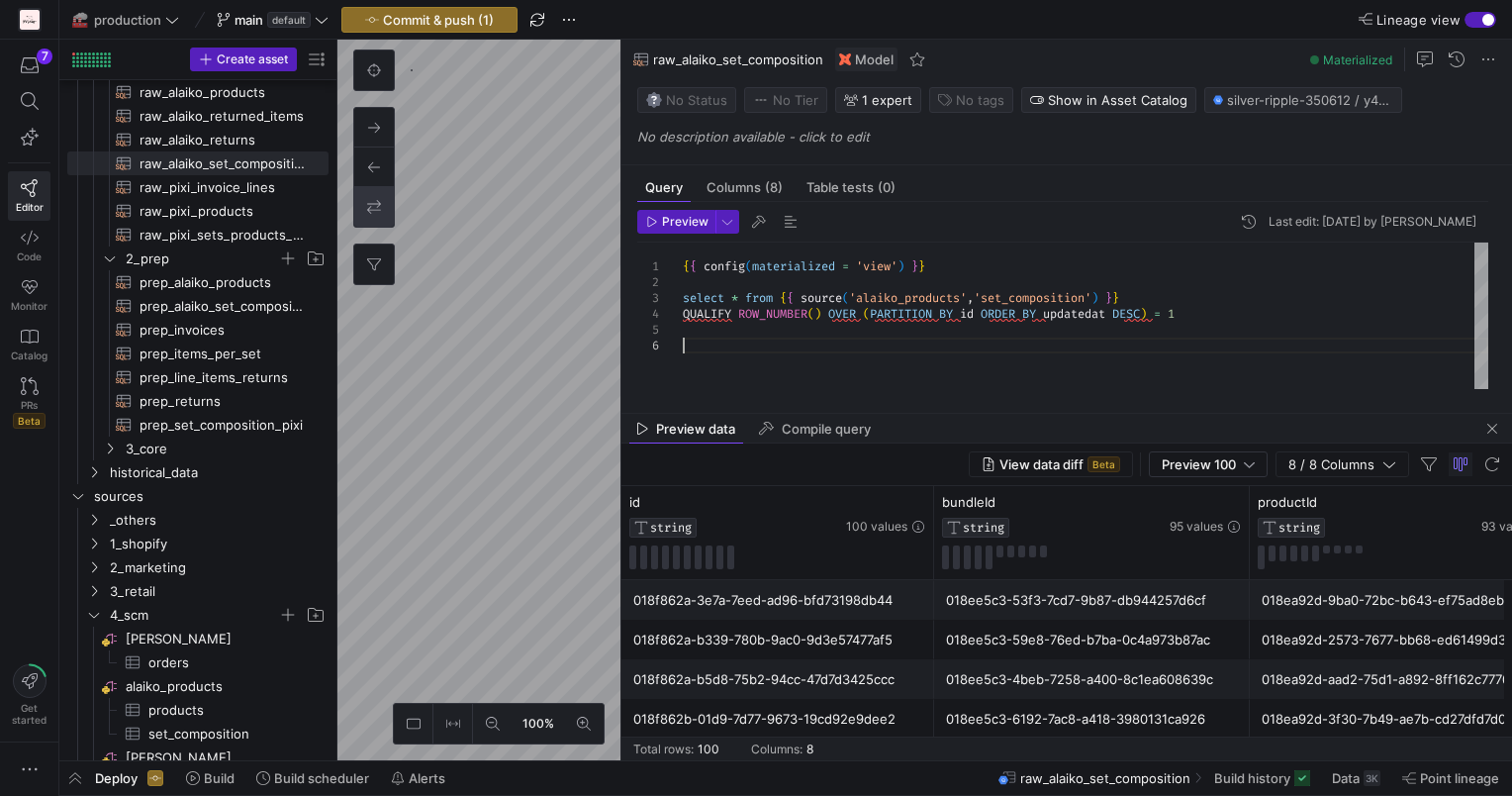 click on "018ee5c3-4beb-7258-a400-8c1ea608639c" 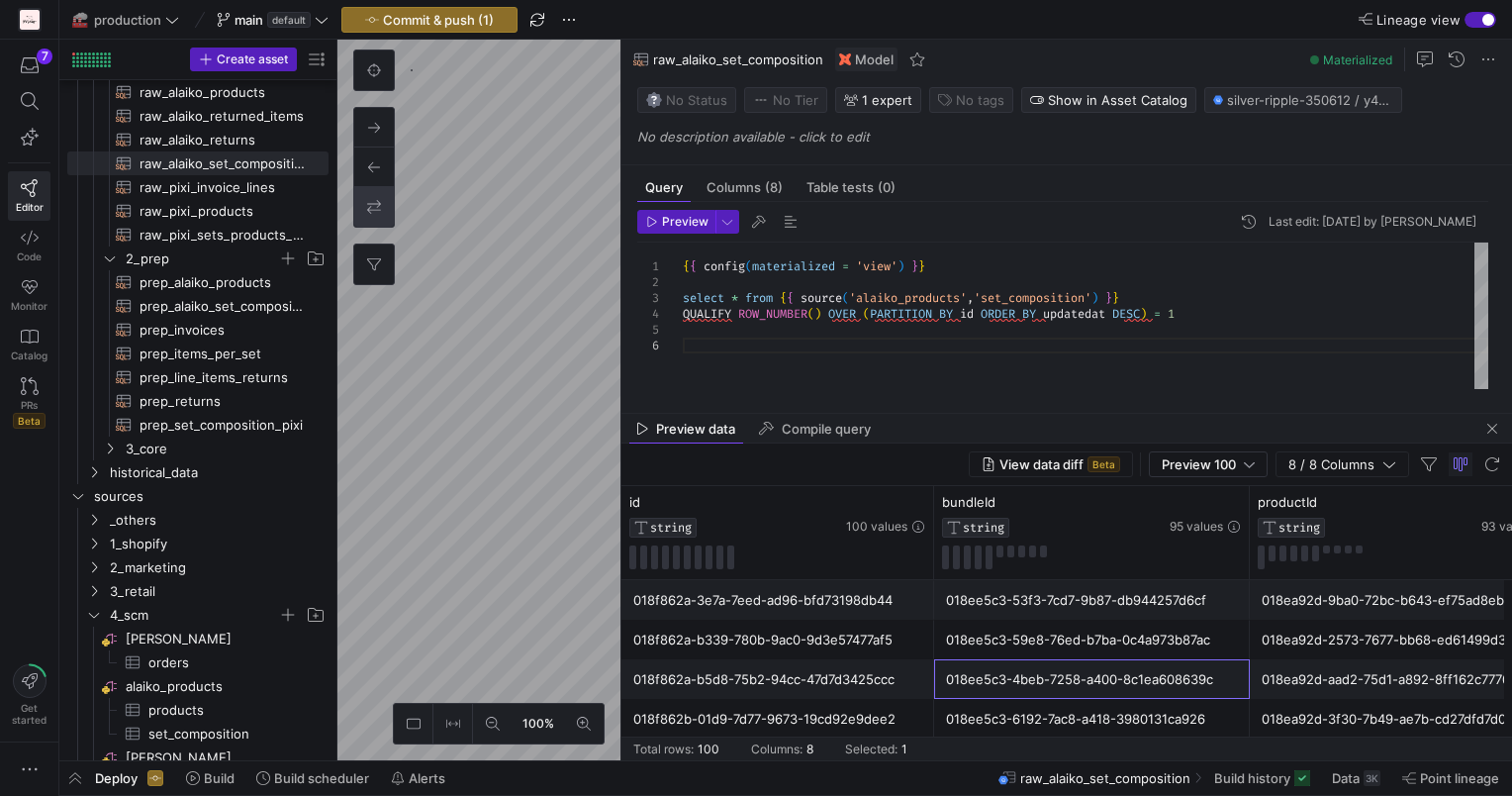 scroll, scrollTop: 0, scrollLeft: 58, axis: horizontal 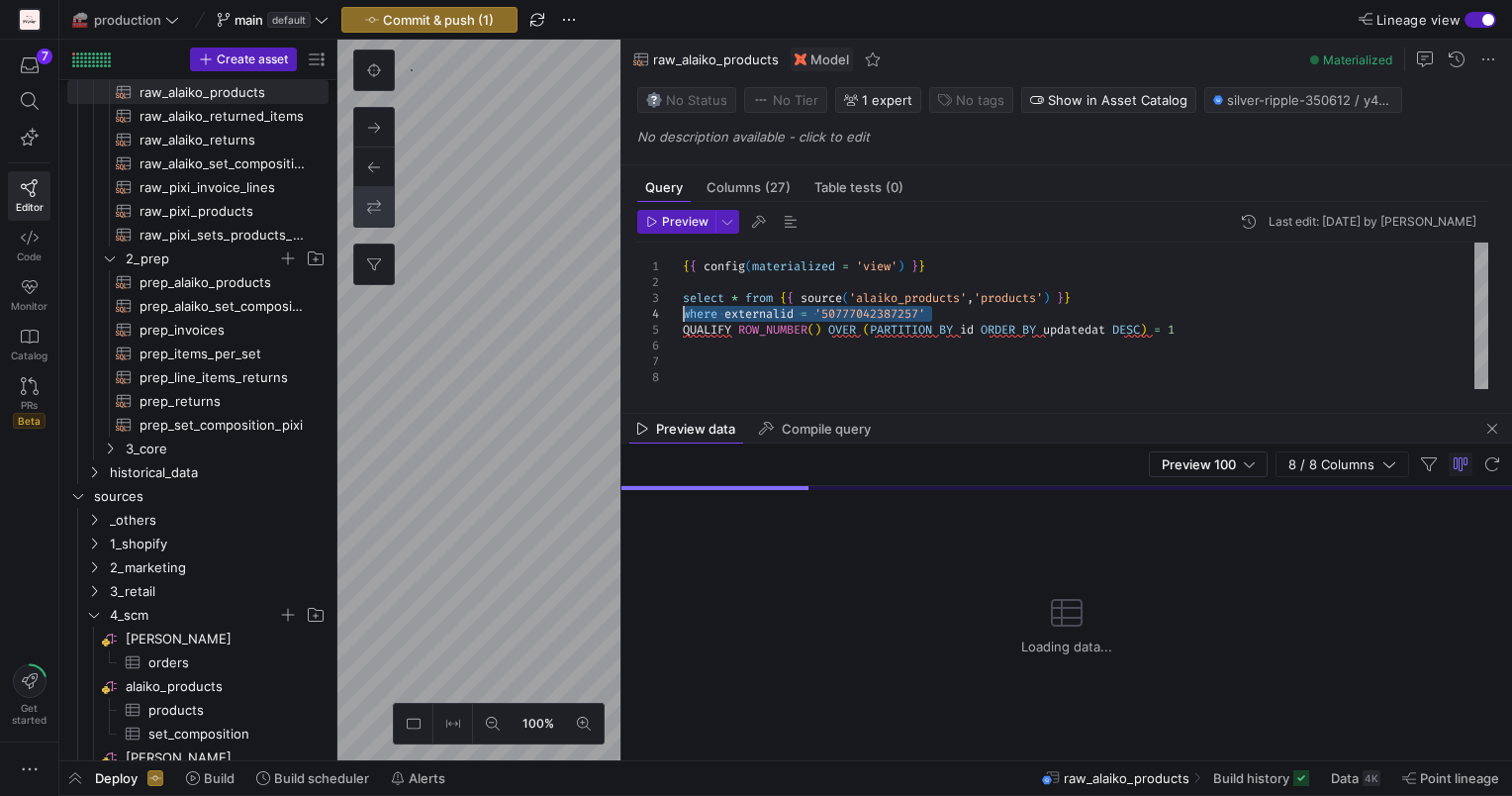 drag, startPoint x: 884, startPoint y: 312, endPoint x: 677, endPoint y: 309, distance: 207.02174 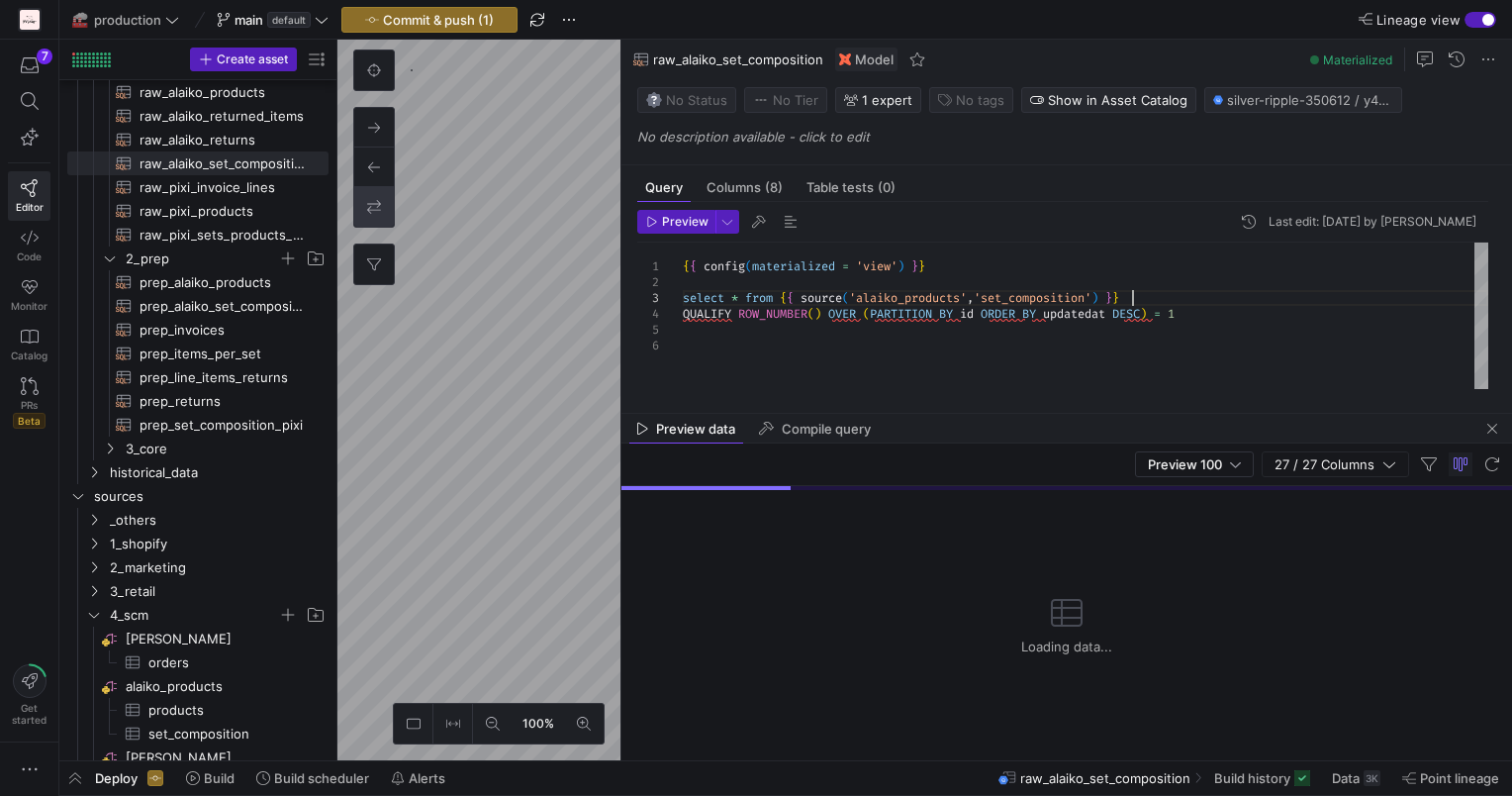 scroll, scrollTop: 62, scrollLeft: 0, axis: vertical 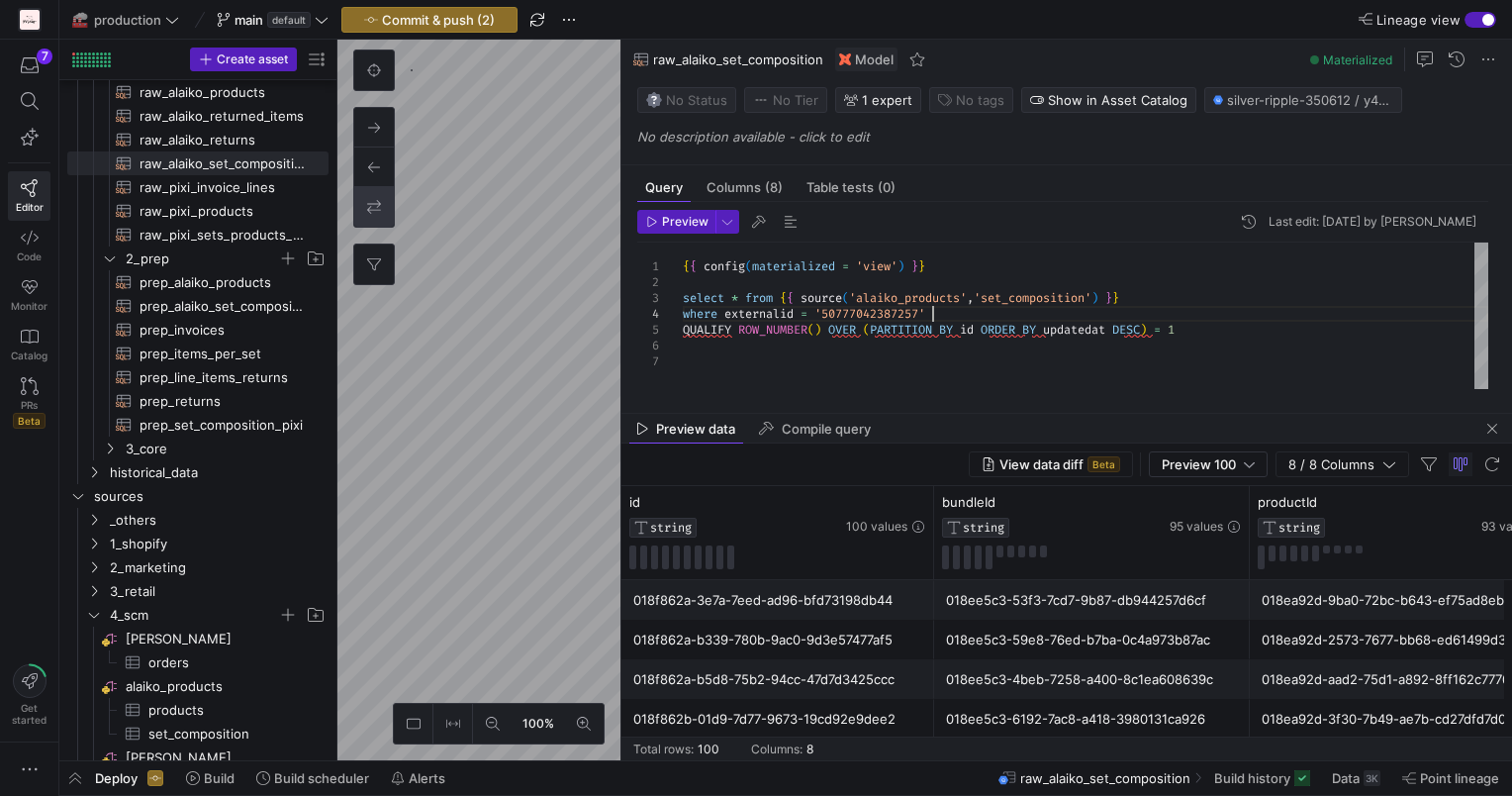 type on "{{ config(materialized = 'view') }}
select * from {{ source('alaiko_products','set_composition') }}
where externalid = '50777042387257'
QUALIFY ROW_NUMBER() OVER (PARTITION BY id ORDER BY updatedat DESC) = 1" 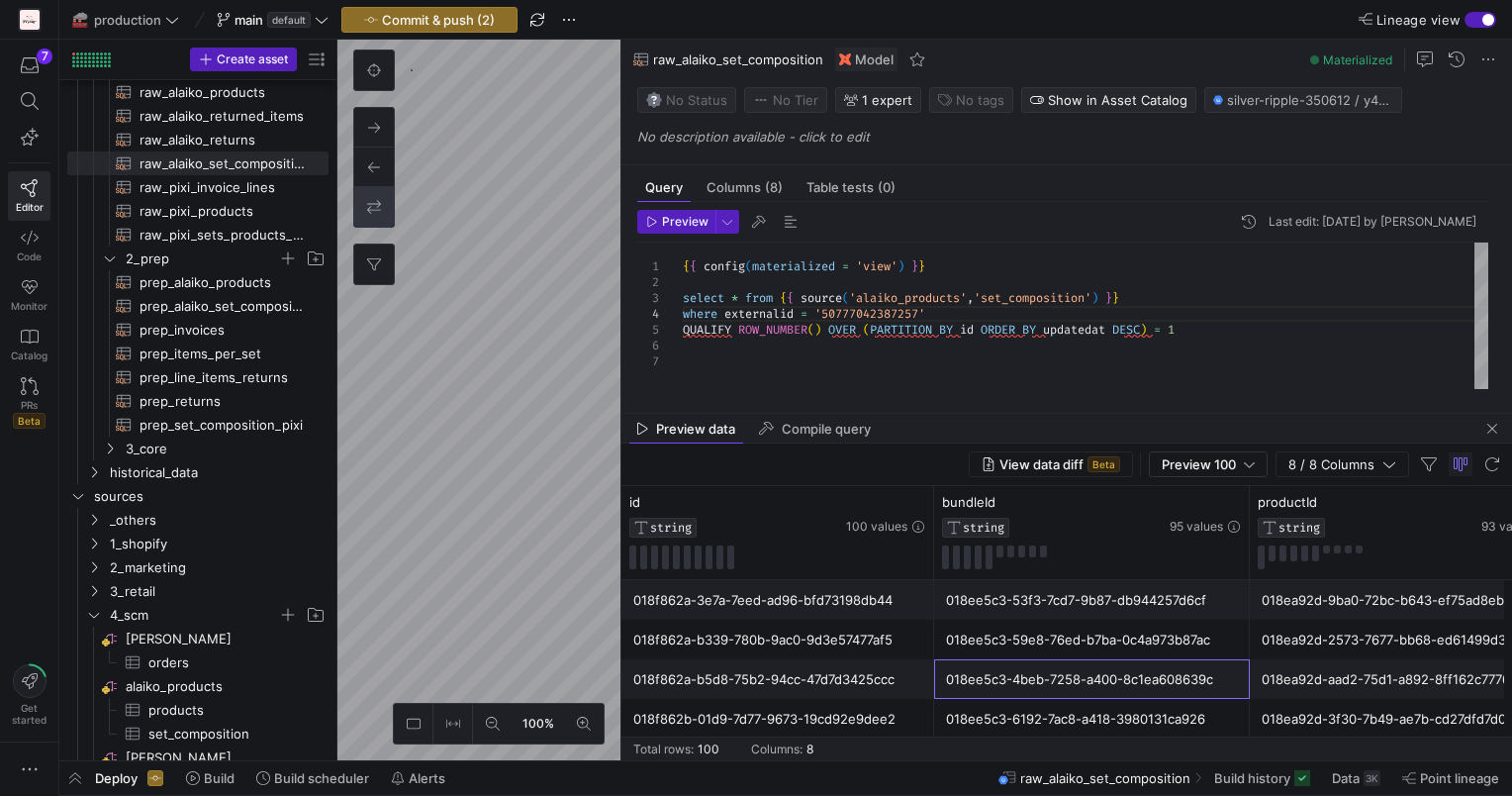click on "018ee5c3-4beb-7258-a400-8c1ea608639c" 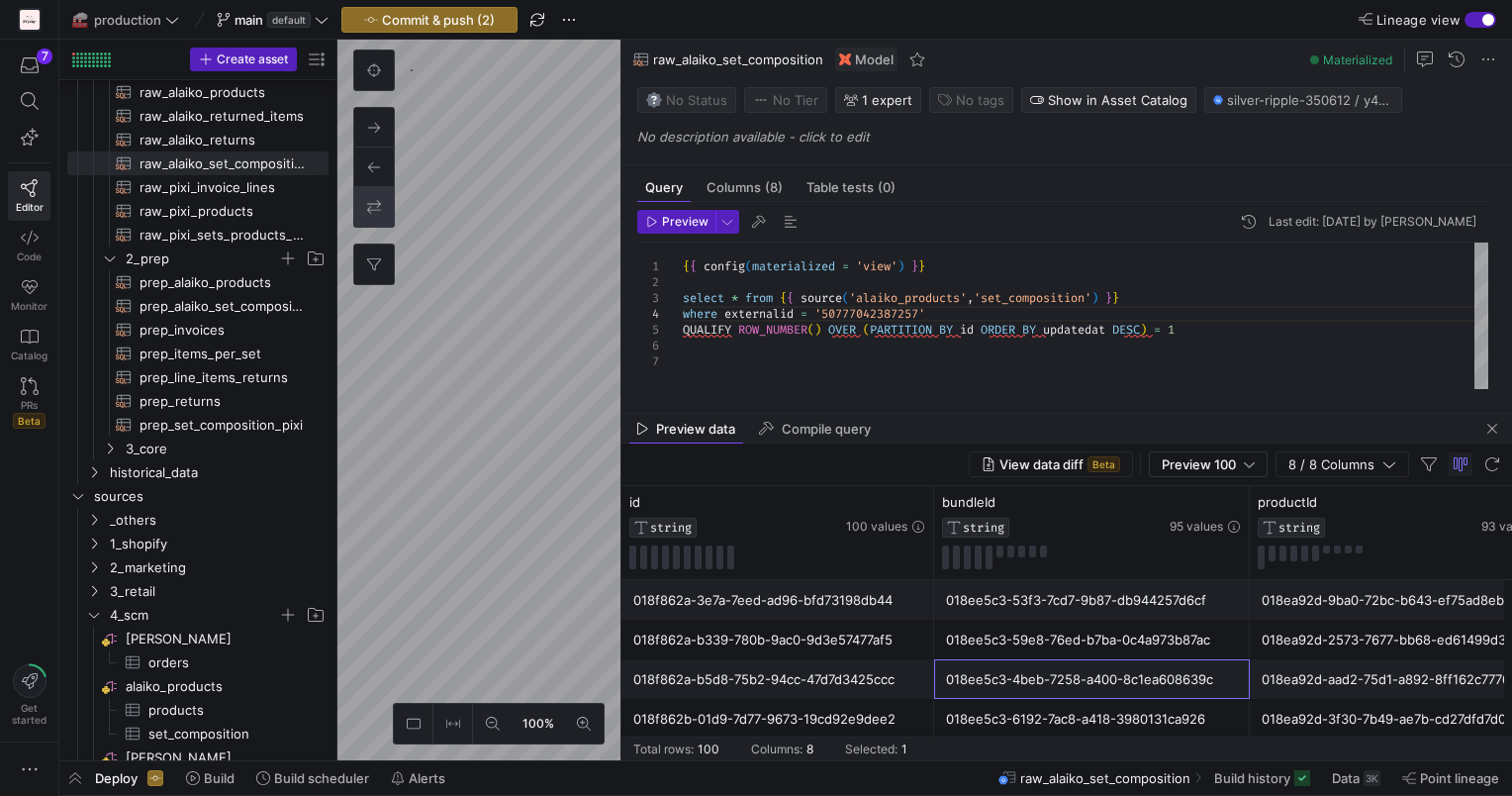 scroll, scrollTop: 0, scrollLeft: 58, axis: horizontal 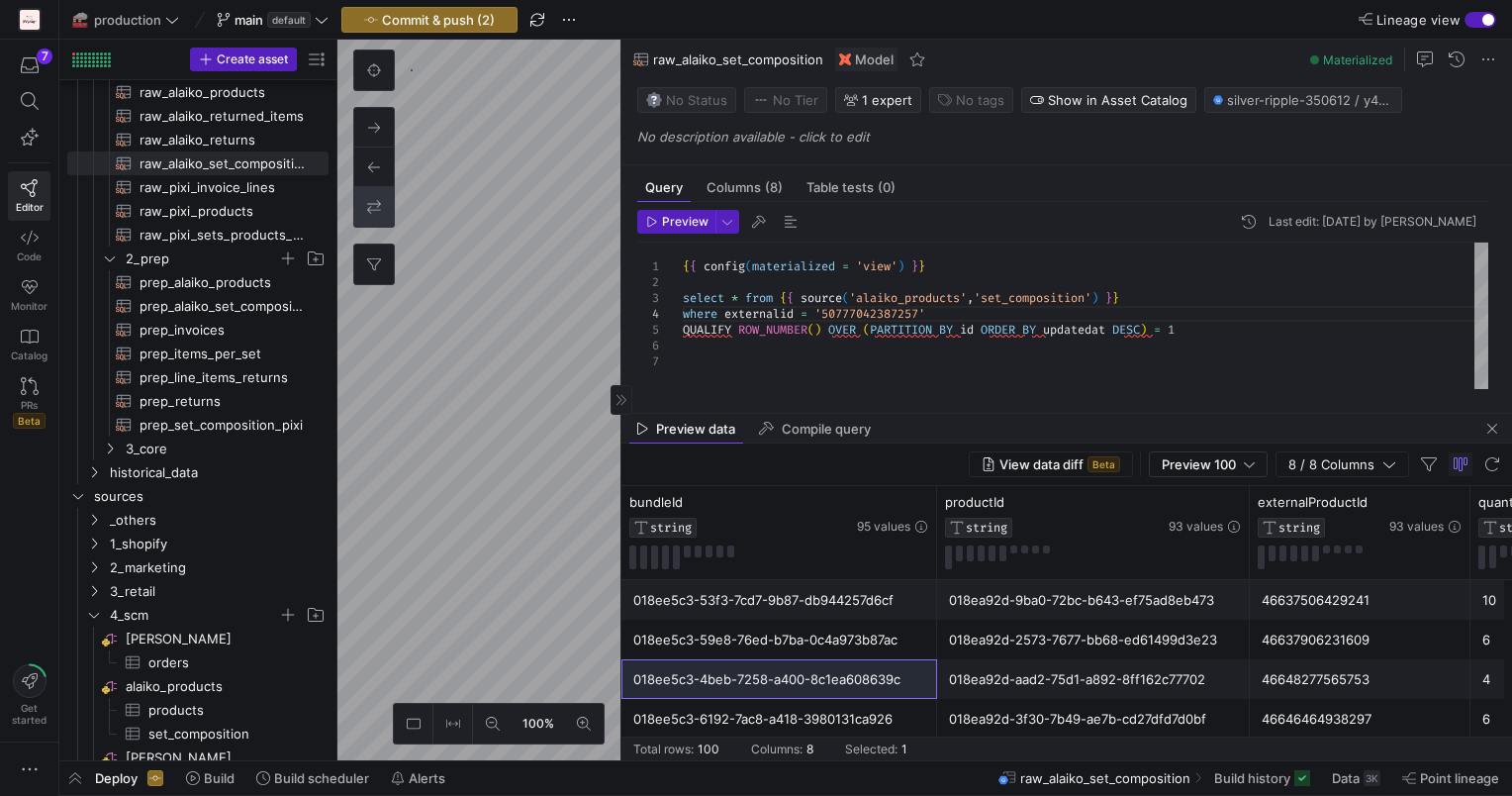 click on "100% 0  Query   Columns  (8)  Table tests  (0) Preview Last edit: We[DATE]y [PERSON_NAME] 1 2 3 5 6 4 7 { {   config ( materialized   =   'view' )   } } select   *   from   { {   source ( 'alaiko_products' , 'set_composition' )   } } QUALIFY   ROW_NUMBER ( )   OVER   ( PARTITION   BY   id   ORDER   BY   updatedat   DESC )   =   1 where   externalid   =   '50777042387257' {{ config(materialized = 'view') }}
select * from {{ source('alaiko_products','set_composition') }}
where externalid = '50777042387257'
QUALIFY ROW_NUMBER() OVER (PARTITION BY id ORDER BY updatedat DESC) = 1
raw_alaiko_set_composition  Model  Materialized Status  No Status  Tier  No Tier  Experts [PERSON_NAME]  1 expert Tags No tags Show in  Asset Catalog Show in Asset Catalog Publish asset
silver-ripple-350612 / y42_production_main / raw_alaiko_set_composition
Description Preview data Compile query" 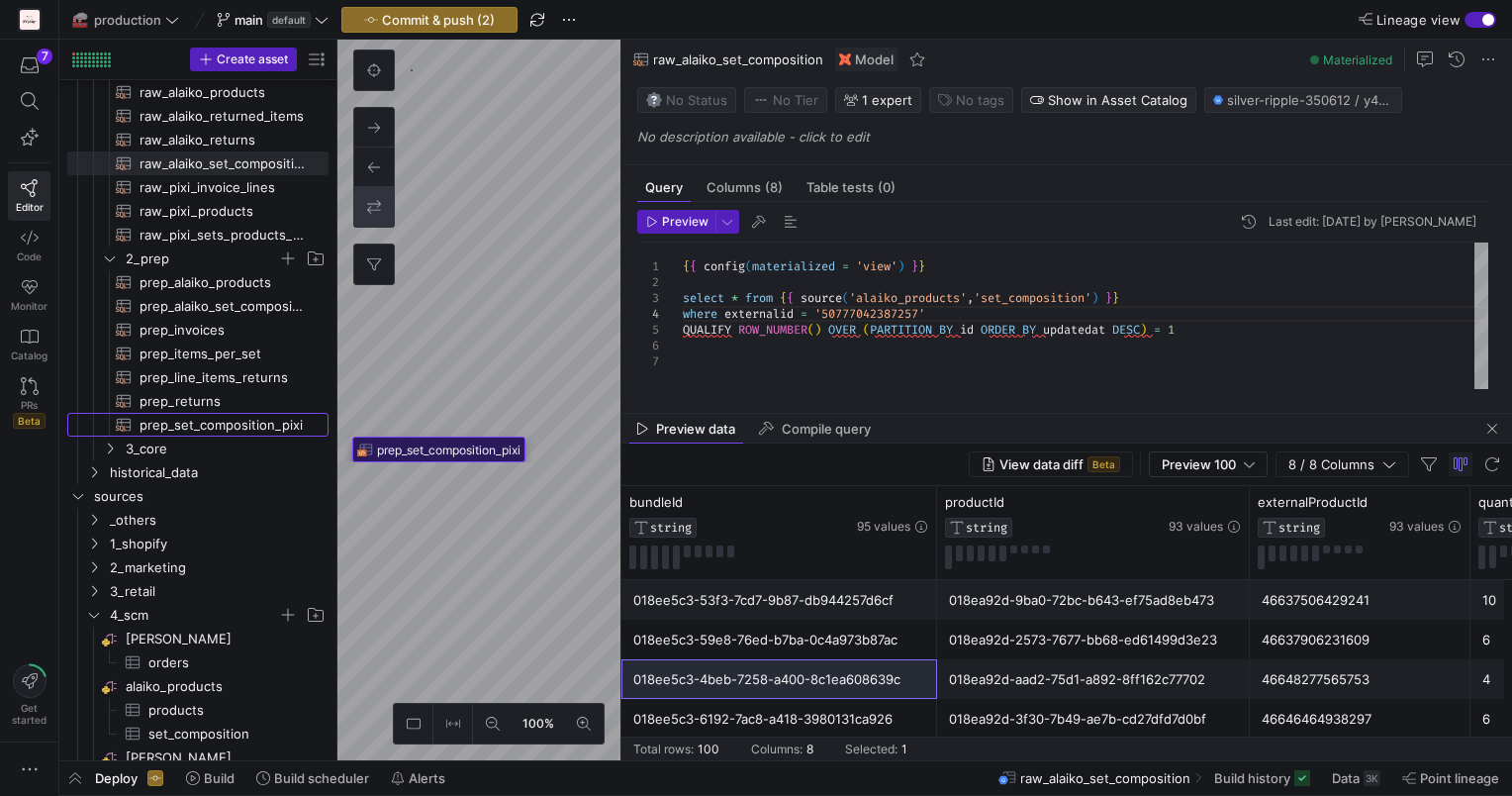 drag, startPoint x: 319, startPoint y: 428, endPoint x: 460, endPoint y: 433, distance: 141.08862 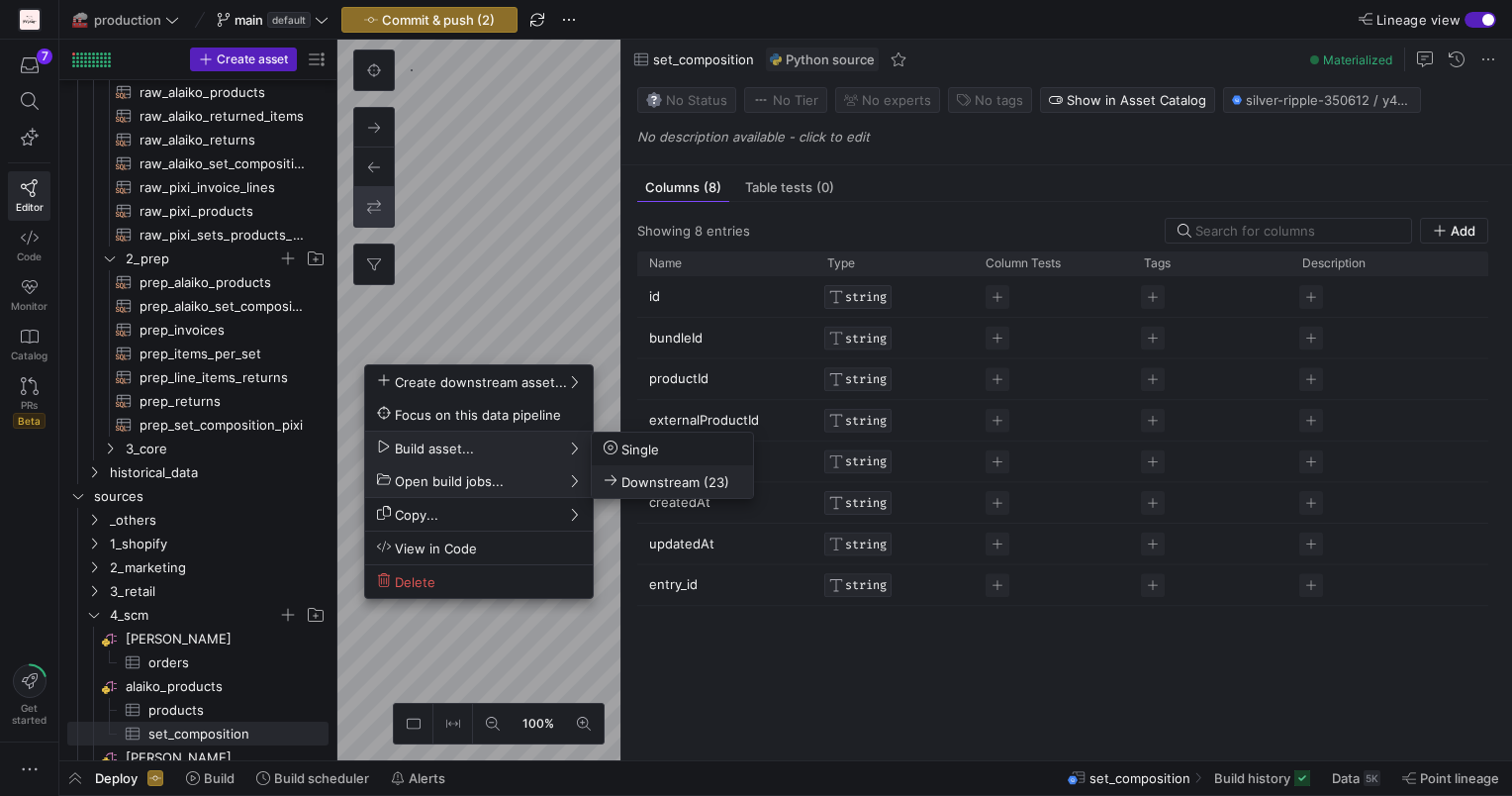 click on "Downstream (23)" at bounding box center (666, 481) 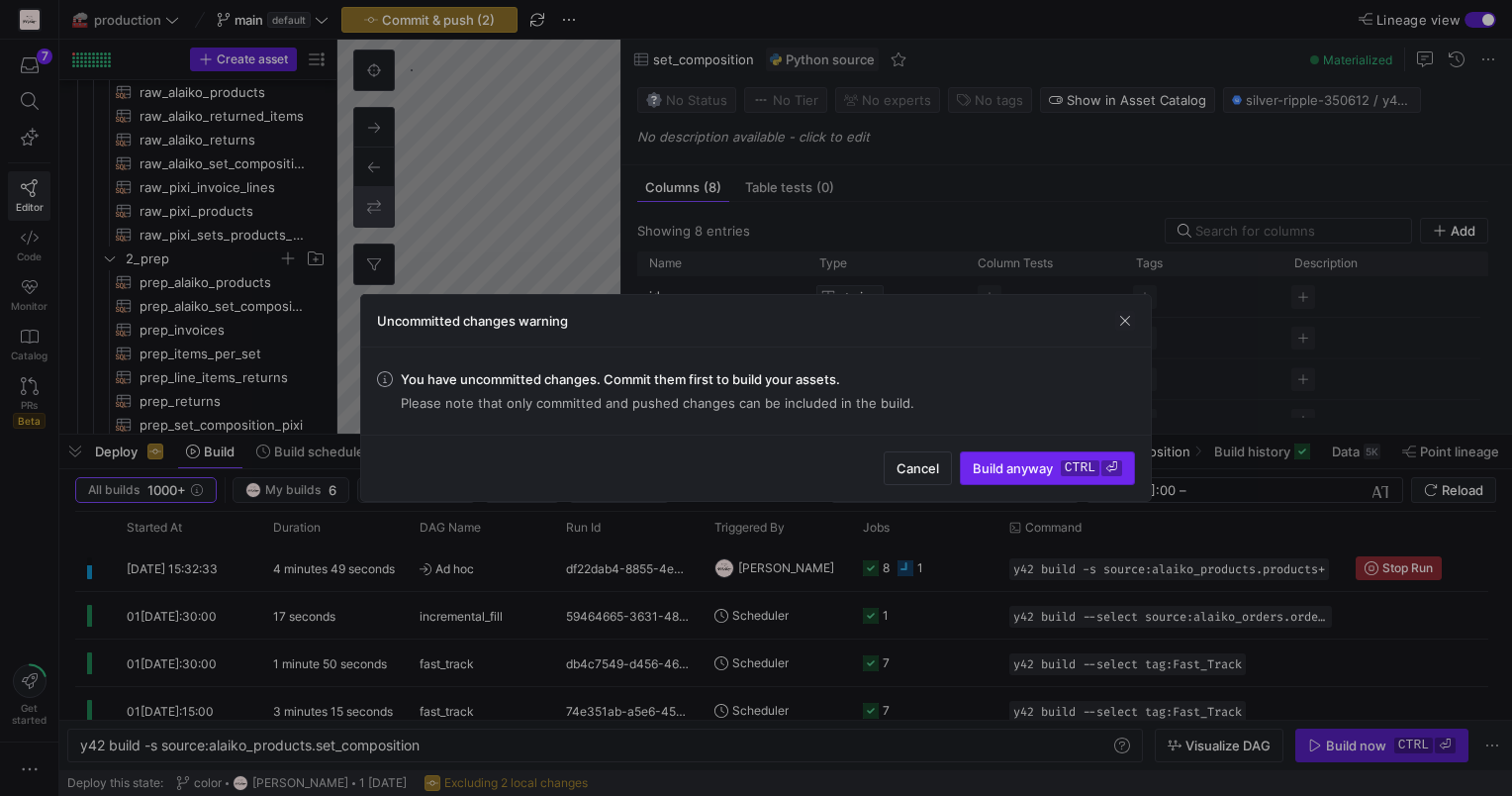 click on "Build anyway  ctrl ⏎" at bounding box center [1047, 468] 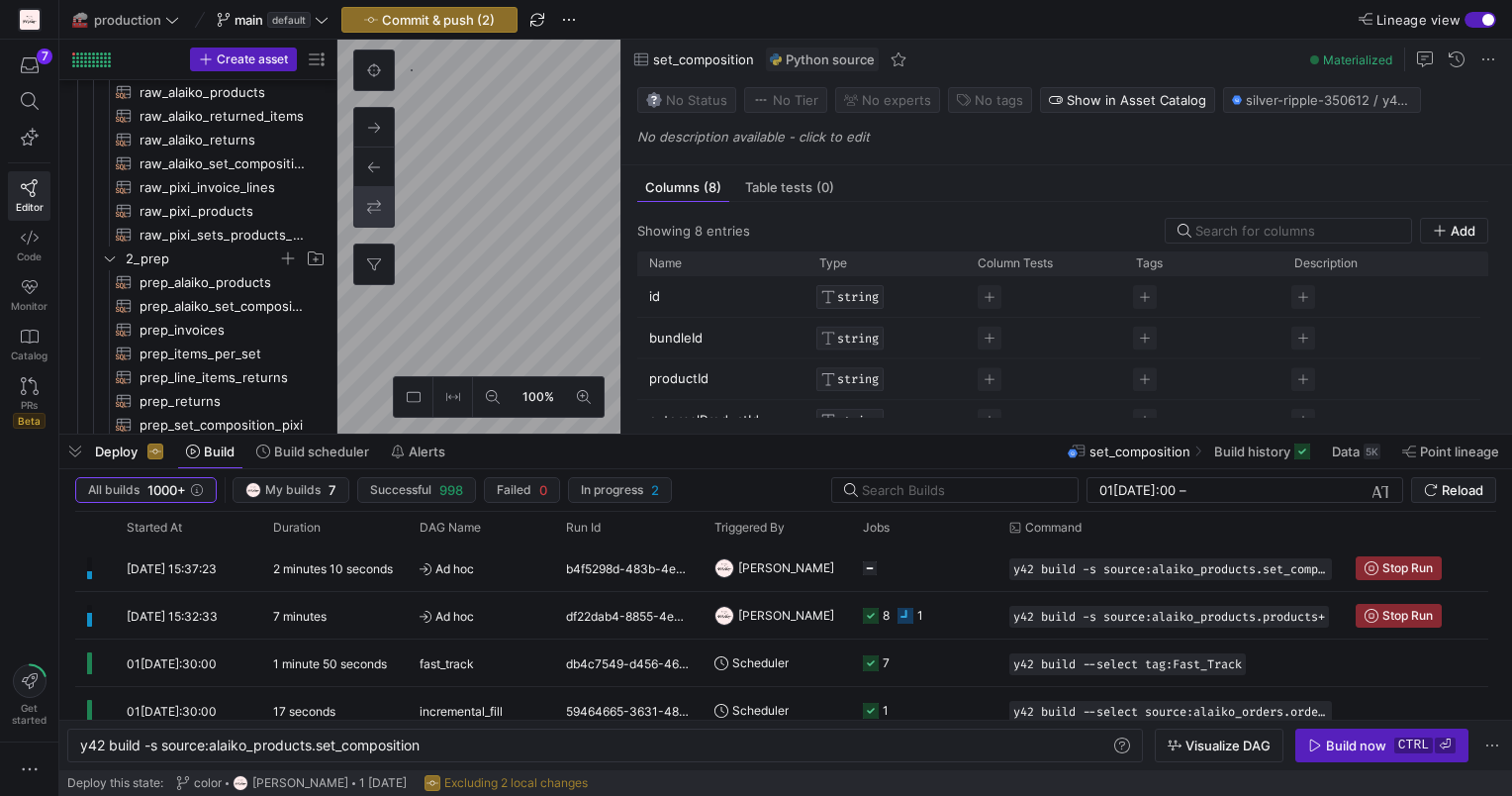 click on "All builds 1000+ My builds 7 Successful 998 Failed 0 In progress 2" 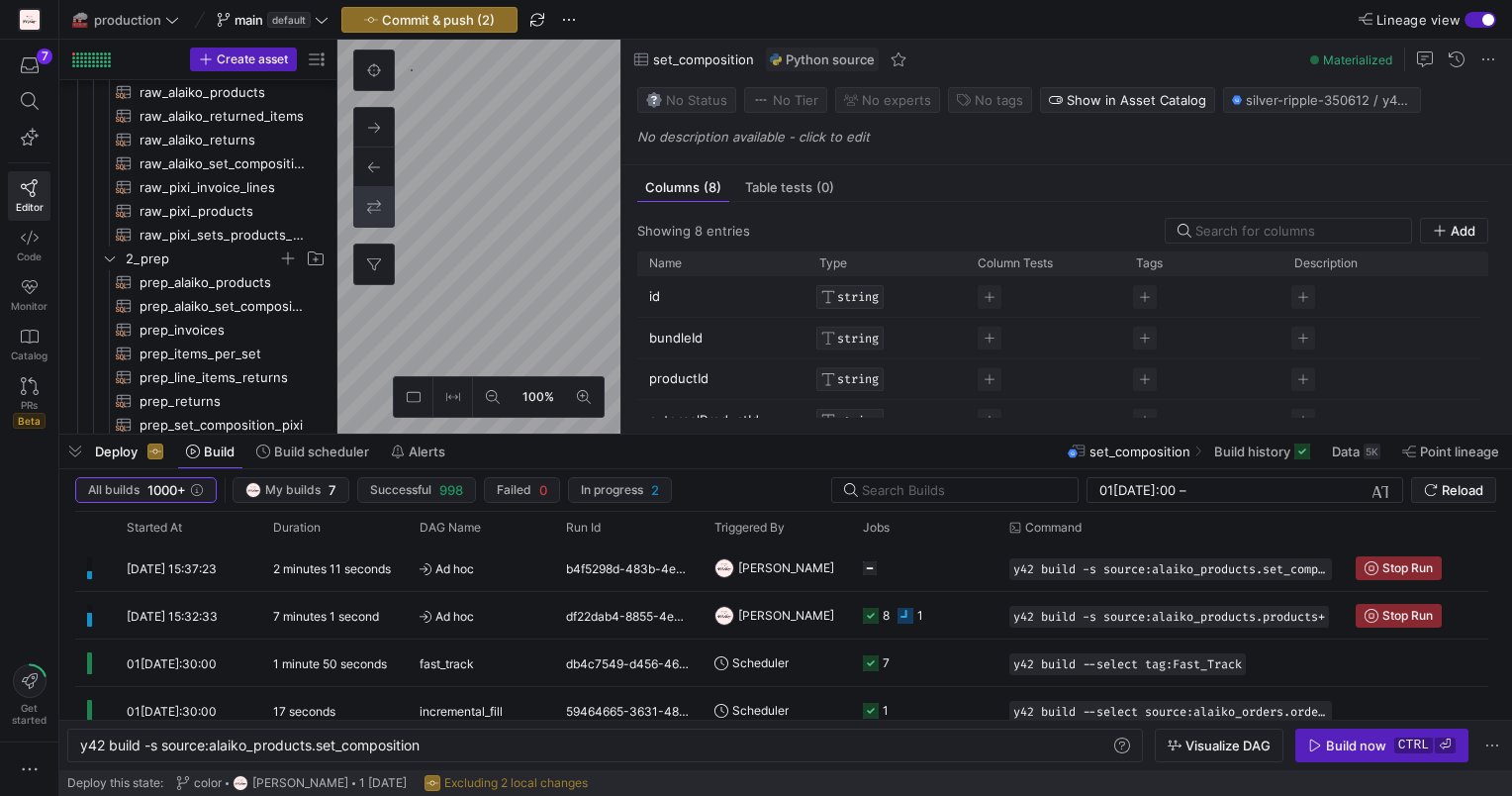 click on "Deploy Build Build scheduler Alerts
set_composition Build history
Data  5K  Point lineage" 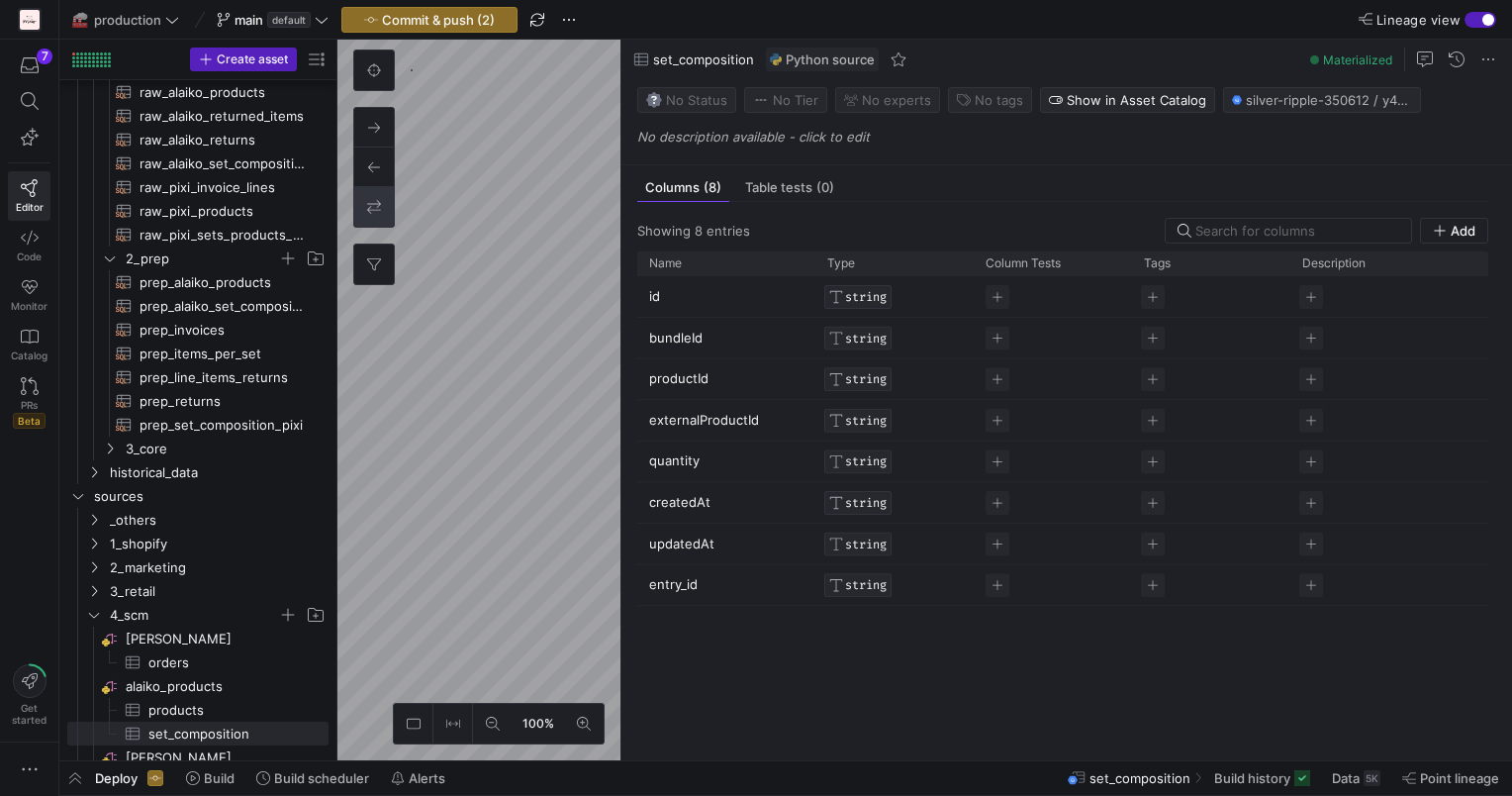 click on "Deploy Build Build scheduler Alerts
set_composition Build history
Data  5K  Point lineage" 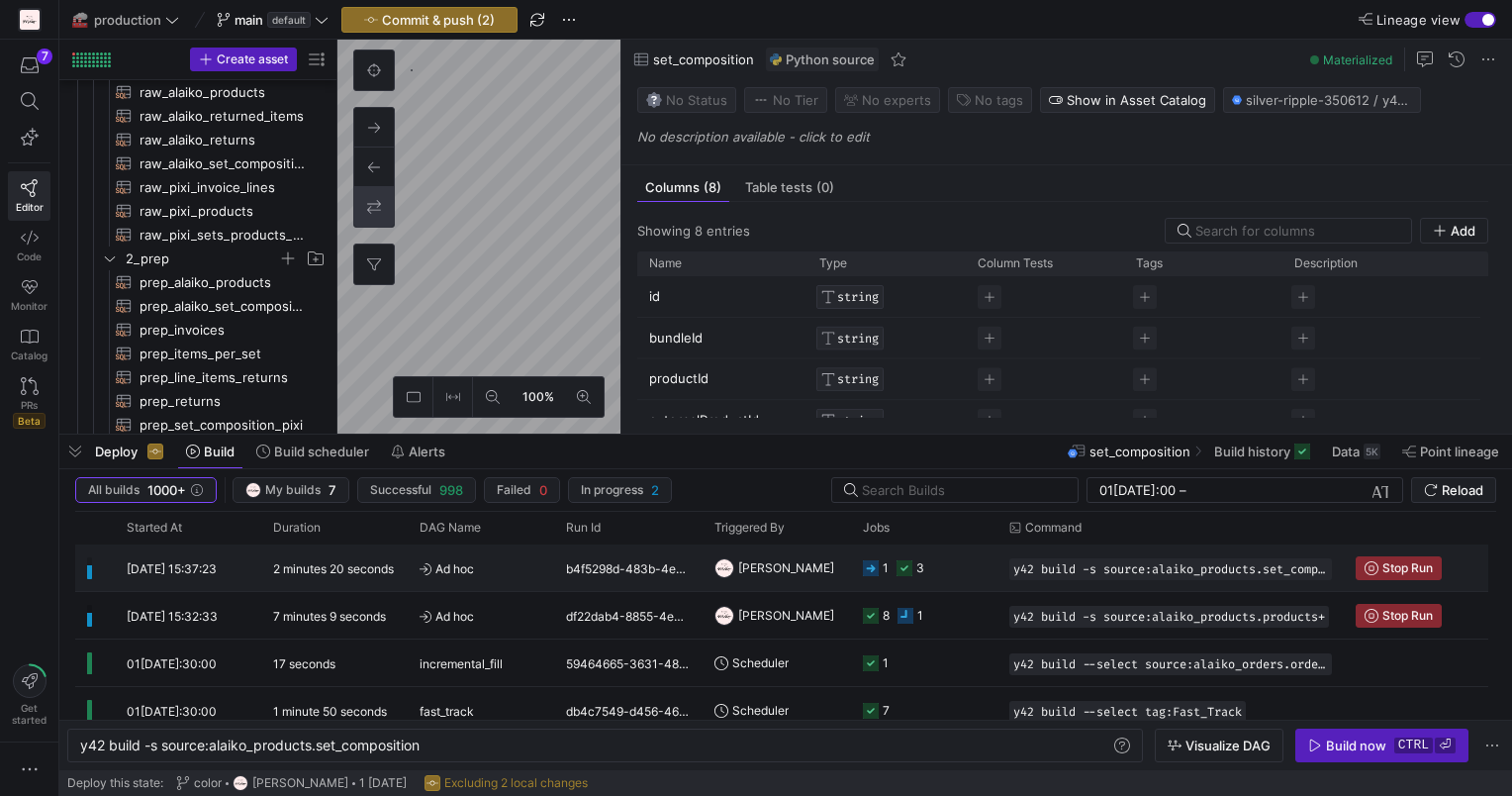 click 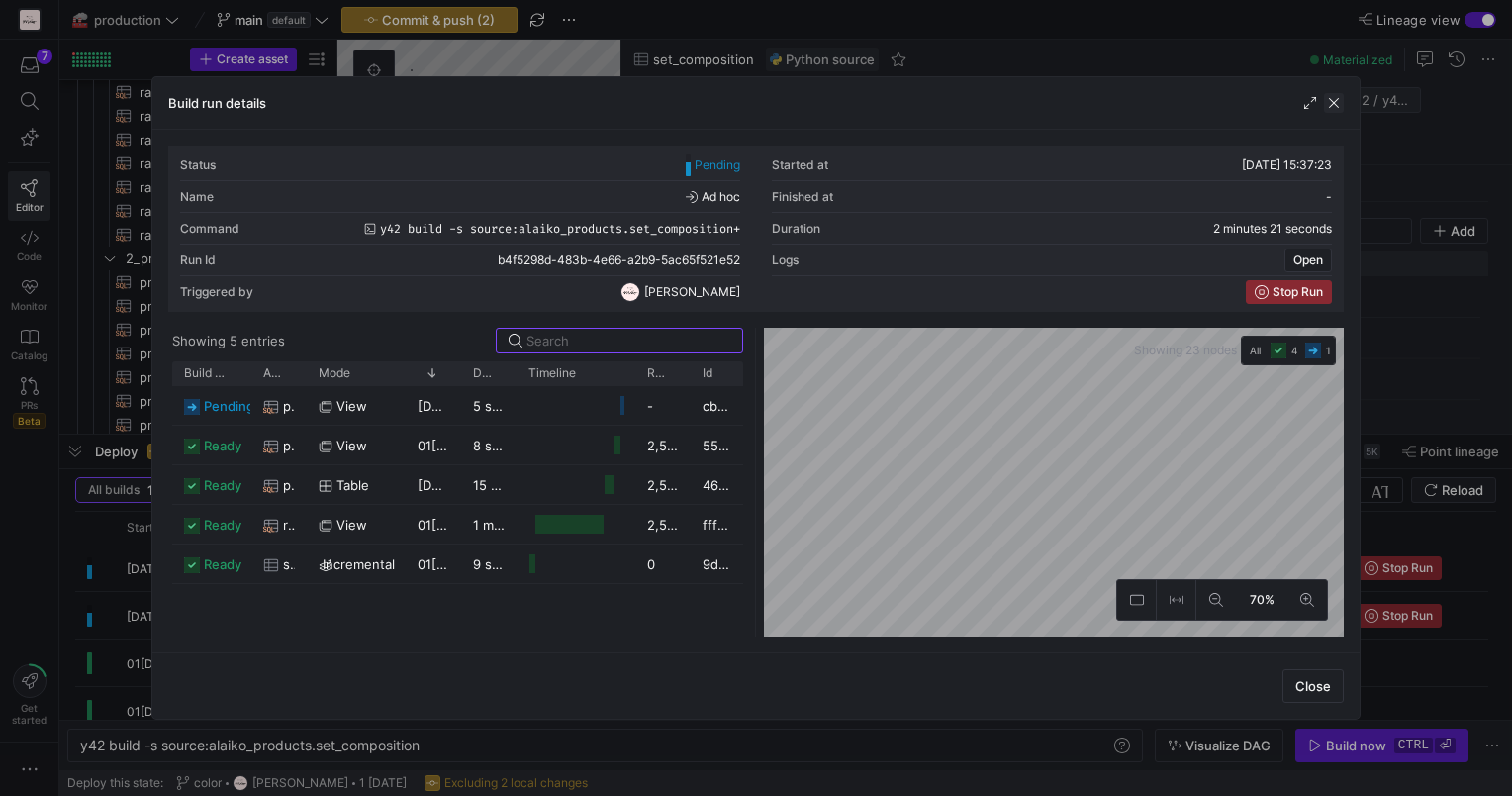 click 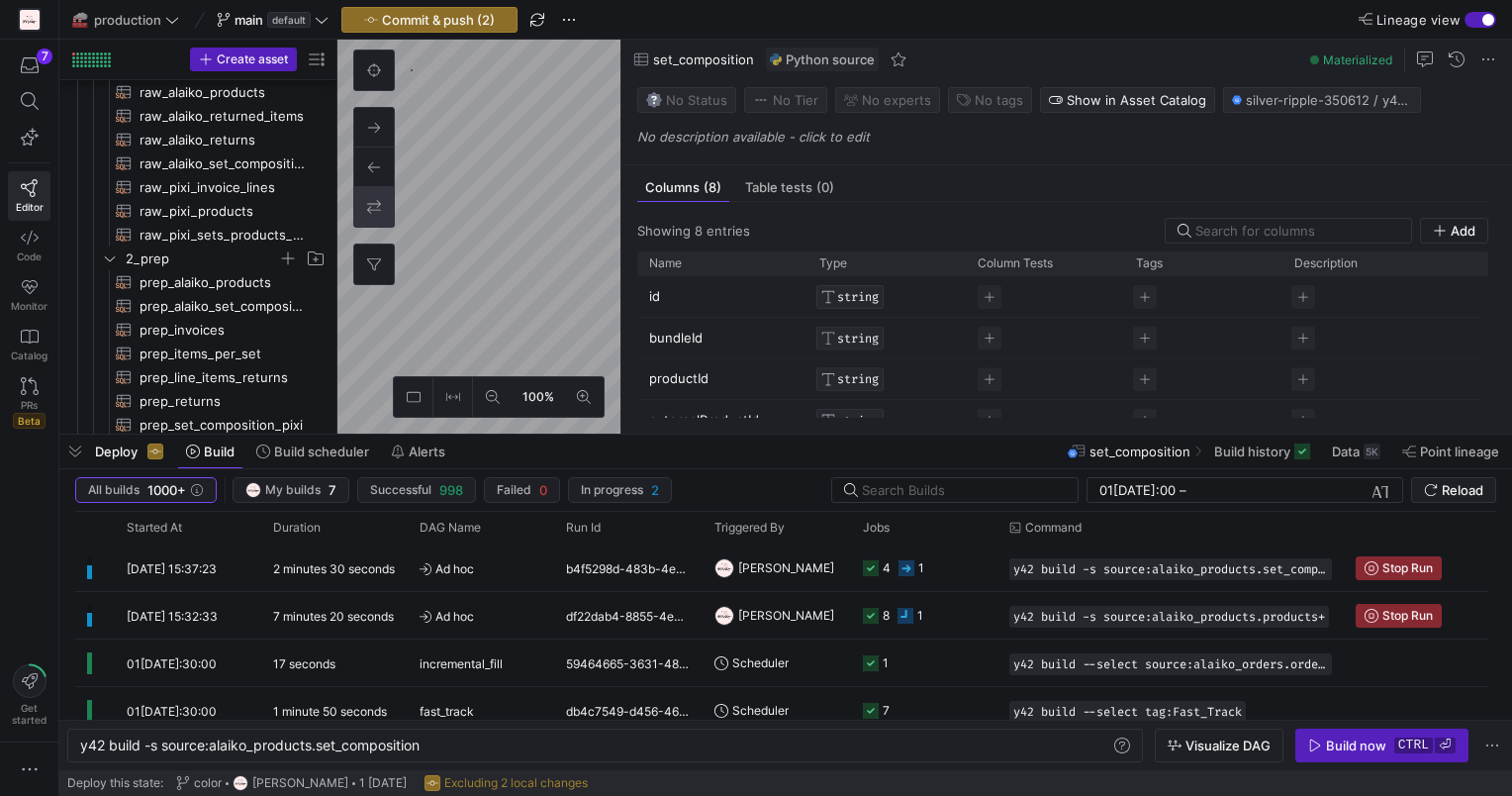 type on "y42 build -s raw_alaiko_set_composition" 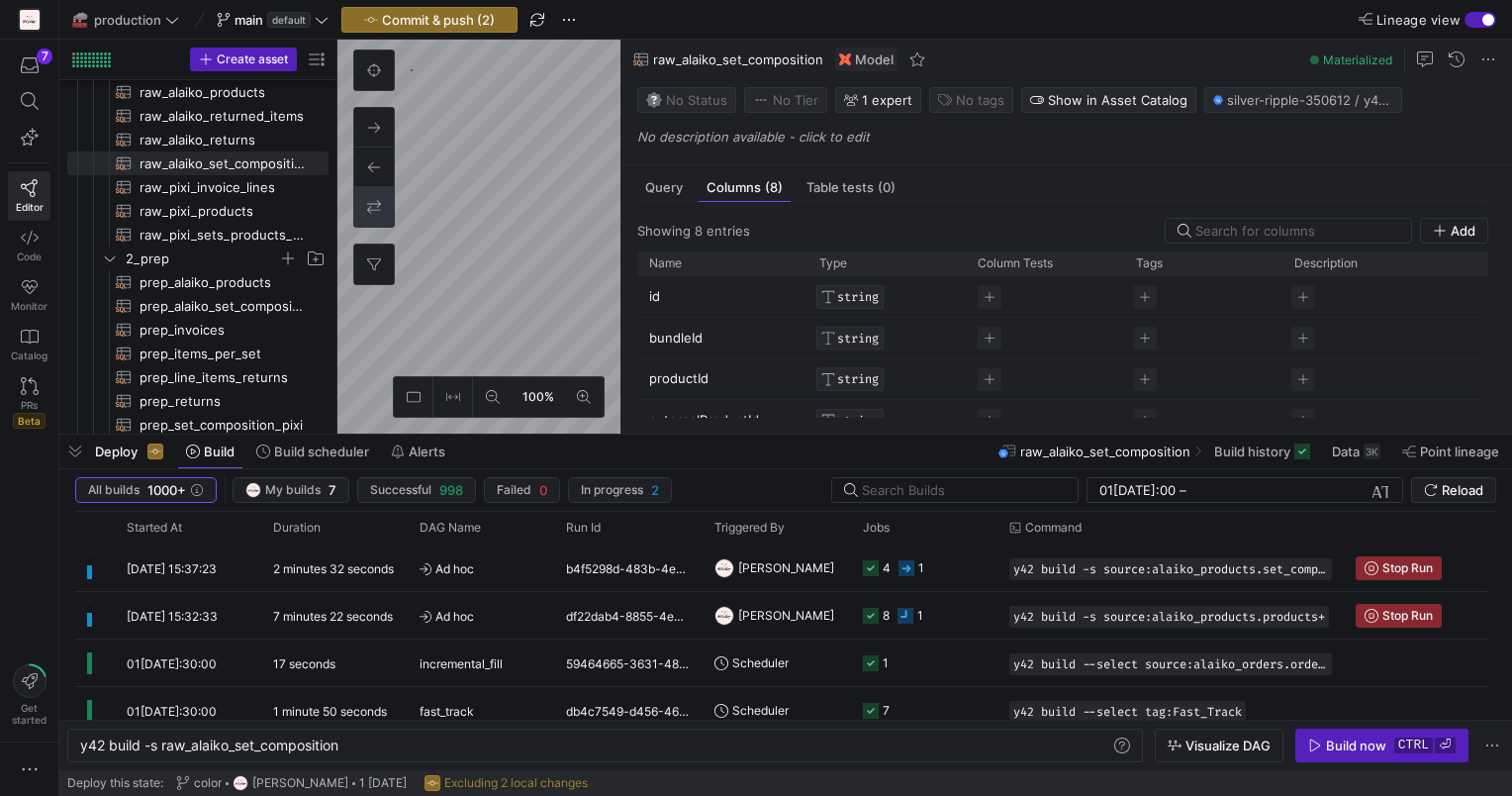 click on "Deploy Build Build scheduler Alerts
raw_alaiko_set_composition Build history
Data  3K  Point lineage" 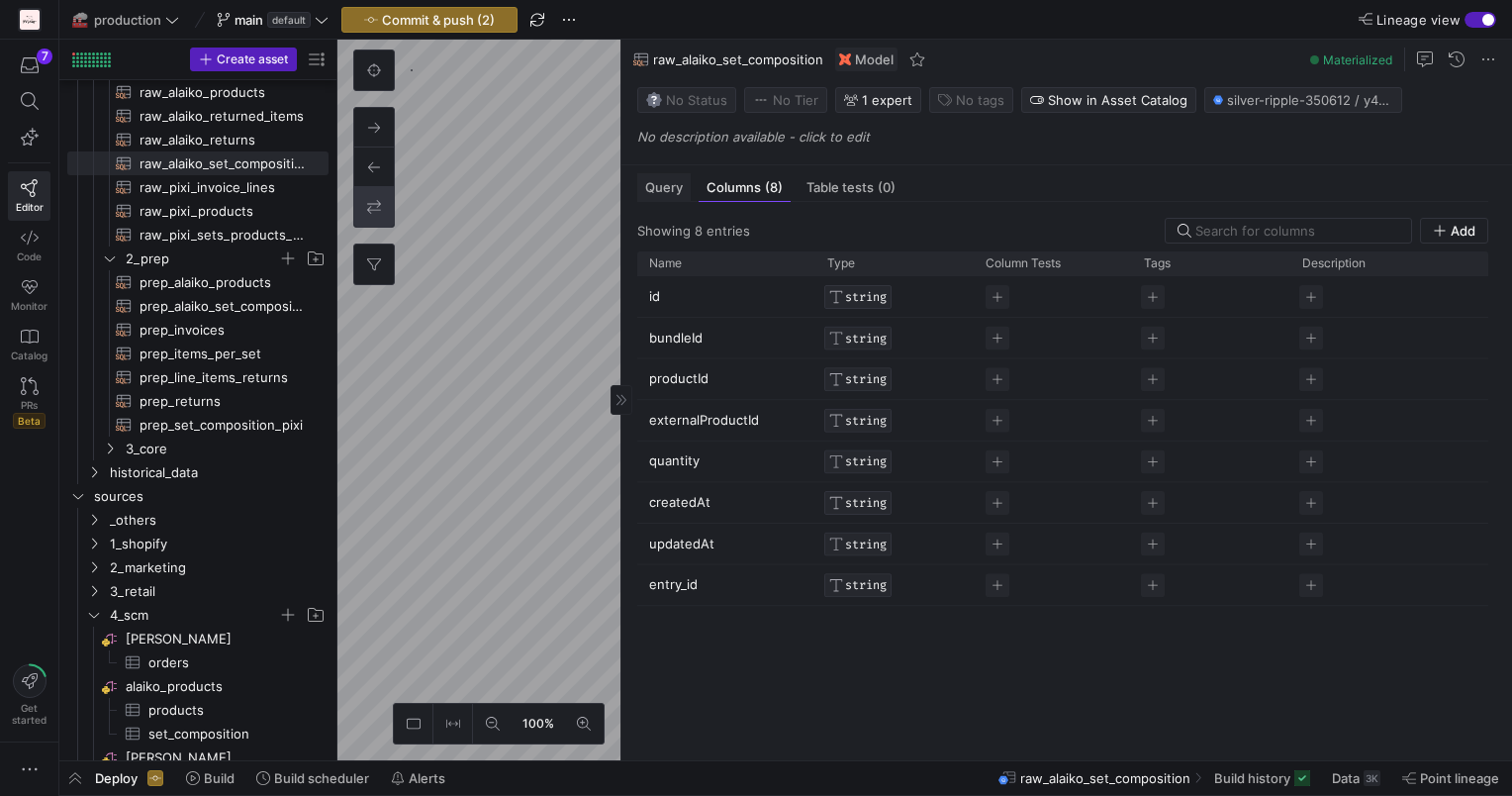 click on "Query" at bounding box center [664, 187] 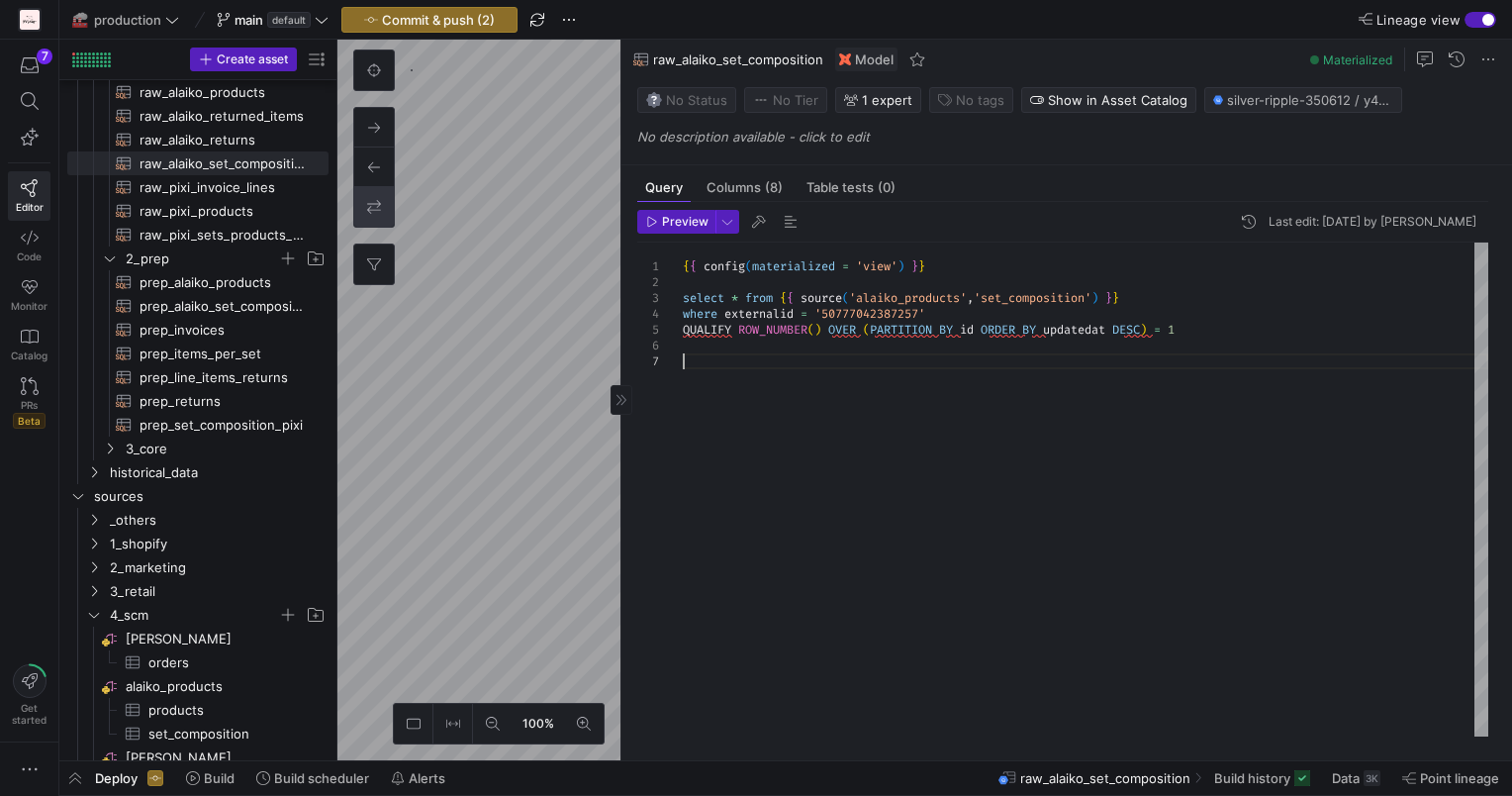 click on "{ {   config ( materialized   =   'view' )   } } select   *   from   { {   source ( 'alaiko_products' , 'set_composition' )   } } where   externalid   =   '50777042387257' QUALIFY   ROW_NUMBER ( )   OVER   ( PARTITION   BY   id   ORDER   BY   updatedat   DESC )   =   1" at bounding box center (1086, 490) 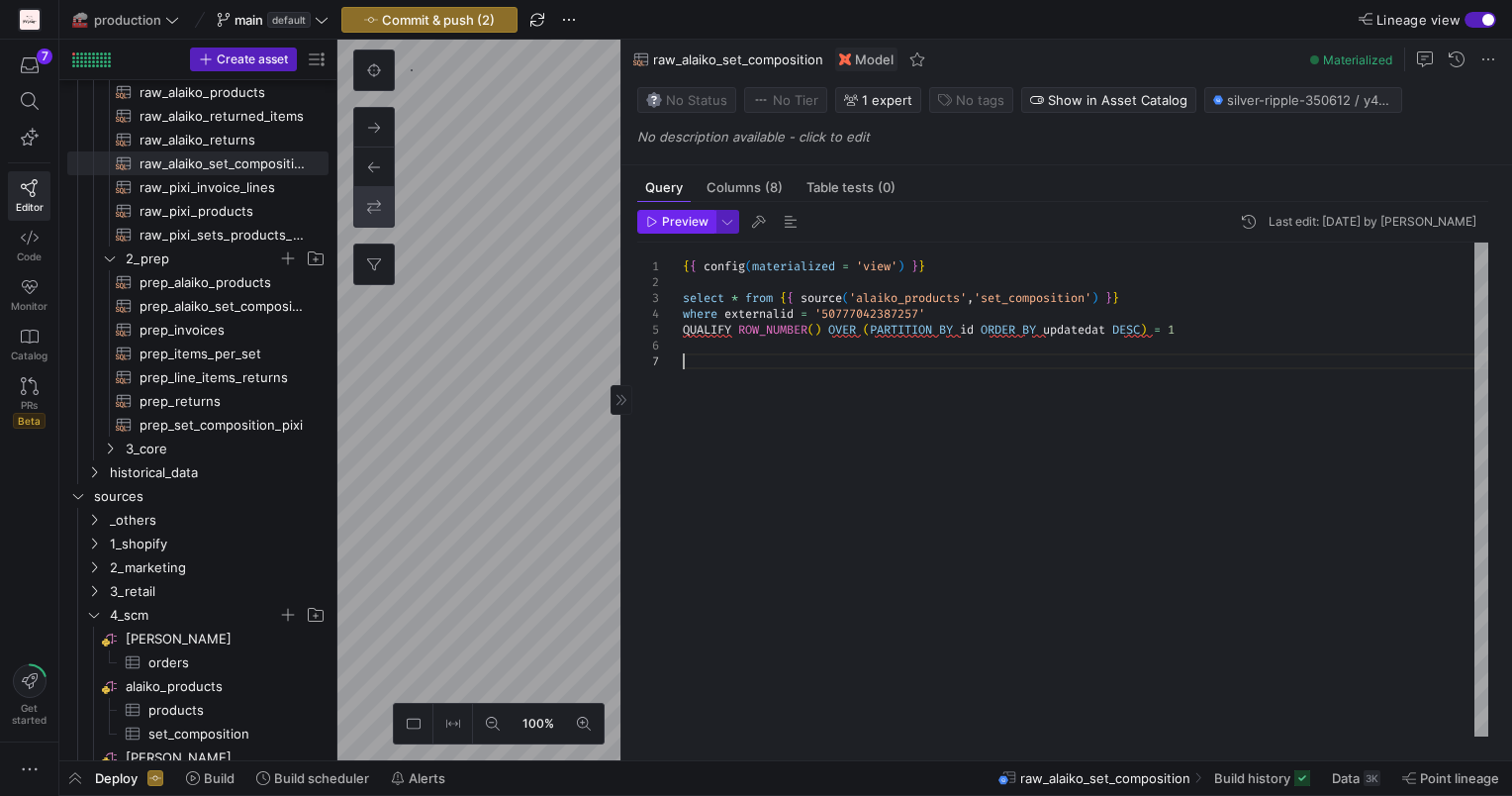 click on "Preview" at bounding box center (685, 222) 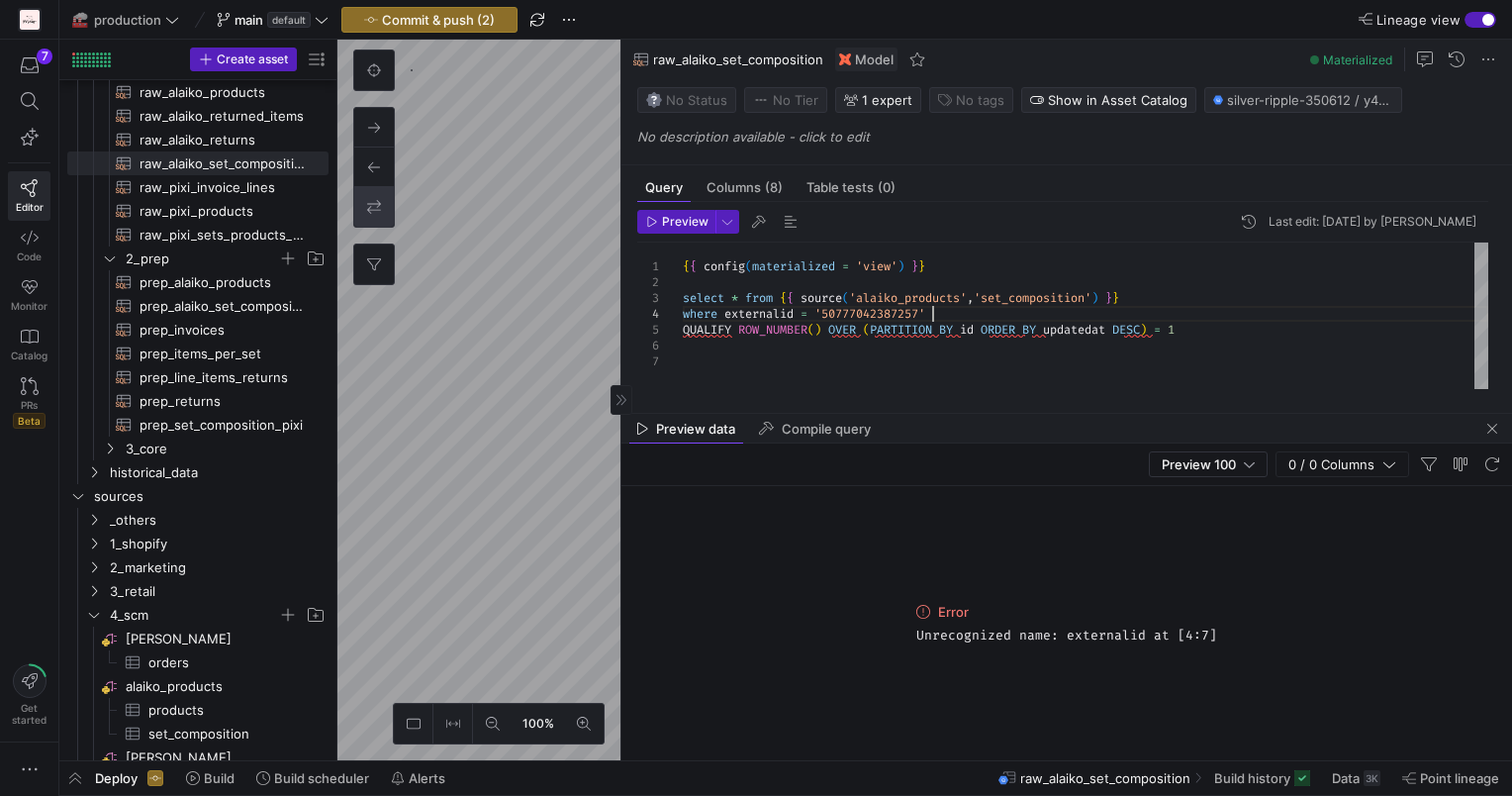 click on "{ {   config ( materialized   =   'view' )   } } select   *   from   { {   source ( 'alaiko_products' , 'set_composition' )   } } where   externalid   =   '50777042387257' QUALIFY   ROW_NUMBER ( )   OVER   ( PARTITION   BY   id   ORDER   BY   updatedat   DESC )   =   1" at bounding box center [1086, 316] 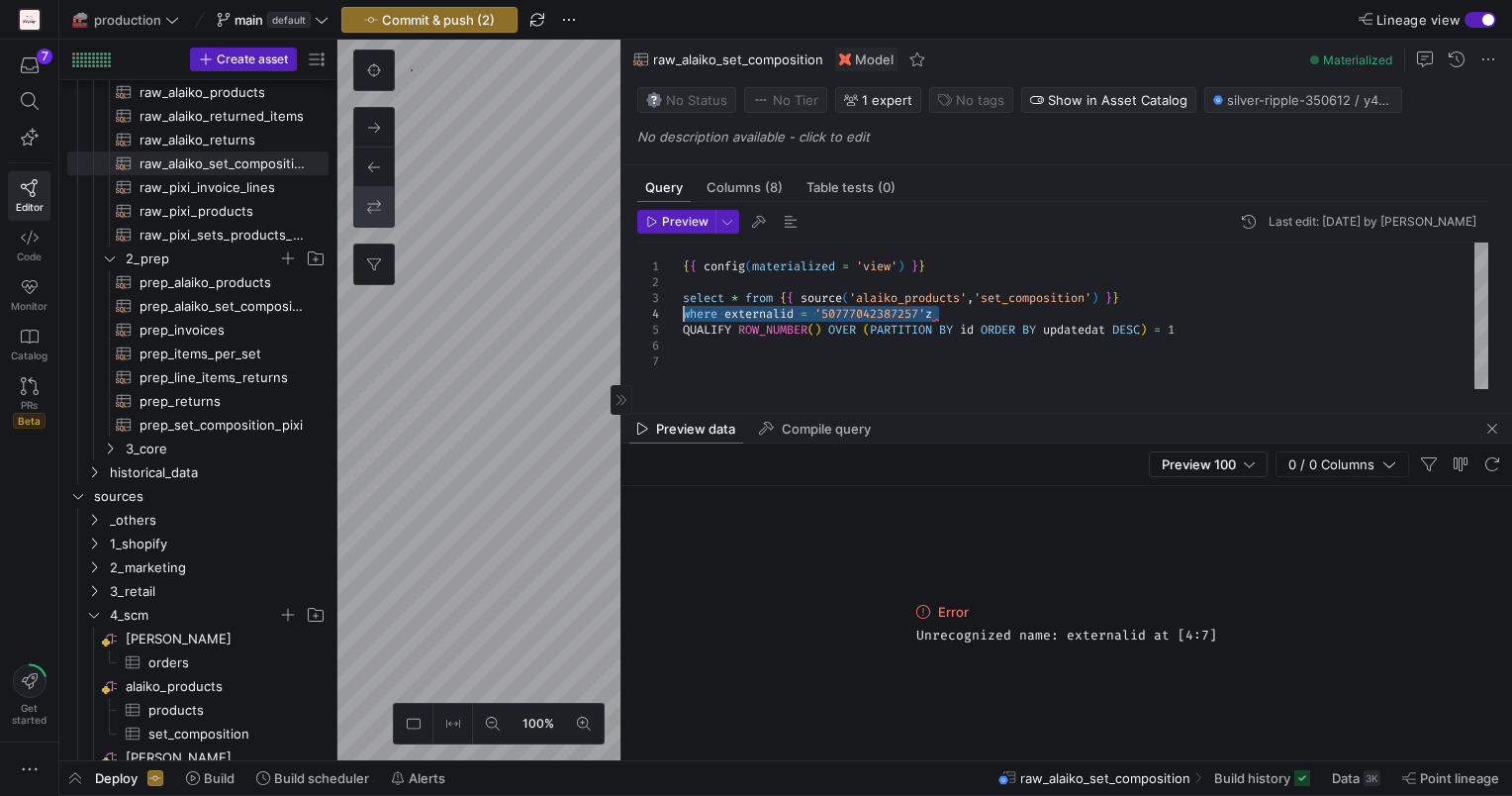 drag, startPoint x: 952, startPoint y: 314, endPoint x: 670, endPoint y: 306, distance: 282.11345 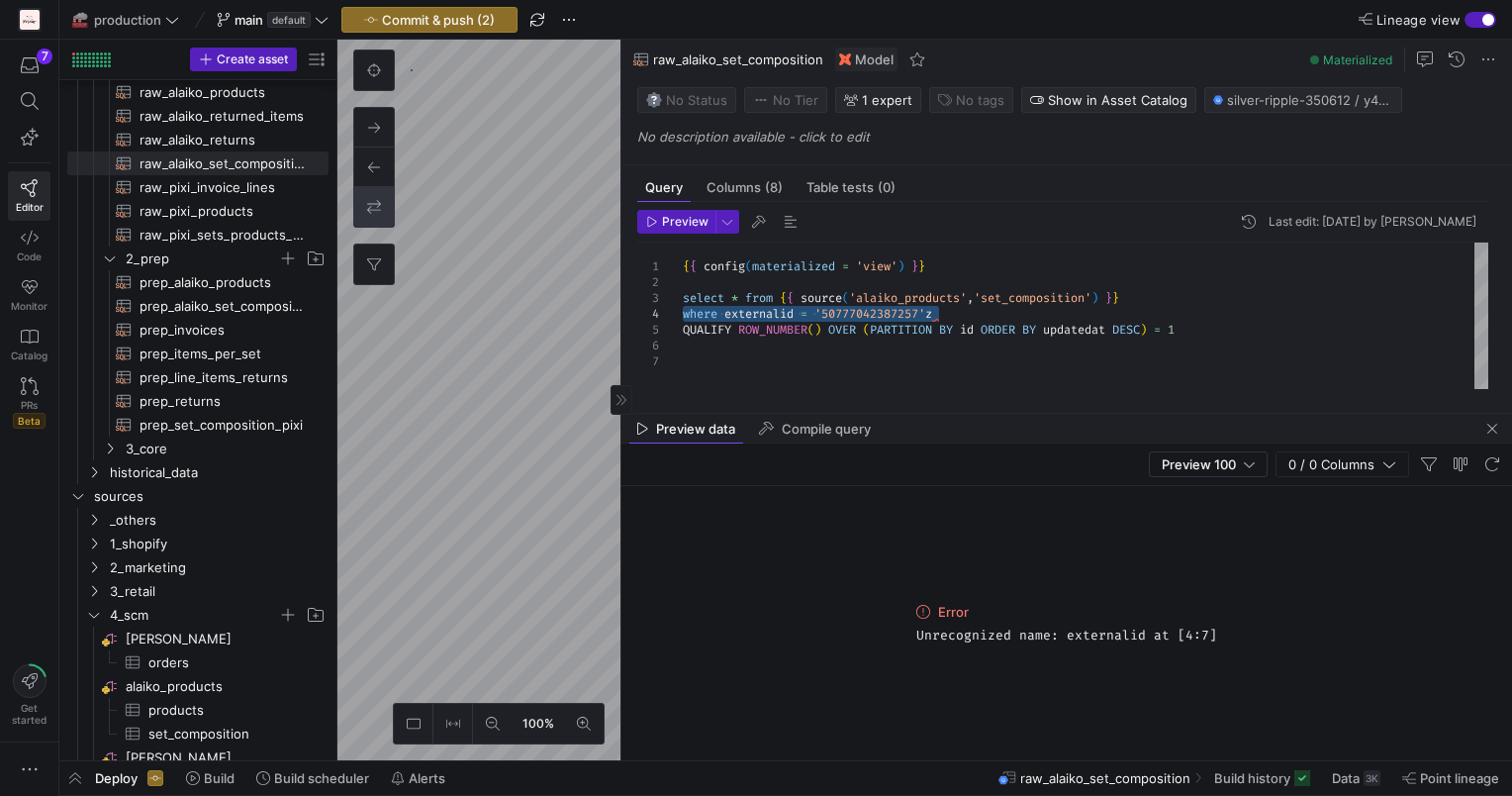 click on "{ {   config ( materialized   =   'view' )   } } select   *   from   { {   source ( 'alaiko_products' , 'set_composition' )   } } where   externalid   =   '50777042387257' z QUALIFY   ROW_NUMBER ( )   OVER   ( PARTITION   BY   id   ORDER   BY   updatedat   DESC )   =   1" at bounding box center [1086, 316] 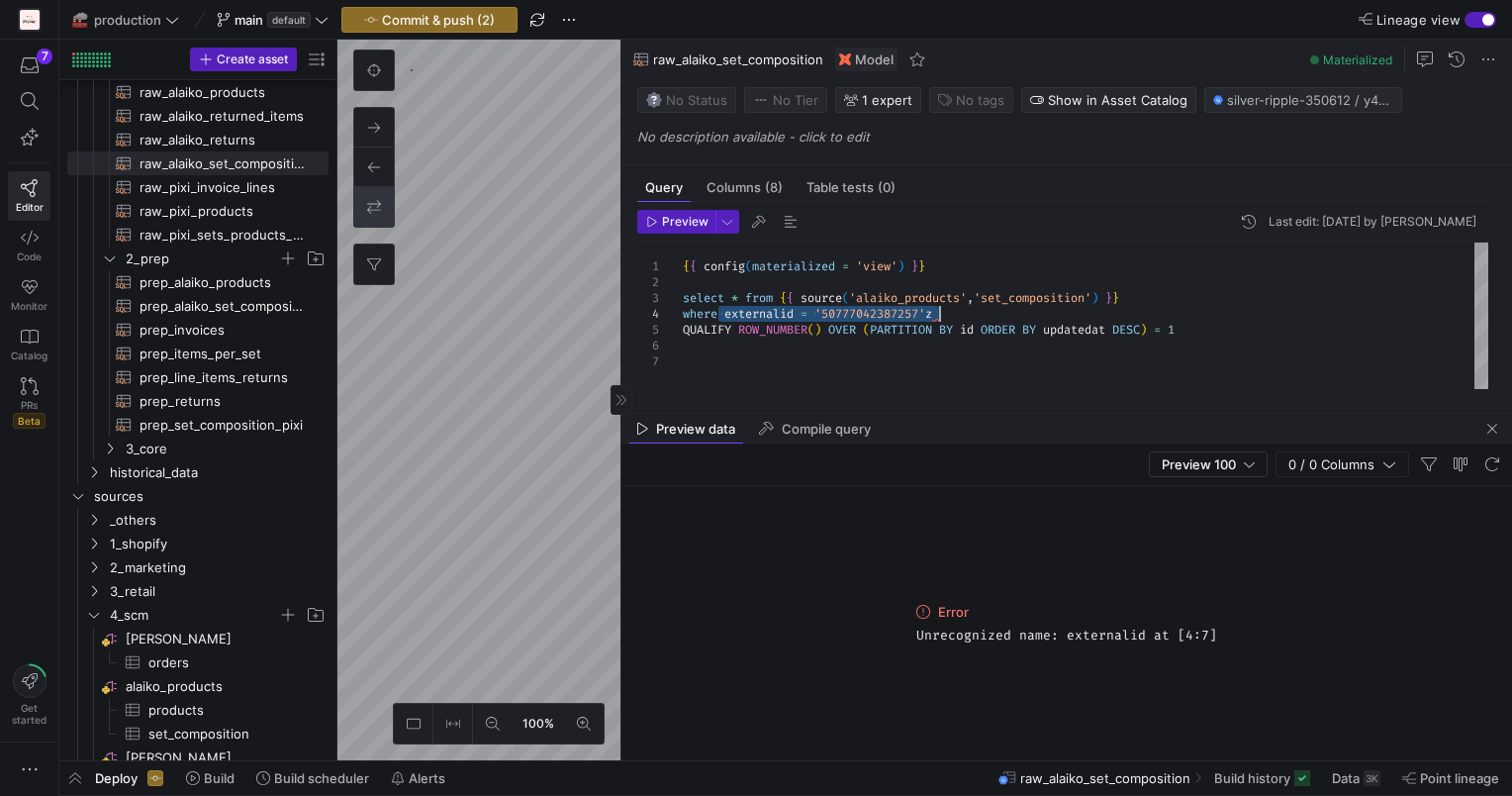 drag, startPoint x: 720, startPoint y: 314, endPoint x: 948, endPoint y: 312, distance: 228.0088 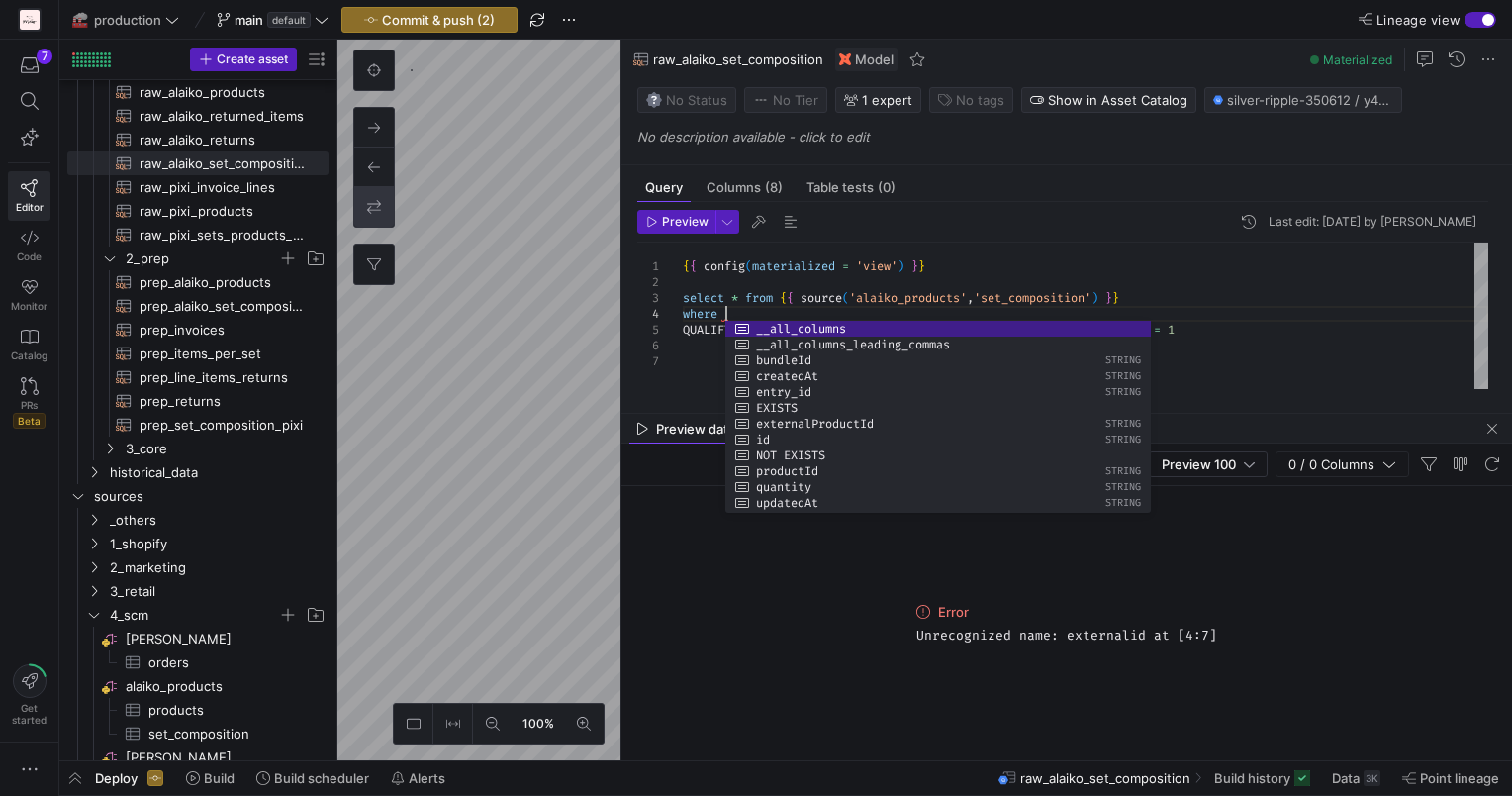 scroll, scrollTop: 48, scrollLeft: 41, axis: both 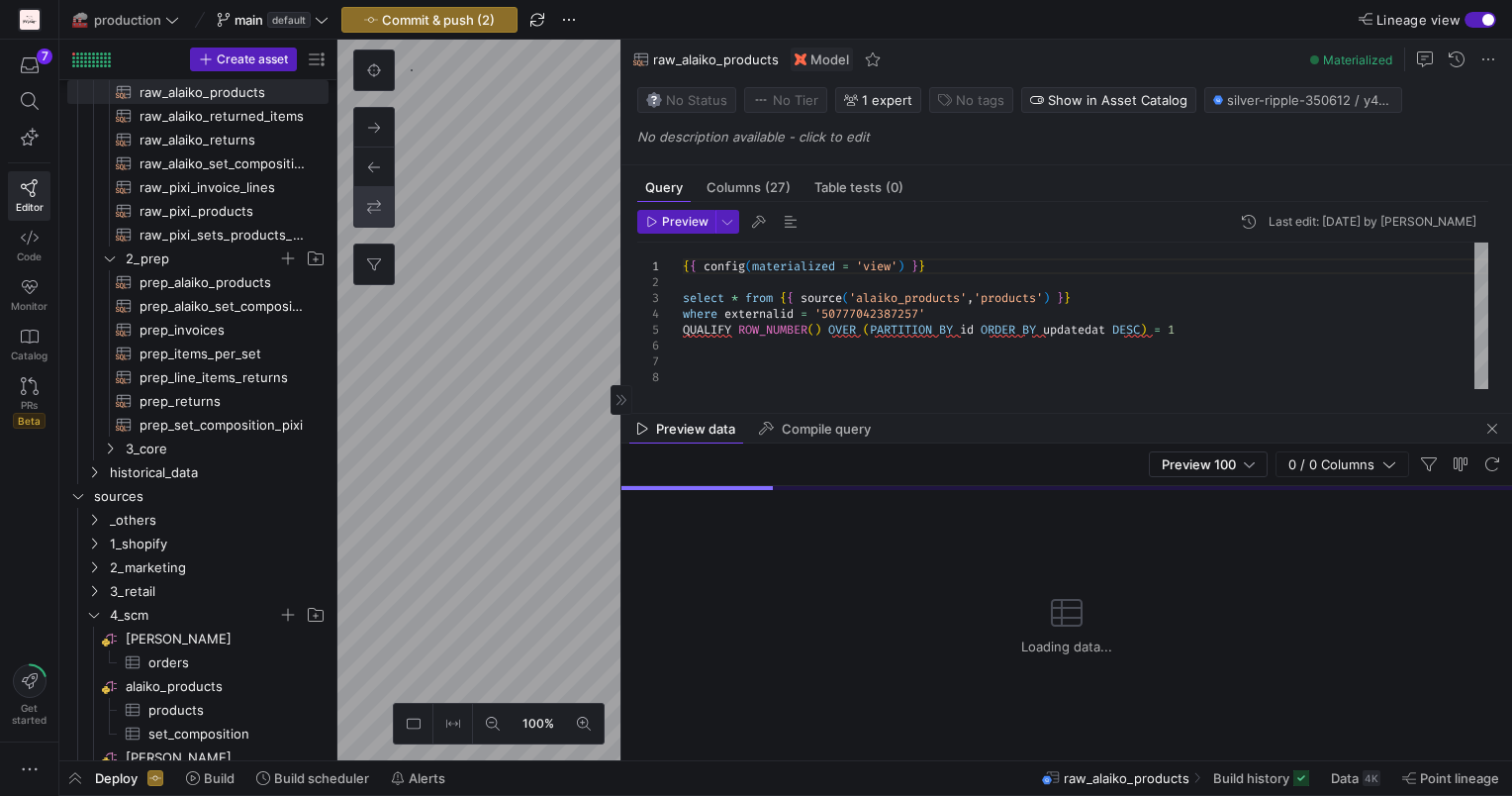 click on "{ {   config ( materialized   =   'view' )   } } select   *   from   { {   source ( 'alaiko_products' , 'products' )   } } where   externalid   =   '50777042387257' QUALIFY   ROW_NUMBER ( )   OVER   ( PARTITION   BY   id   ORDER   BY   updatedat   DESC )   =   1" at bounding box center (1086, 316) 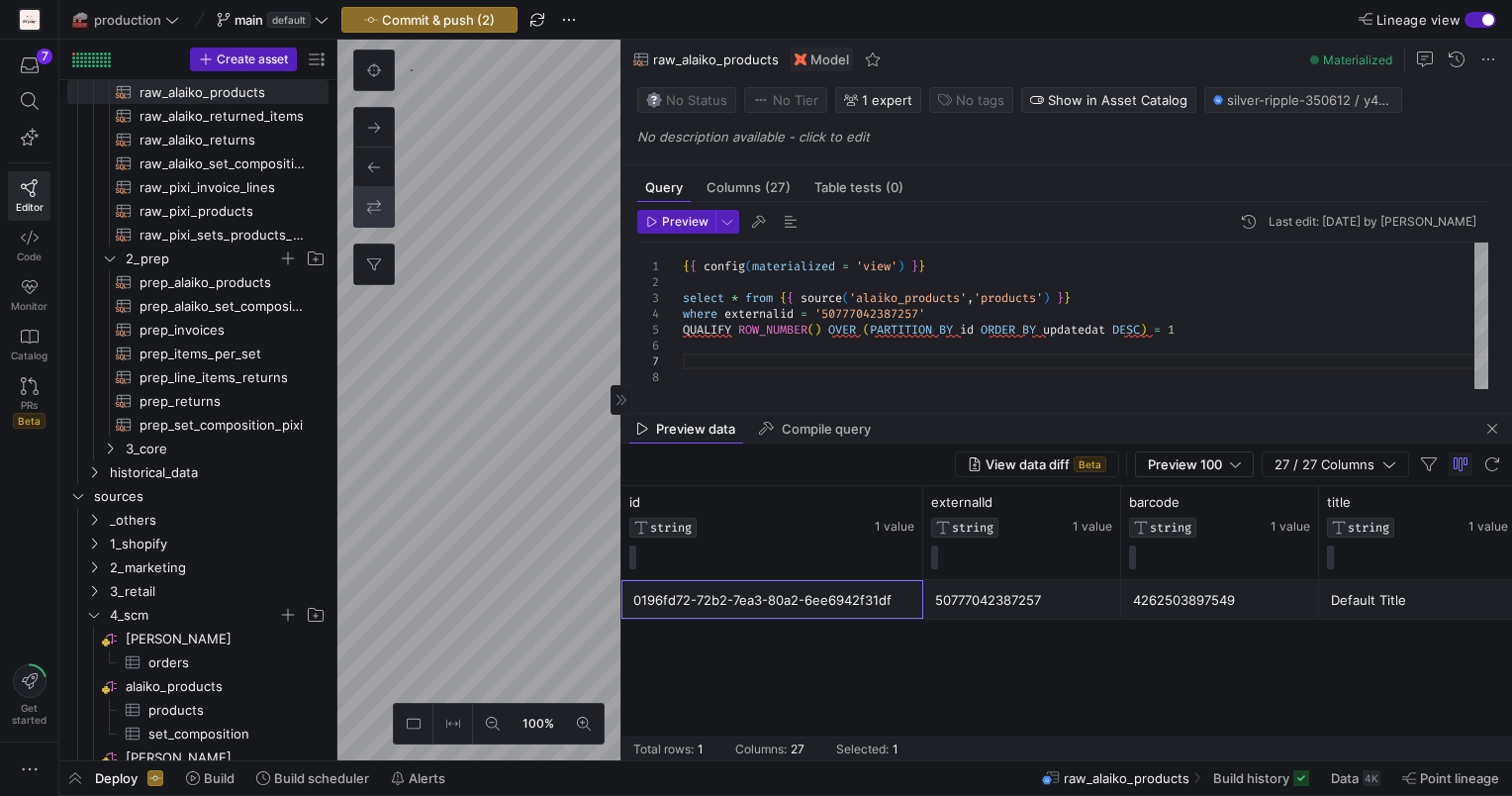 drag, startPoint x: 898, startPoint y: 598, endPoint x: 681, endPoint y: 595, distance: 217.02074 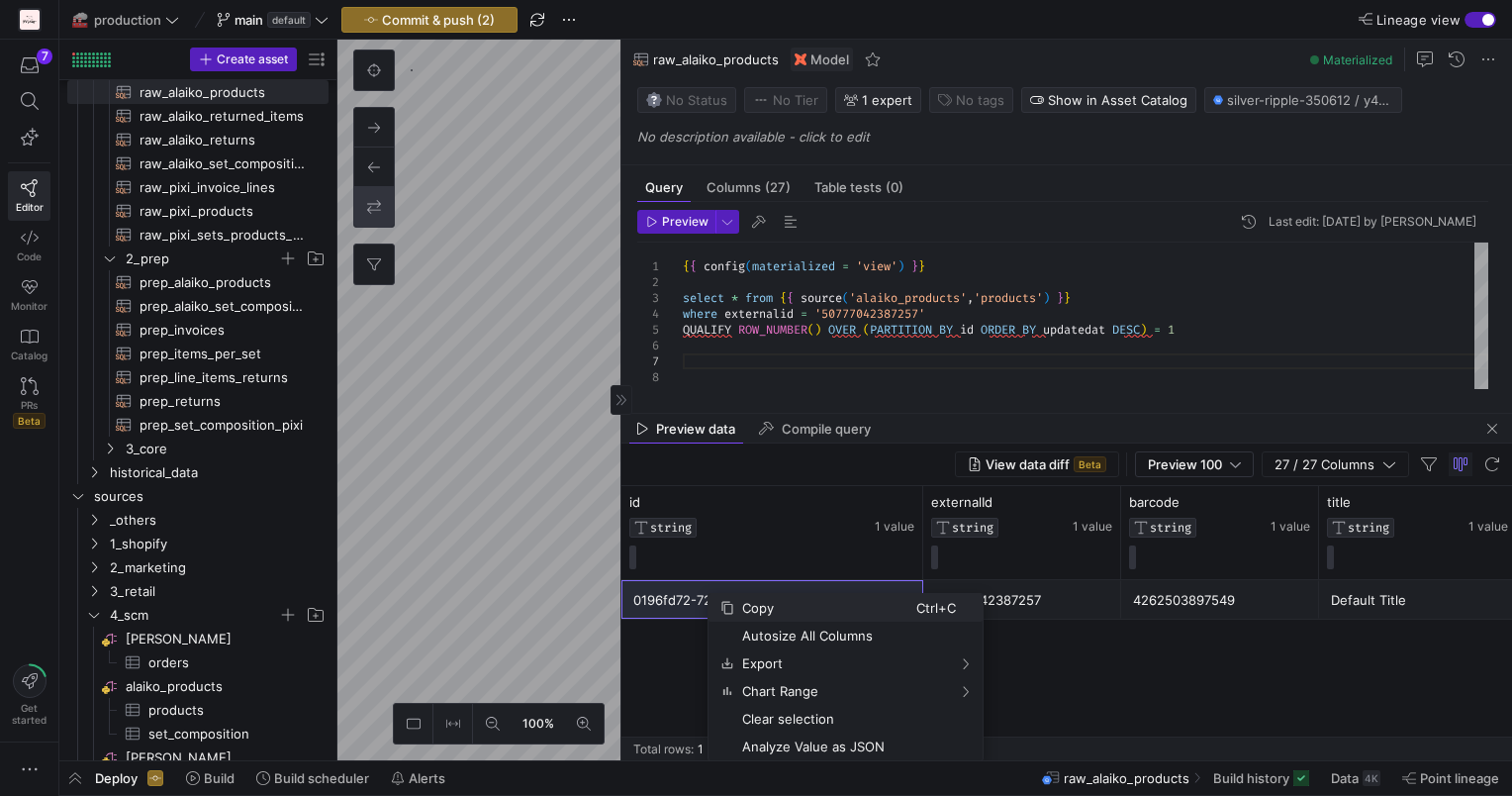 click on "Copy" 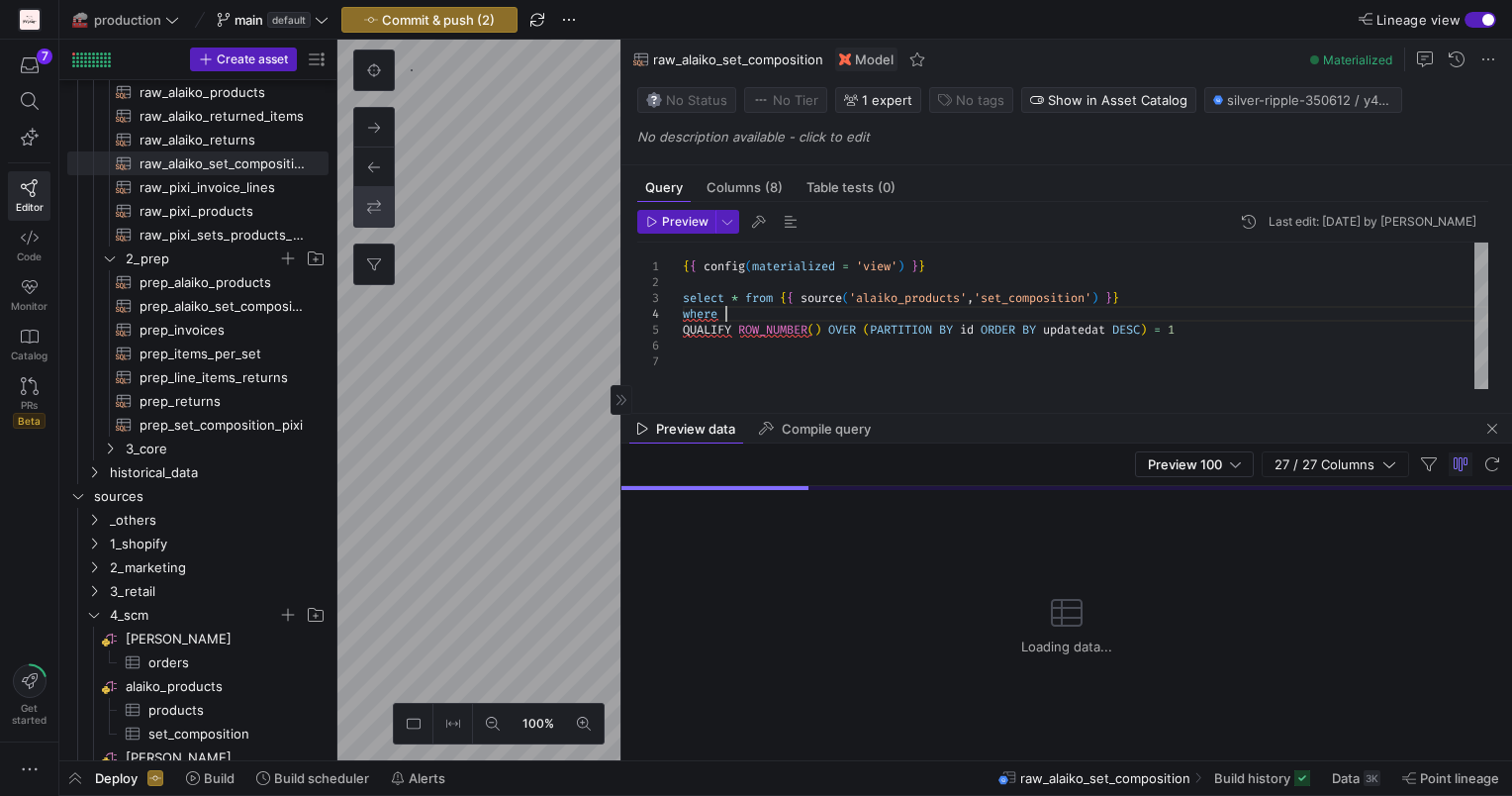 scroll, scrollTop: 48, scrollLeft: 0, axis: vertical 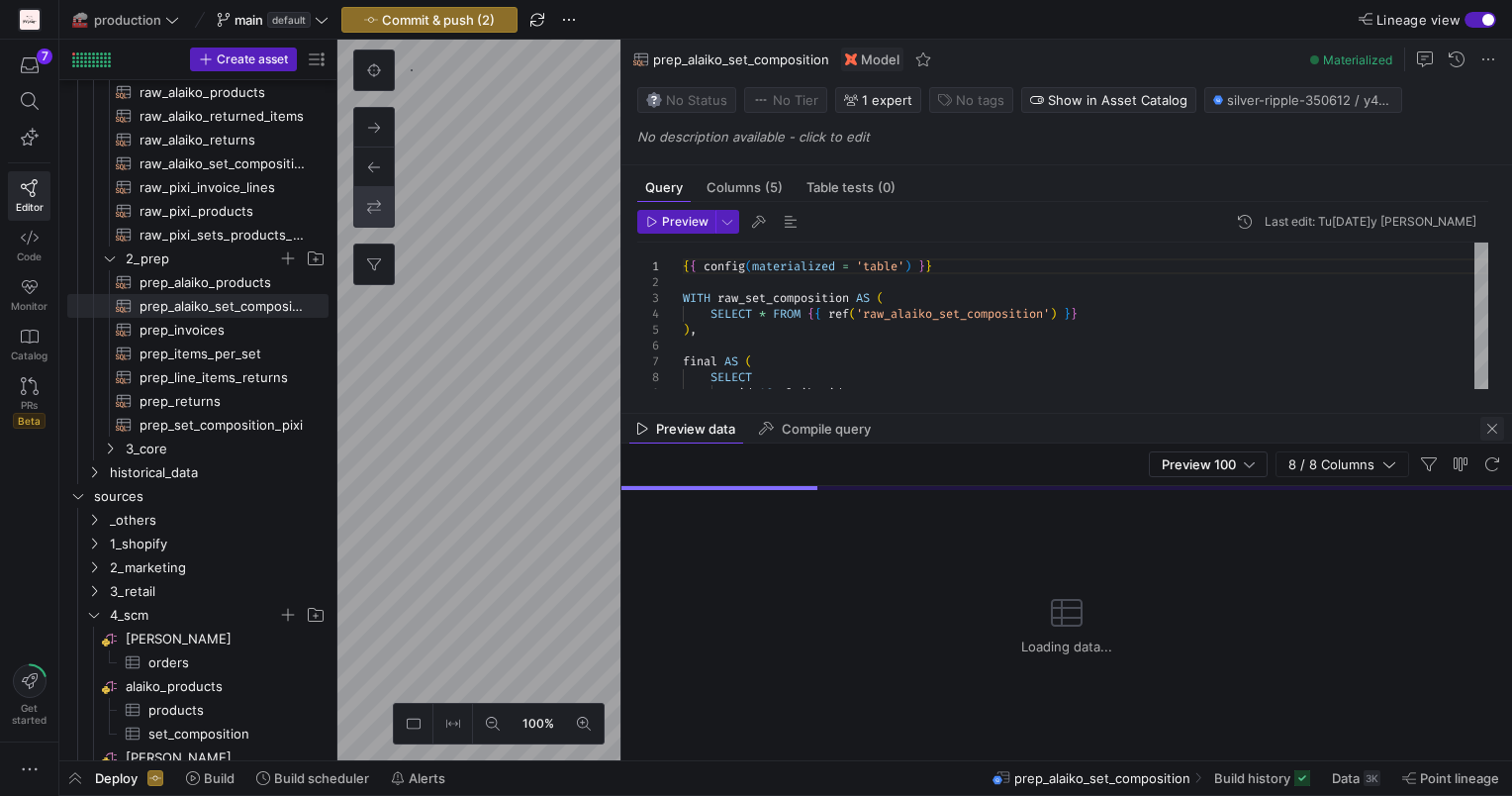 click 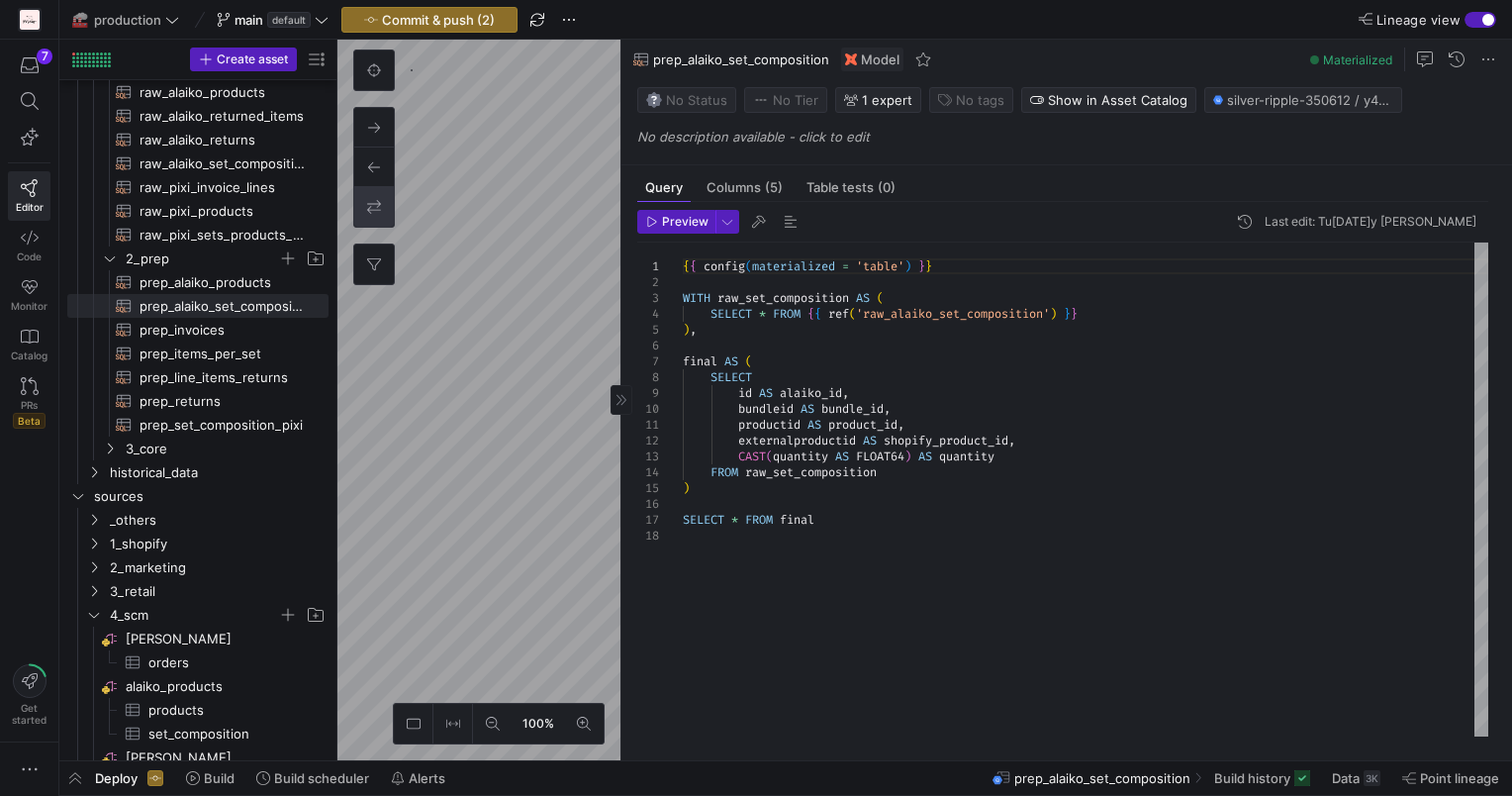 click on "100% 0  Query   Columns  (5)  Table tests  (0) Preview Last edit: Tu[DATE]y Thibaud Pierrot 1 2 3 4 5 6 7 8 9 10 11 12 13 14 15 16 17 18 { {   config ( materialized   =   'table' )   } } WITH   raw_set_composition   AS   (      SELECT   *   FROM   { {   ref ( 'raw_alaiko_set_composition' )   } } ) , final   AS   (      SELECT          id   AS   alaiko_id ,          bundleid   AS   bundle_id ,          productid   AS   product_id ,          externalproductid   AS   shopify_product_id ,          CAST ( quantity   AS   FLOAT64 )   AS   quantity      FROM   raw_set_composition ) SELECT   *   FROM   final {{ config(materialized = 'table') }}
WITH raw_set_composition AS (
SELECT * FROM {{ ref('raw_alaiko_set_composition') }}
),
final AS (
SELECT
id AS alaiko_id,
bundleid AS bundle_id,
prep_alaiko_set_composition  Model  Materialized Status" 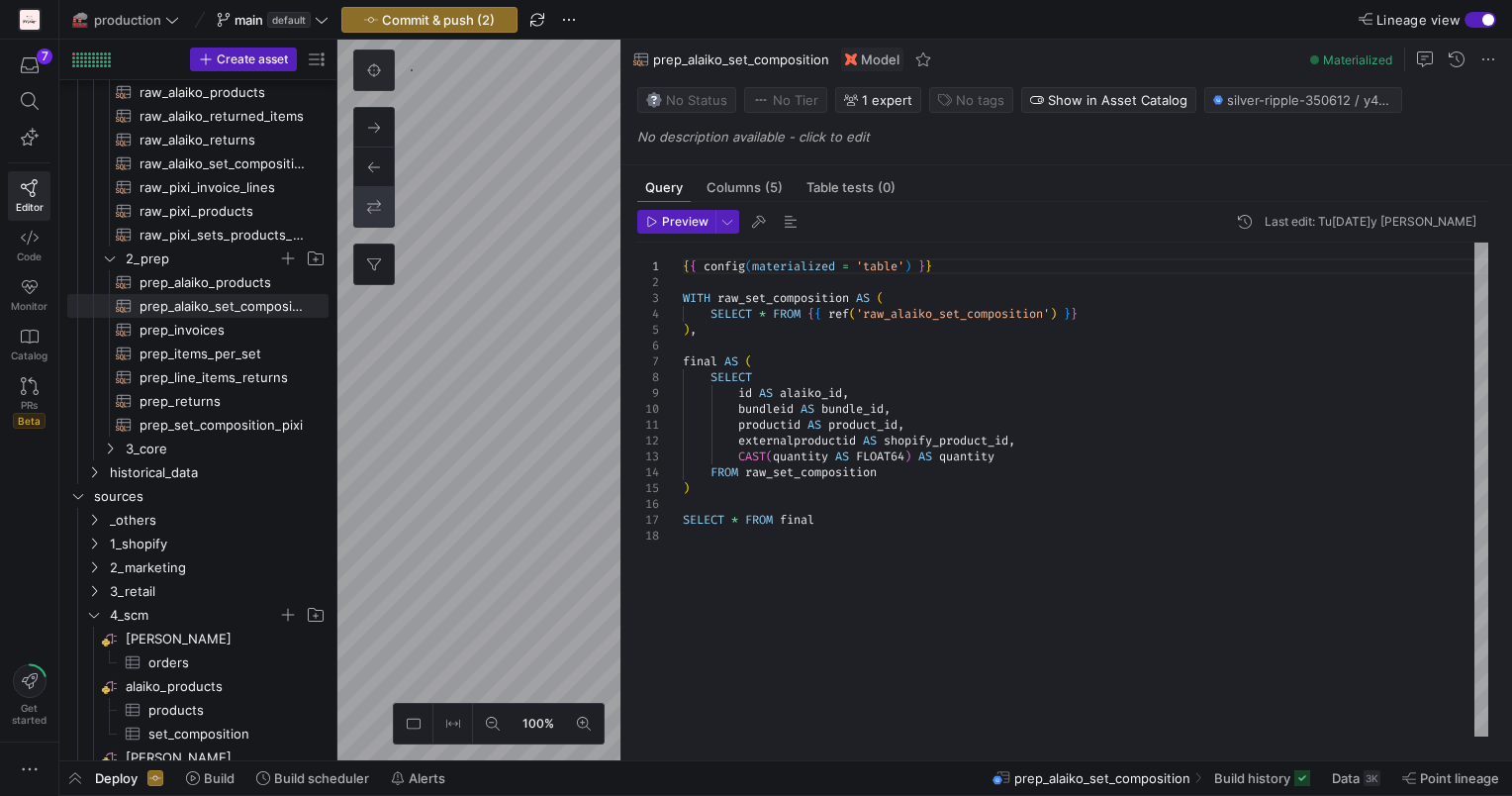 click 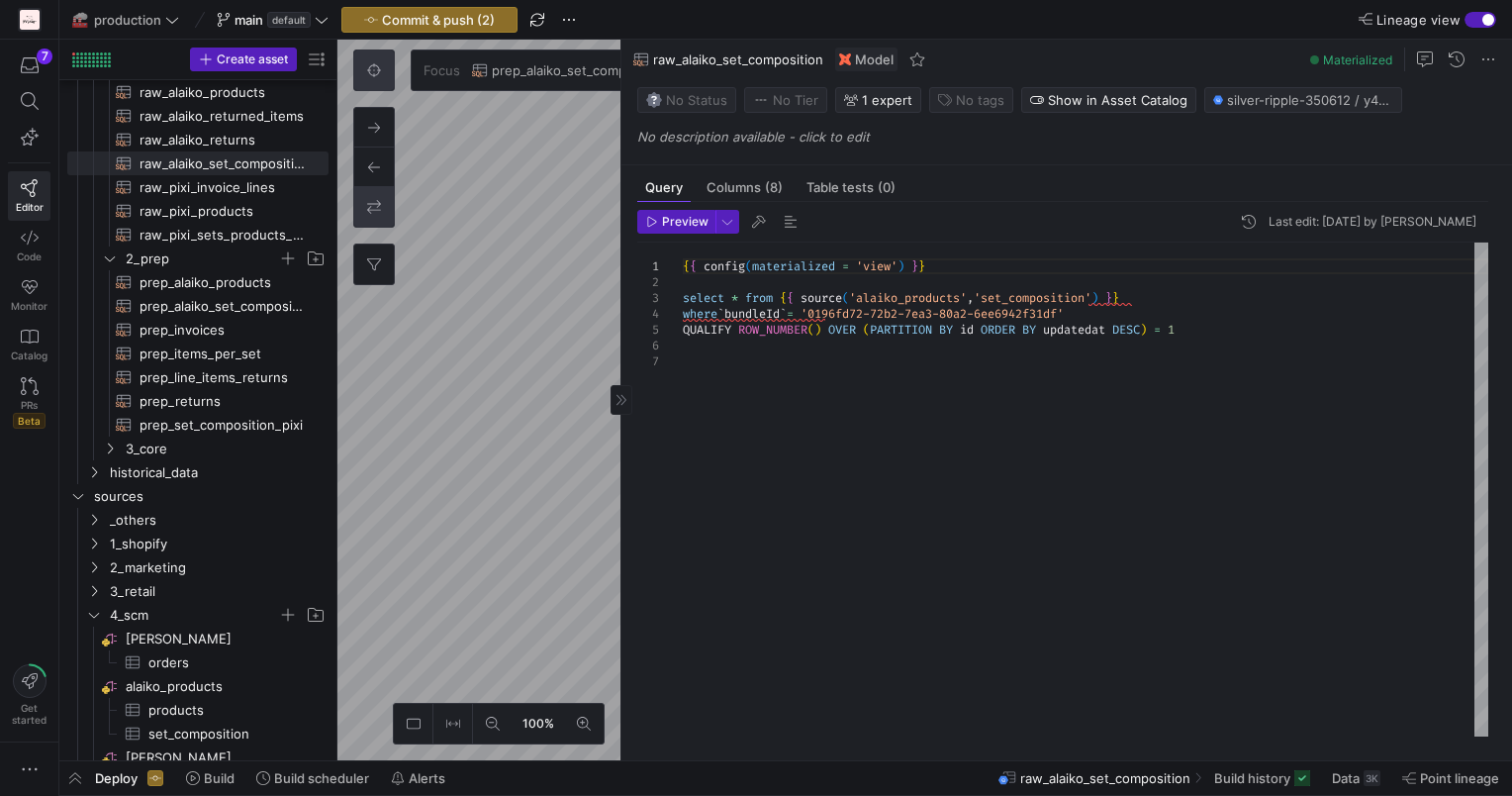 scroll, scrollTop: 48, scrollLeft: 0, axis: vertical 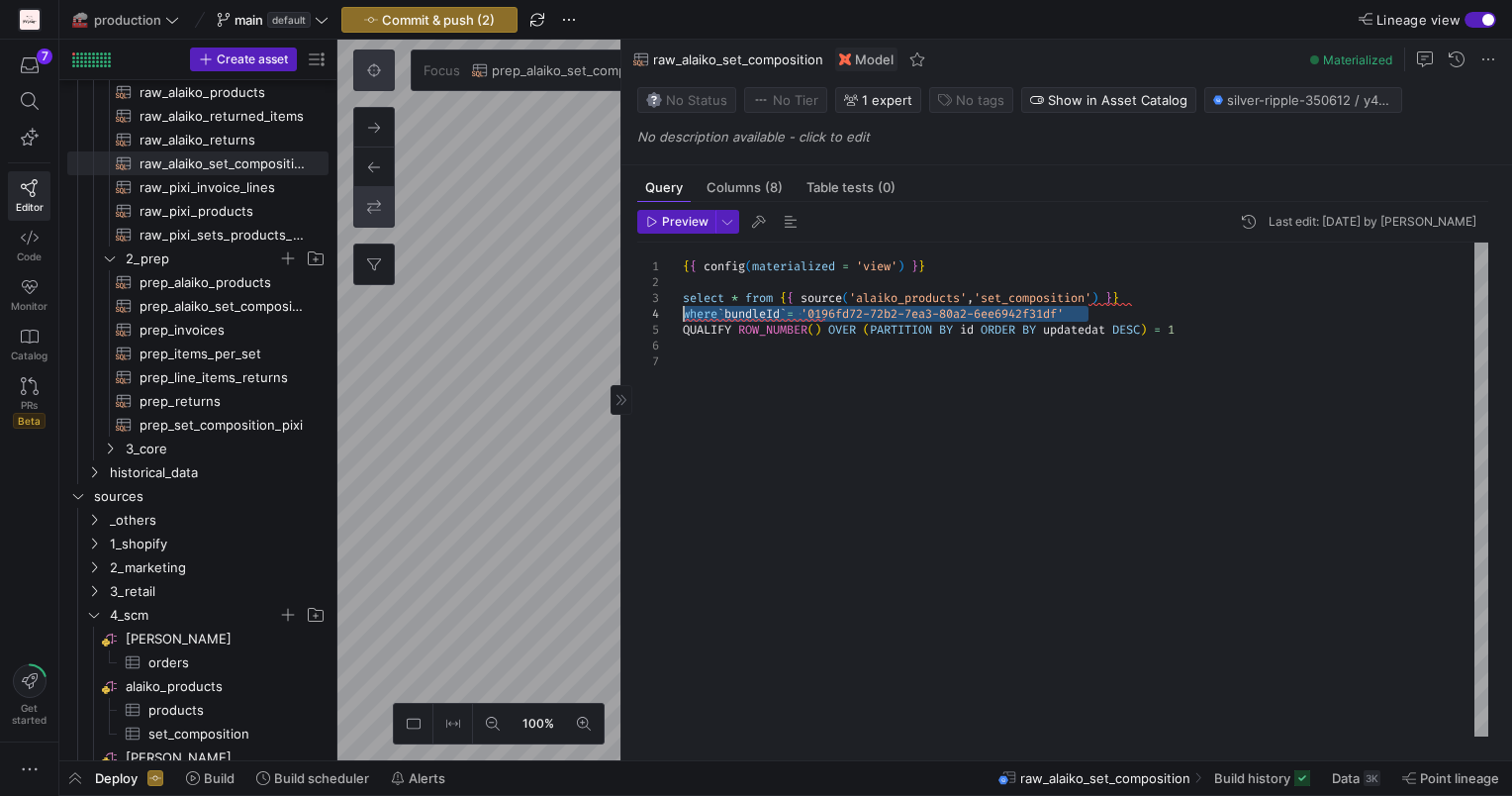 drag, startPoint x: 1093, startPoint y: 312, endPoint x: 683, endPoint y: 313, distance: 410.0012 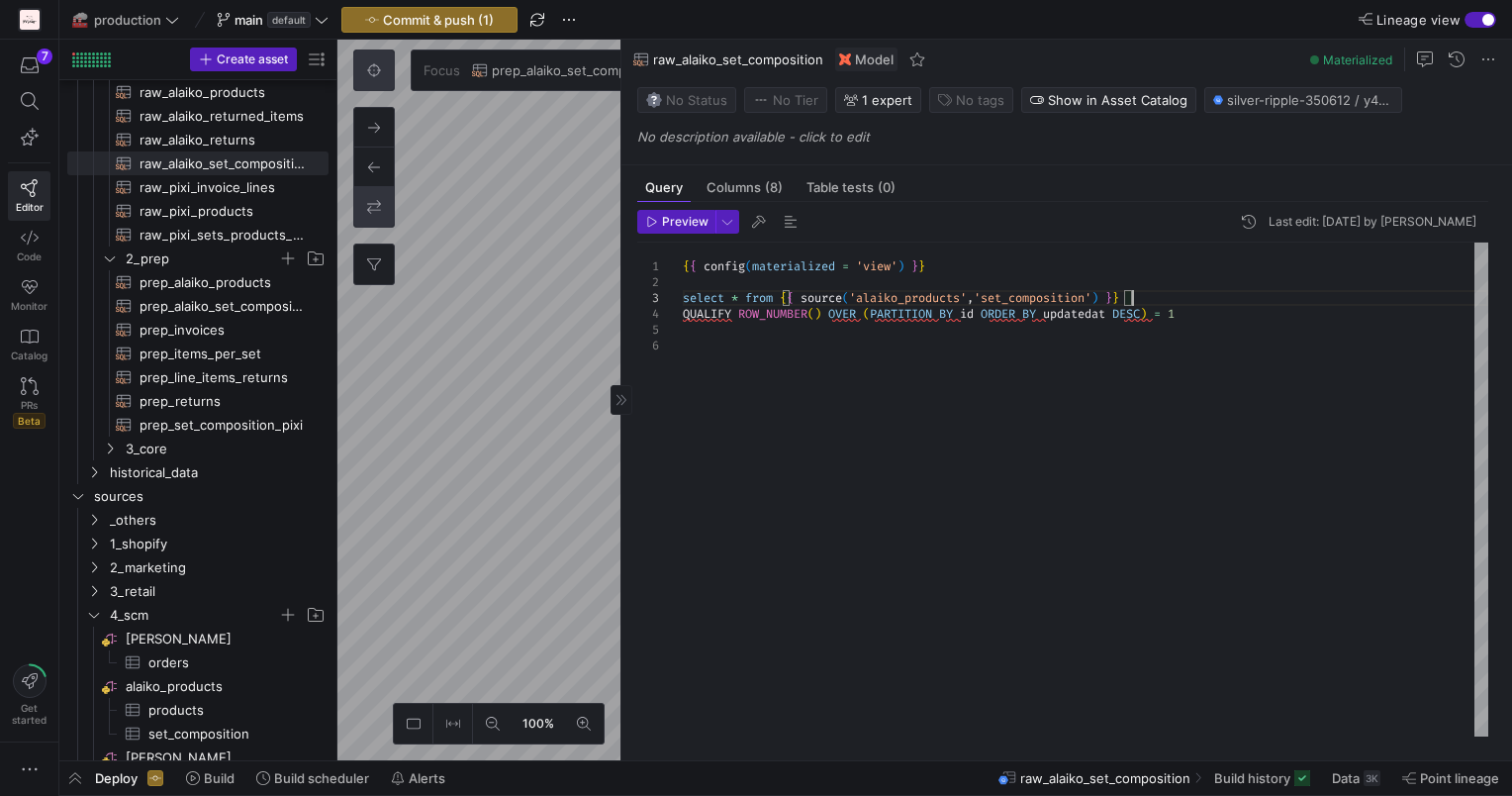 click on "{ {   config ( materialized   =   'view' )   } } select   *   from   { {   source ( 'alaiko_products' , 'set_composition' )   } } QUALIFY   ROW_NUMBER ( )   OVER   ( PARTITION   BY   id   ORDER   BY   updatedat   DESC )   =   1" at bounding box center [1086, 490] 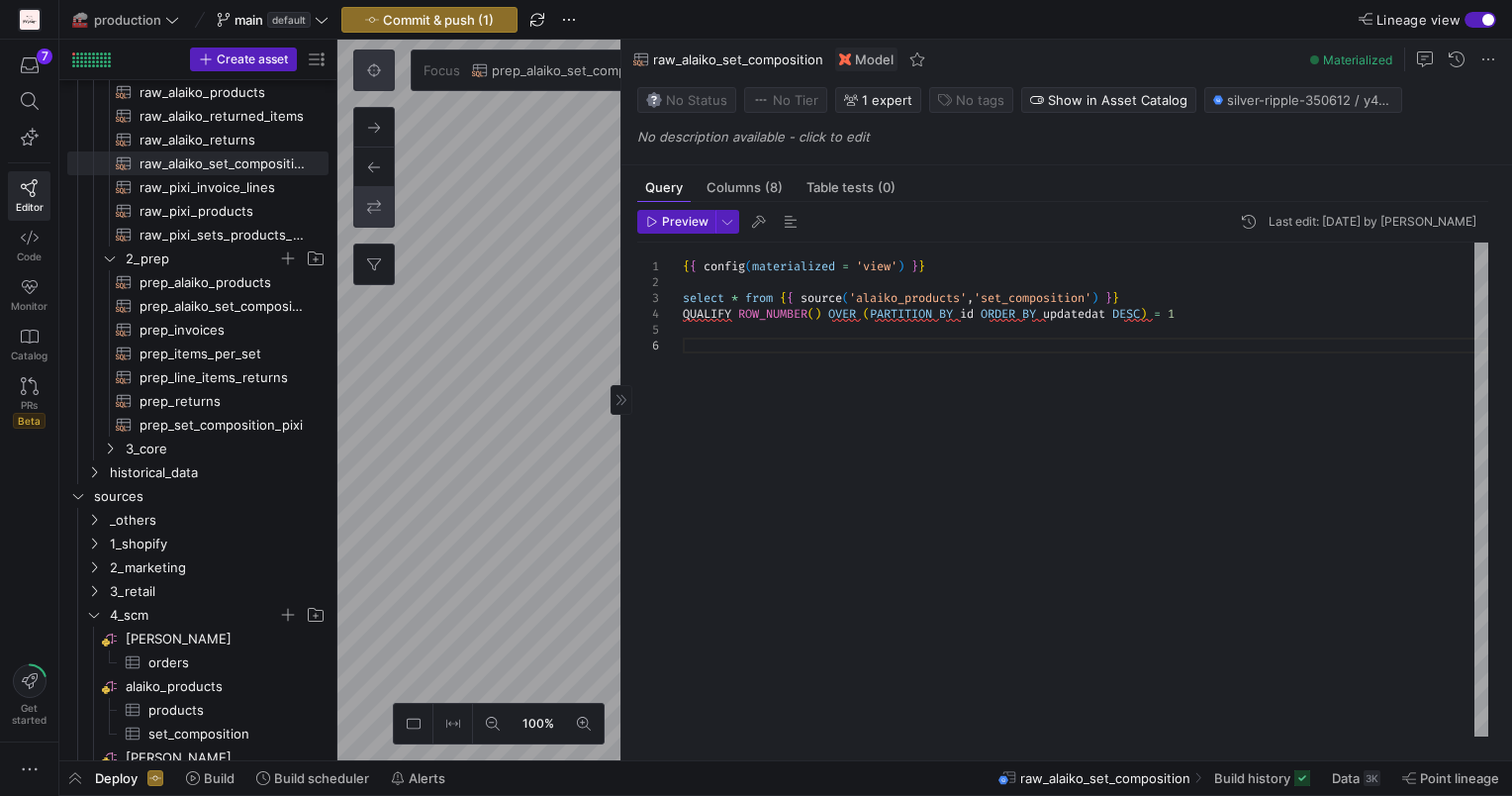 click 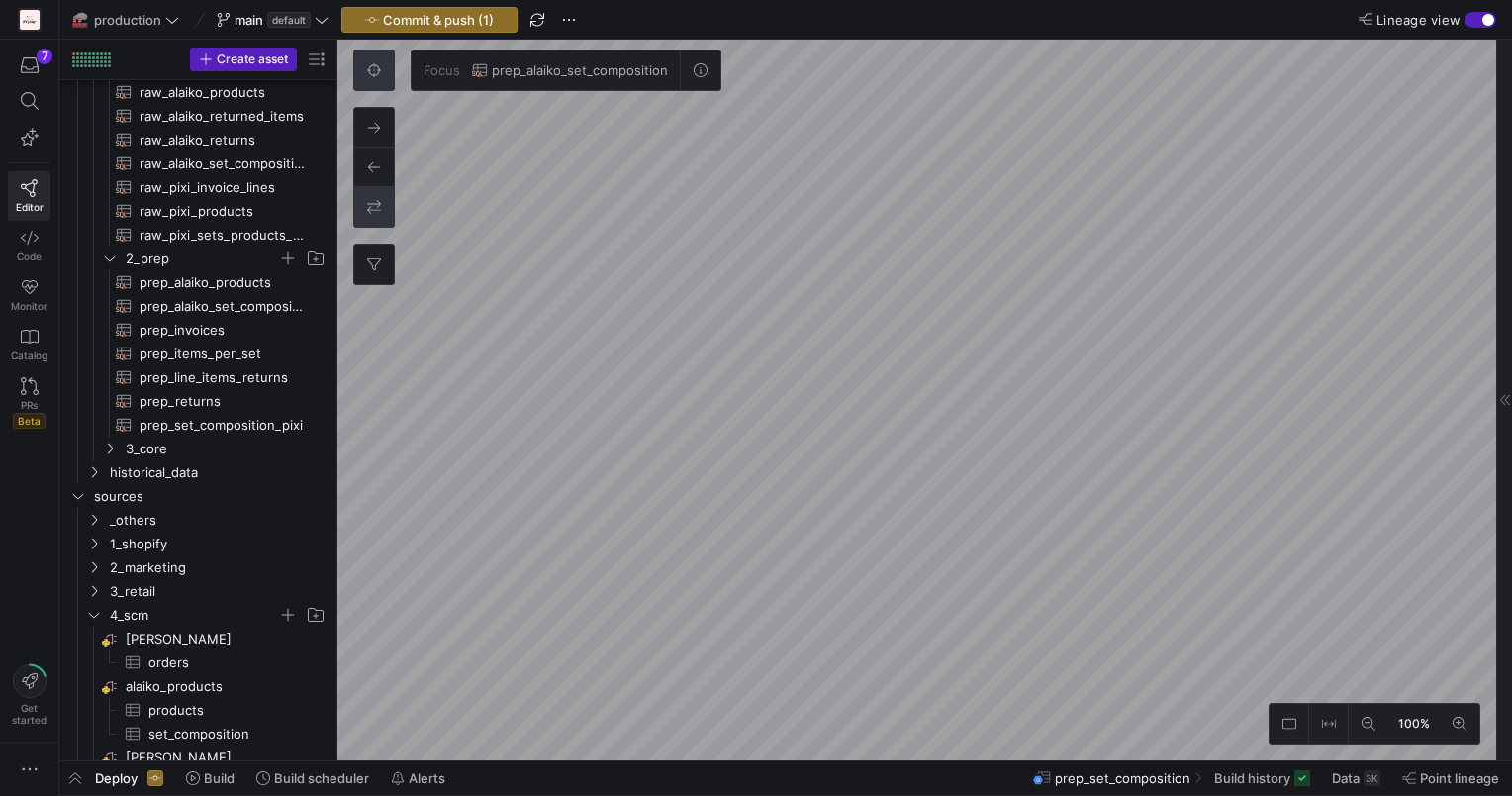 scroll, scrollTop: 451, scrollLeft: 0, axis: vertical 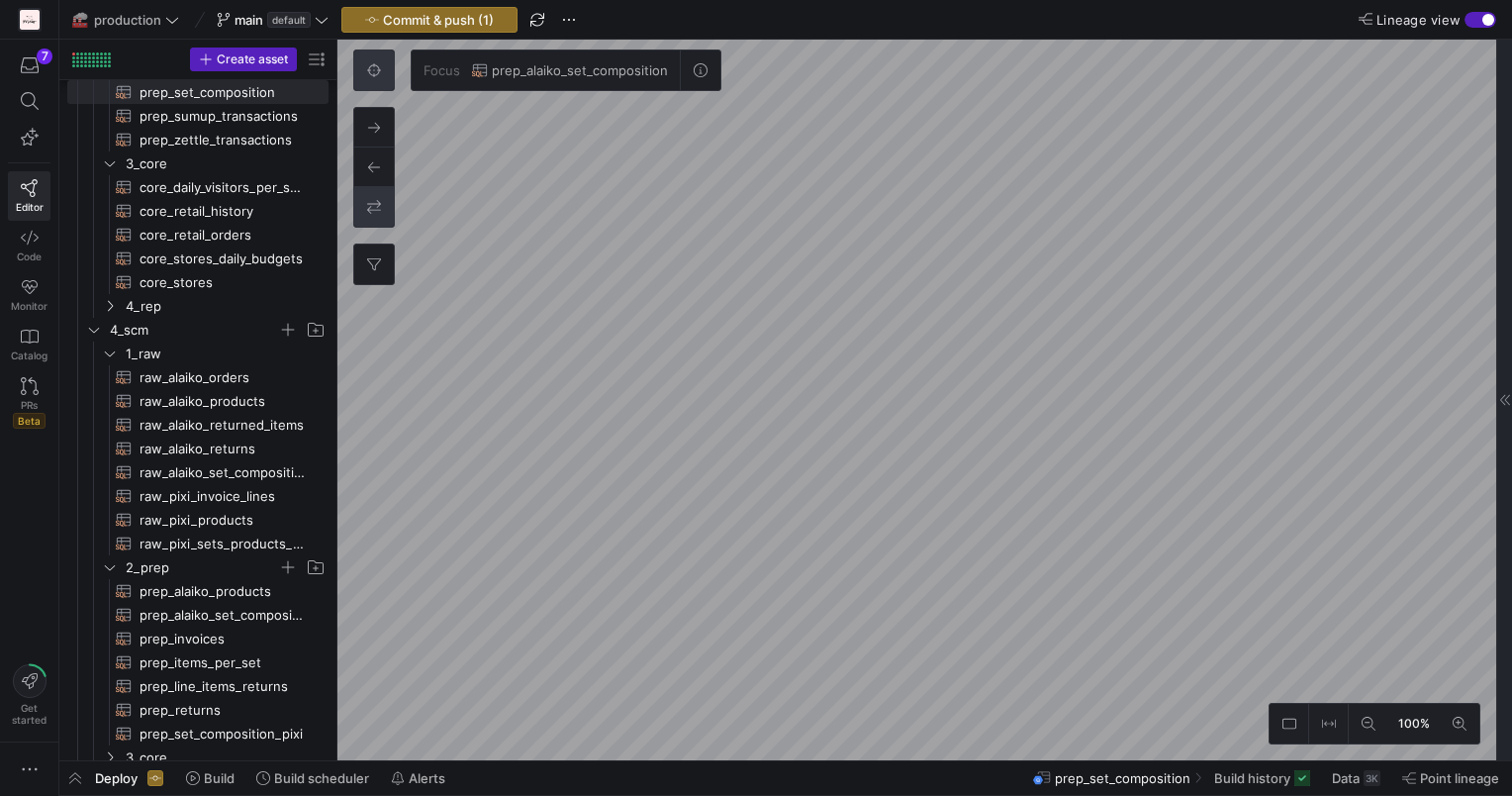 click 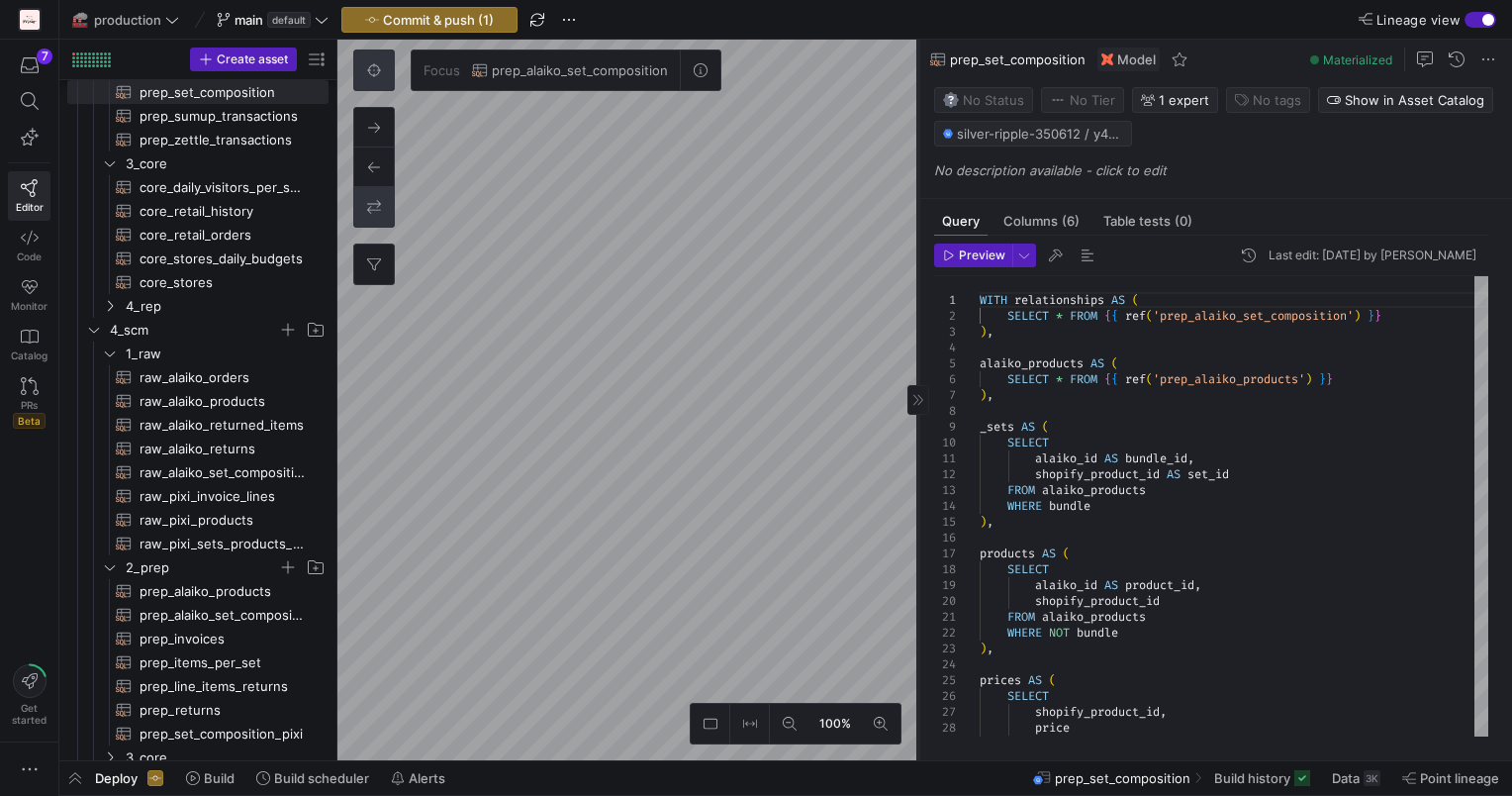 type on "{{ config(materialized = 'table') }}
WITH raw_set_composition AS (
SELECT * FROM {{ ref('raw_alaiko_set_composition') }}
),
final AS (
SELECT
id AS alaiko_id,
bundleid AS bundle_id," 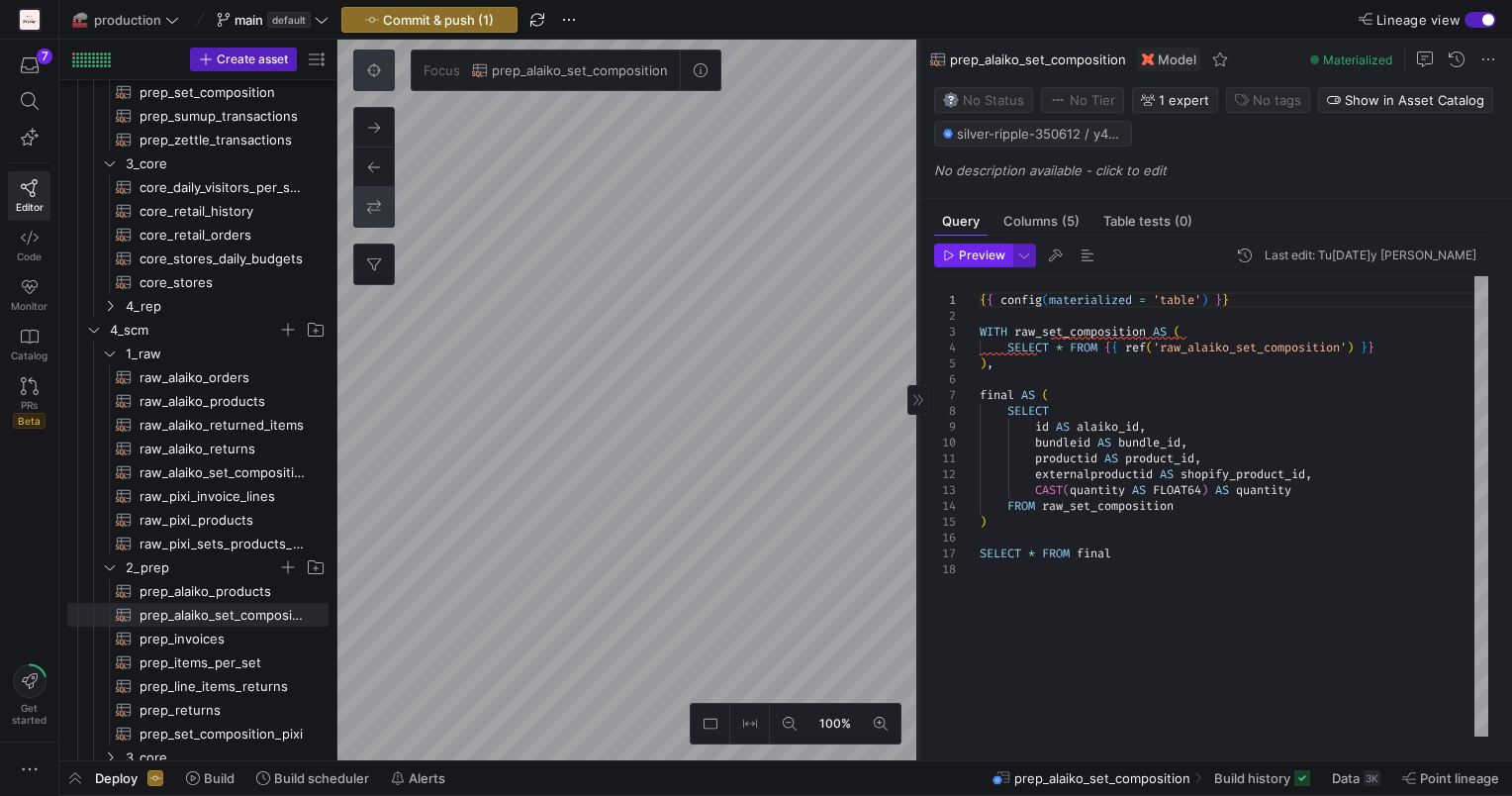 click on "Preview" at bounding box center [982, 255] 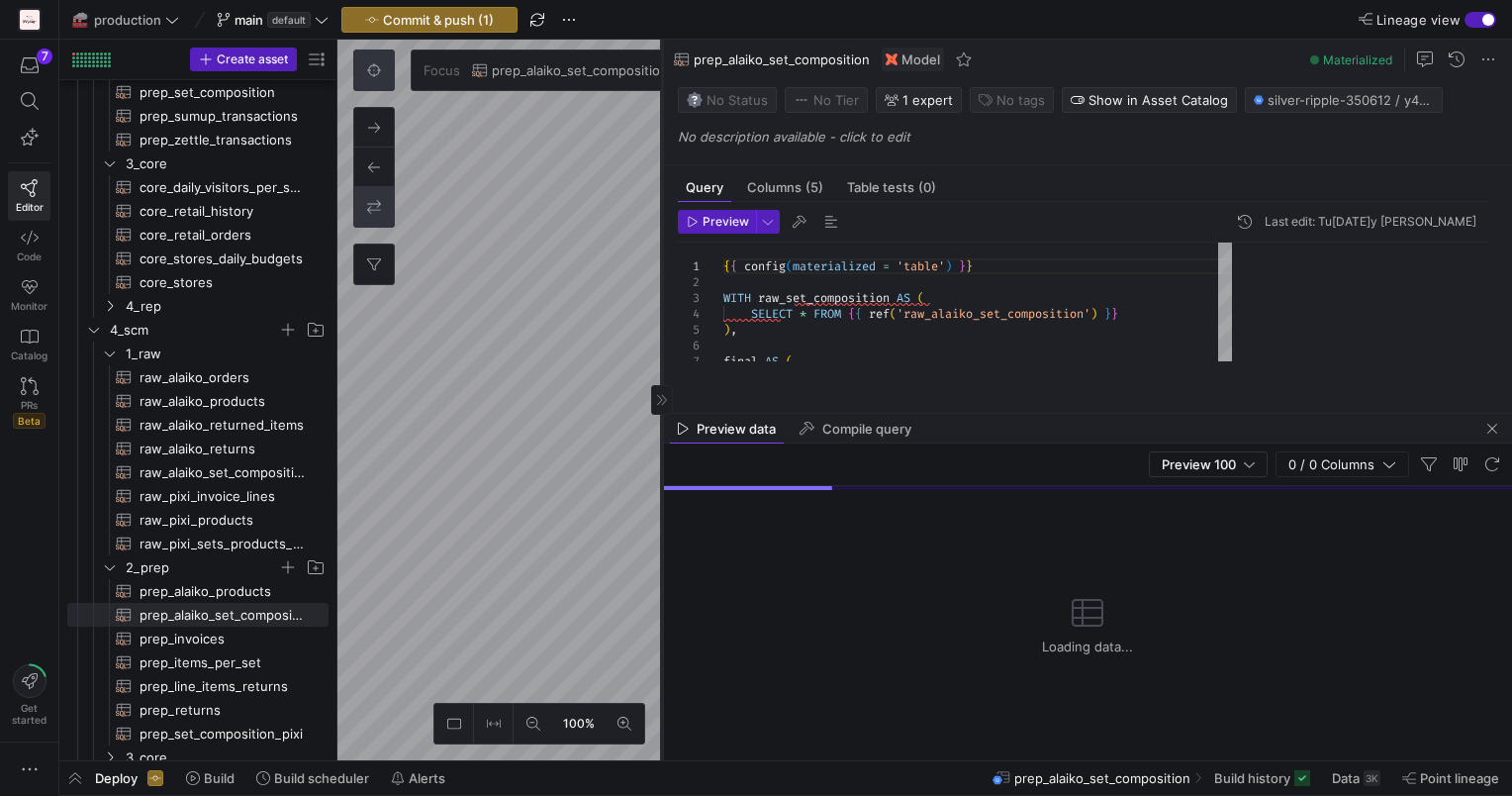 click on "100% Focus
prep_alaiko_set_composition 0  Query   Columns  (5)  Table tests  (0) Preview Last edit: Tu[DATE]y [PERSON_NAME] 1 2 3 4 5 6 7 { {   config ( materialized   =   'table' )   } } WITH   raw_set_composition   AS   (      SELECT   *   FROM   { {   ref ( 'raw_alaiko_set_composition' )   } } ) , final   AS   ( {{ config(materialized = 'table') }}
WITH raw_set_composition AS (
SELECT * FROM {{ ref('raw_alaiko_set_composition') }}
),
final AS (
SELECT
id AS alaiko_id,
bundleid AS bundle_id,
prep_alaiko_set_composition  Model  Materialized Status  No Status  Tier  No Tier  Experts [PERSON_NAME]  1 expert Tags No tags Show in  Asset Catalog Show in Asset Catalog Publish asset
silver-ripple-350612 / y42_production_main / prep_alaiko_set_composition
Description No description available - click to edit" 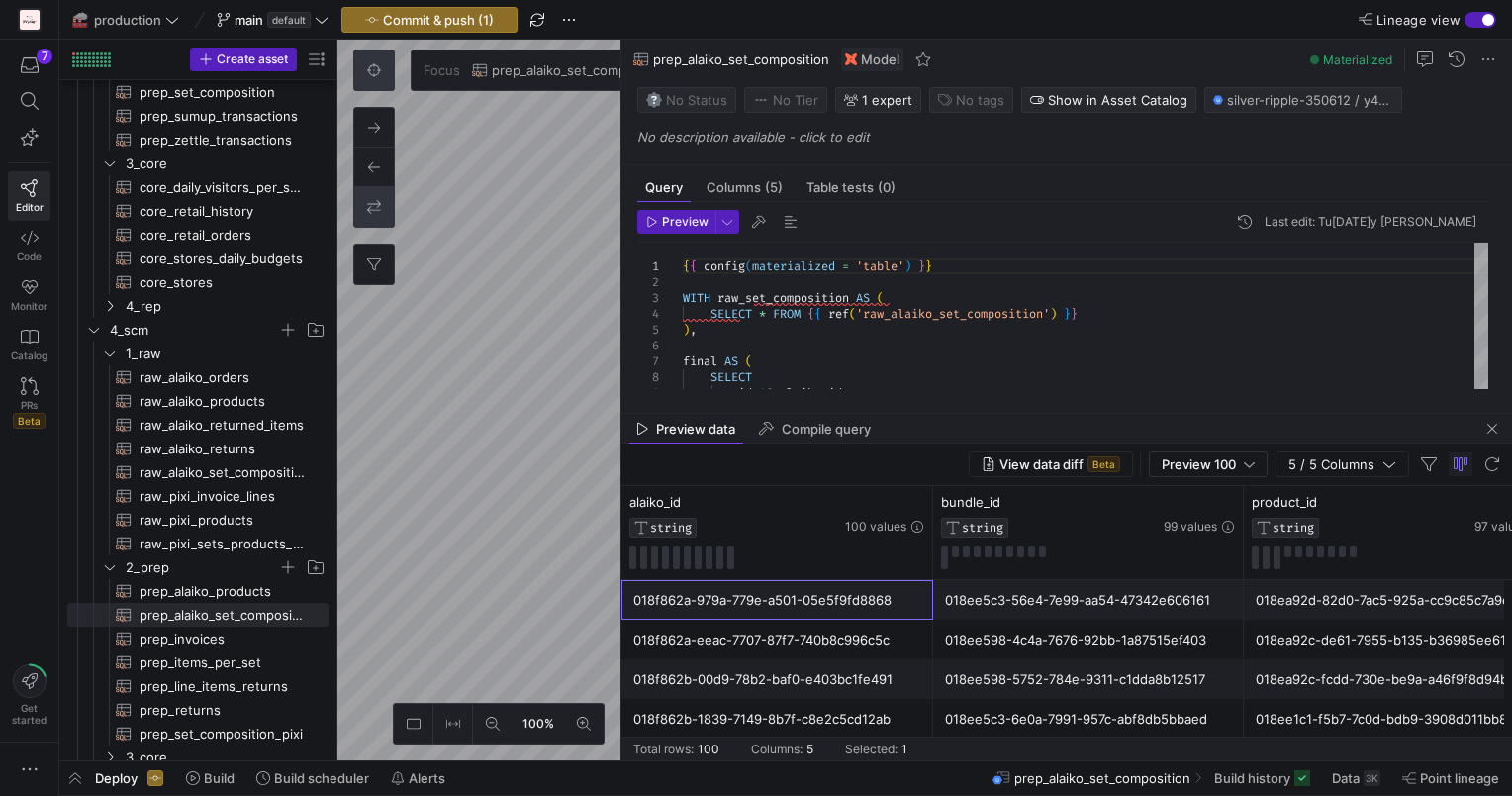 drag, startPoint x: 895, startPoint y: 600, endPoint x: 757, endPoint y: 597, distance: 138.0326 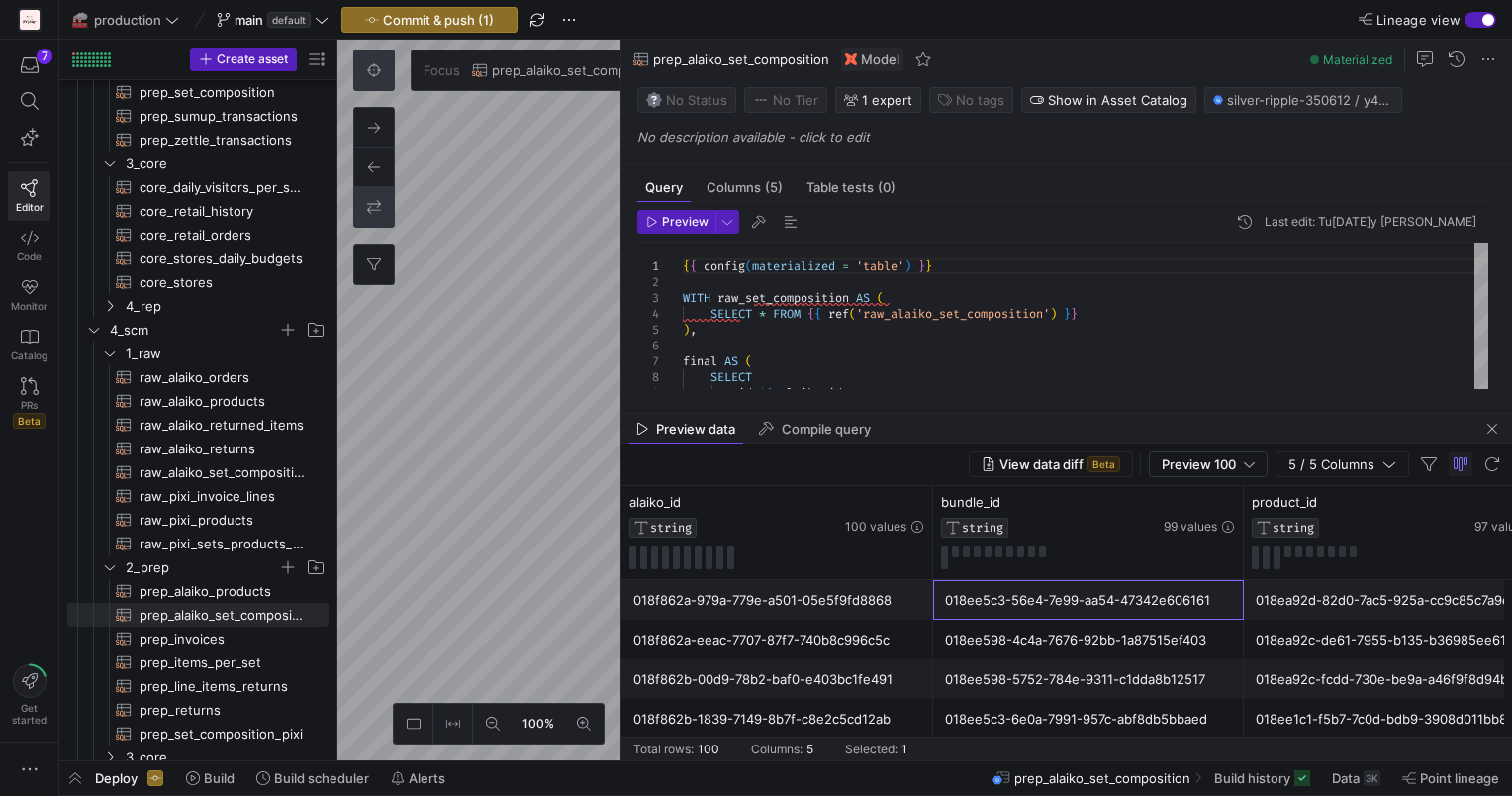 click on "018ee5c3-56e4-7e99-aa54-47342e606161" 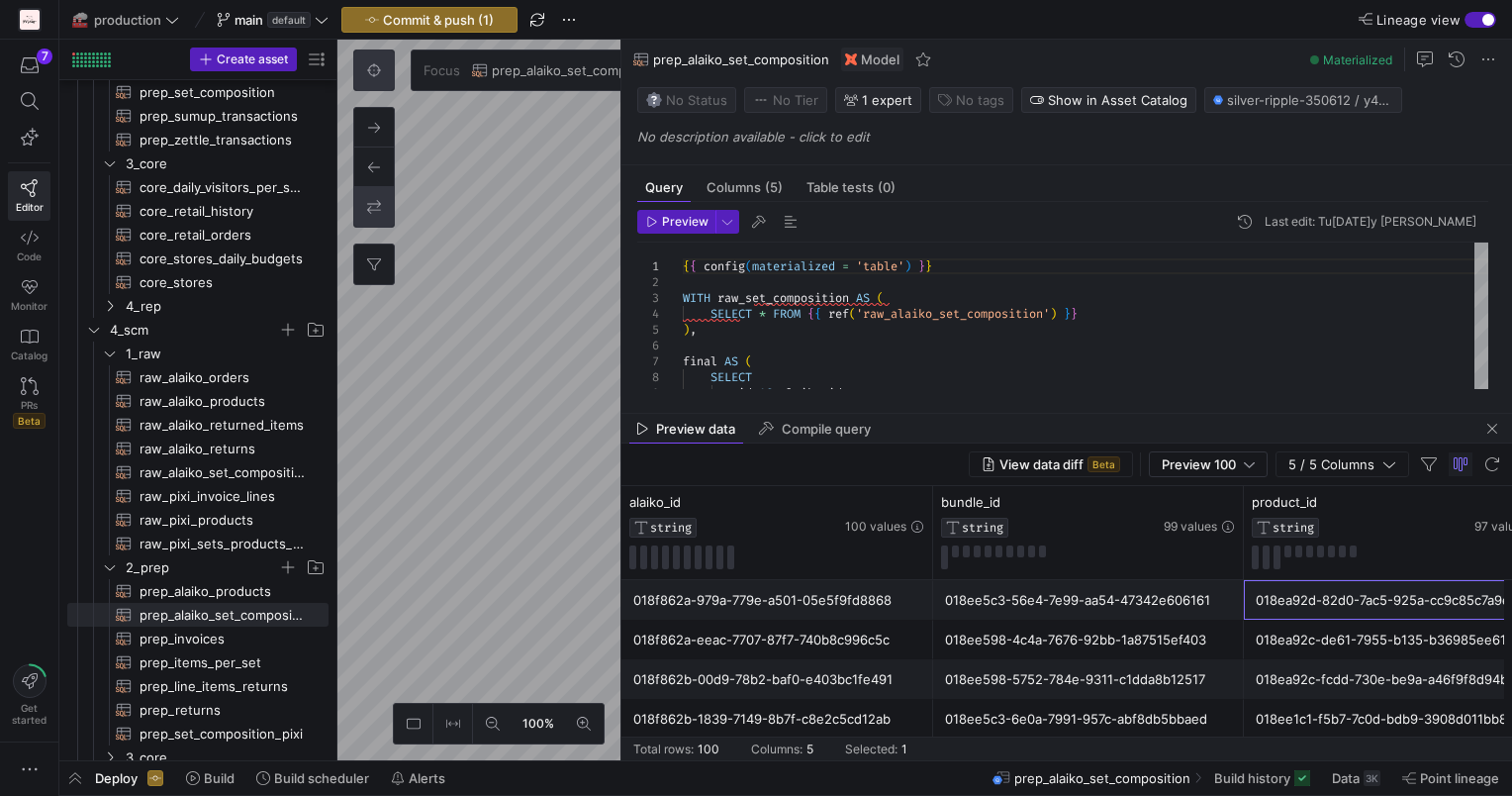 scroll, scrollTop: 0, scrollLeft: 50, axis: horizontal 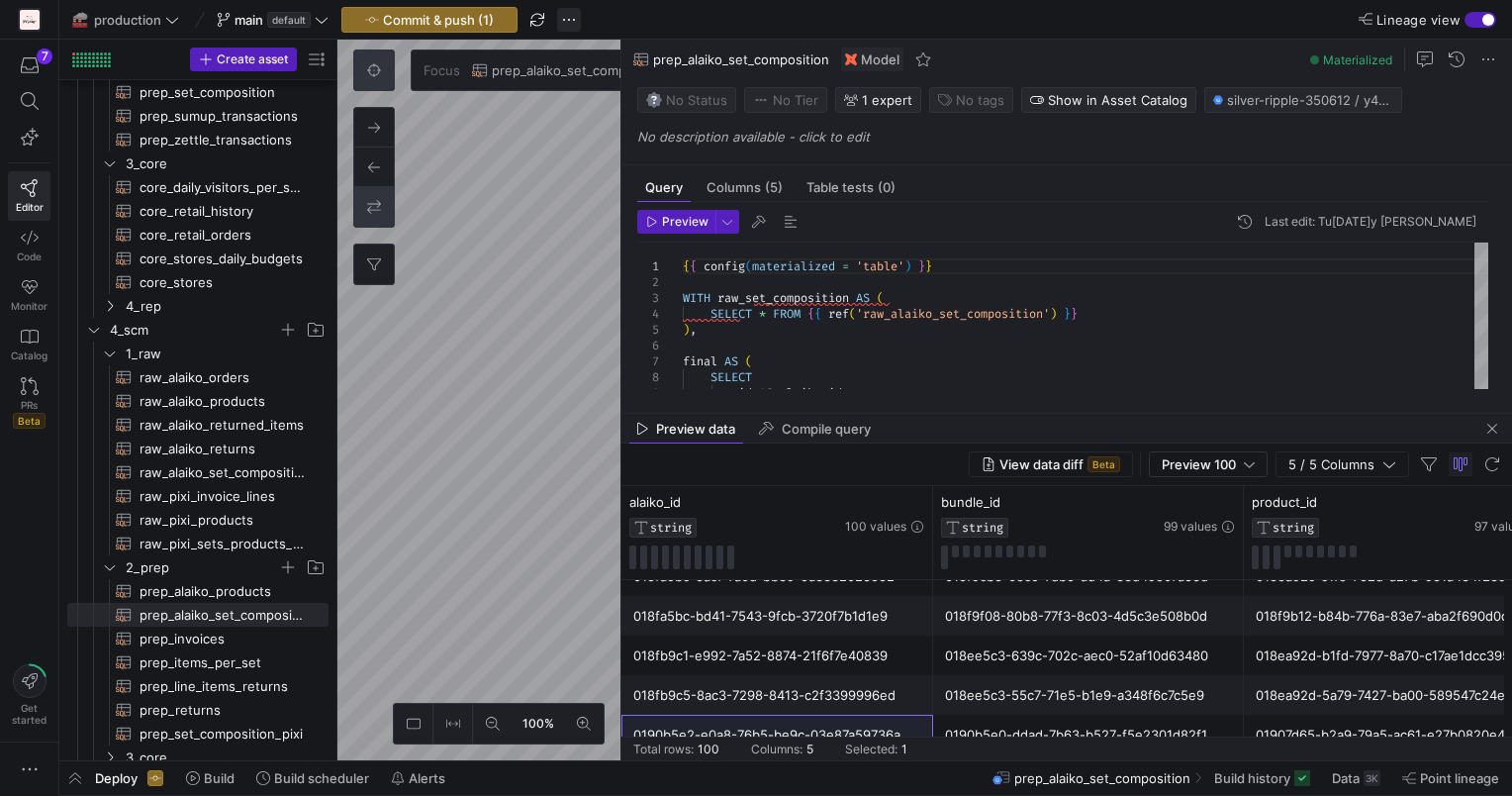 click 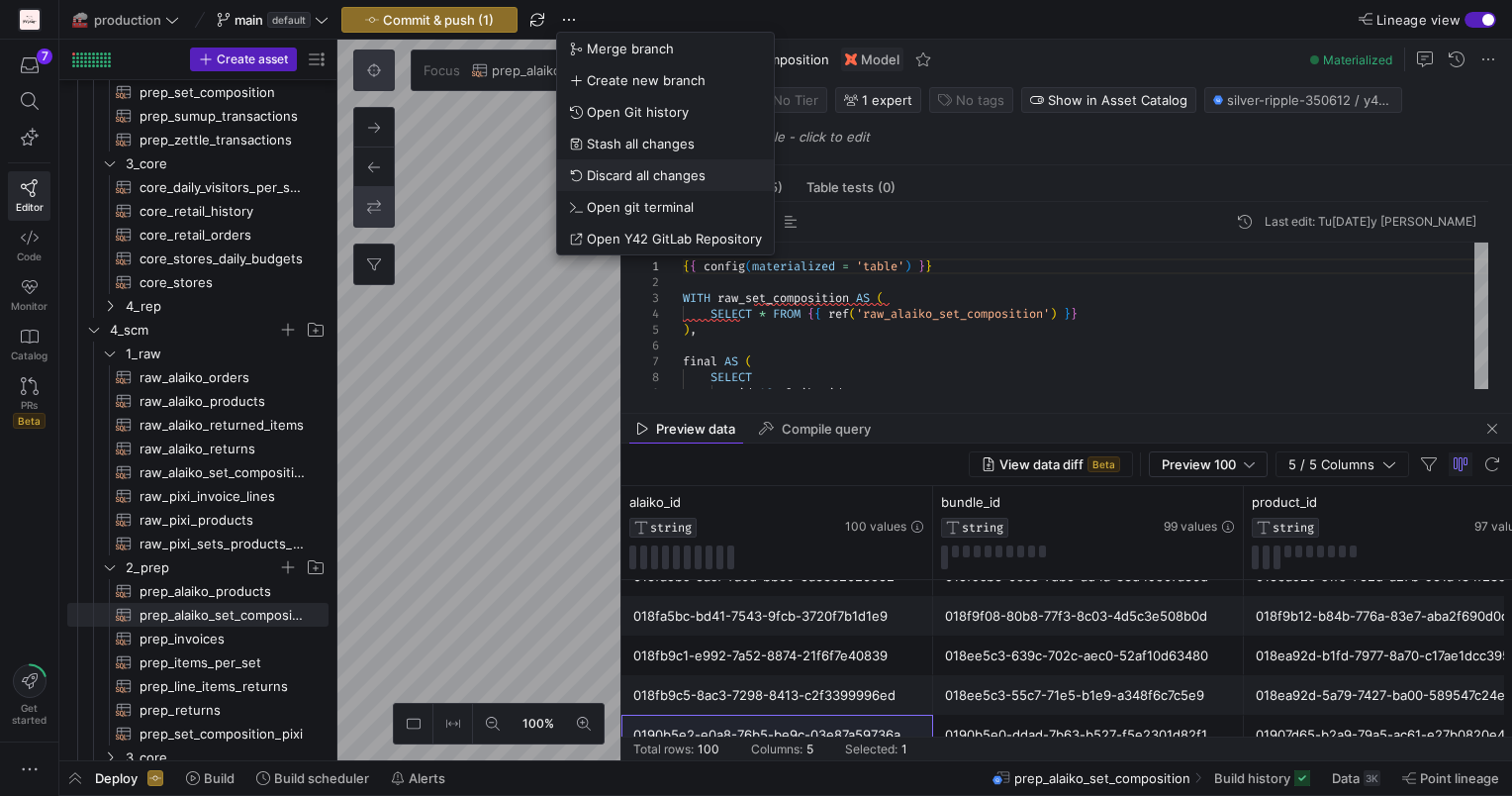 click on "Discard all changes" at bounding box center (646, 175) 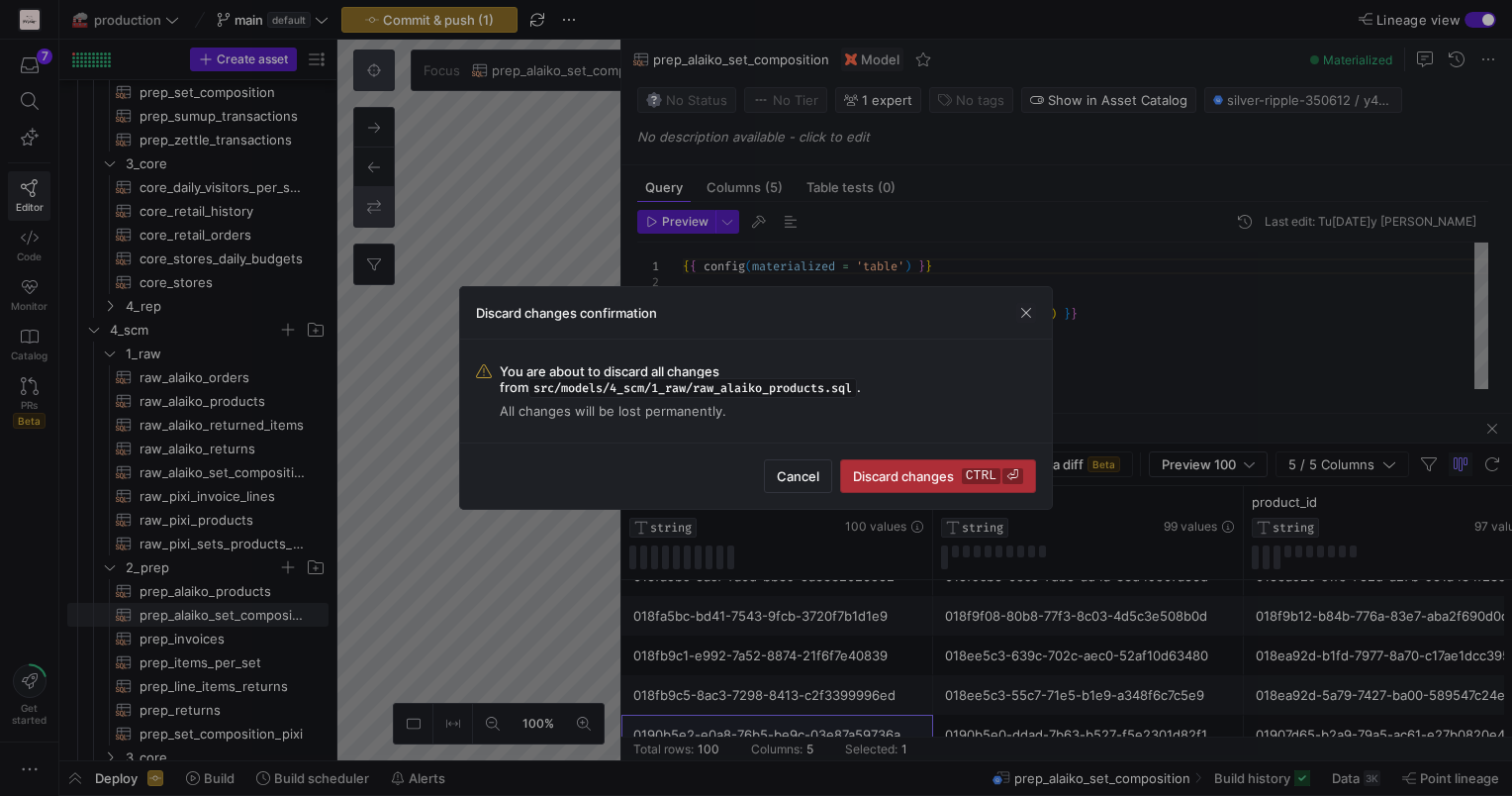 click on "Discard changes  ctrl ⏎" at bounding box center (938, 476) 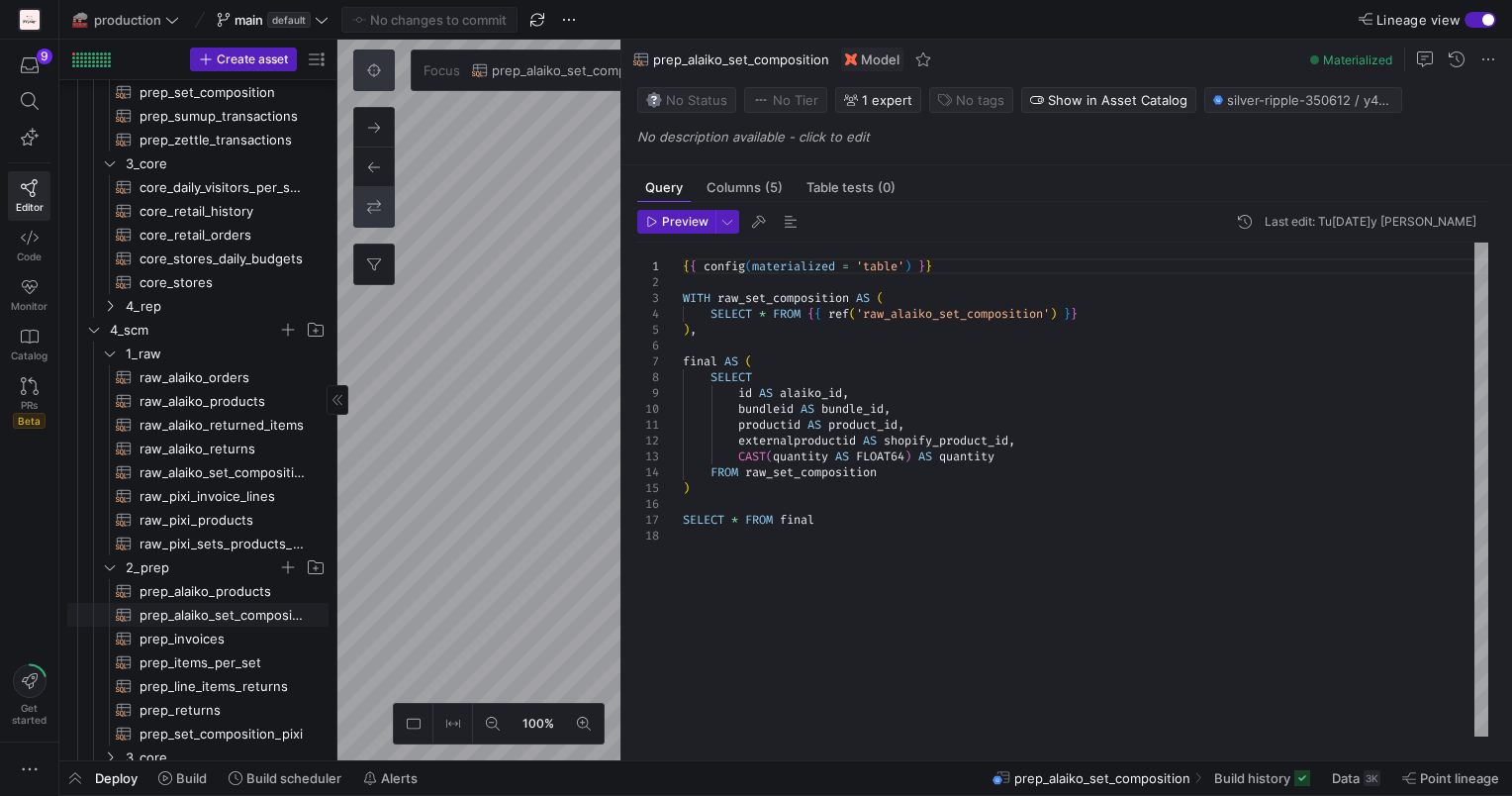 click on "prep_alaiko_set_composition​​​​​​​​​​" 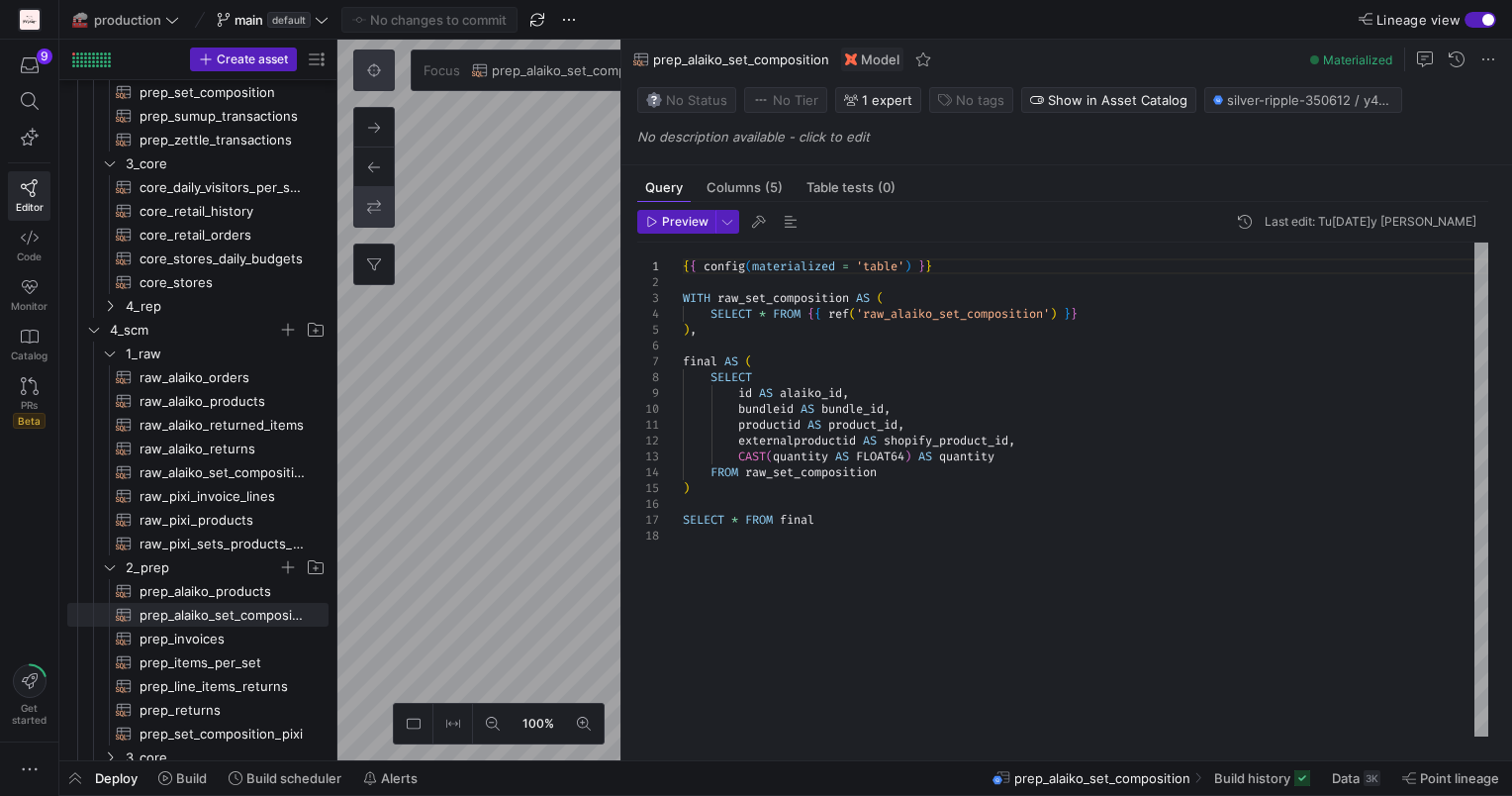 click 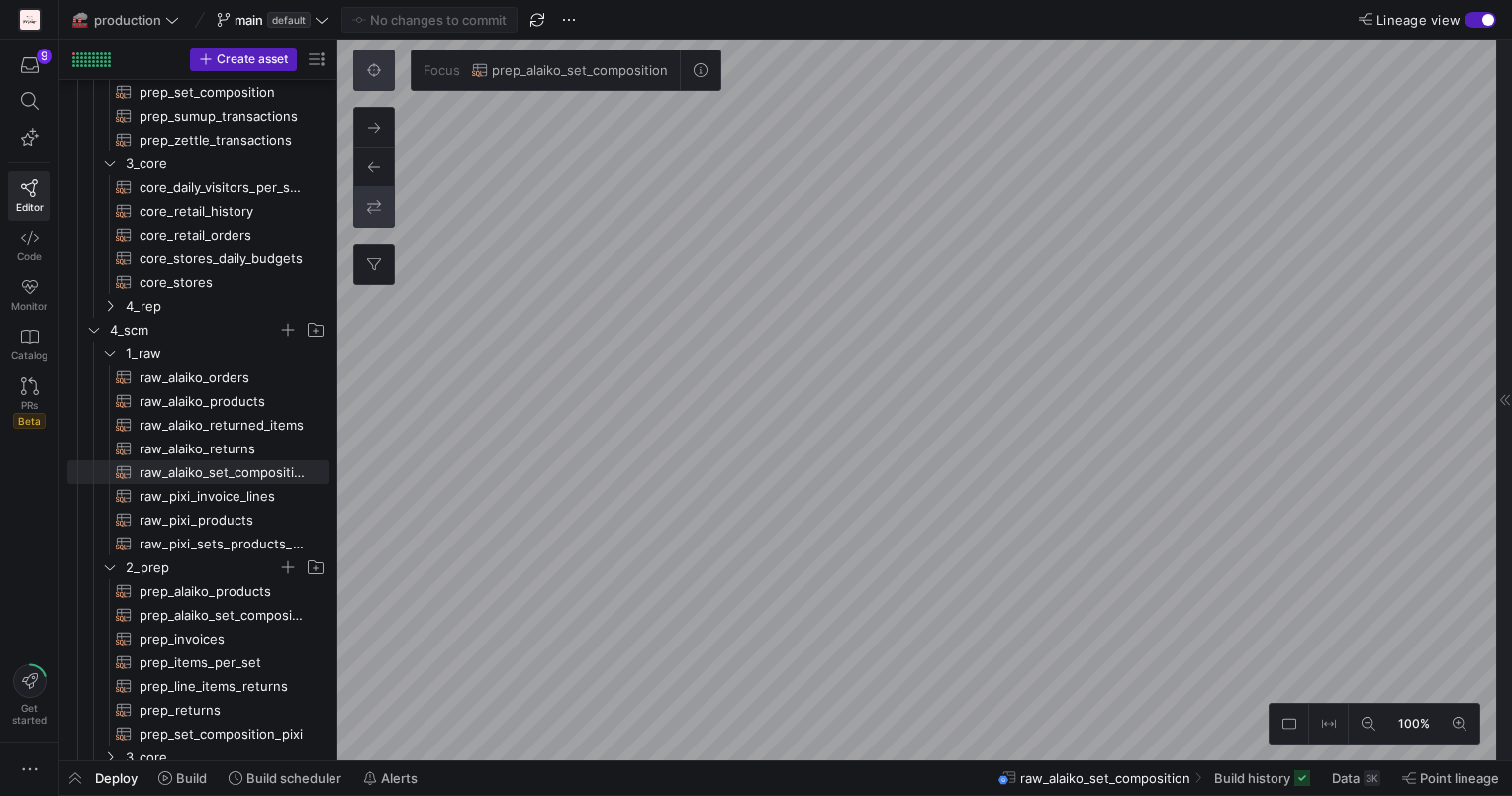 click 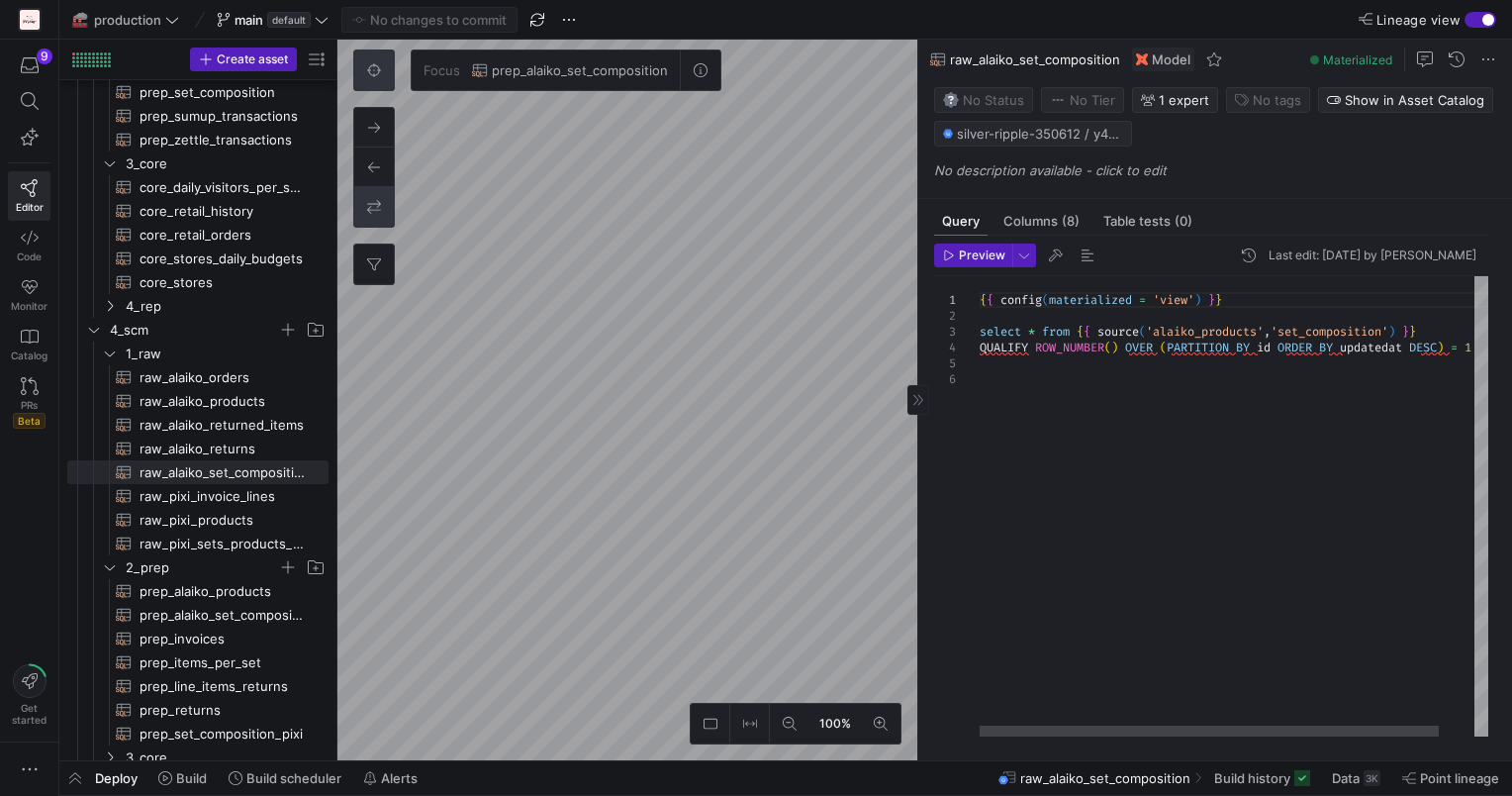 click on "{ {   config ( materialized   =   'view' )   } } select   *   from   { {   source ( 'alaiko_products' , 'set_composition' )   } } QUALIFY   ROW_NUMBER ( )   OVER   ( PARTITION   BY   id   ORDER   BY   updatedat   DESC )   =   1" at bounding box center [1253, 507] 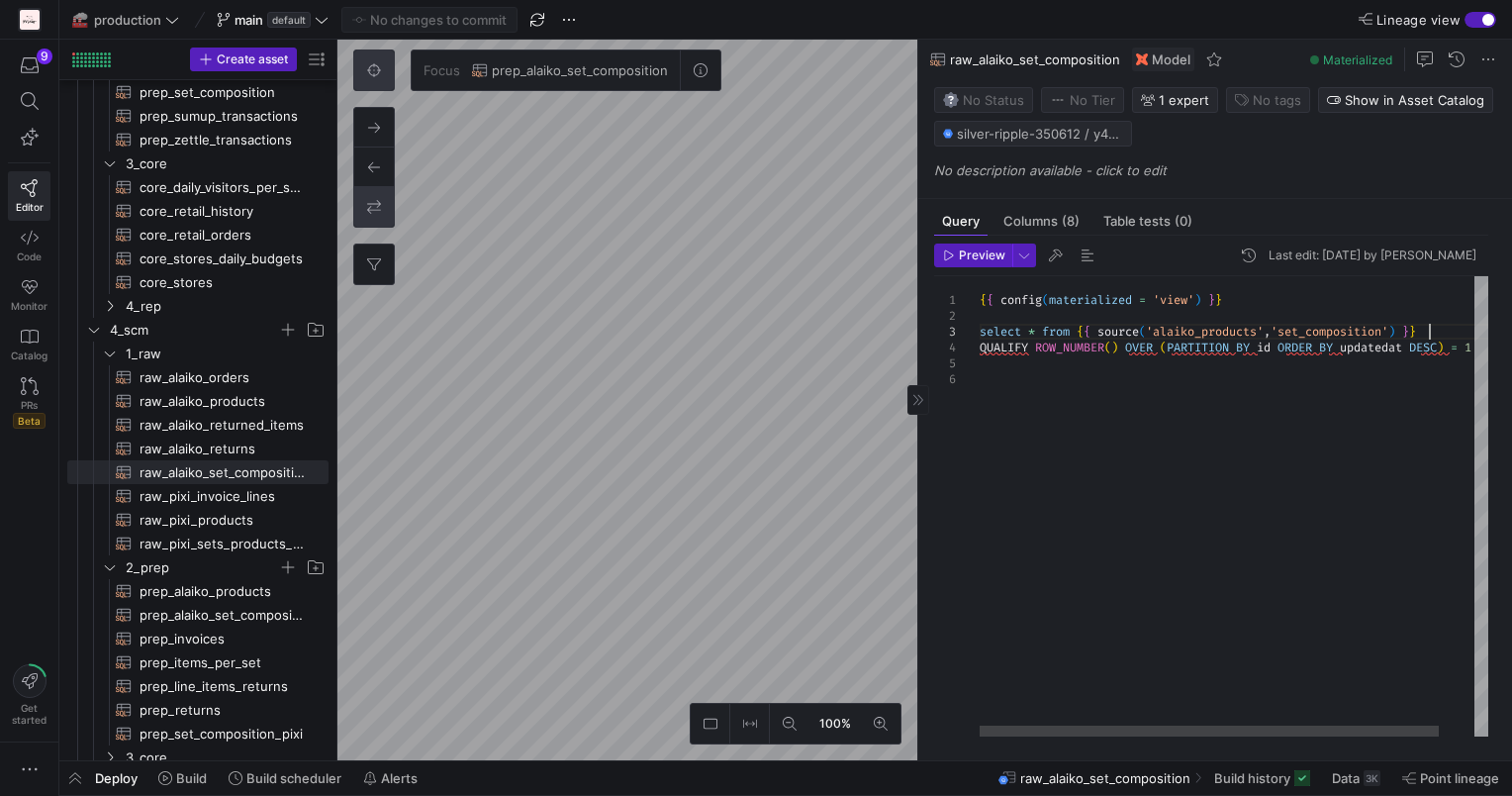 click on "{ {   config ( materialized   =   'view' )   } } select   *   from   { {   source ( 'alaiko_products' , 'set_composition' )   } } QUALIFY   ROW_NUMBER ( )   OVER   ( PARTITION   BY   id   ORDER   BY   updatedat   DESC )   =   1" at bounding box center (1253, 507) 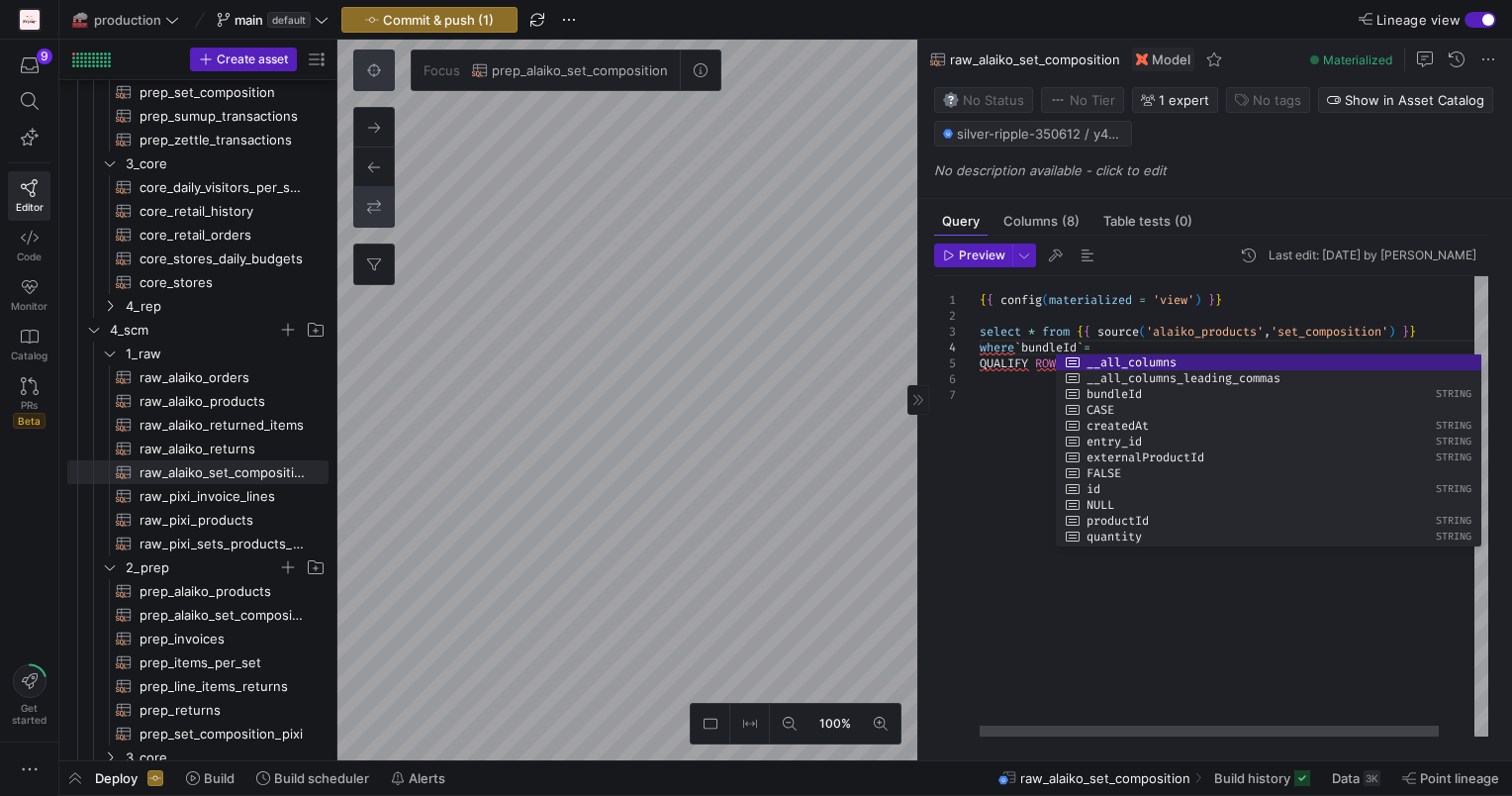 scroll, scrollTop: 48, scrollLeft: 141, axis: both 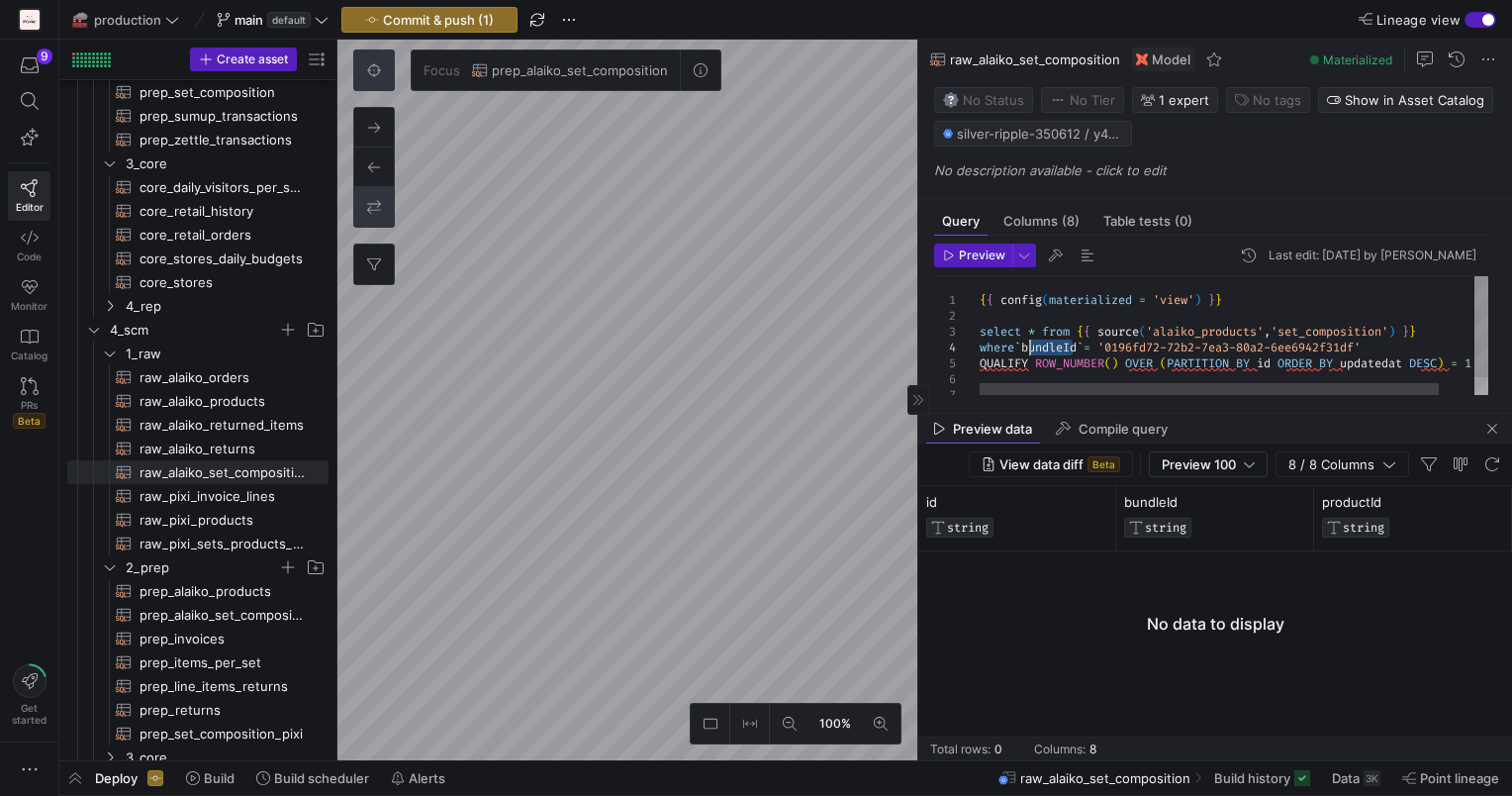 drag, startPoint x: 1073, startPoint y: 346, endPoint x: 1028, endPoint y: 348, distance: 45.044423 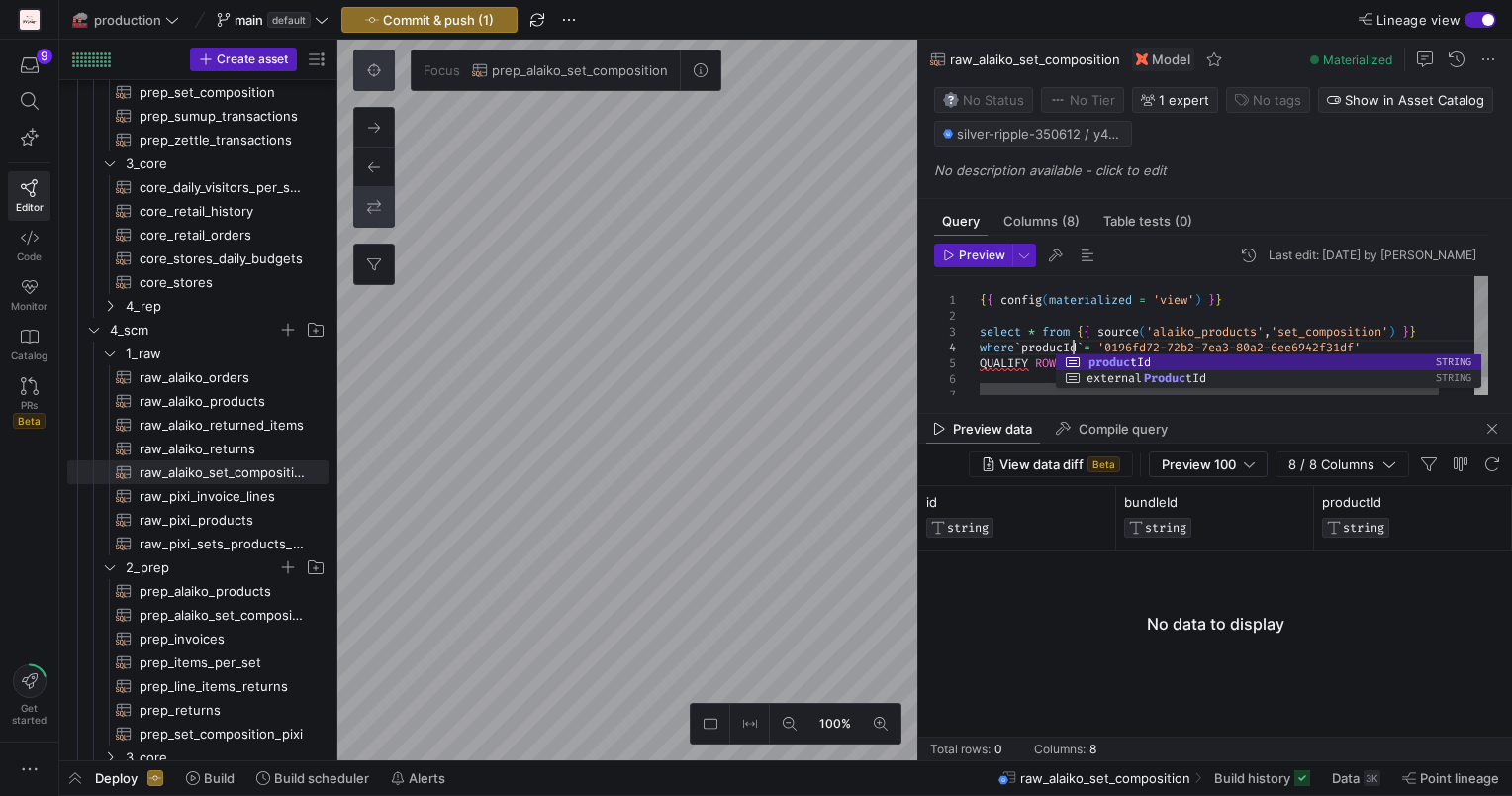 scroll, scrollTop: 48, scrollLeft: 99, axis: both 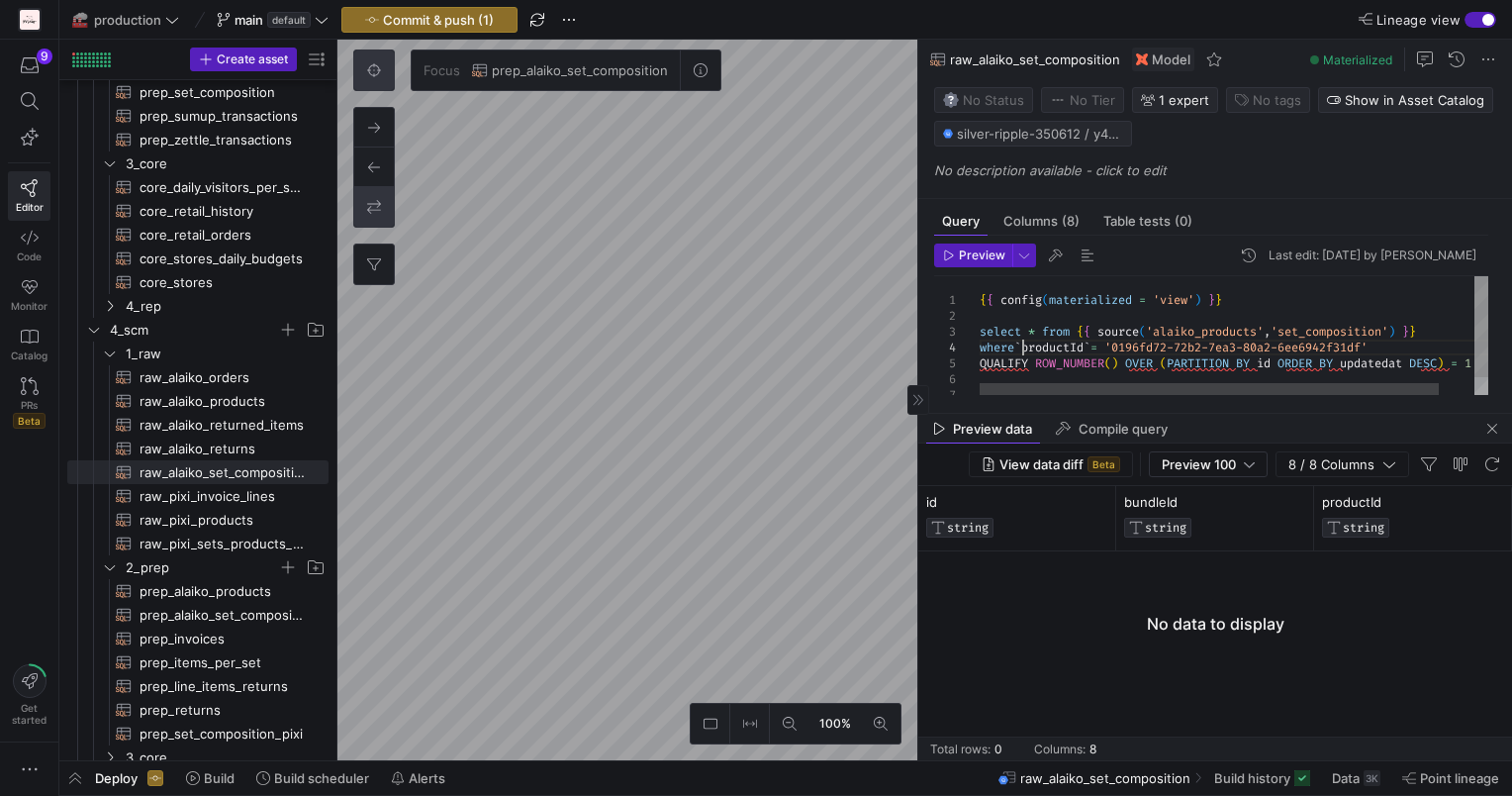 click on "{ {   config ( materialized   =   'view' )   } } select   *   from   { {   source ( 'alaiko_products' , 'set_composition' )   } } QUALIFY   ROW_NUMBER ( )   OVER   ( PARTITION   BY   id   ORDER   BY   updatedat   DESC )   =   1 where  ` productId `  =   '0196fd72-72b2-7ea3-80a2-6ee6942f31df'" at bounding box center [1253, 346] 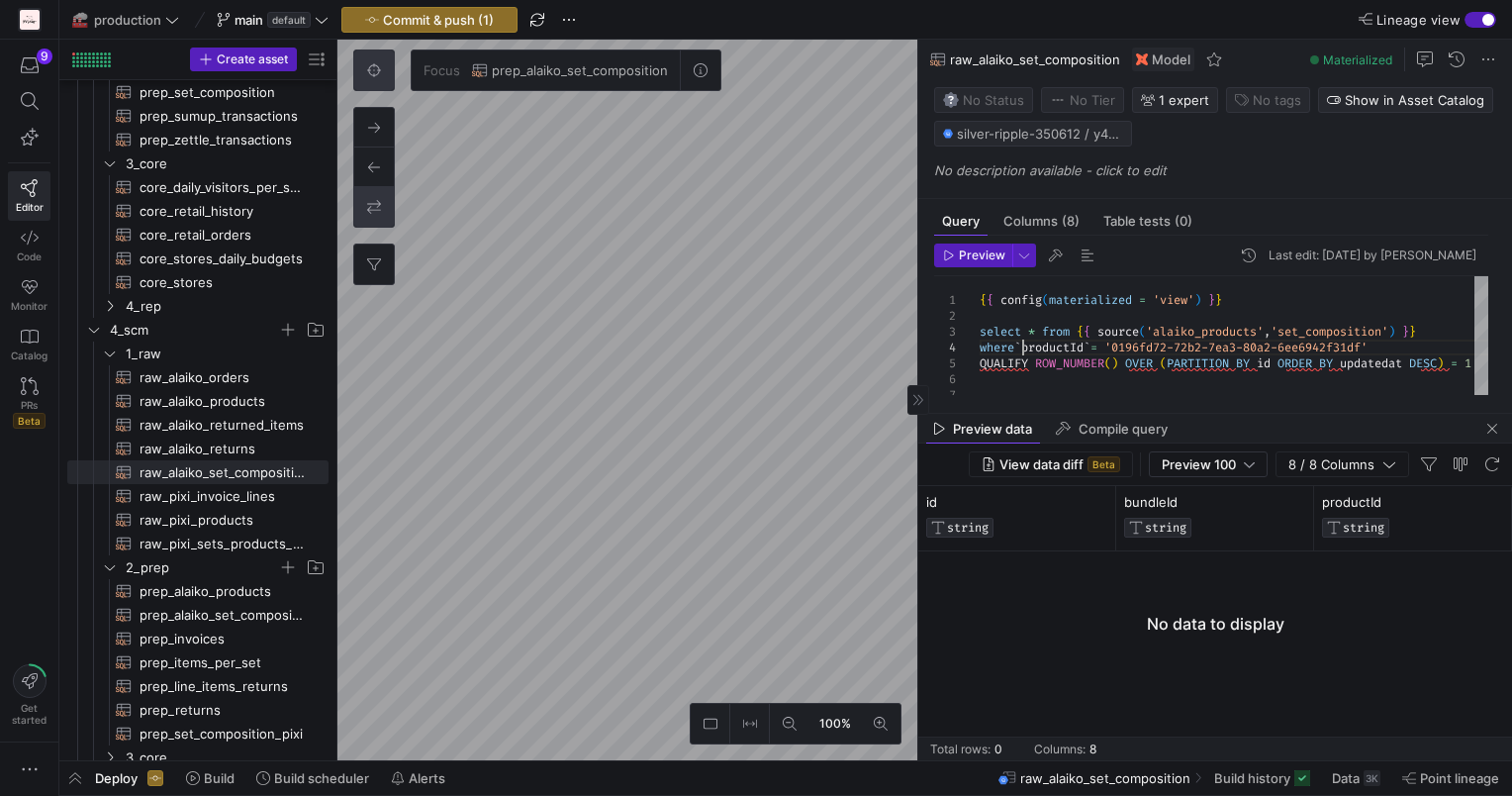 type on "{{ config(materialized = 'view') }}
select * from {{ source('alaiko_products','set_composition') }}
where `productId` = '0196fd72-72b2-7ea3-80a2-6ee6942f31df'
QUALIFY ROW_NUMBER() OVER (PARTITION BY id ORDER BY updatedat DESC) = 1" 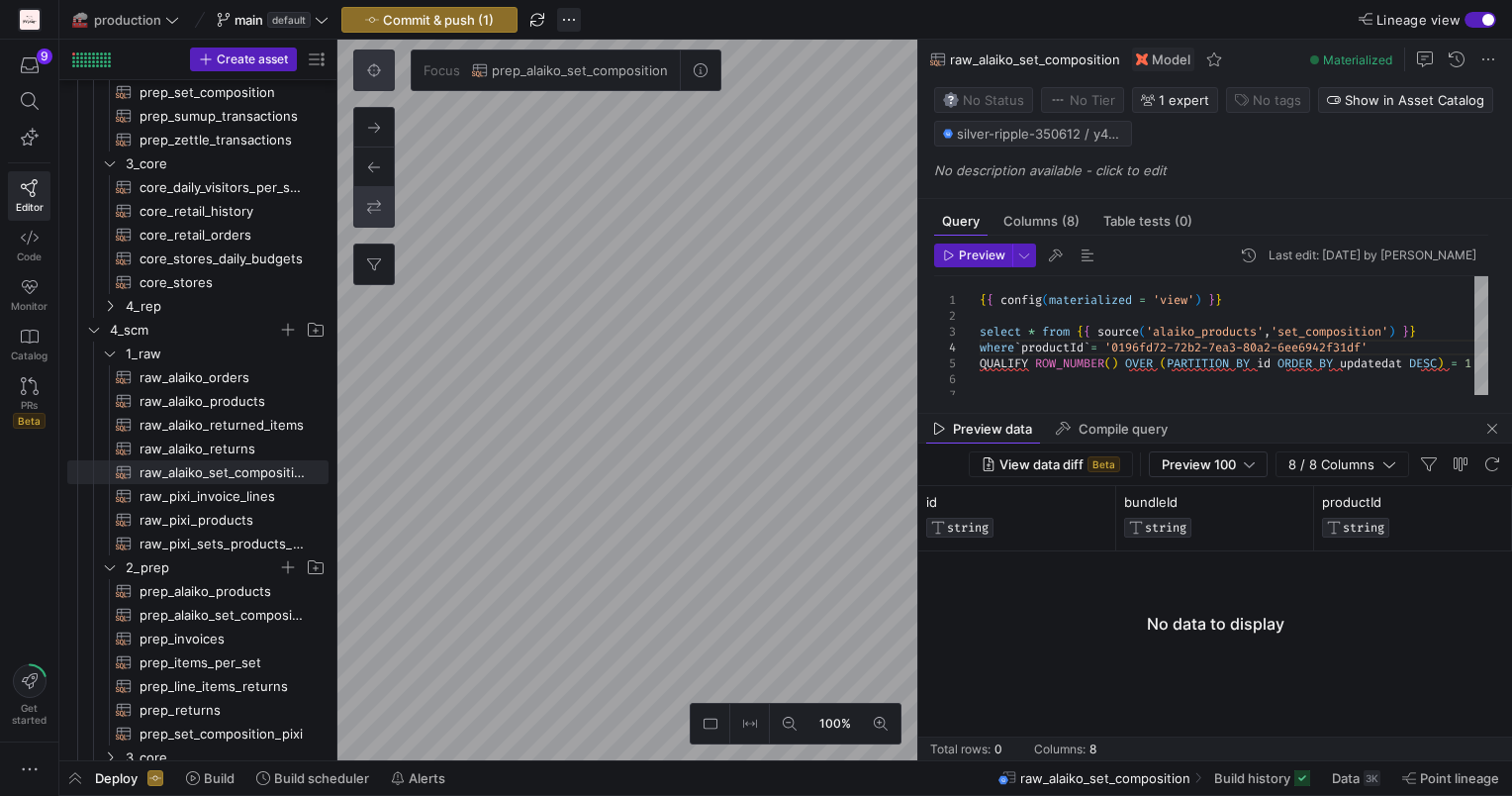 click 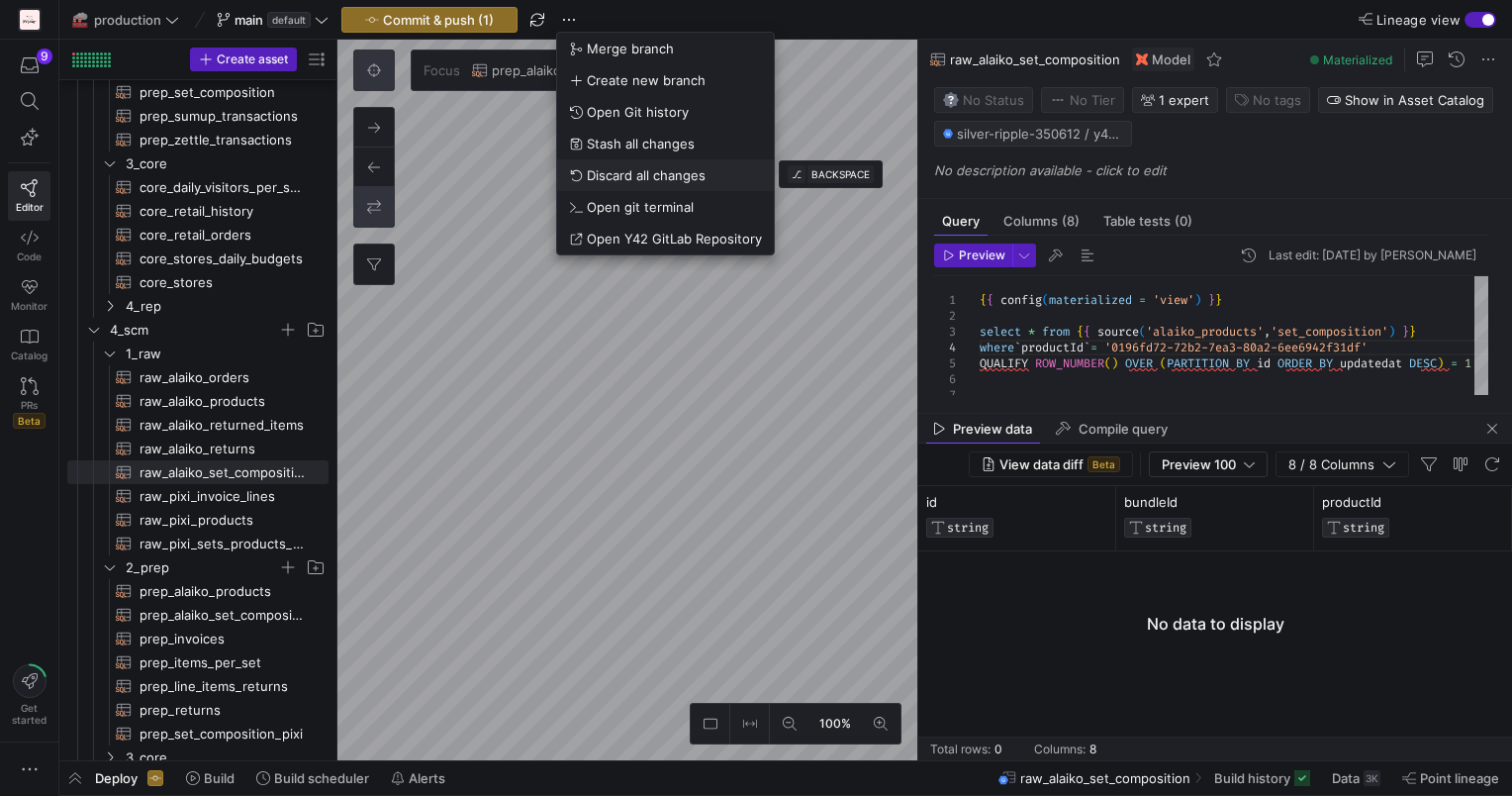 click on "Discard all changes" at bounding box center (646, 175) 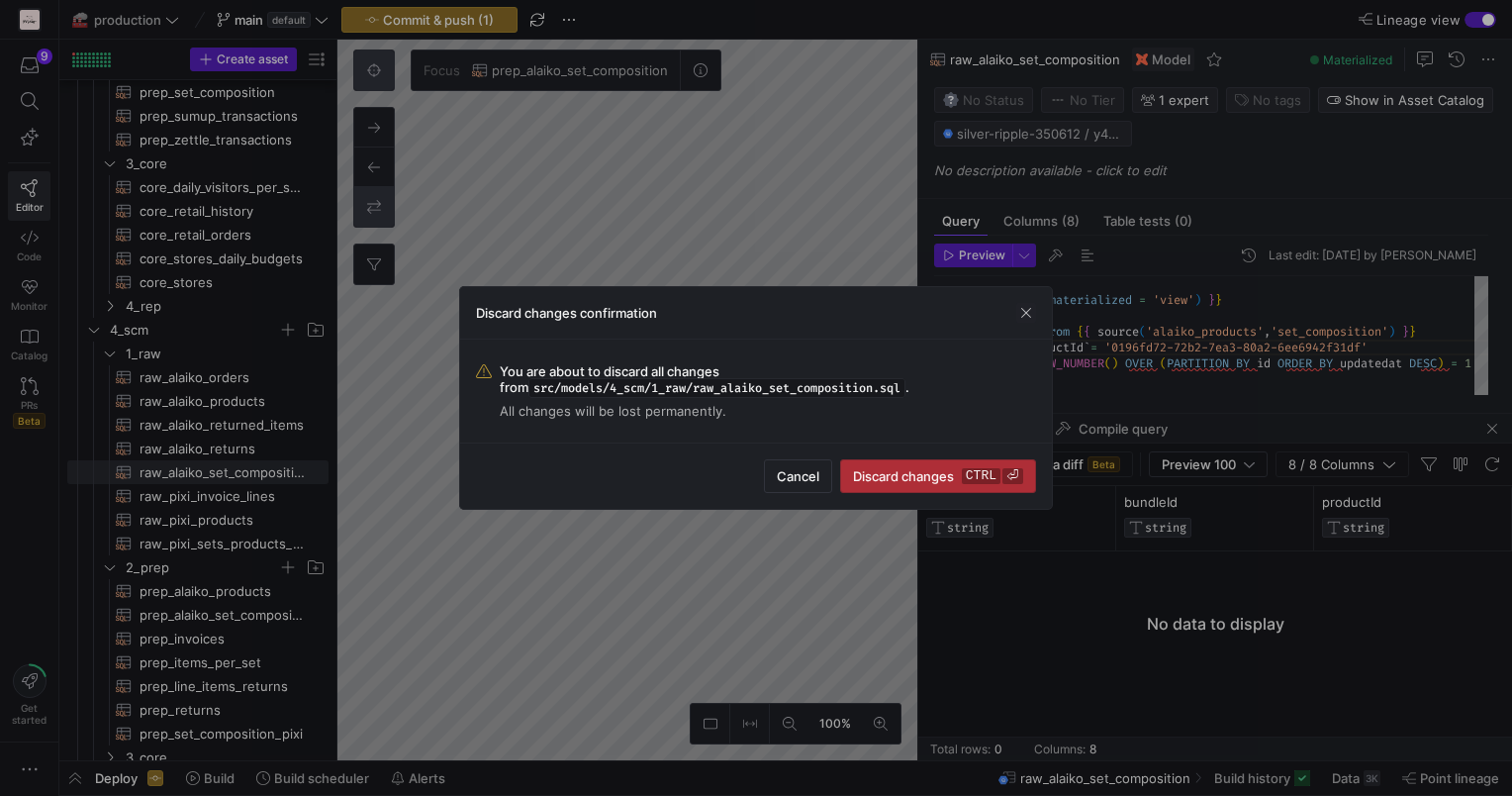 click at bounding box center [938, 476] 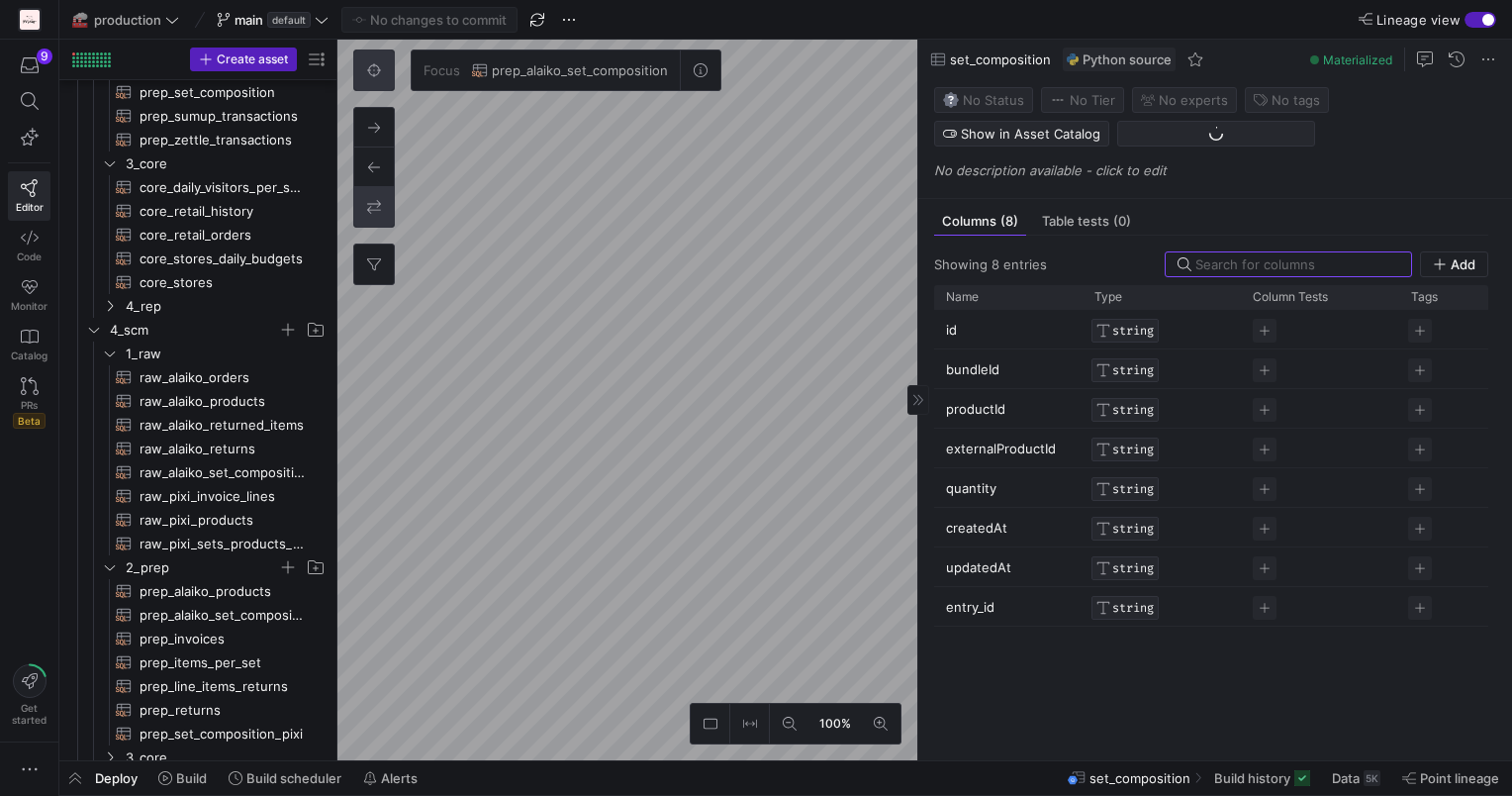 scroll, scrollTop: 745, scrollLeft: 0, axis: vertical 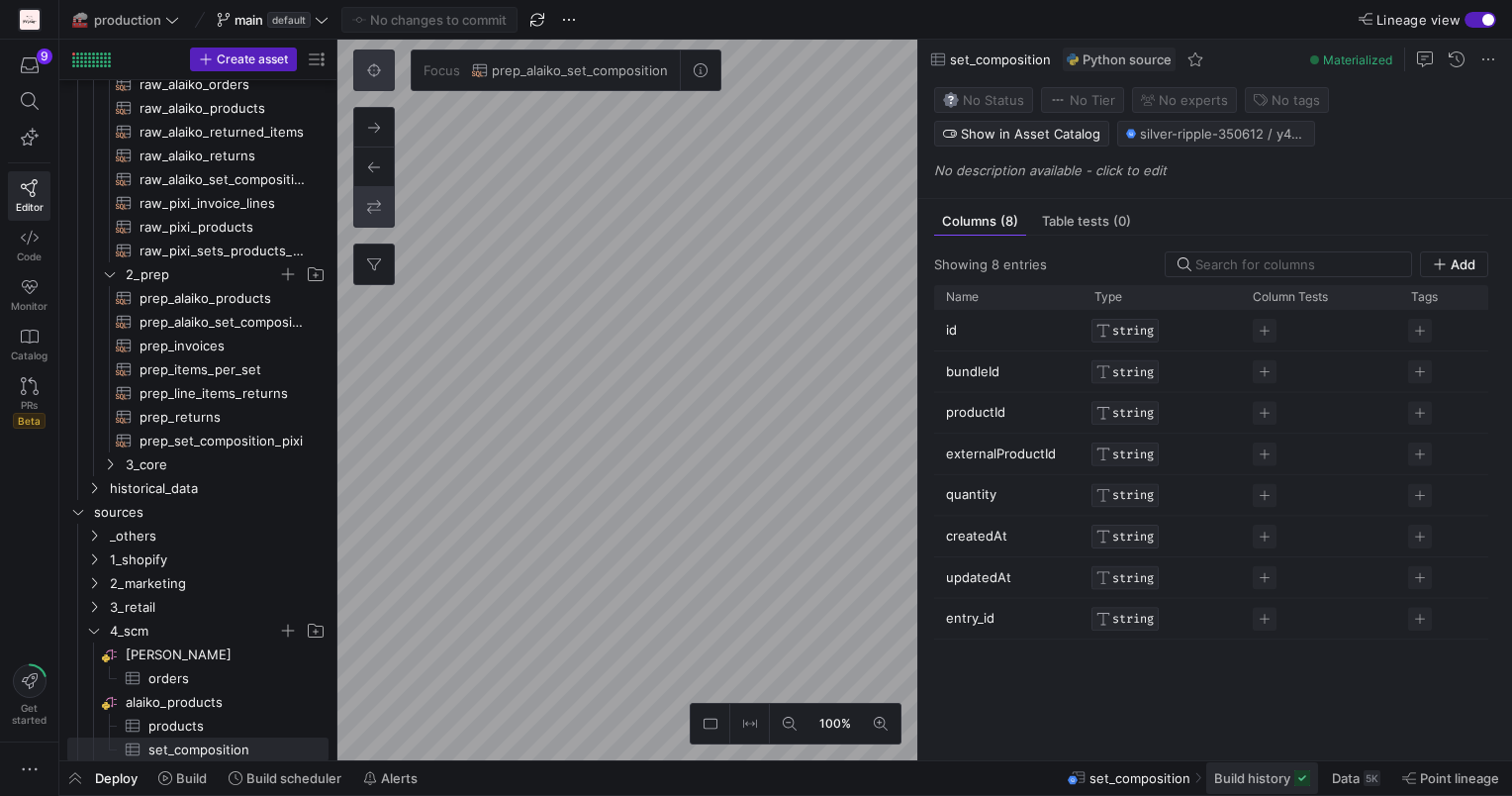 click on "Build history" 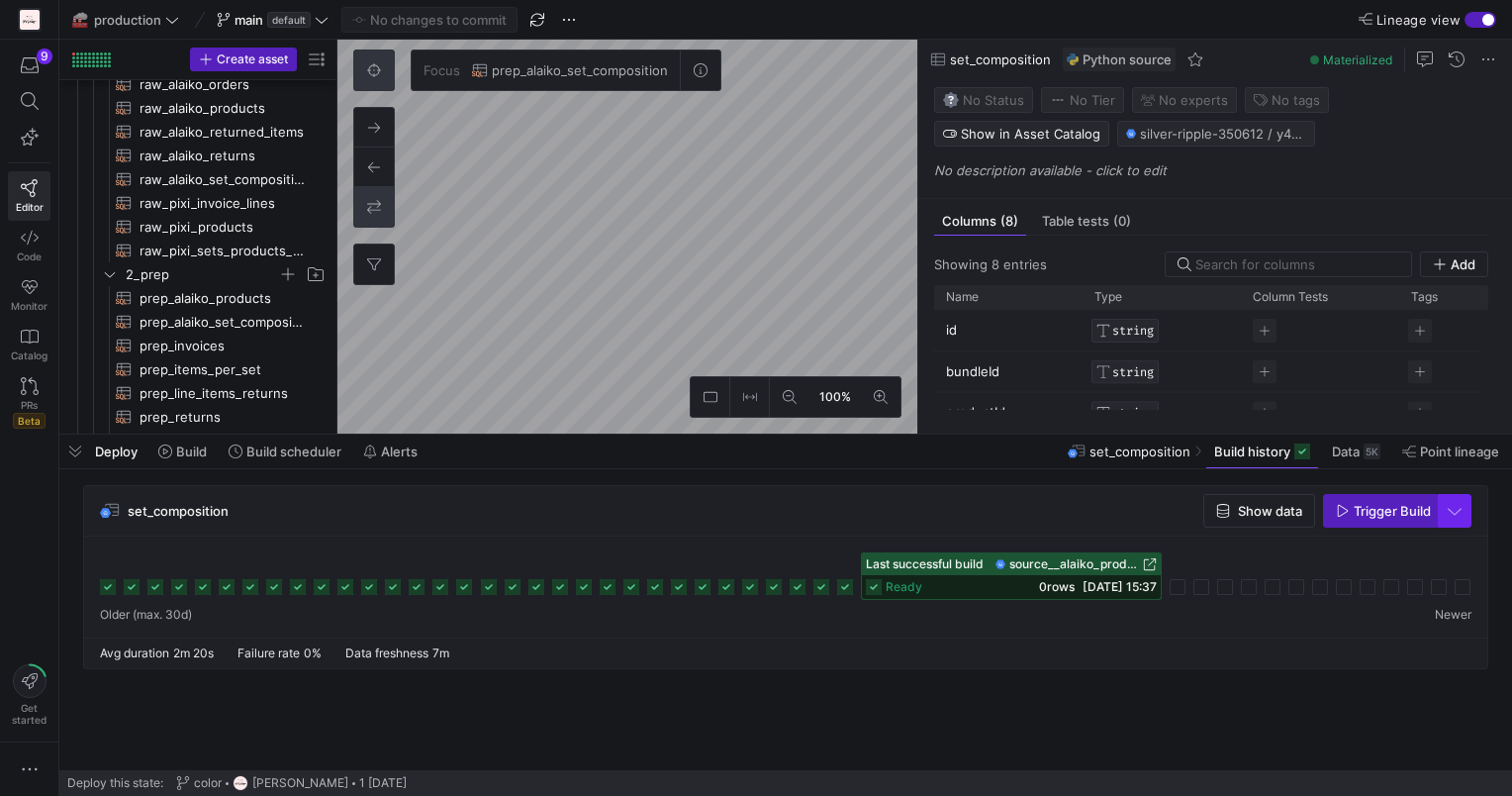 click 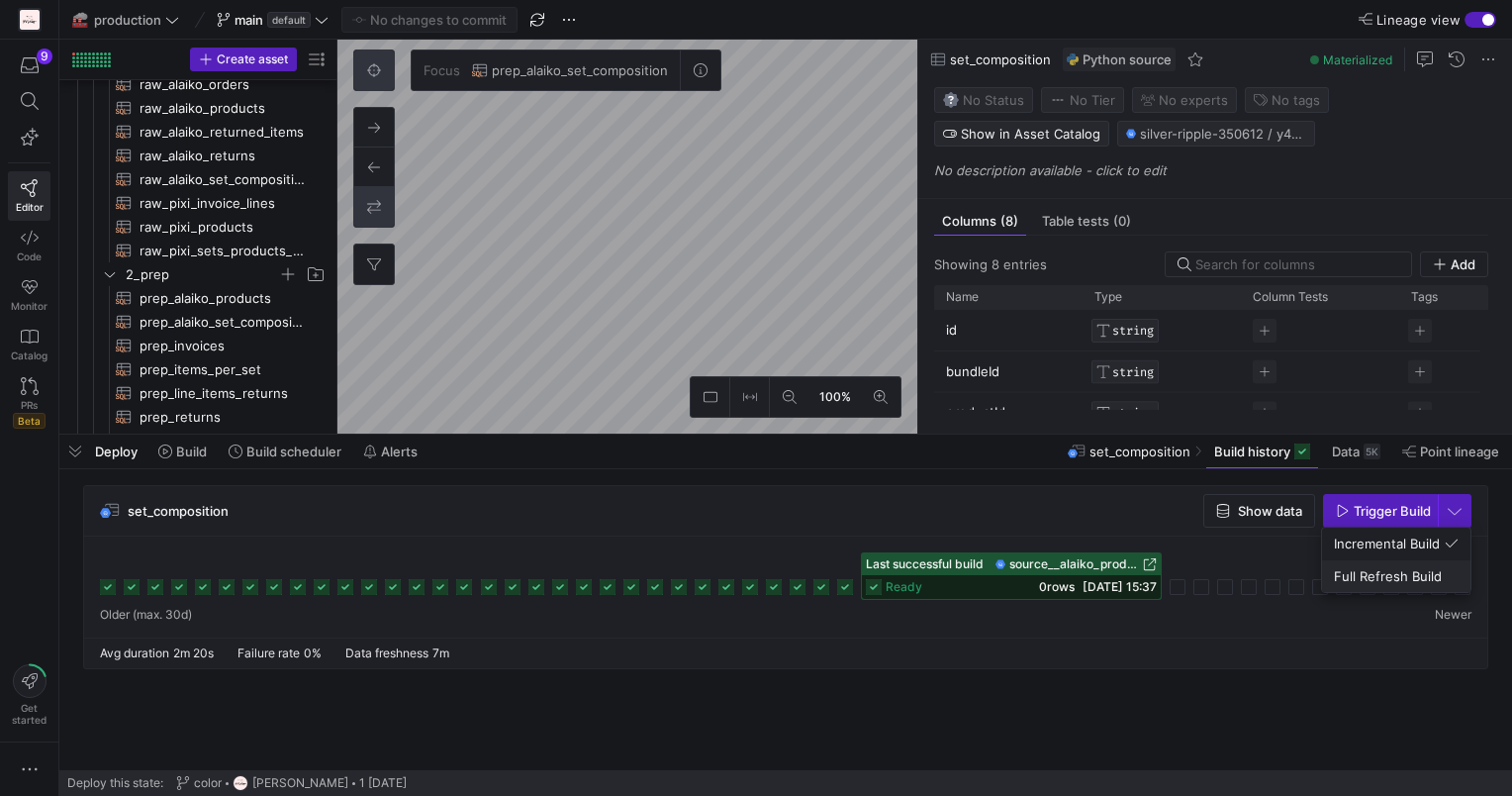 click on "Full Refresh Build" at bounding box center (1396, 576) 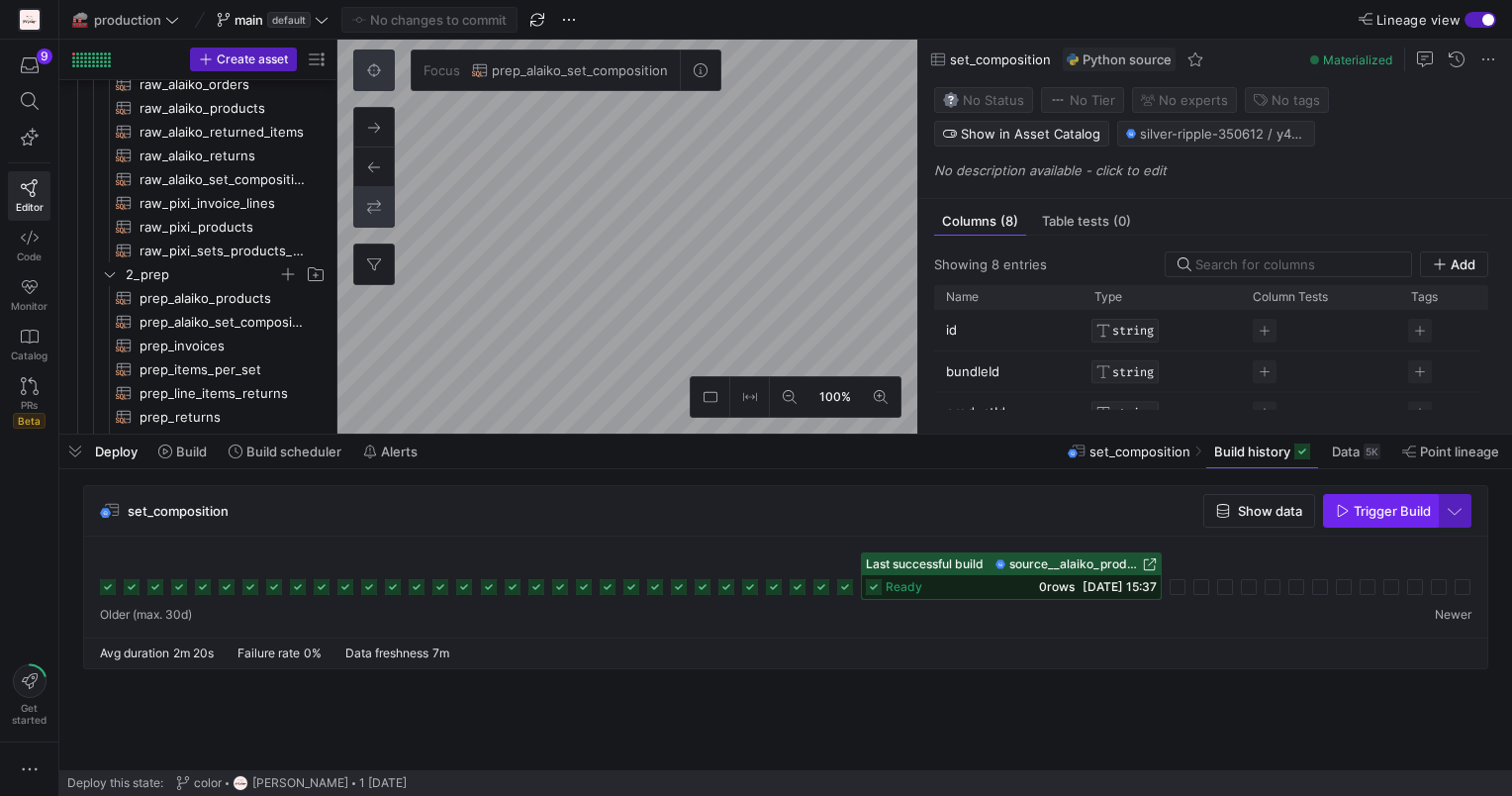 click on "Trigger Build" at bounding box center [1392, 511] 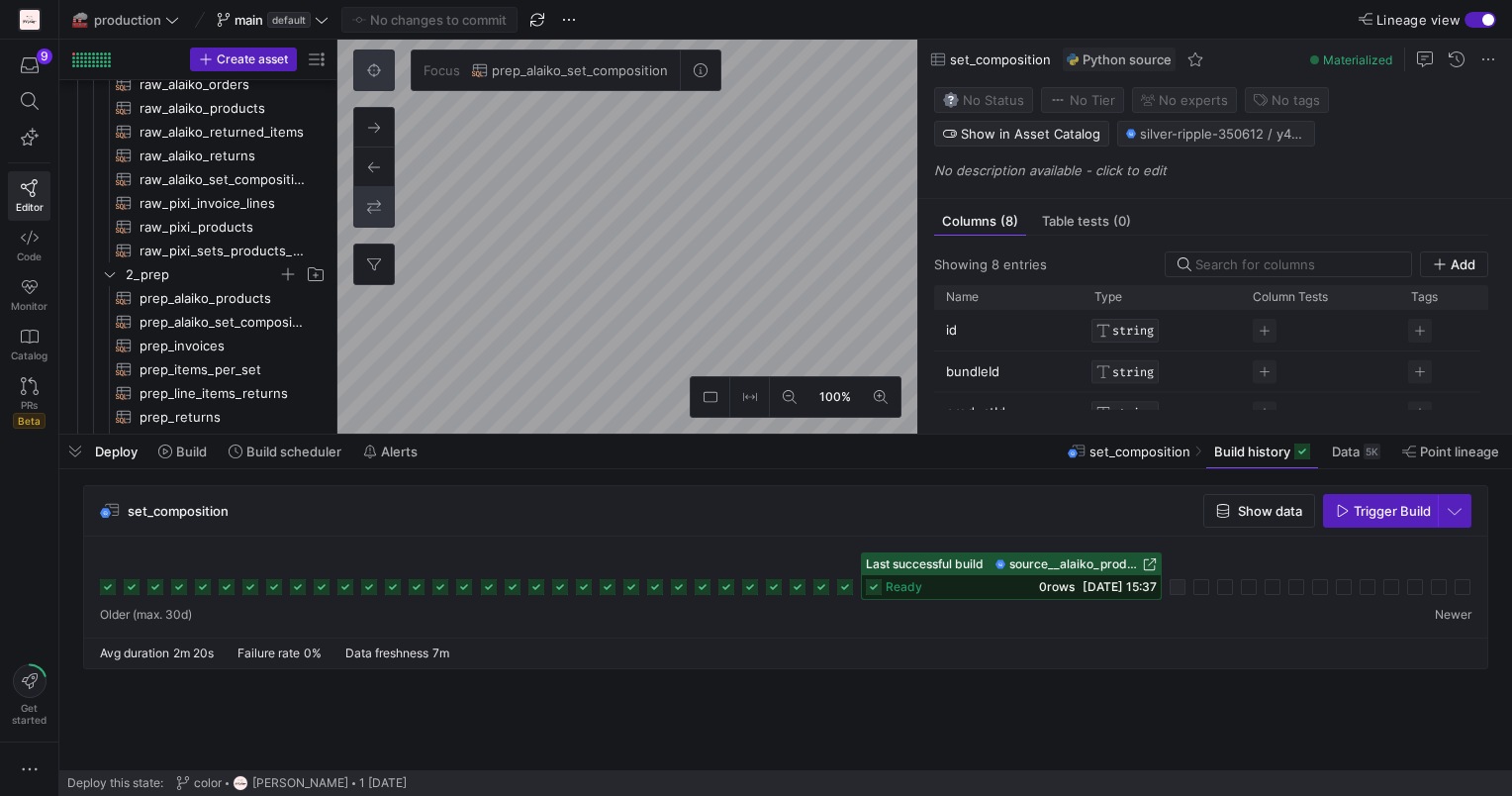 click on "Avg duration 2m 20s Failure rate 0% Data freshness 7m" 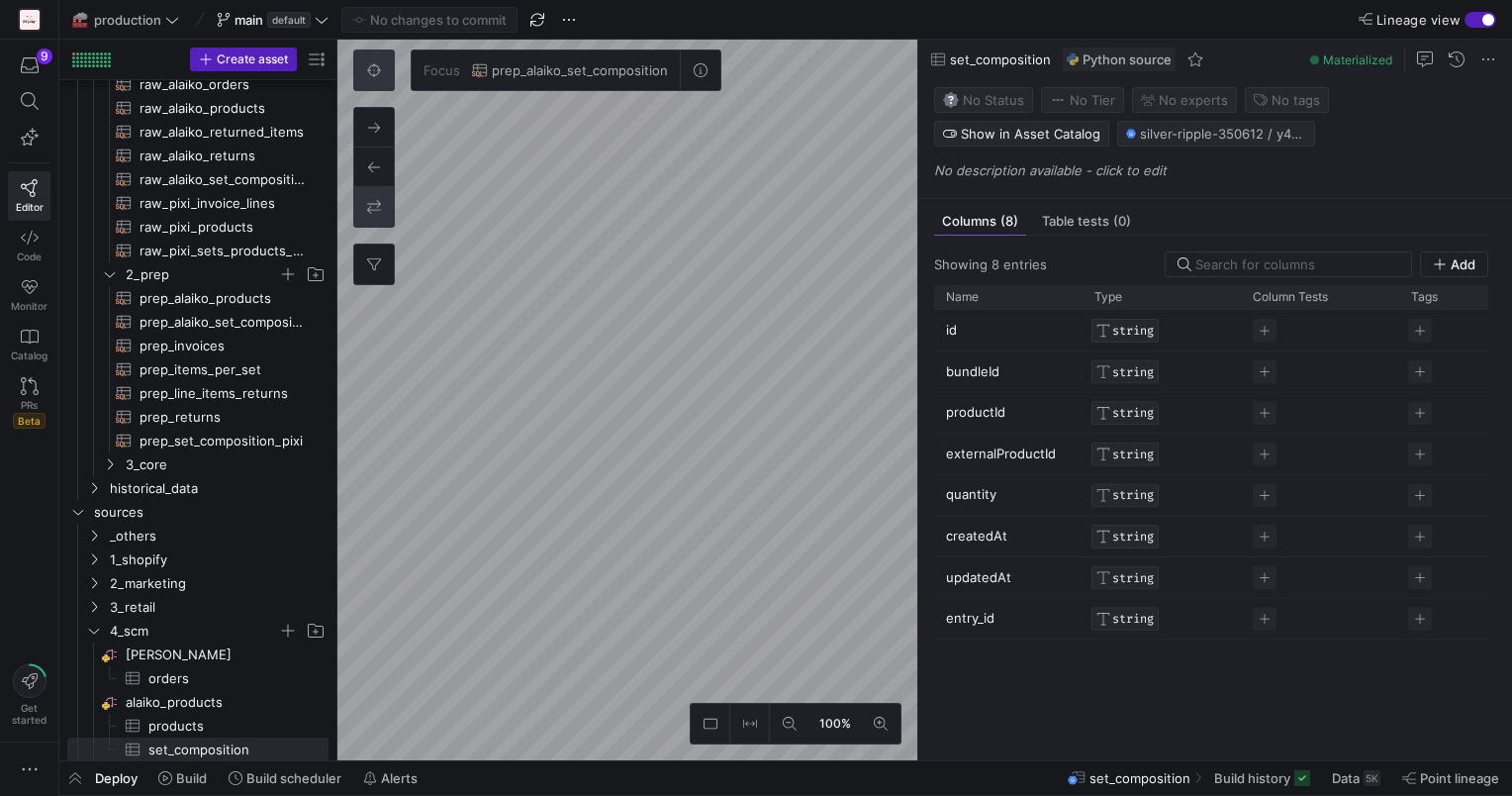 click on "Deploy Build Build scheduler Alerts
set_composition Build history
Data  5K  Point lineage" 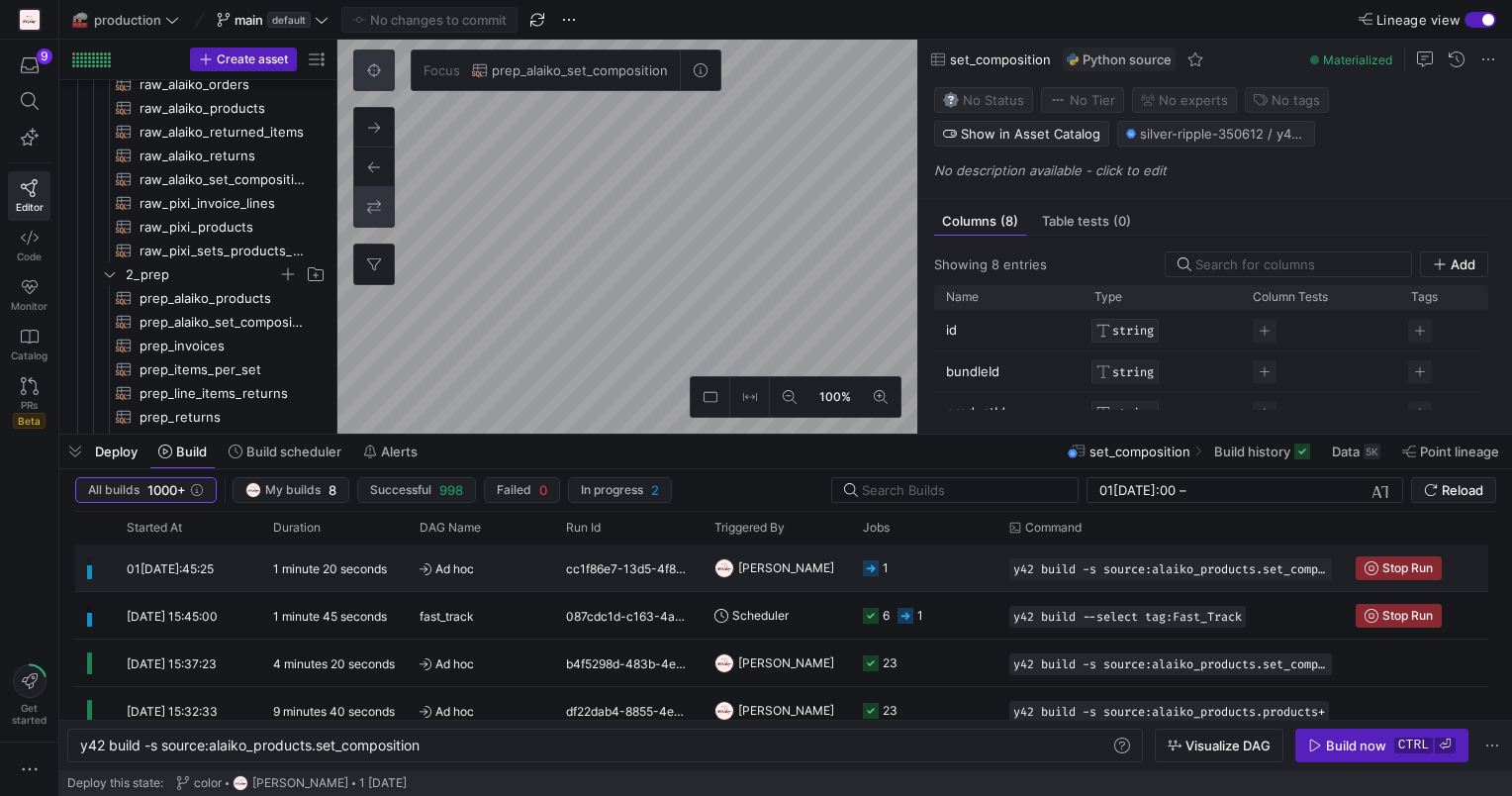 click on "01[DATE]:45:25" 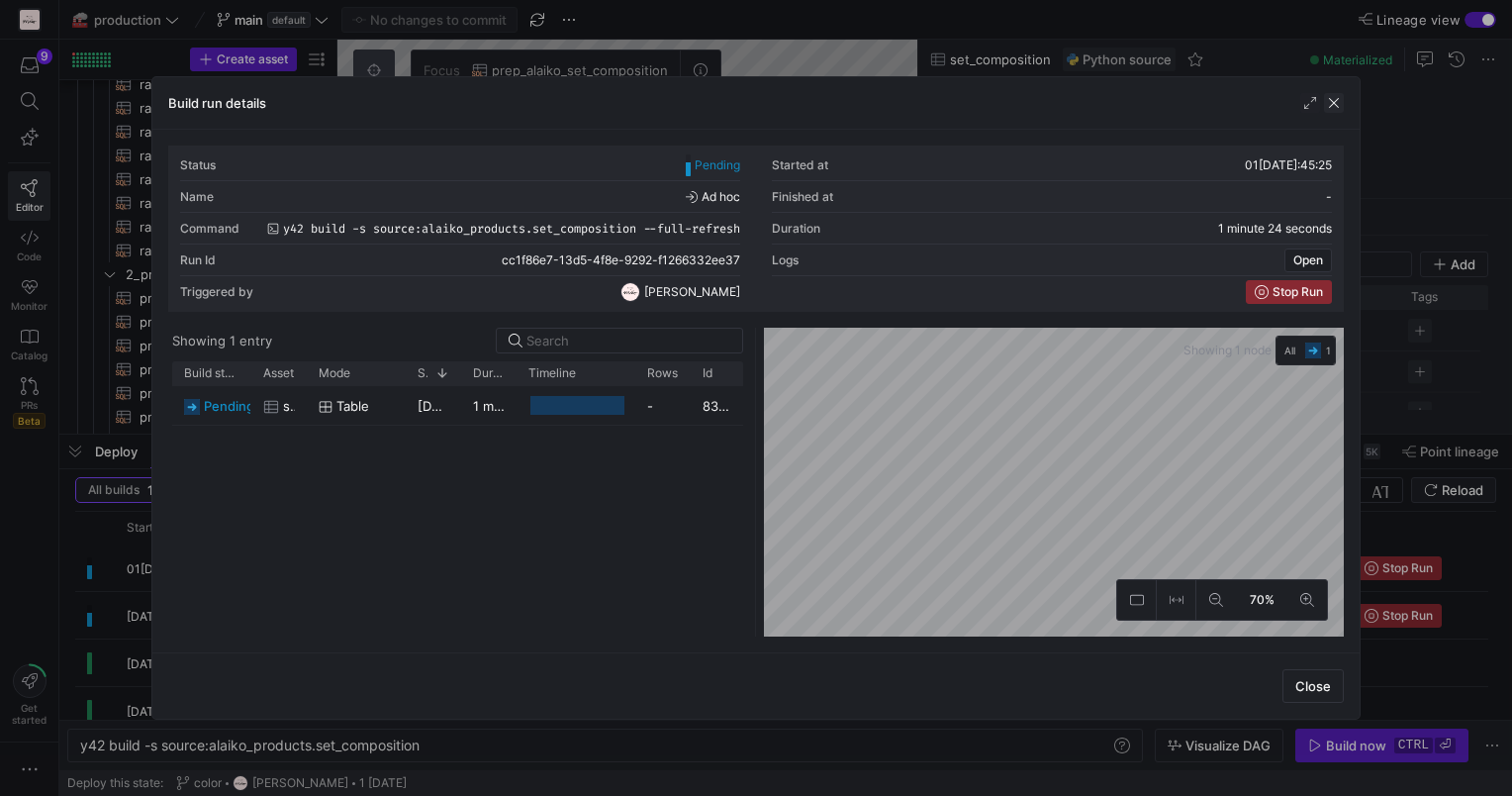 click 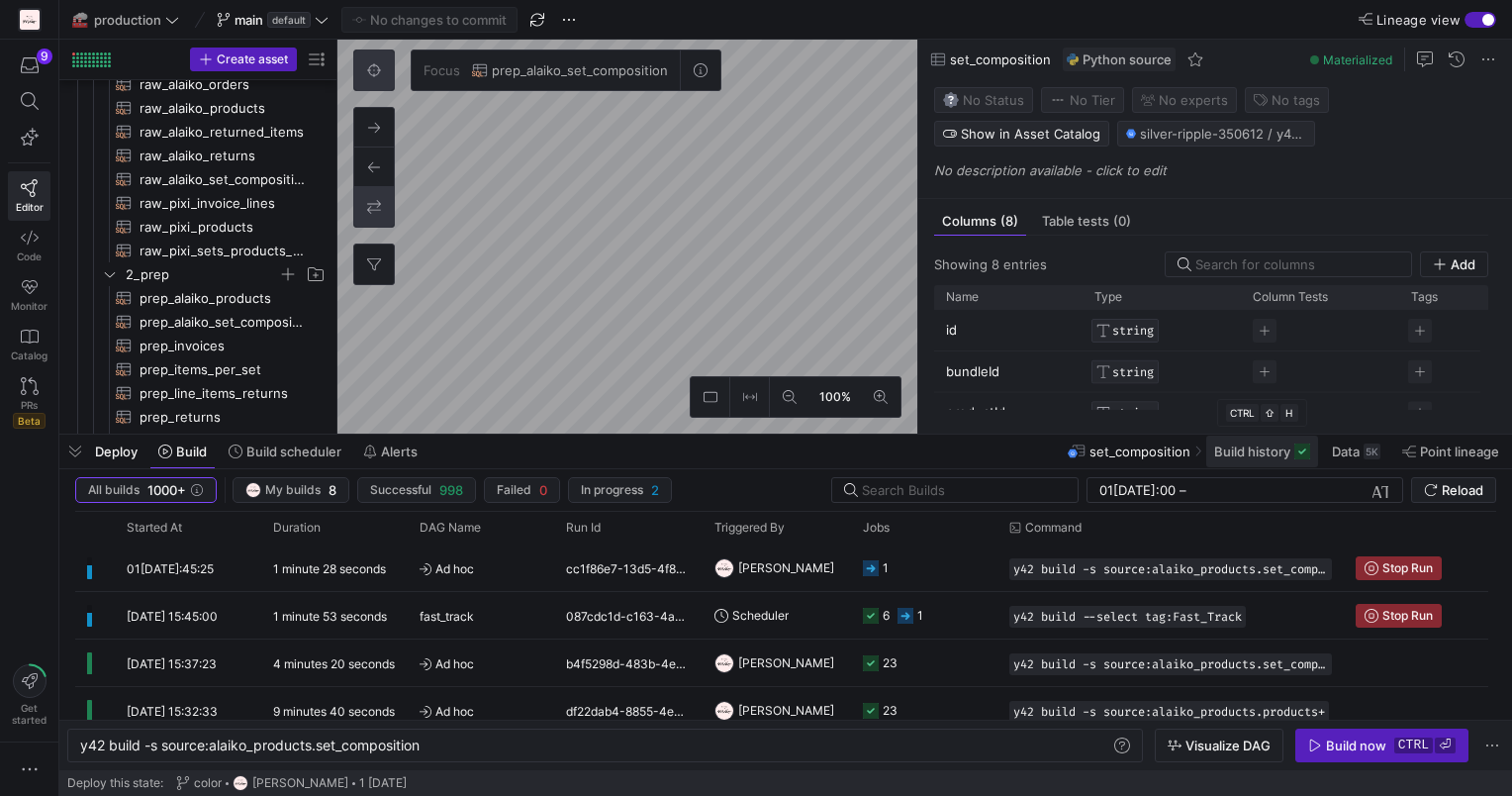 click on "Build history" 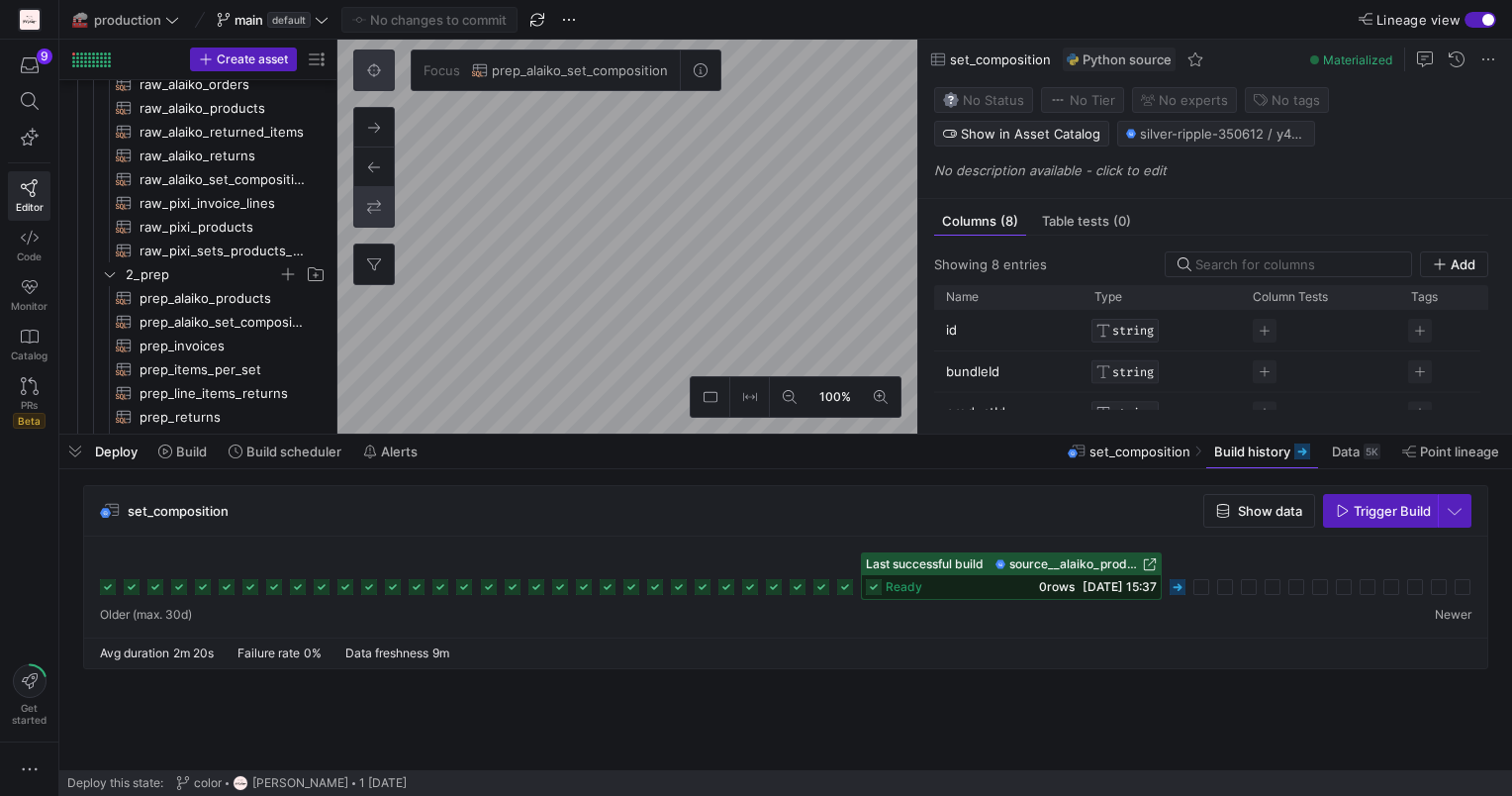 click 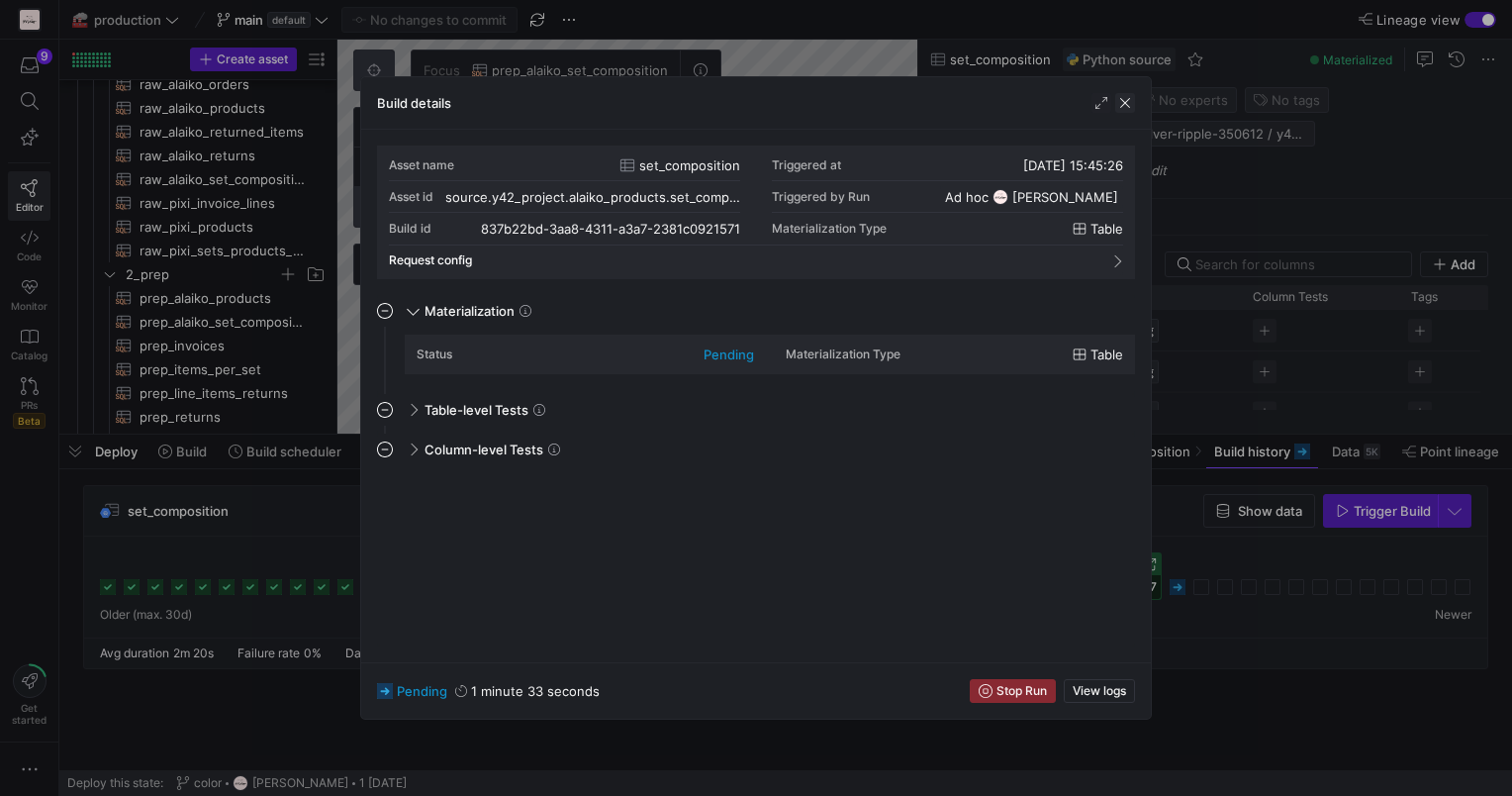click 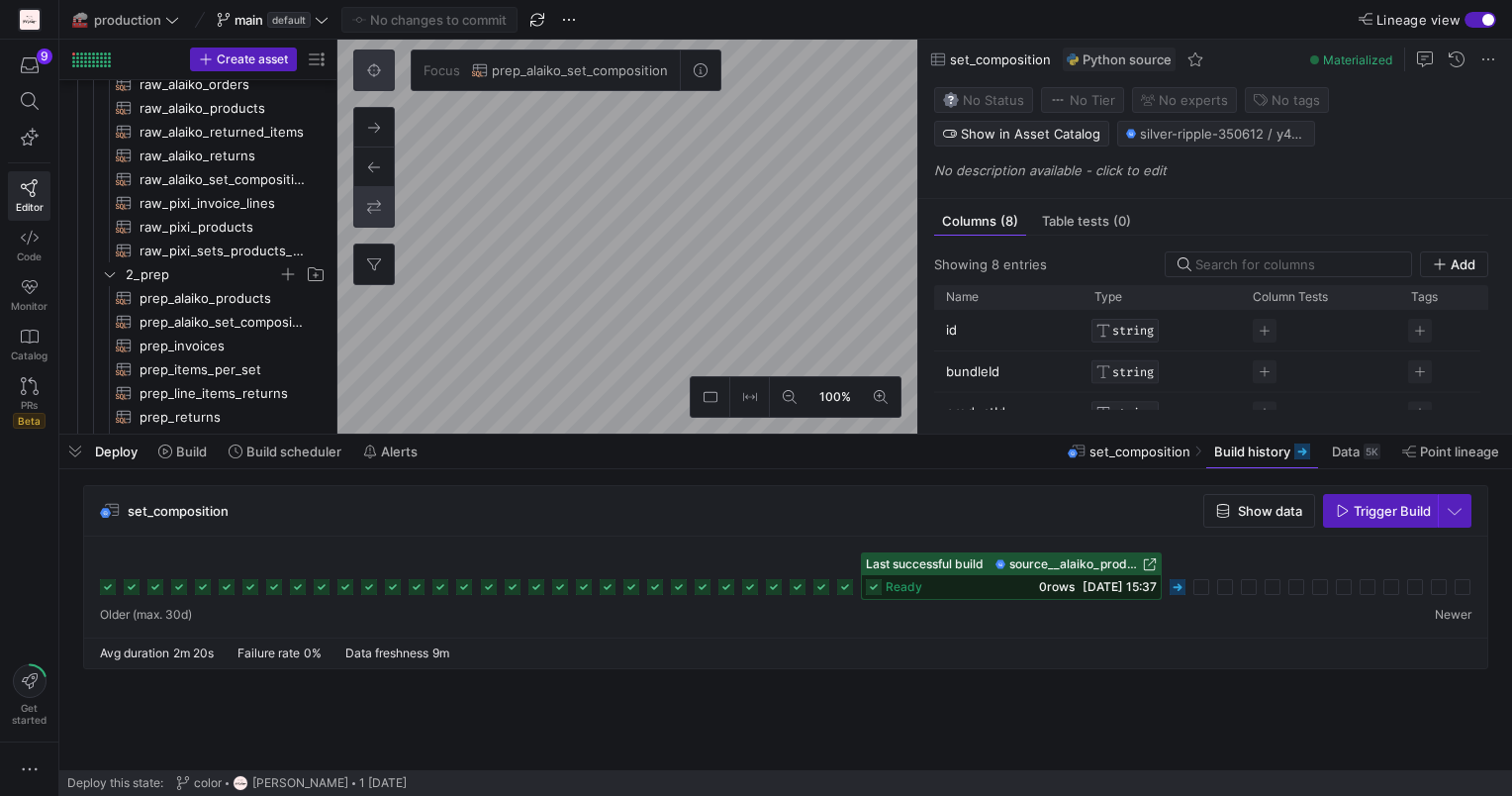 click on "Deploy Build Build scheduler Alerts
set_composition Build history
Data  5K  Point lineage" 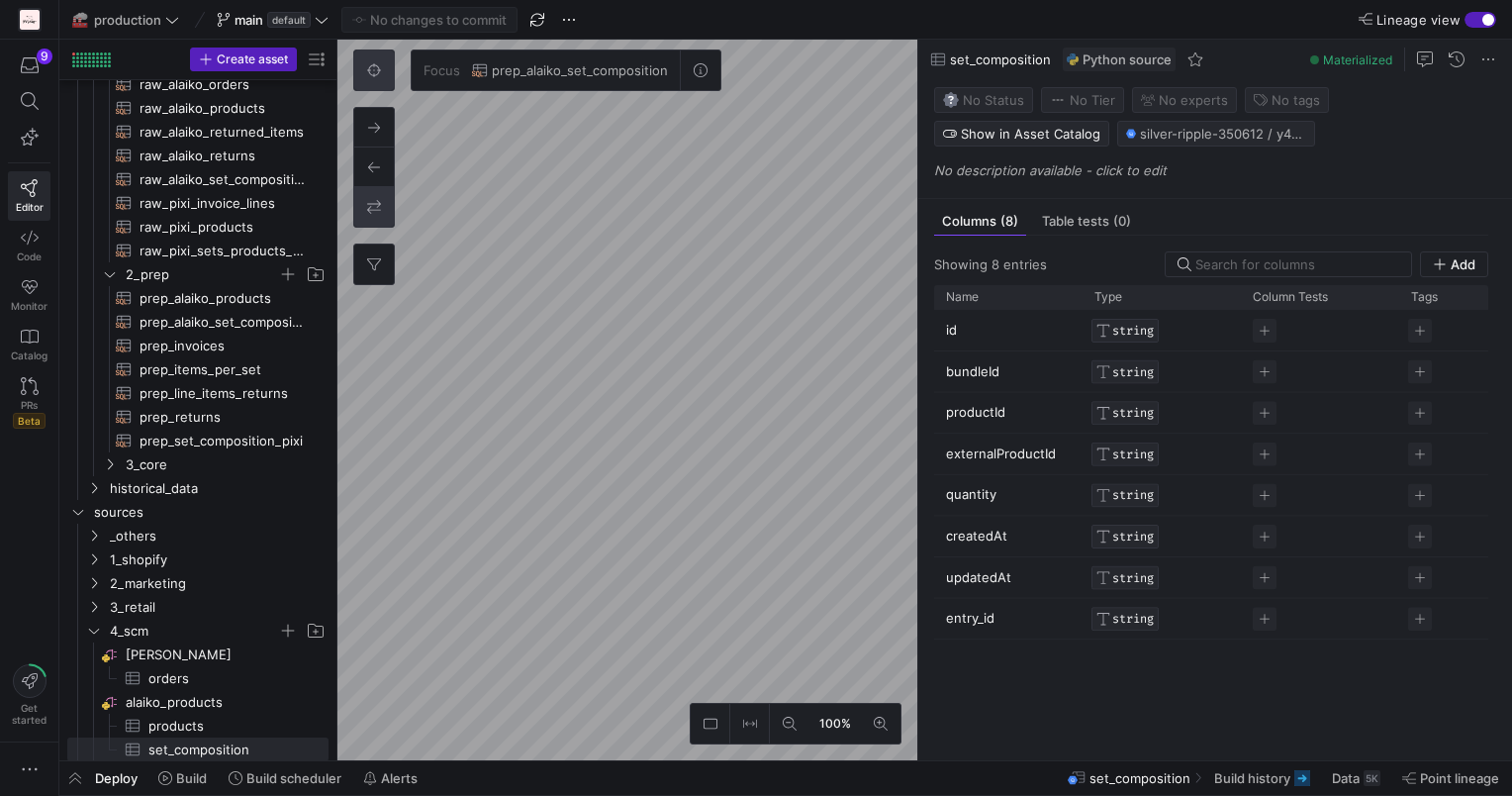 click on "Deploy Build Build scheduler Alerts
set_composition Build history
Data  5K  Point lineage" 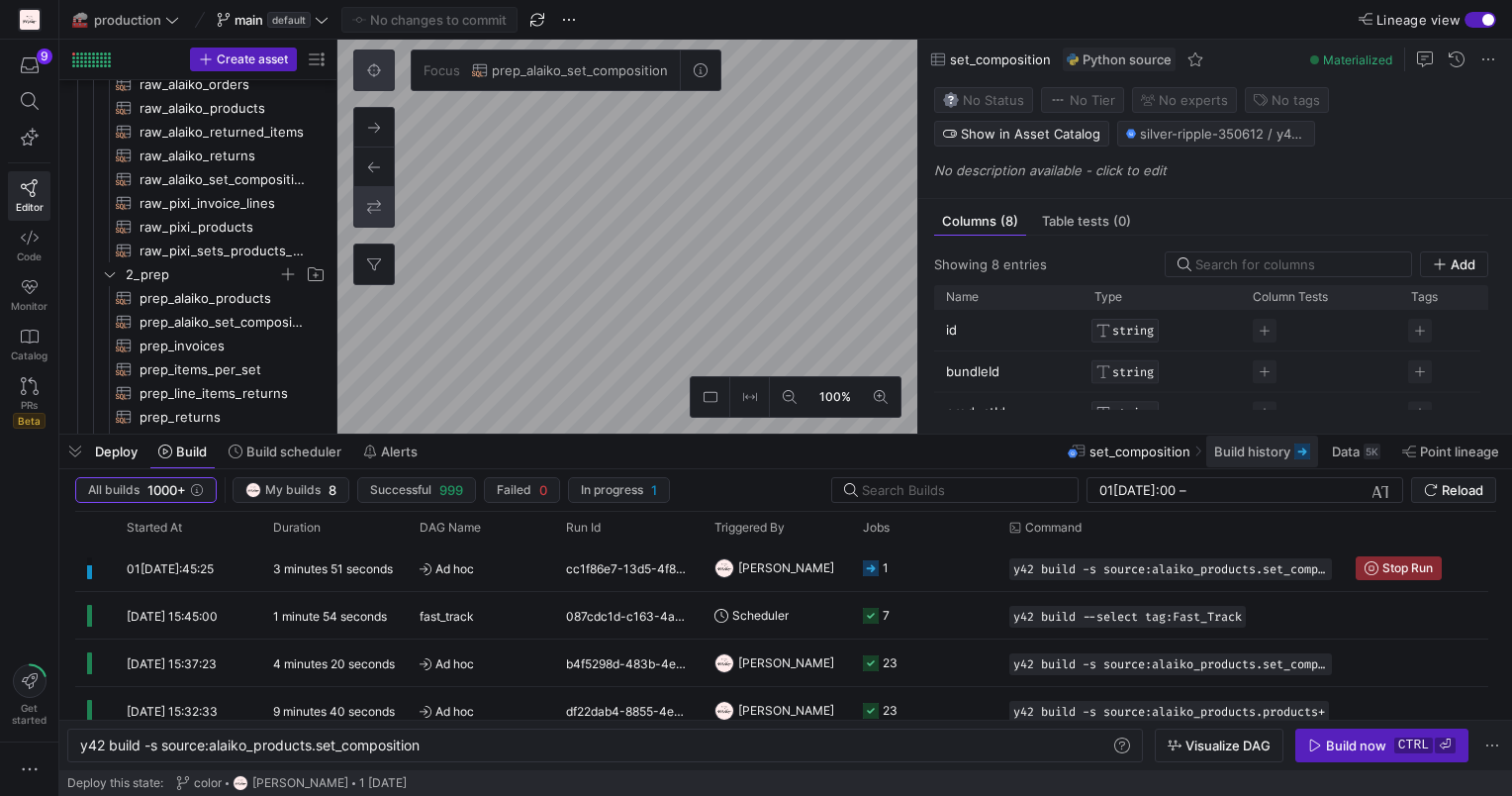 click on "Build history" 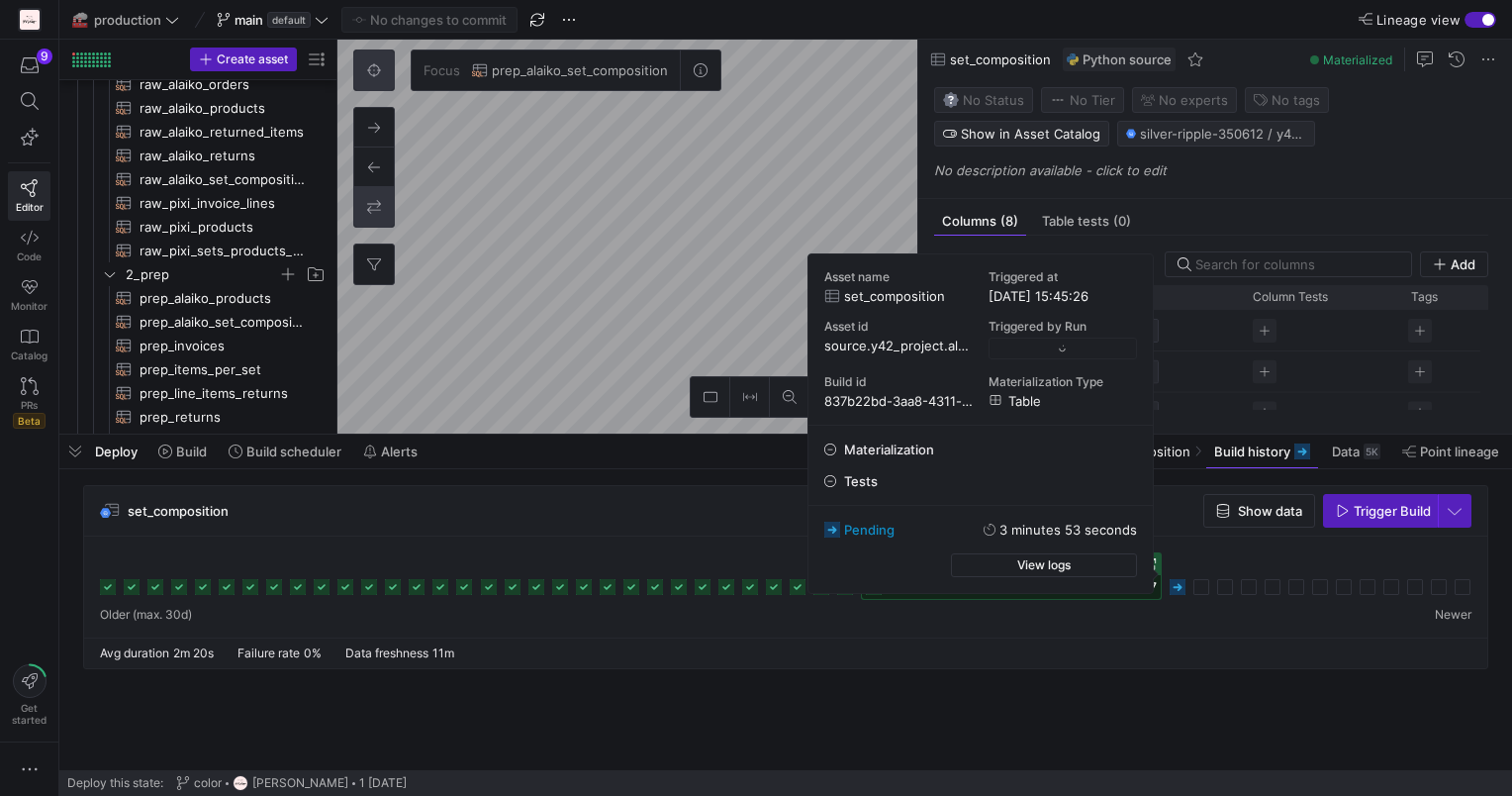 click 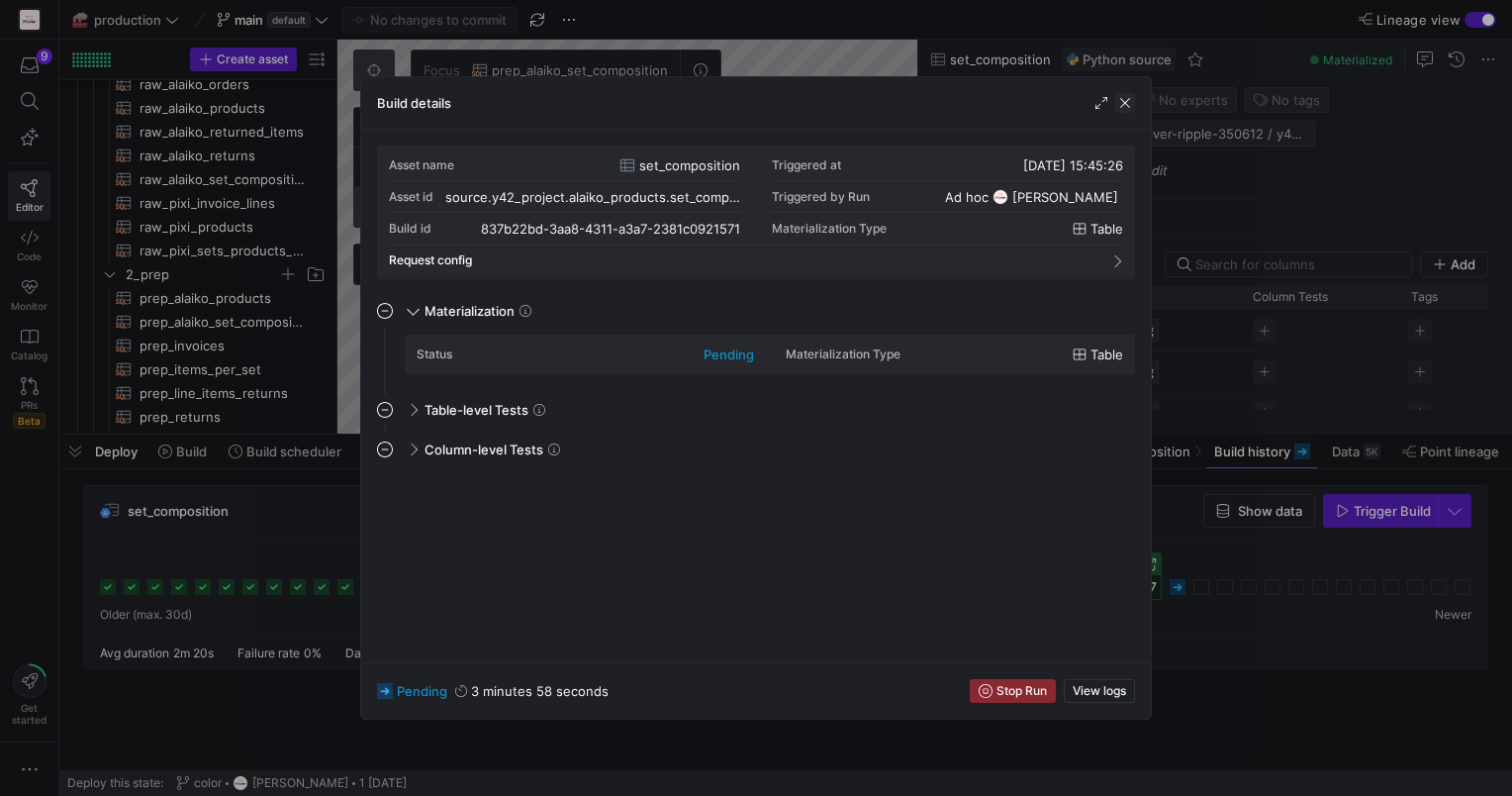 click 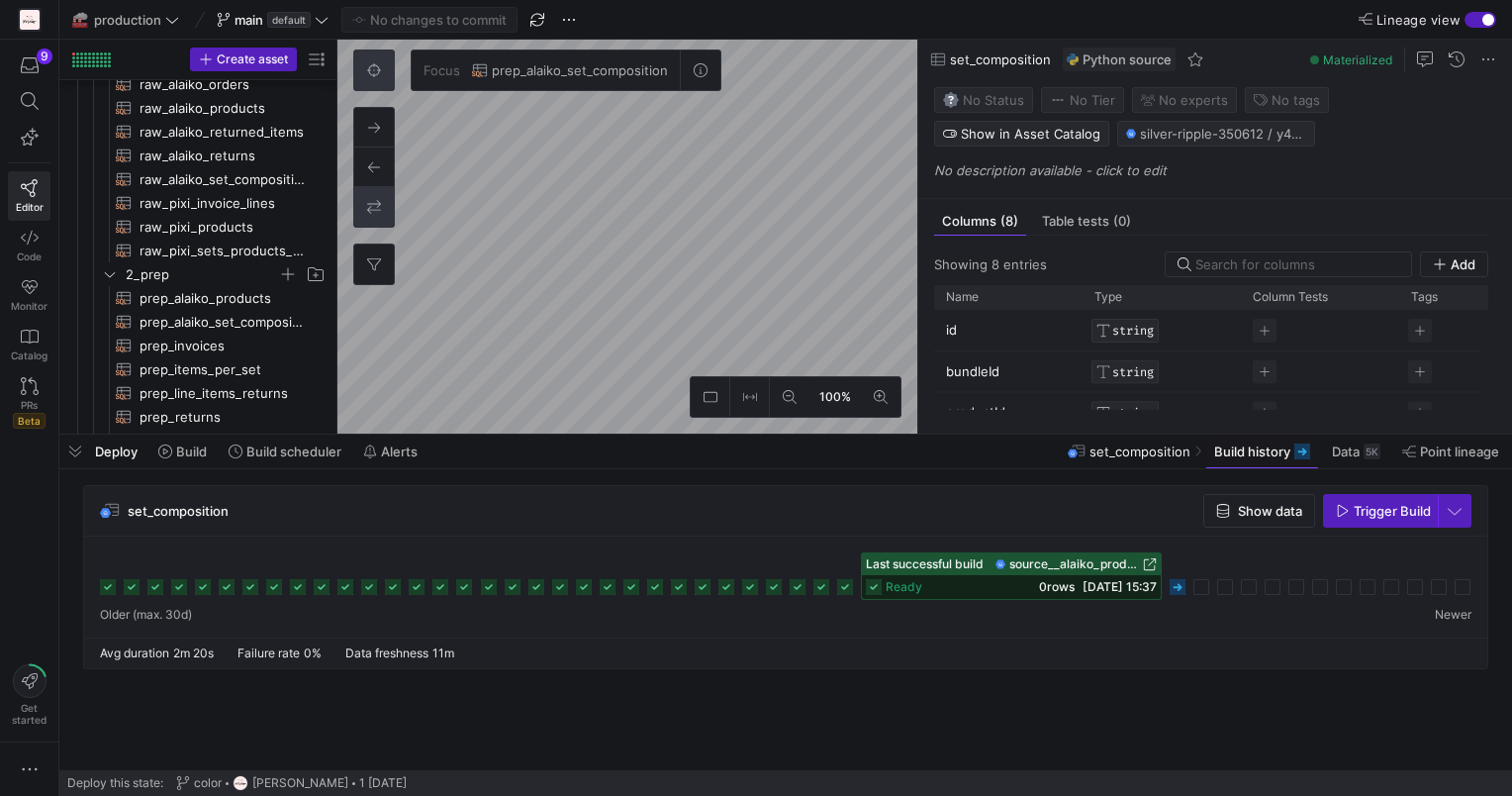 click on "Deploy Build Build scheduler Alerts
set_composition Build history
Data  5K  Point lineage" 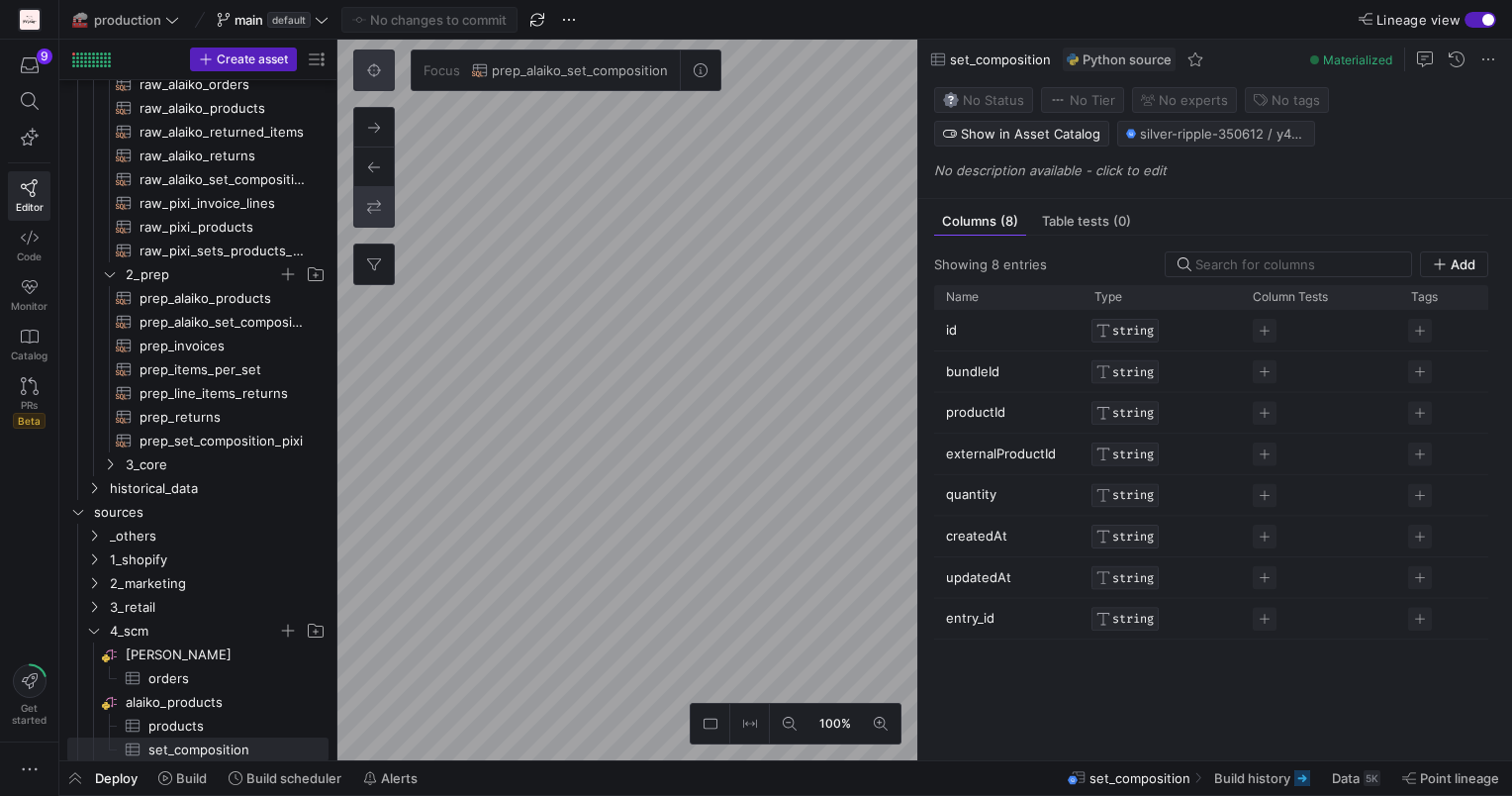 click on "Deploy Build Build scheduler Alerts
set_composition Build history
Data  5K  Point lineage" 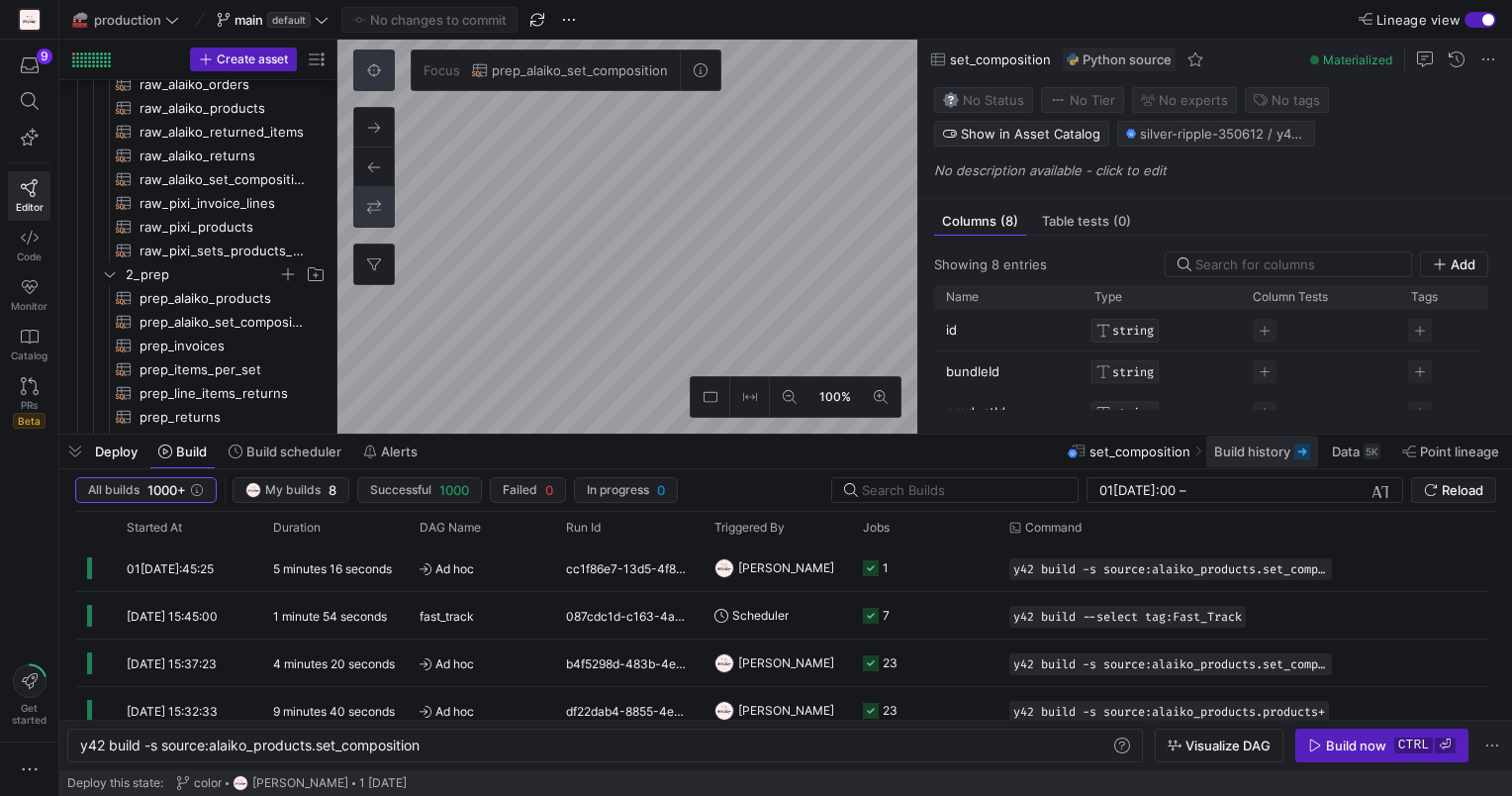 click on "Build history" 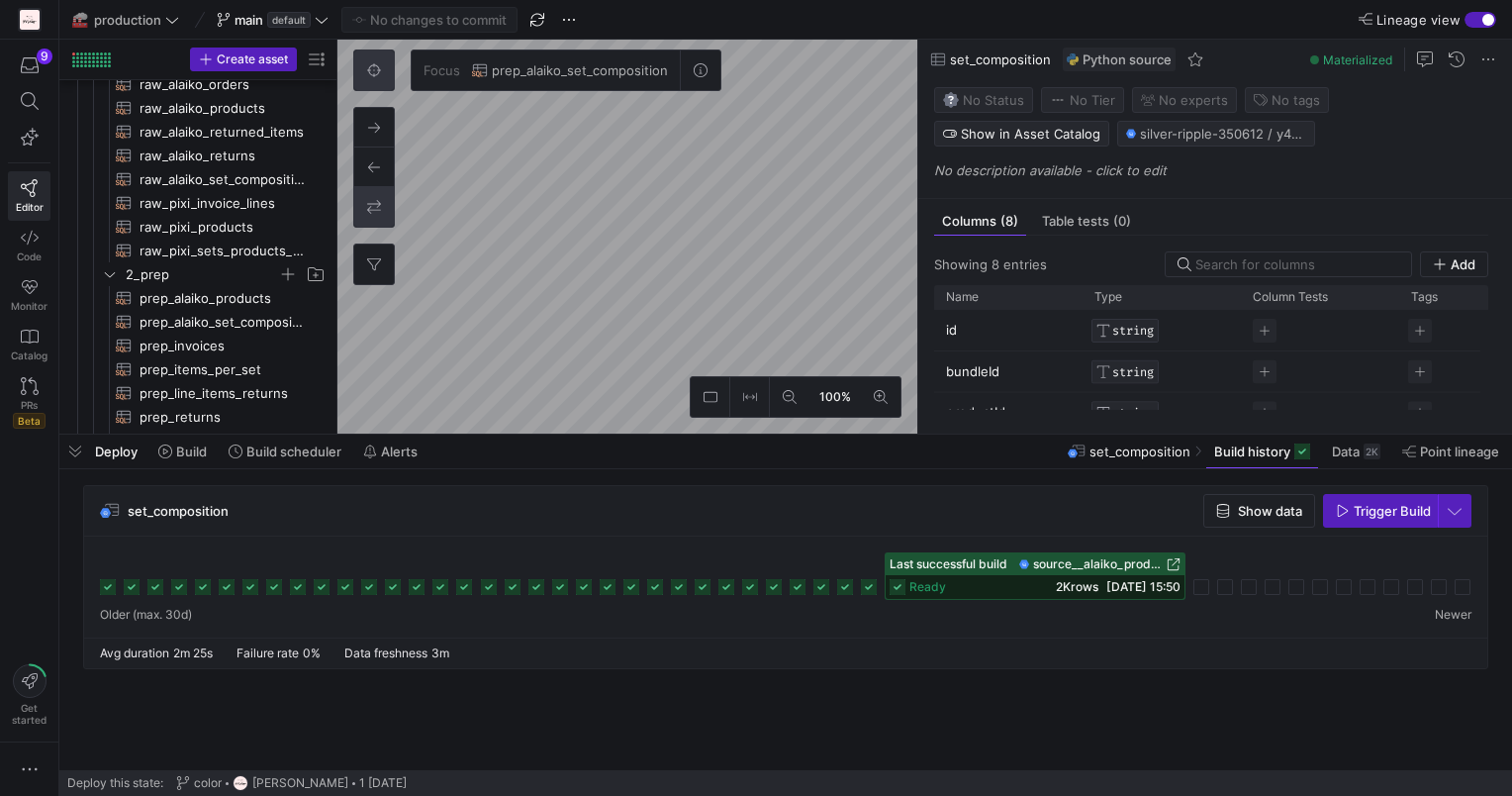 click 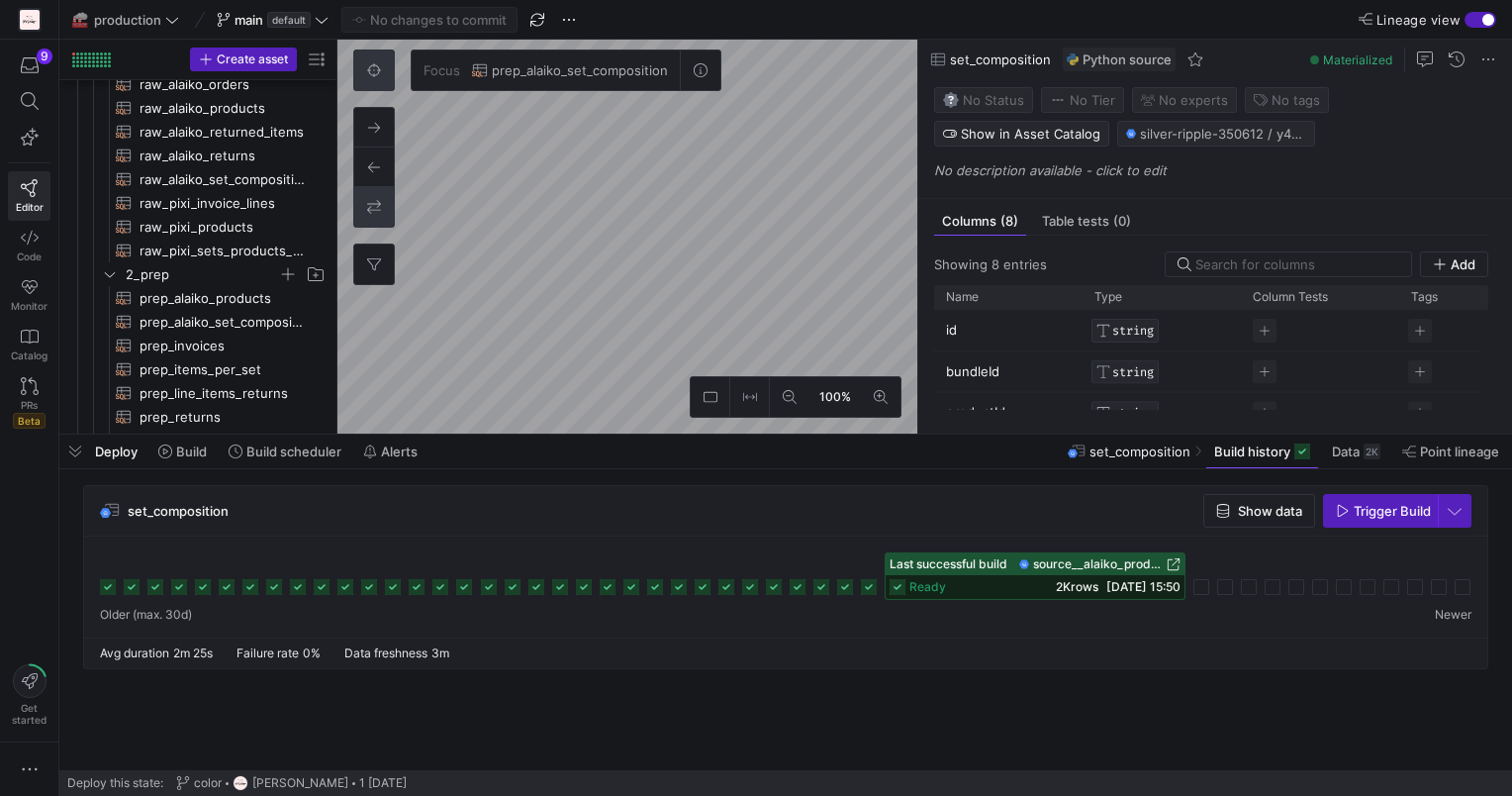 click 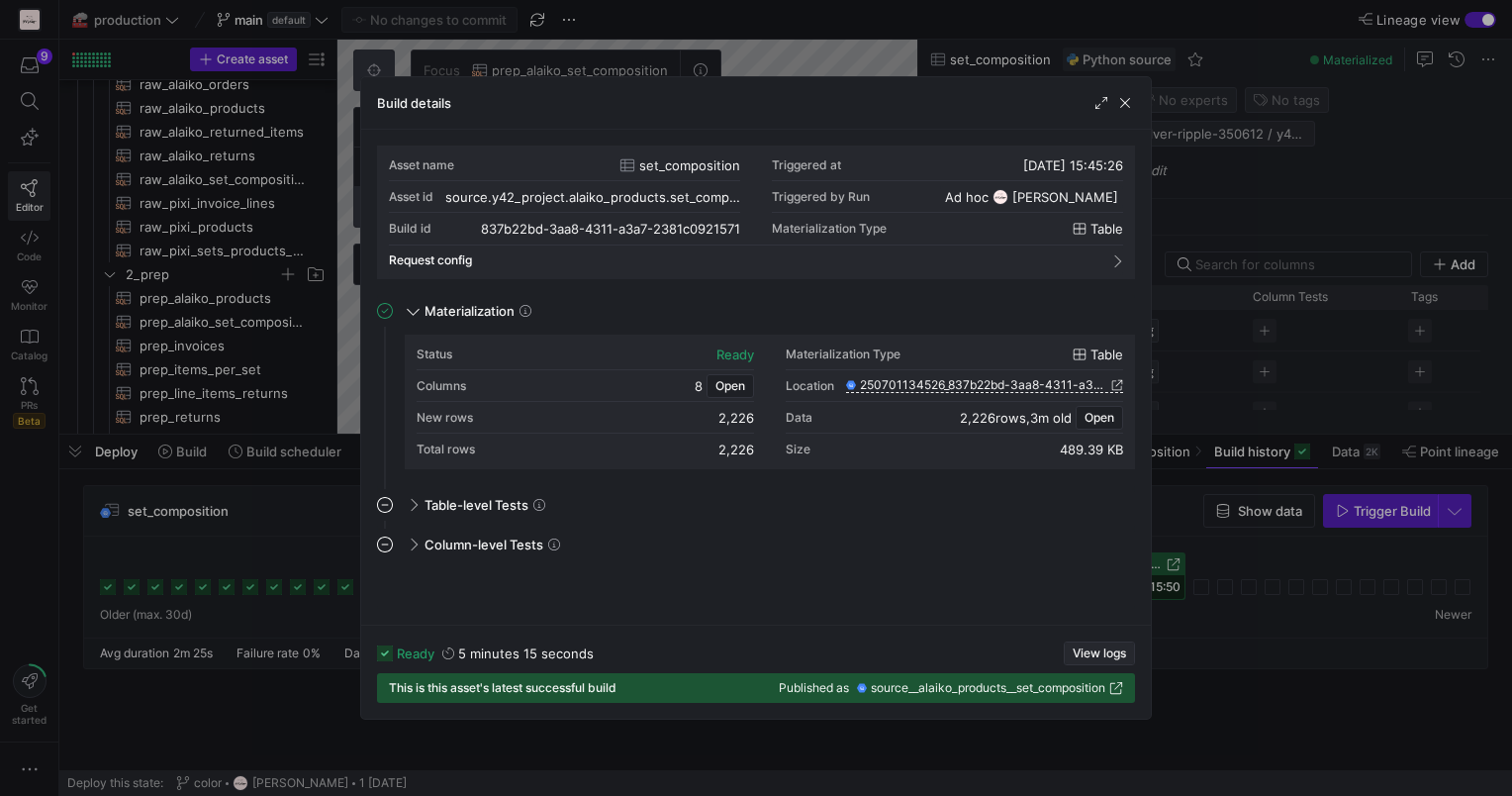 click on "View logs" at bounding box center (1099, 653) 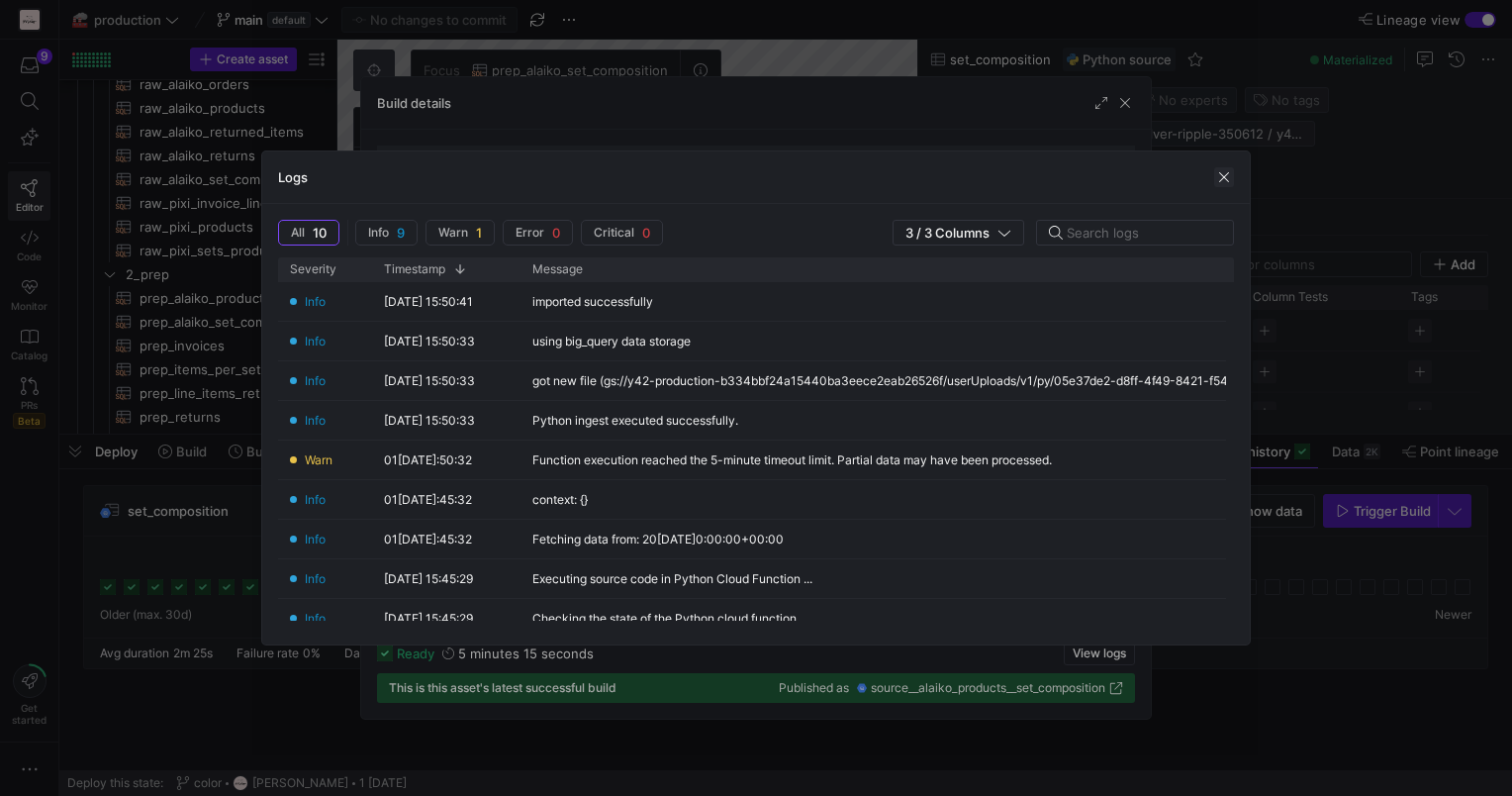 click at bounding box center (1224, 177) 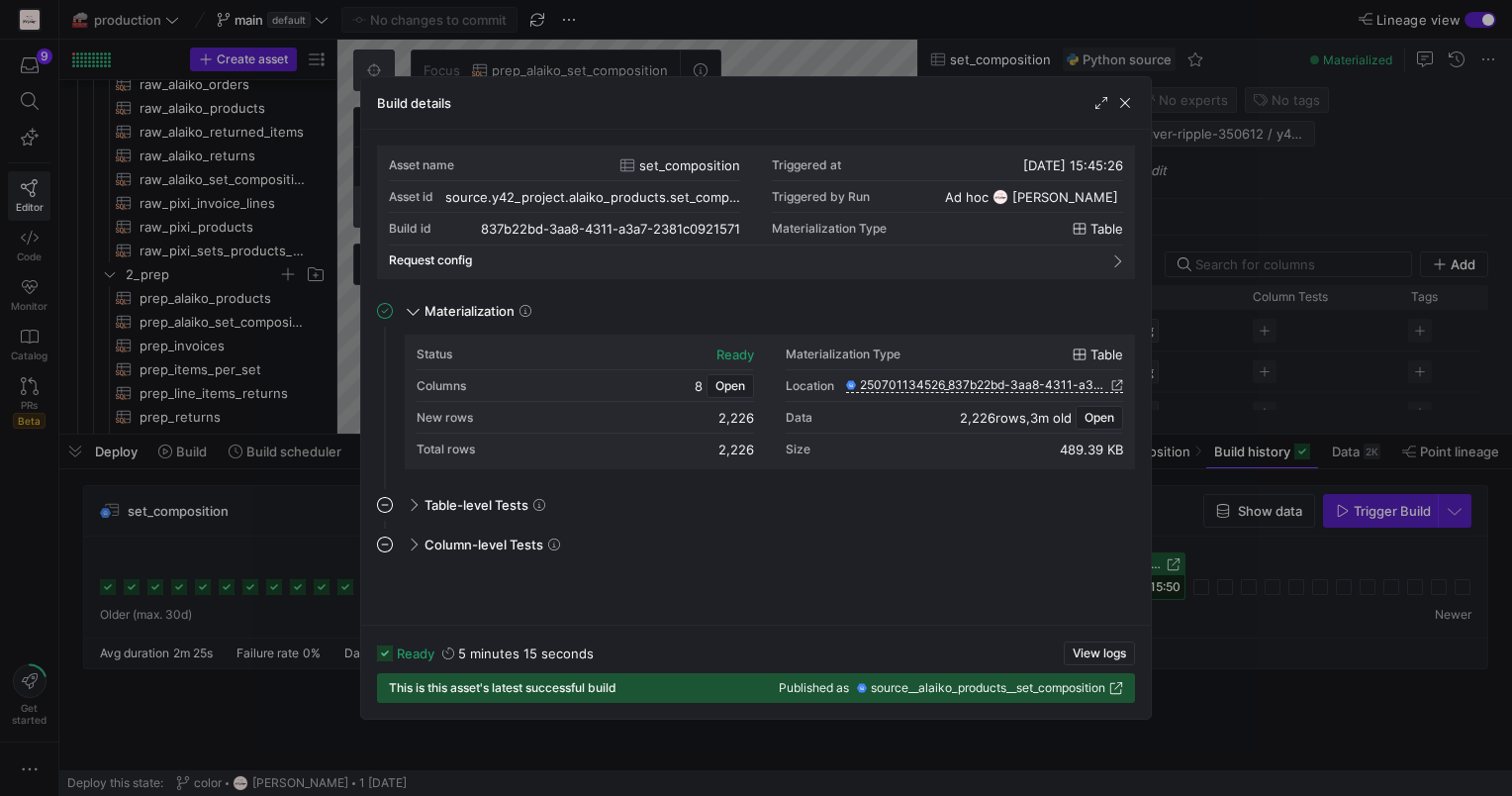 click at bounding box center [756, 398] 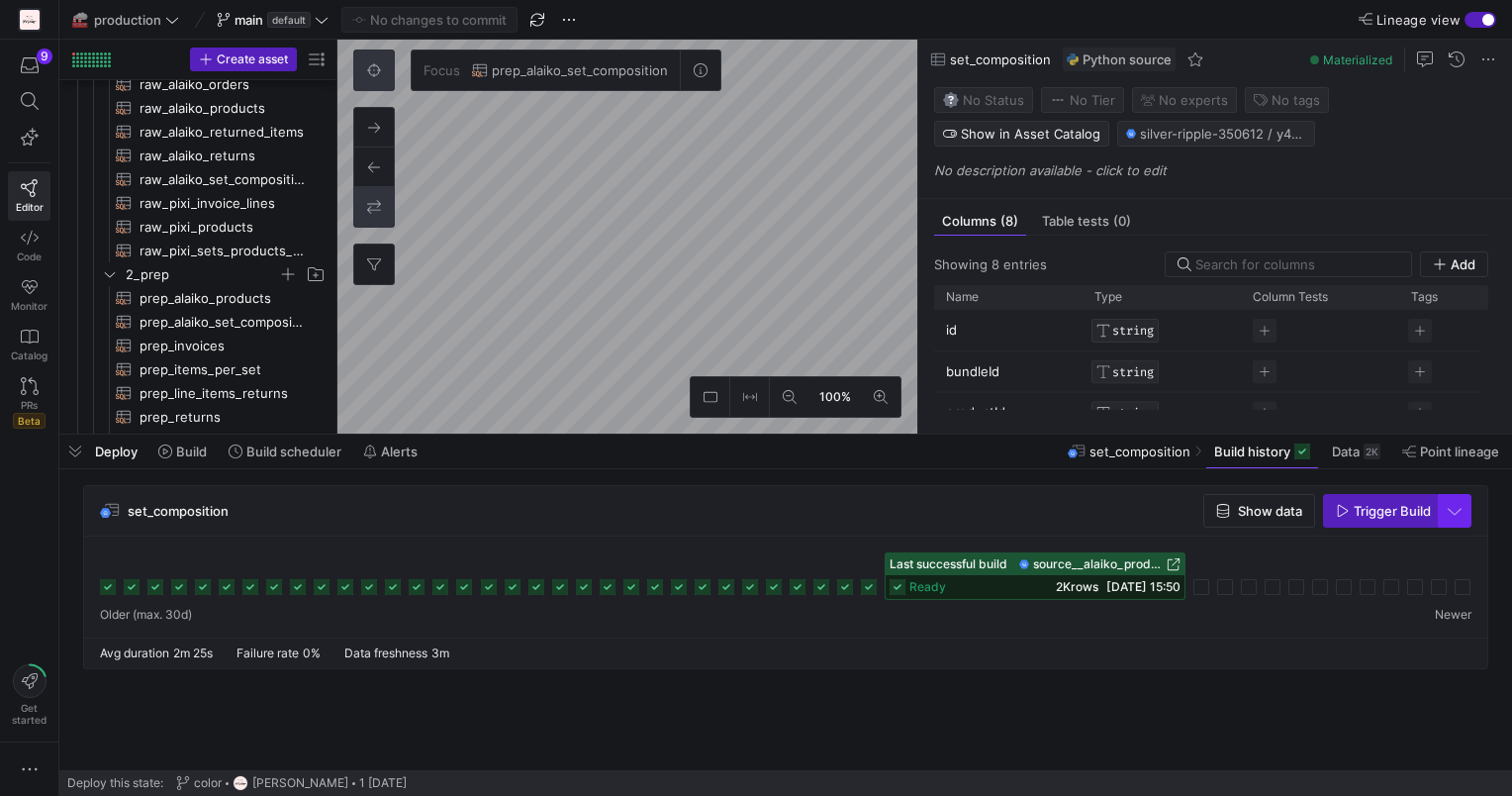 click 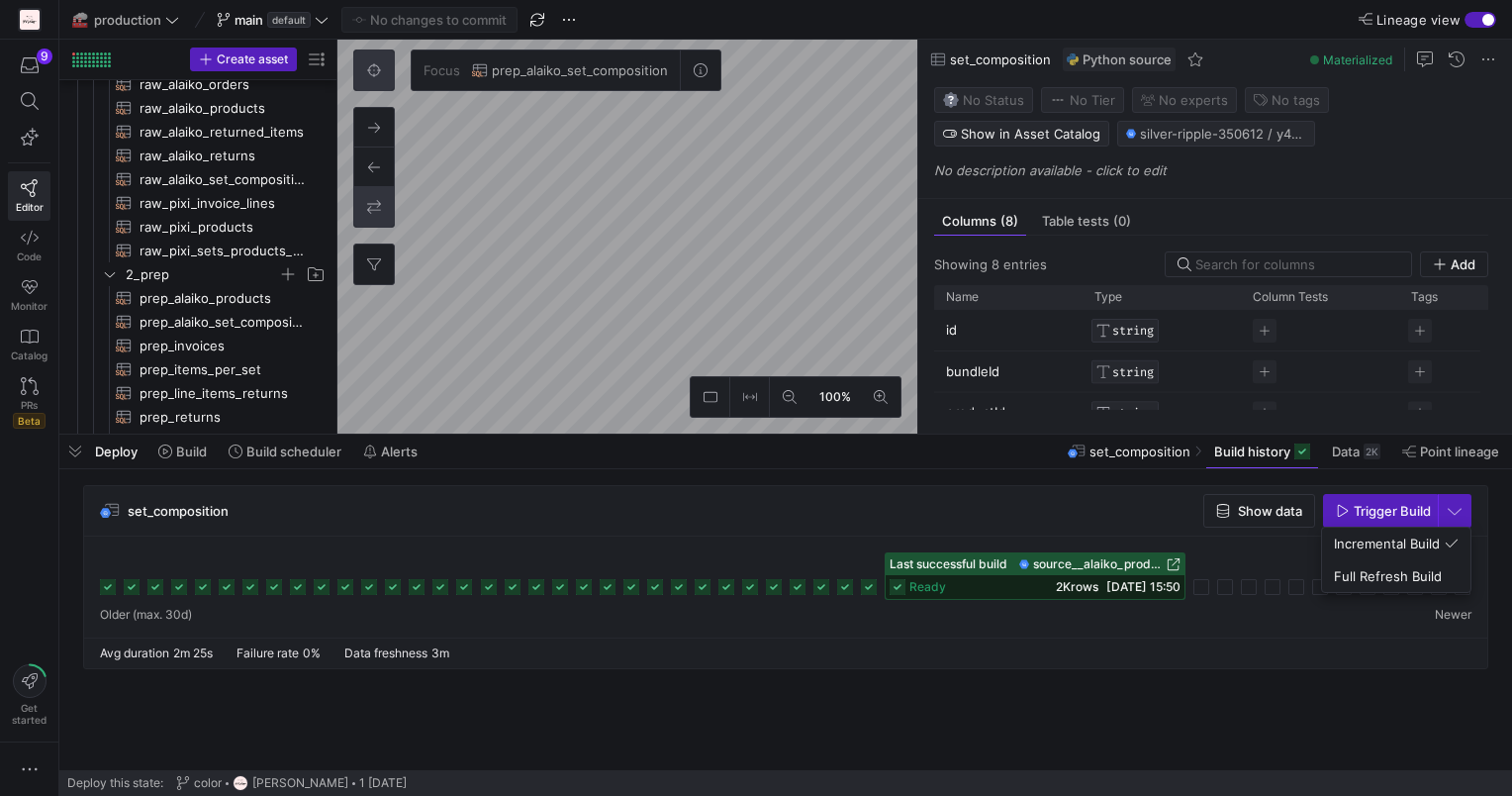 click at bounding box center [756, 398] 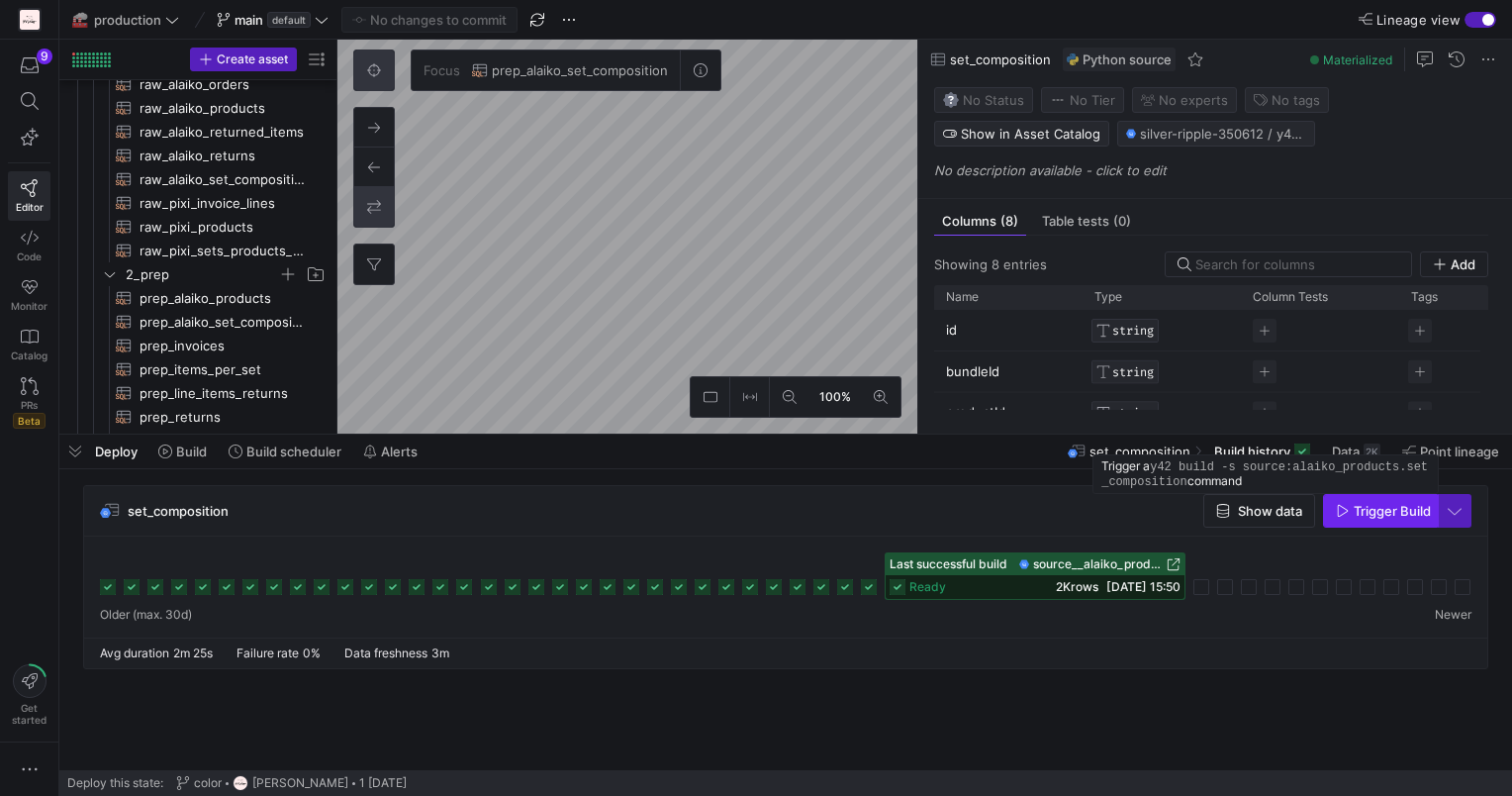 click on "Trigger Build" at bounding box center [1392, 511] 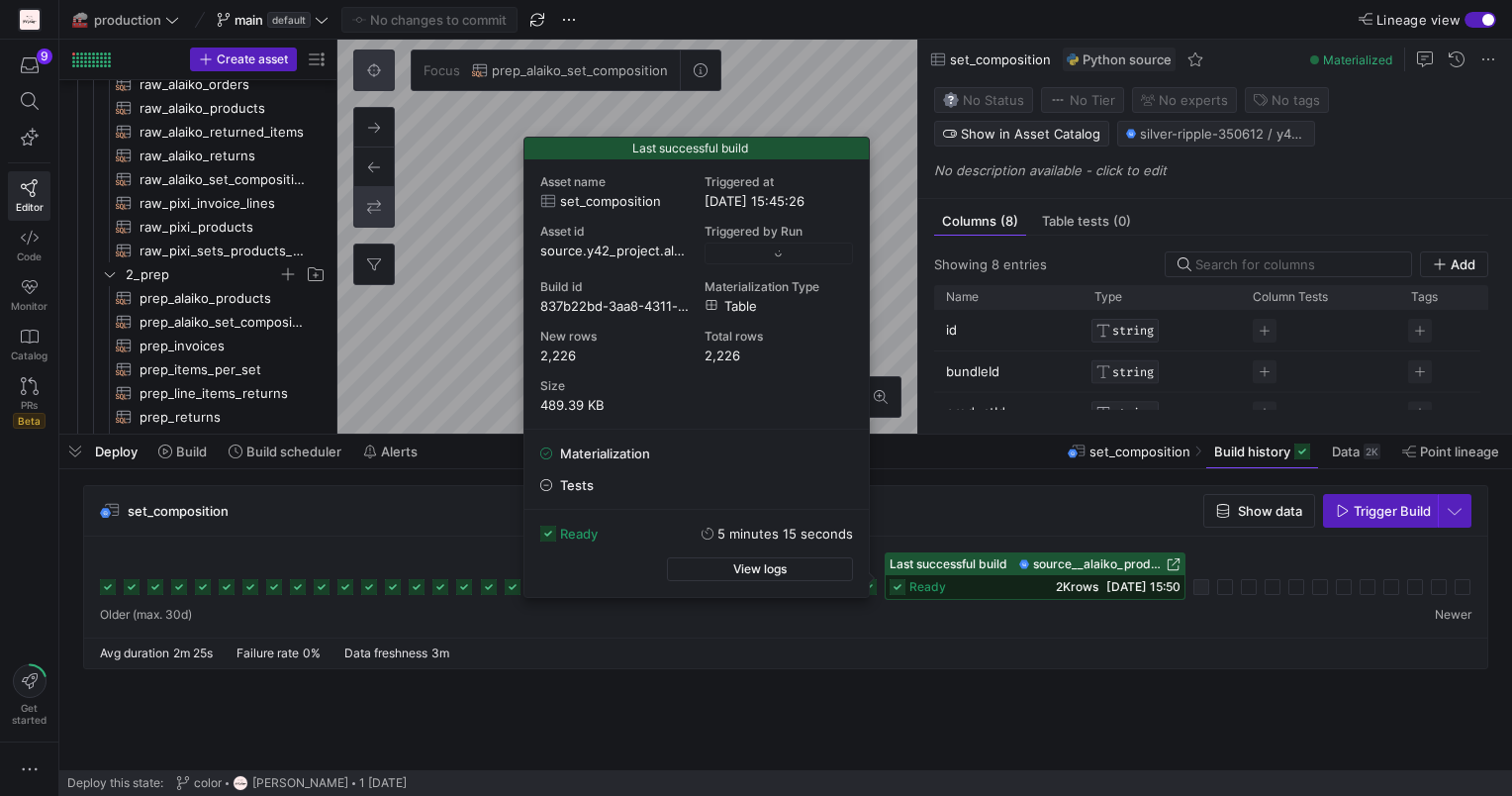 click 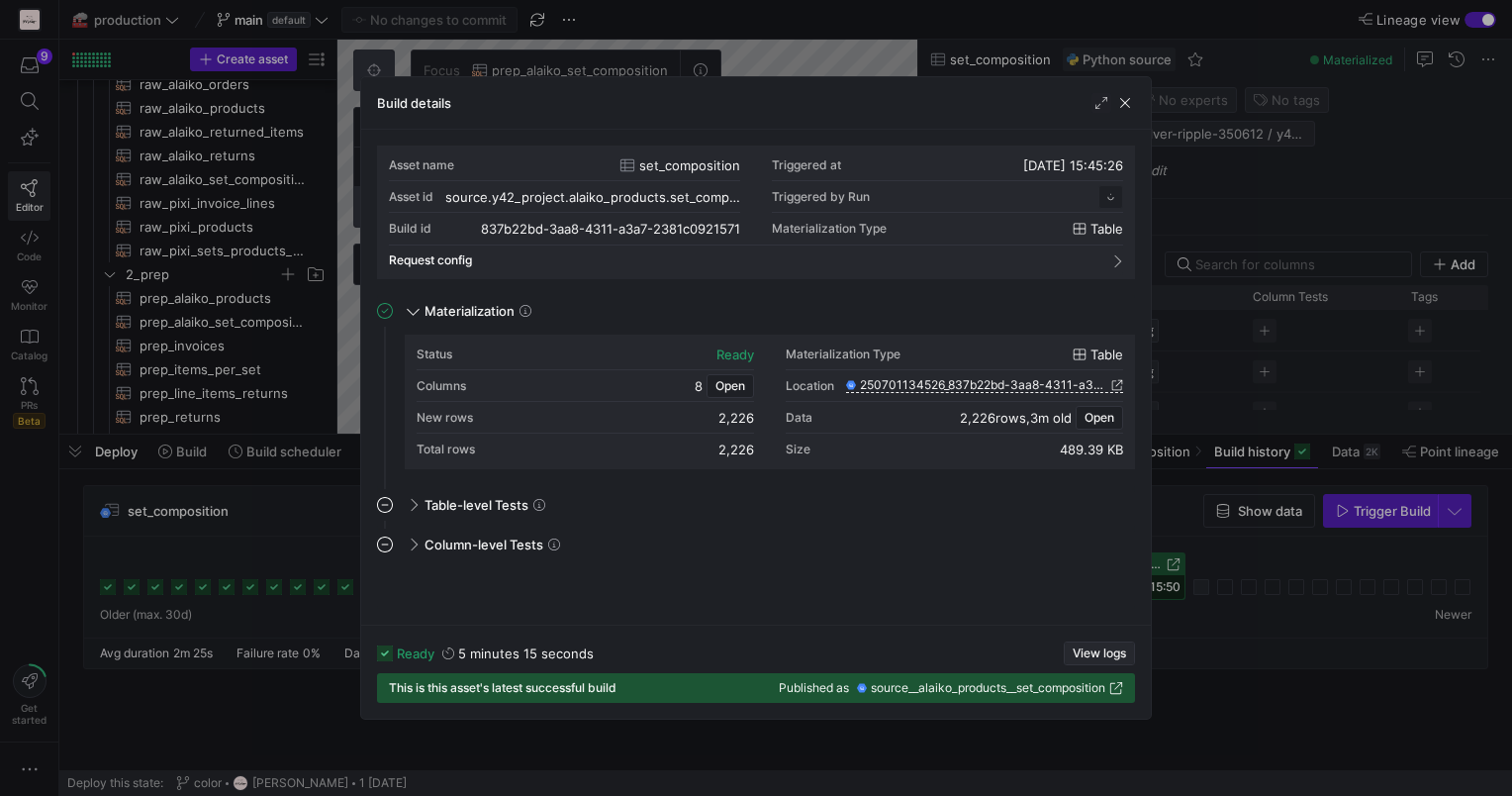 click on "View logs" at bounding box center [1099, 653] 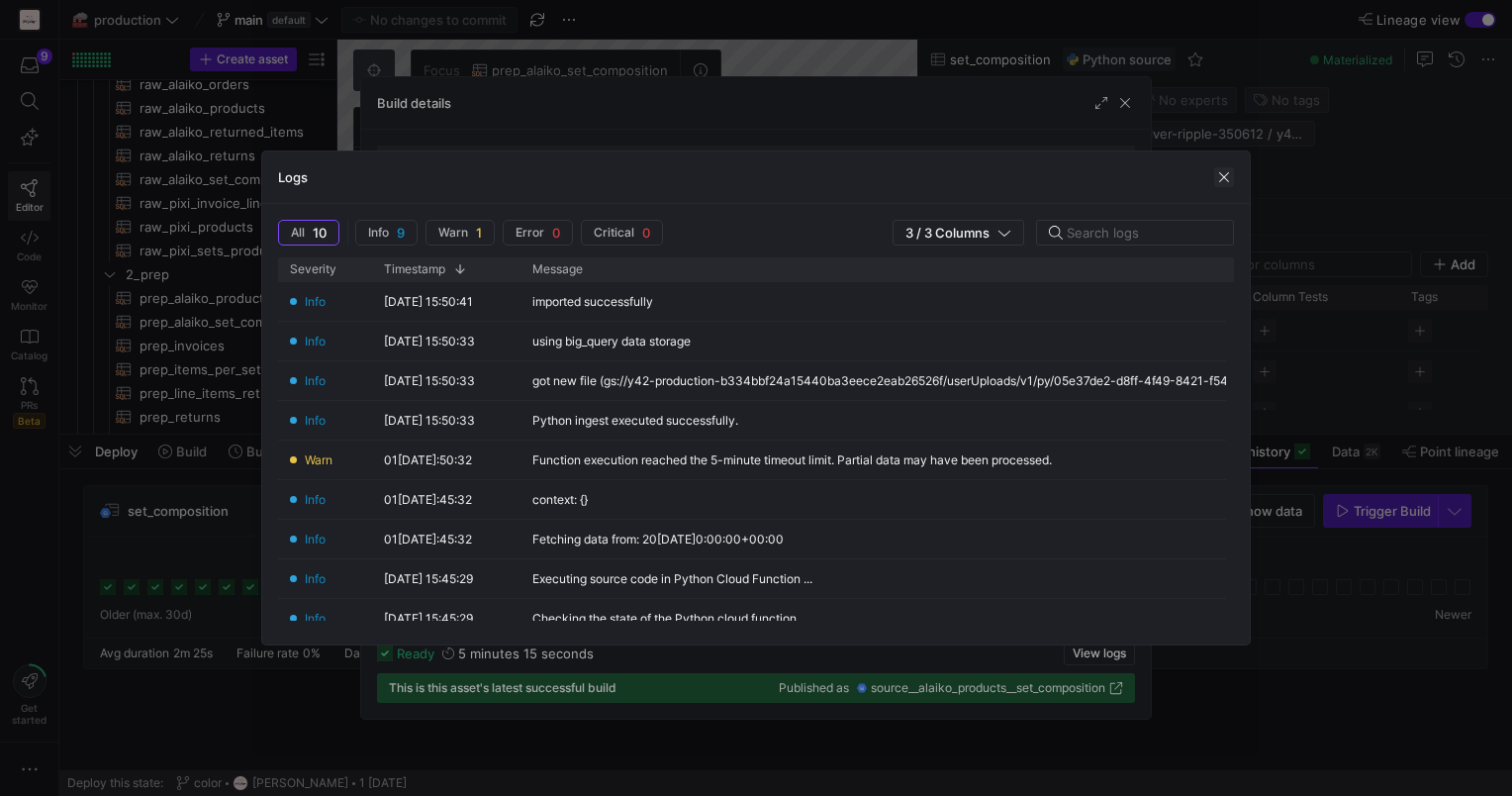 click at bounding box center (1224, 177) 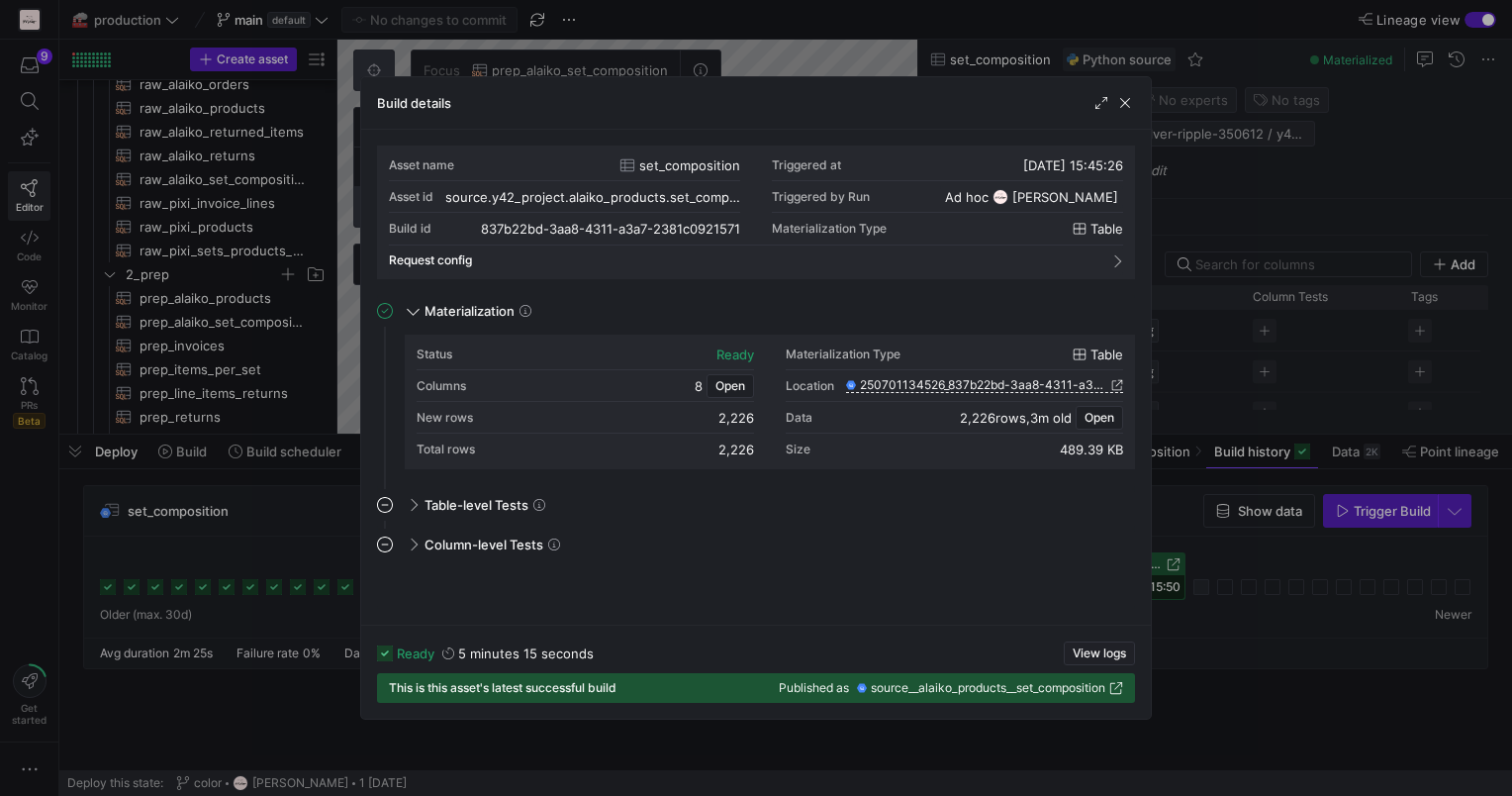 click at bounding box center (756, 398) 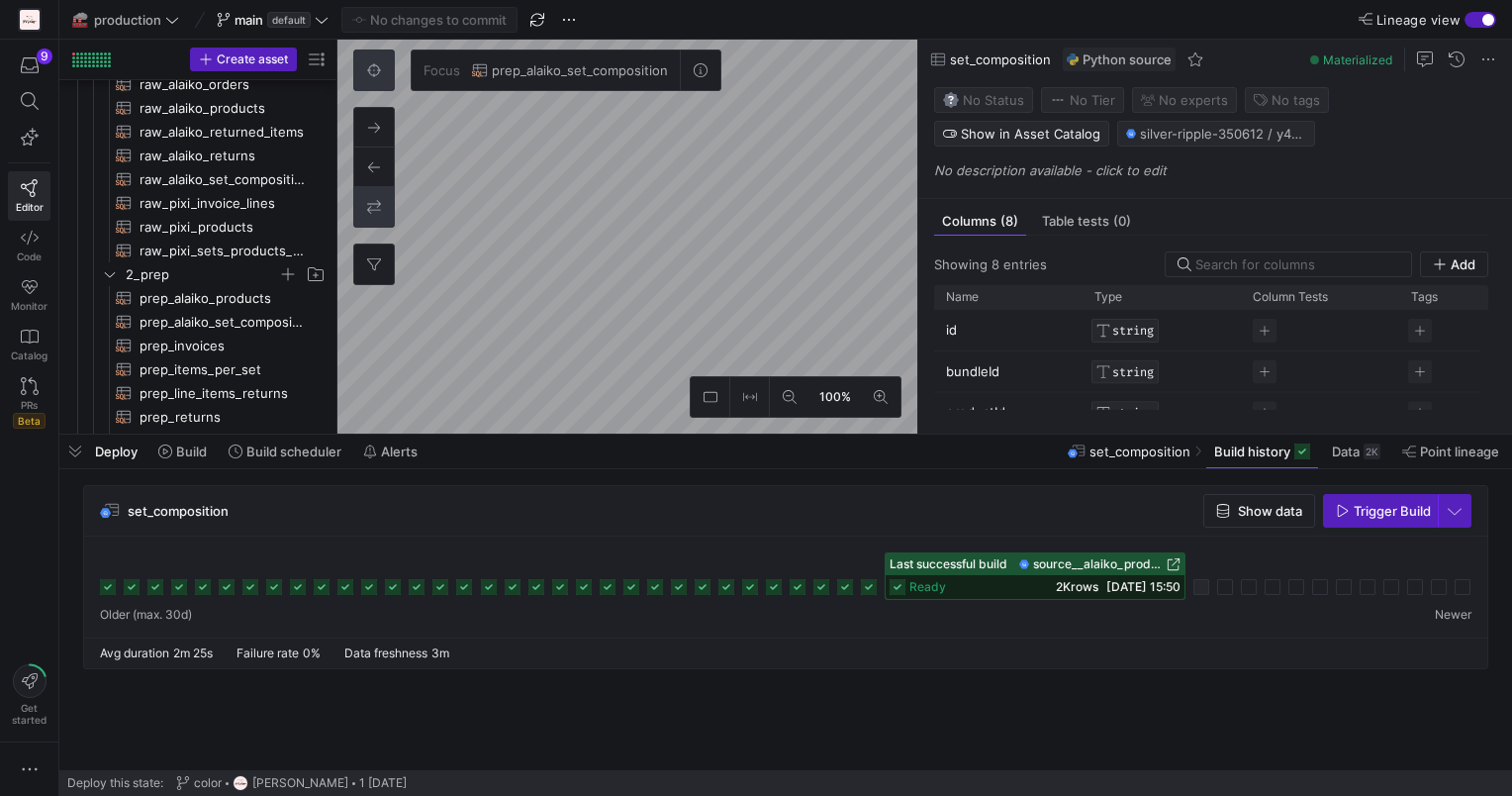 click on "set_composition Show data Trigger Build" 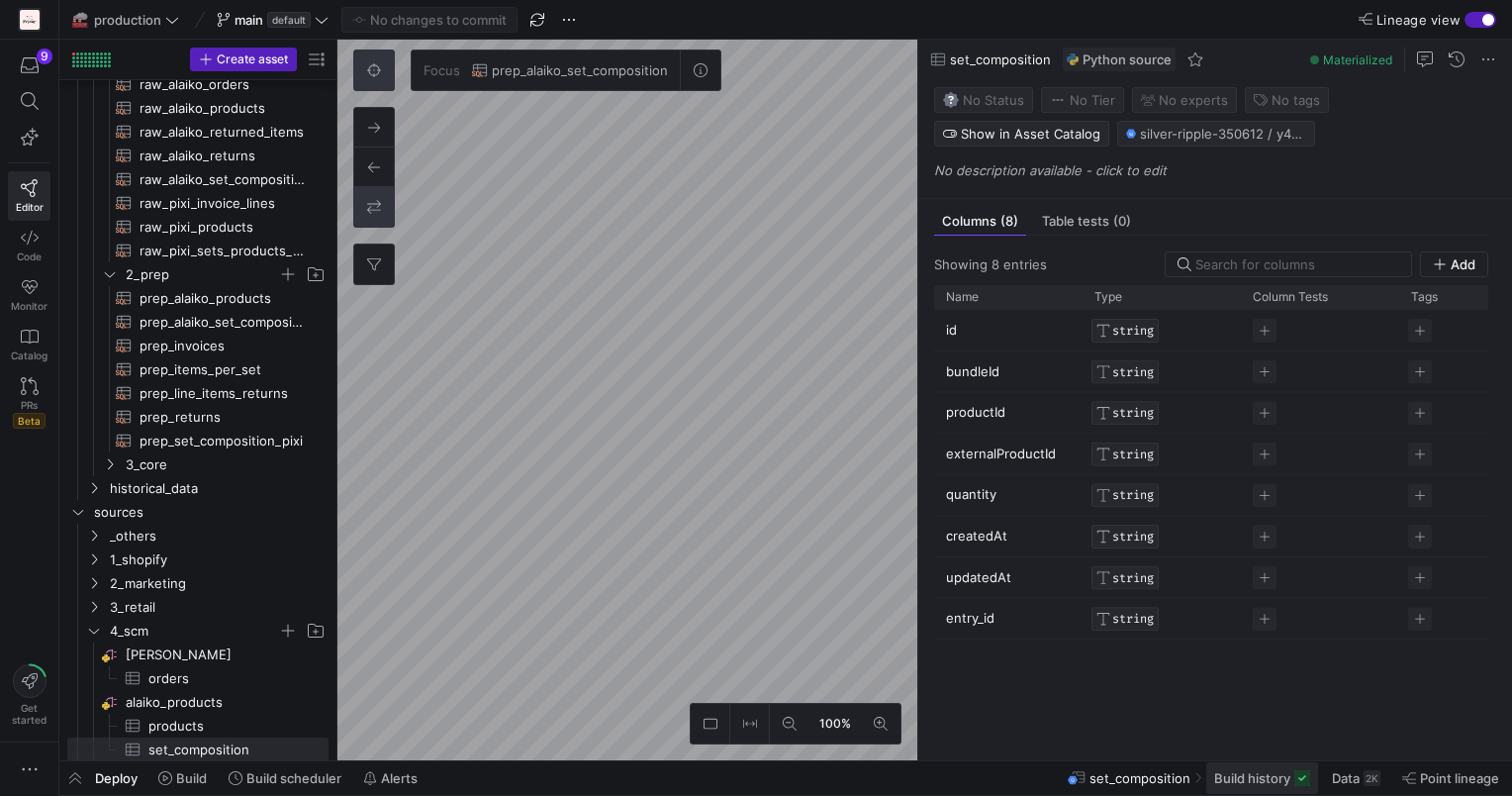 click on "Build history" 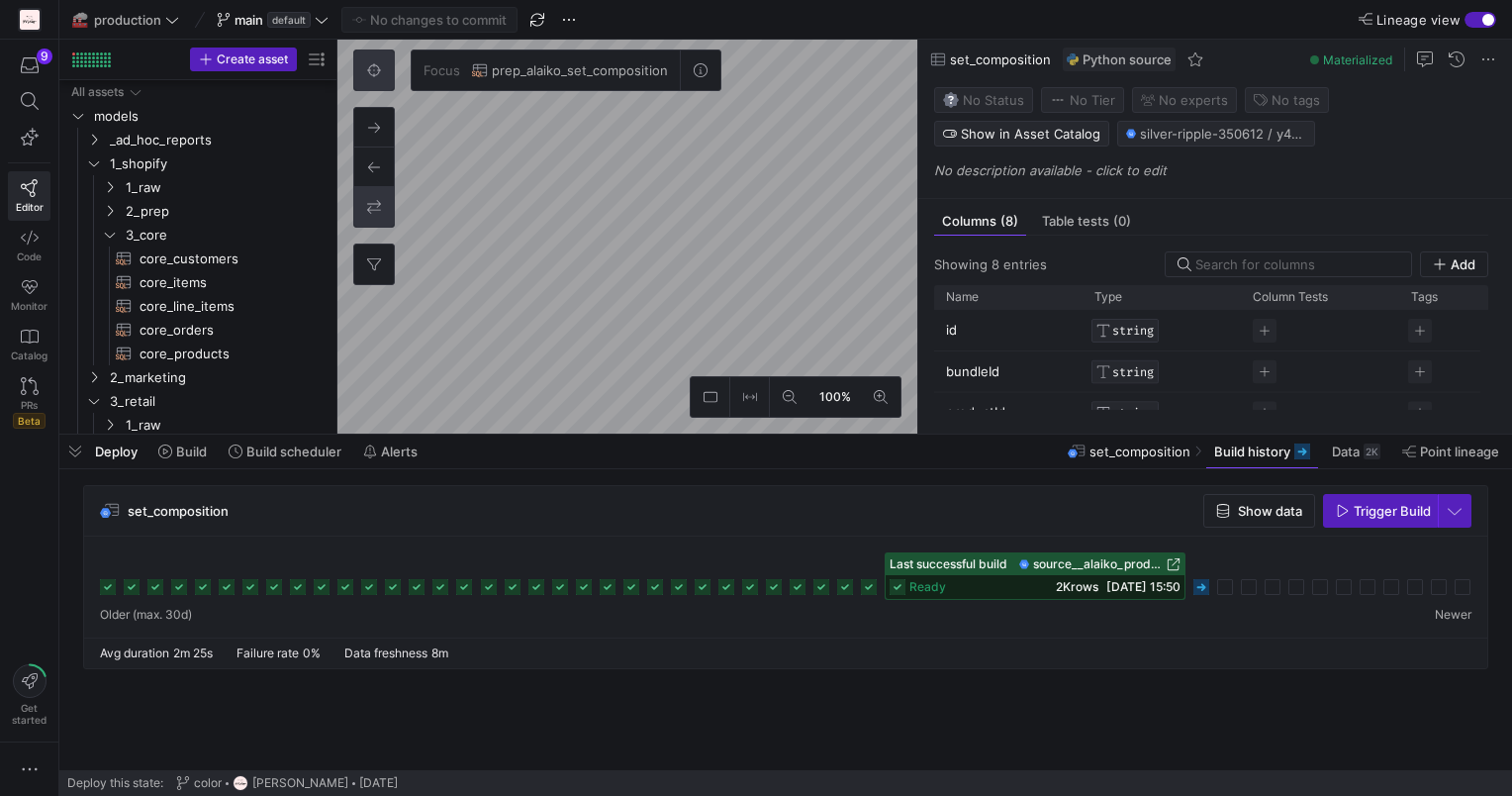 scroll, scrollTop: 0, scrollLeft: 0, axis: both 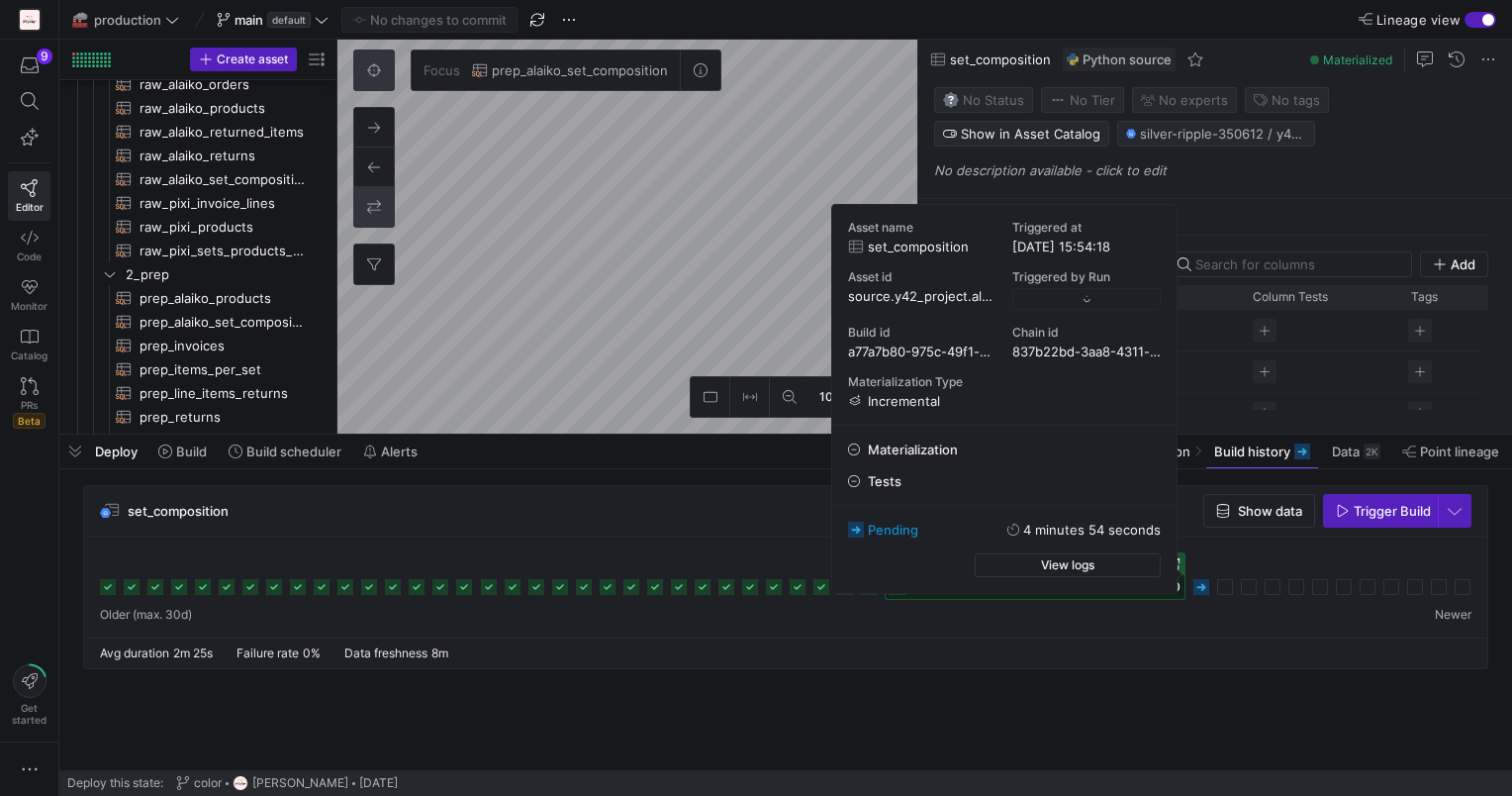 drag, startPoint x: 0, startPoint y: 0, endPoint x: 1204, endPoint y: 586, distance: 1339.034 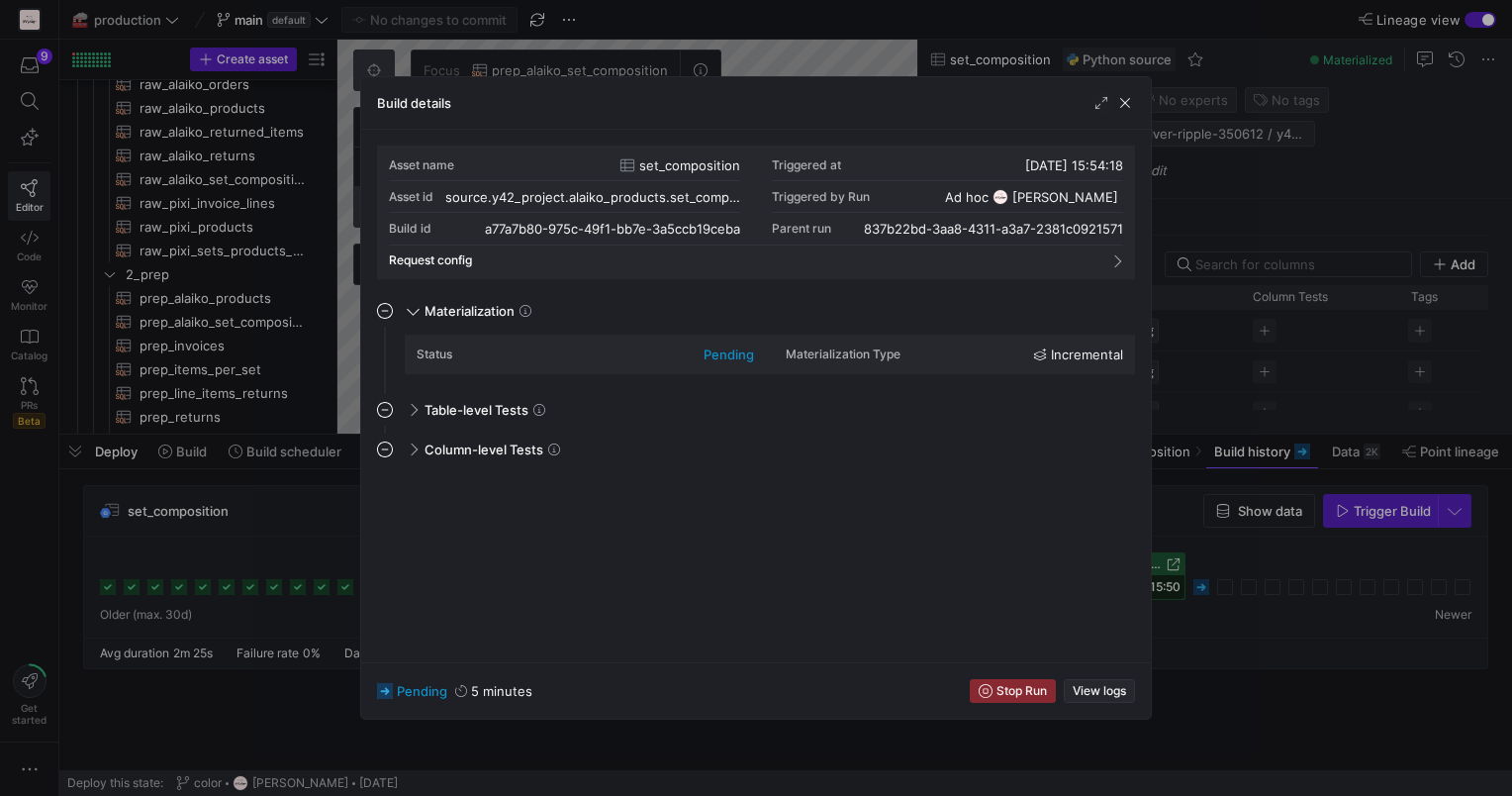 click on "View logs" at bounding box center [1099, 691] 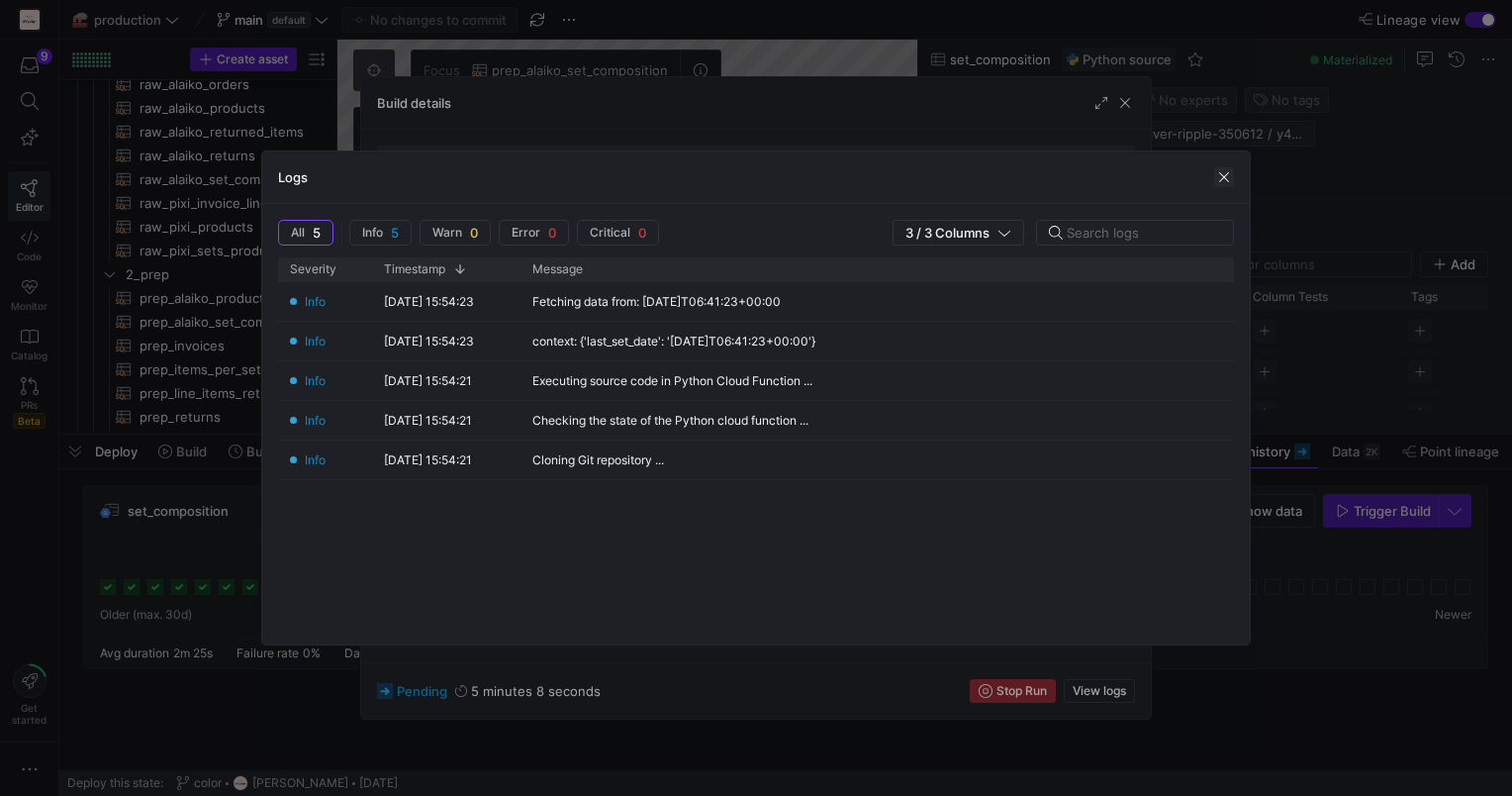 click at bounding box center [1224, 177] 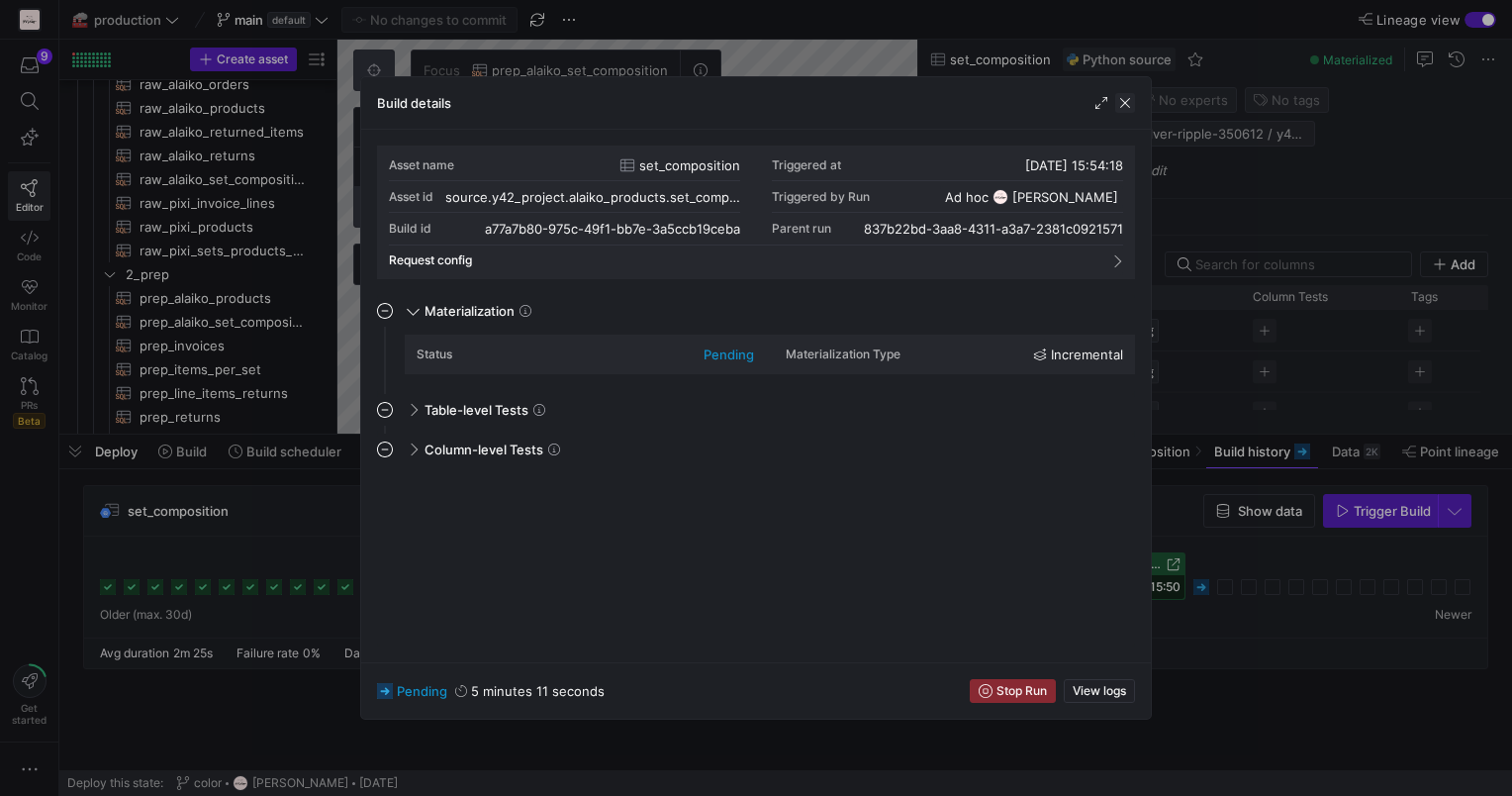 click 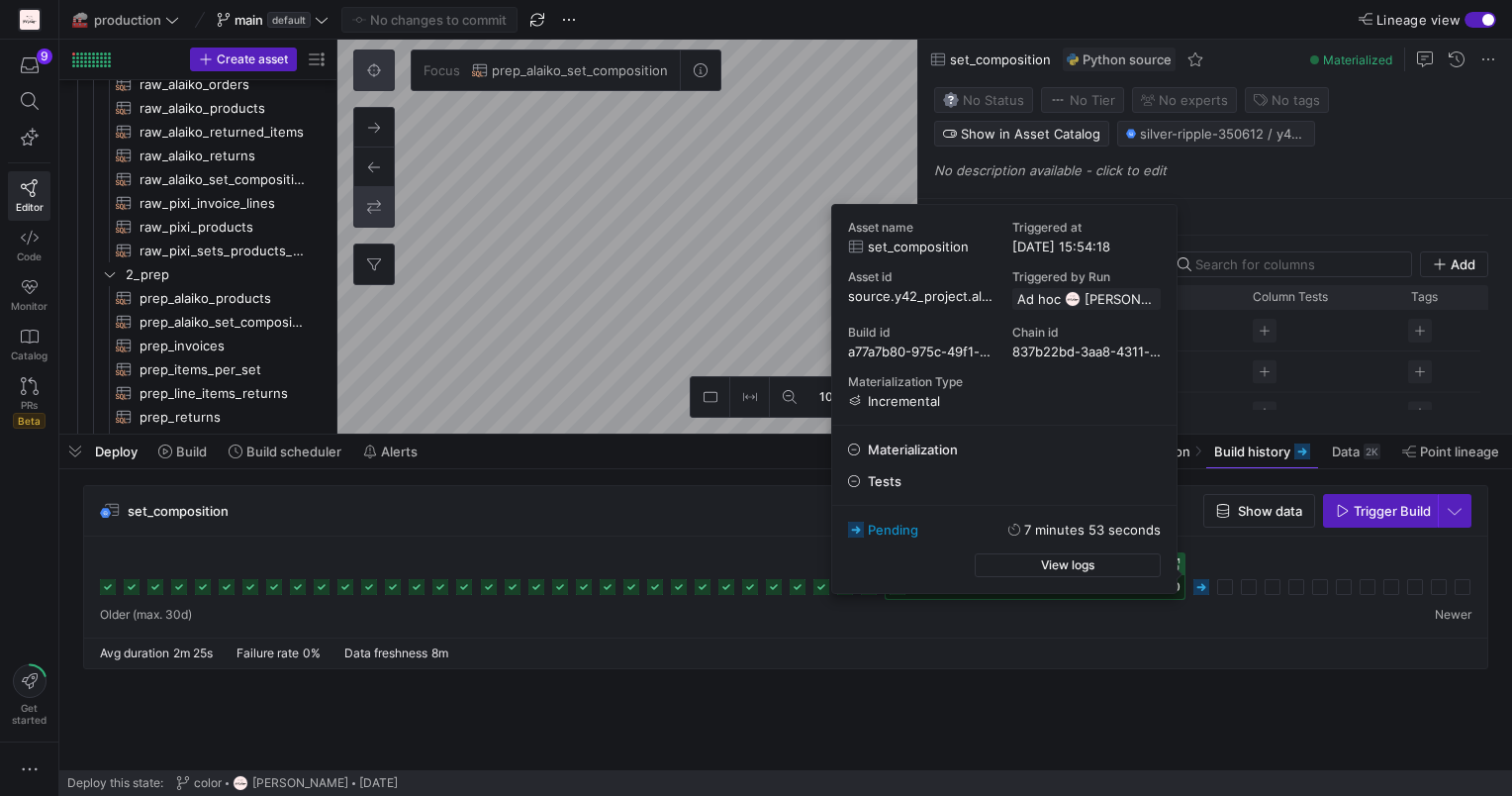 click 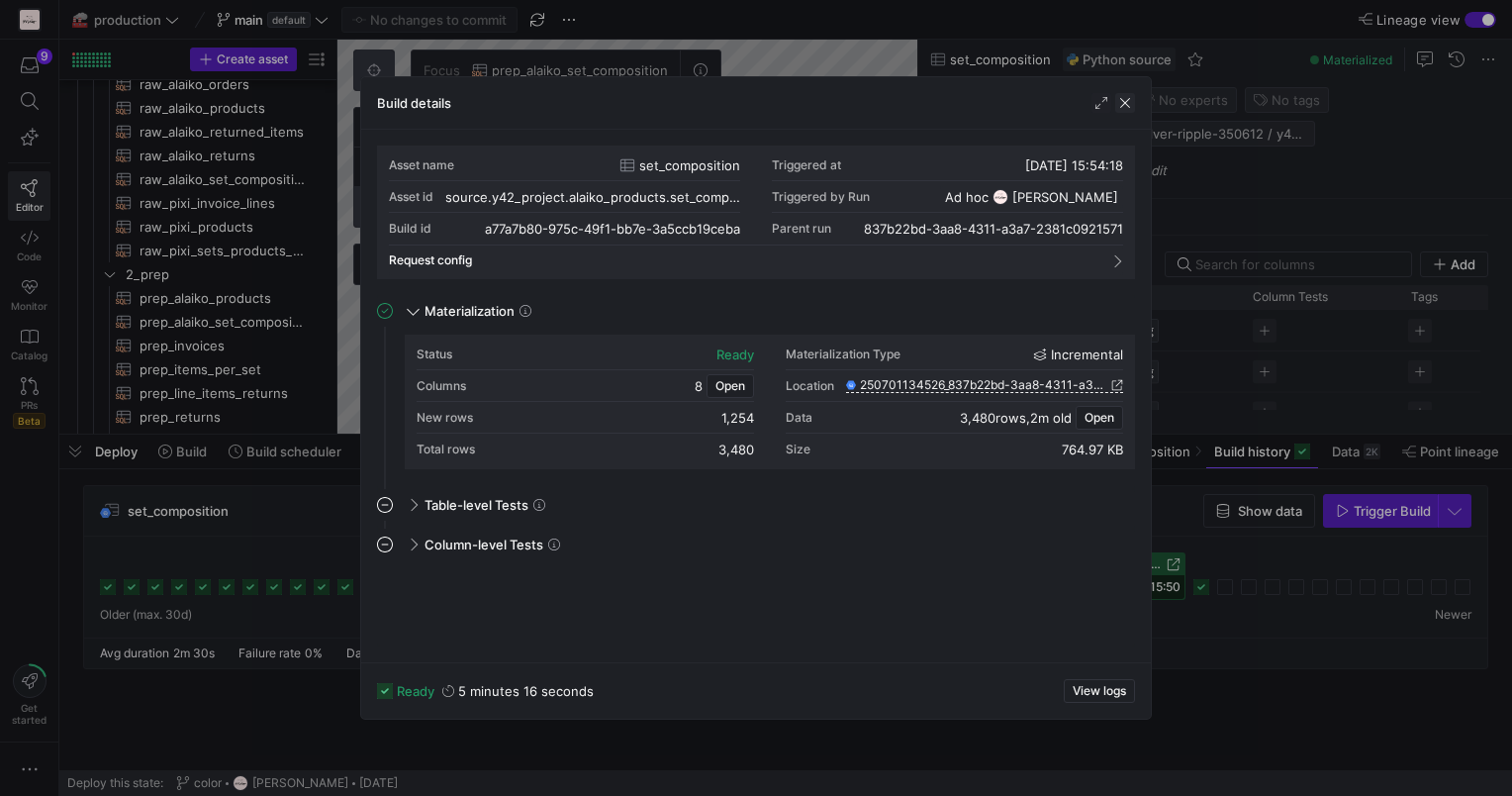 click 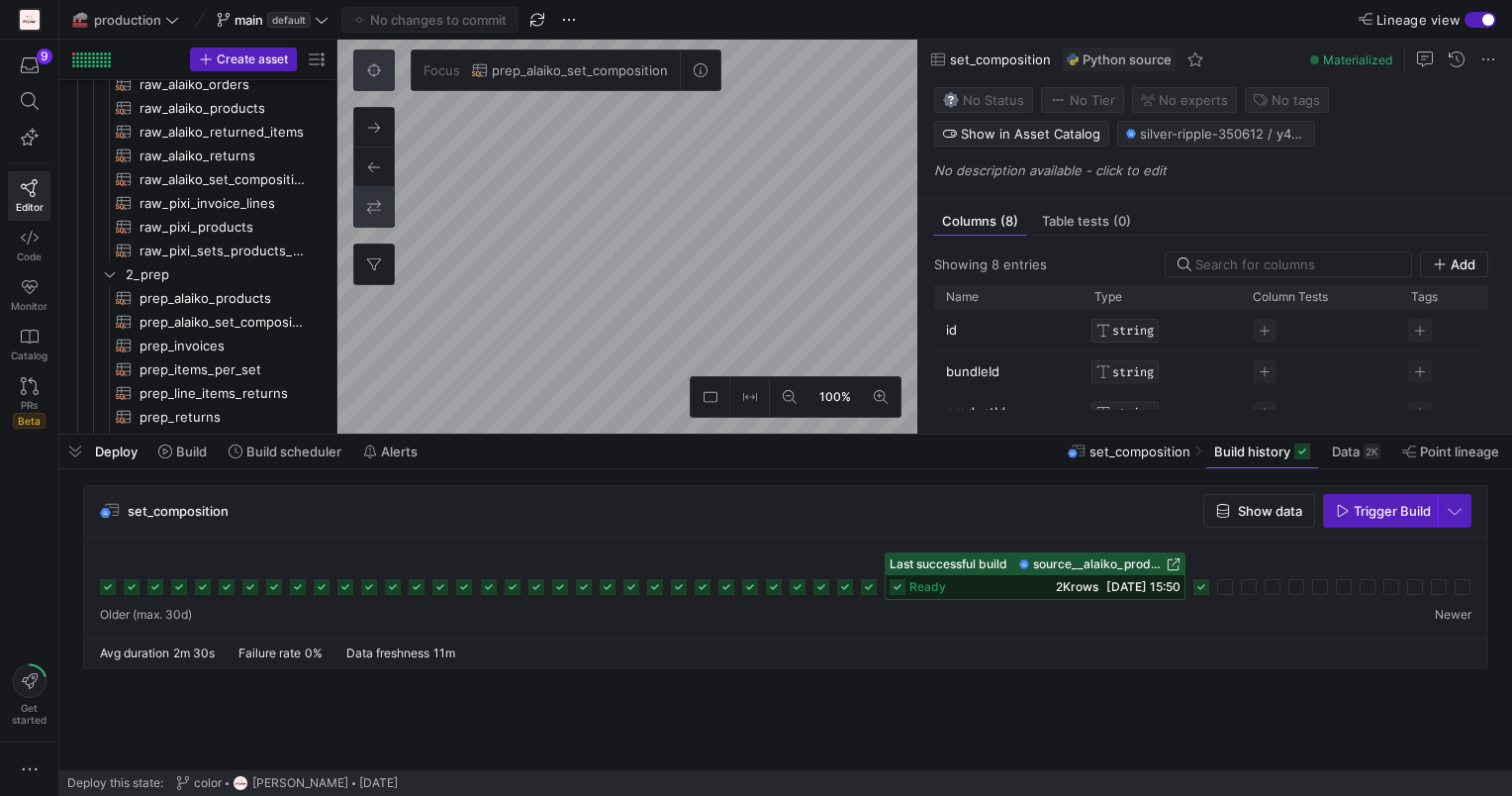 click 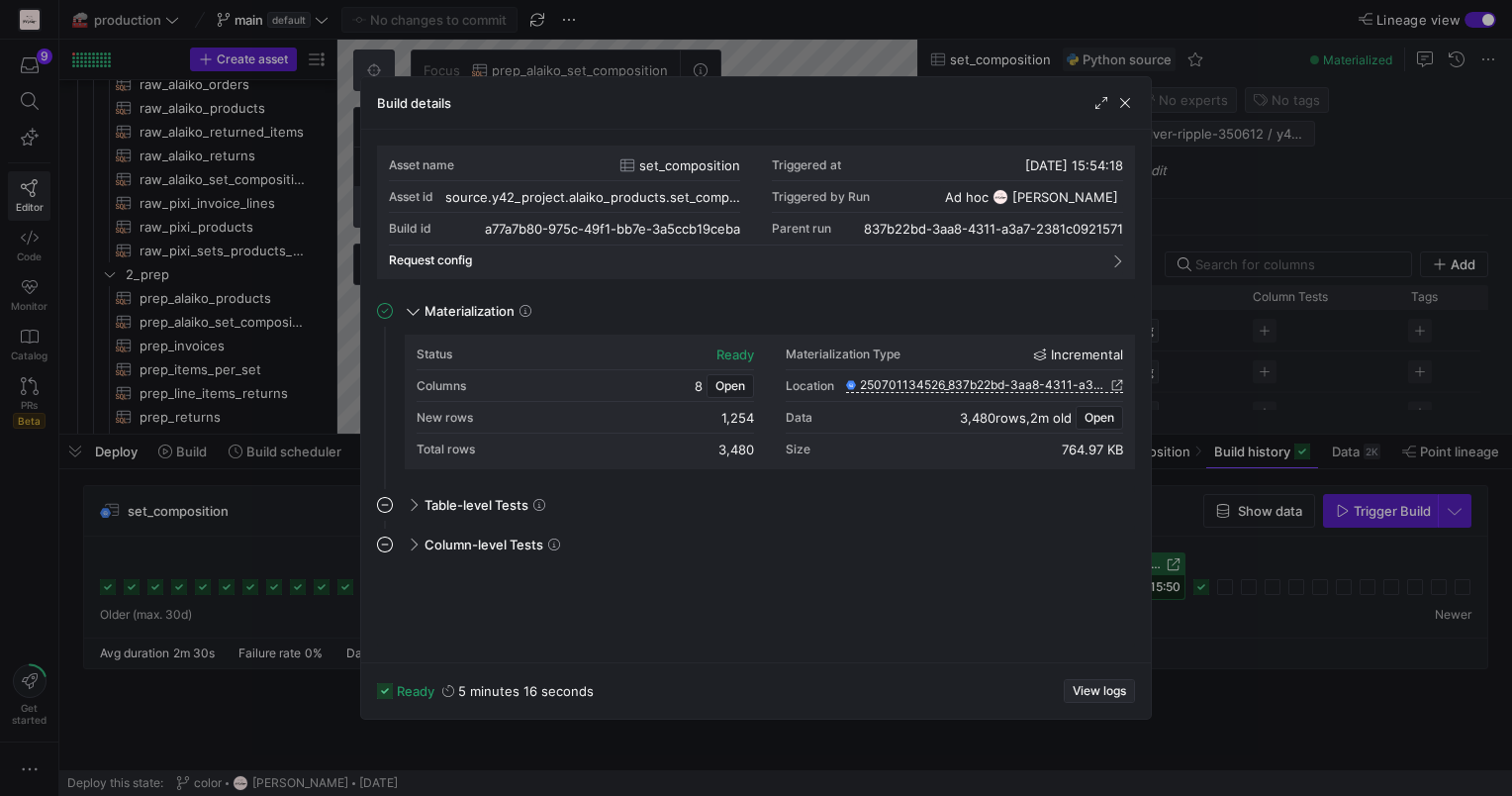 click on "View logs" at bounding box center [1099, 691] 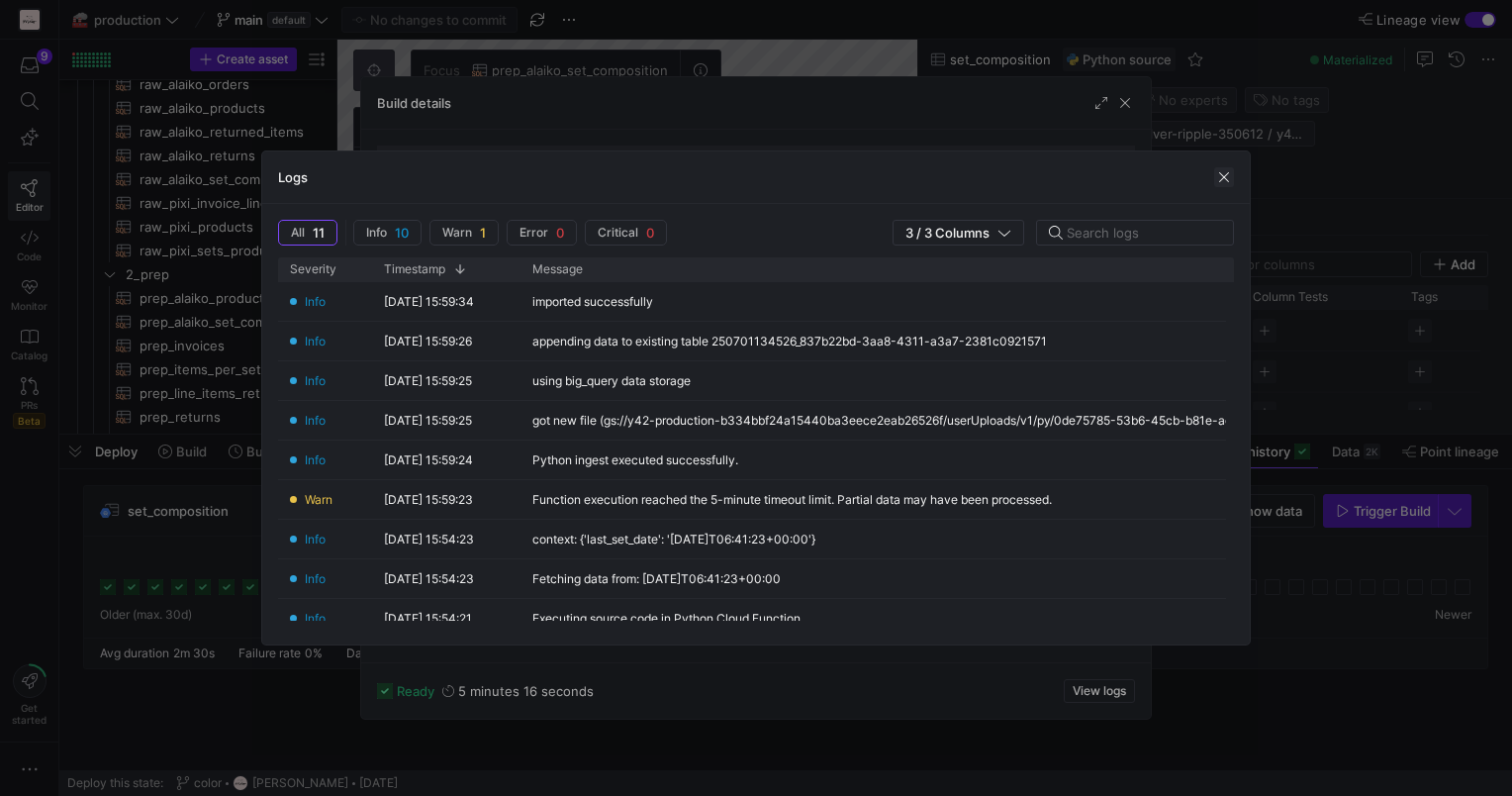 click at bounding box center (1224, 177) 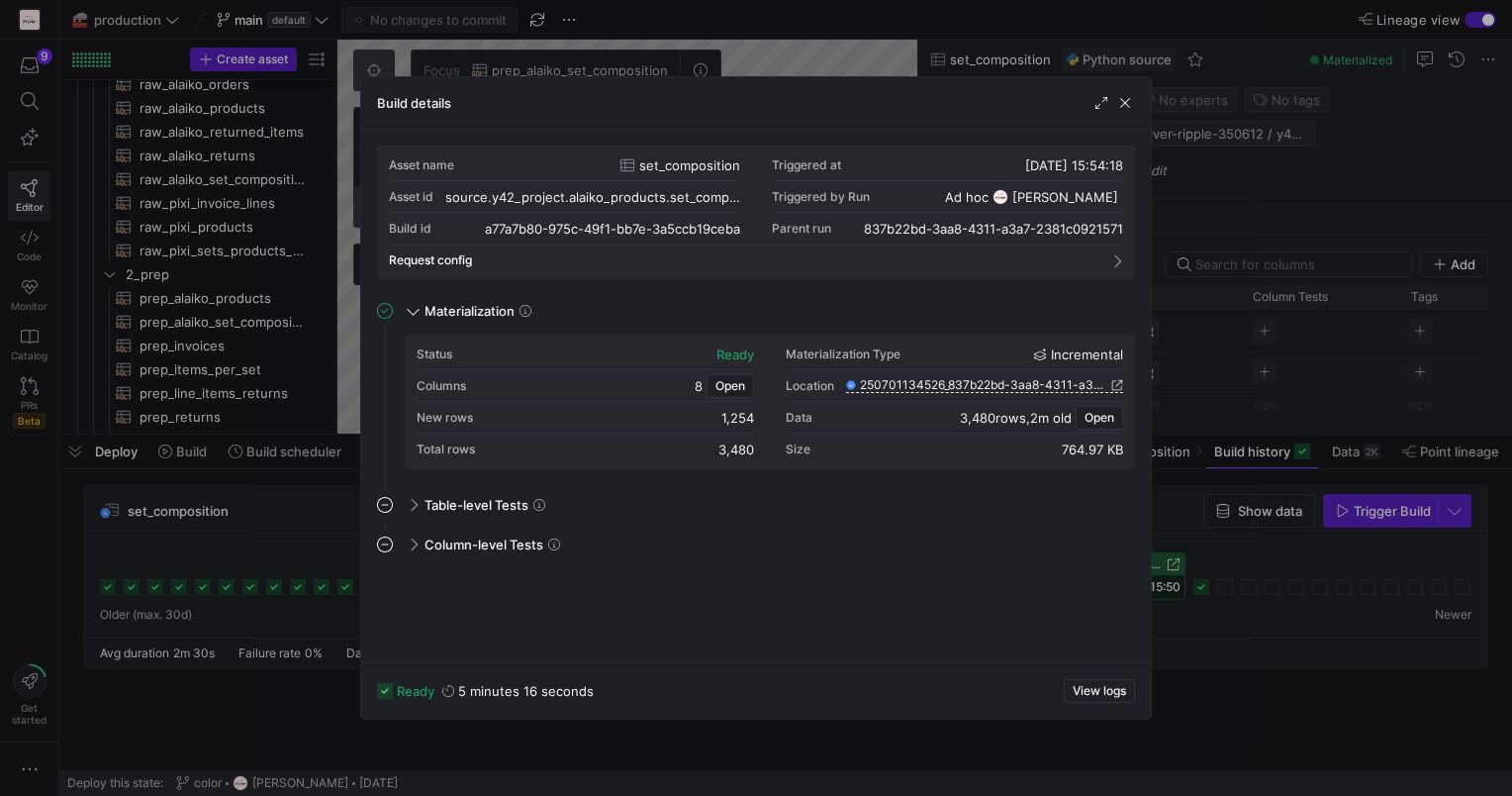 click at bounding box center (756, 398) 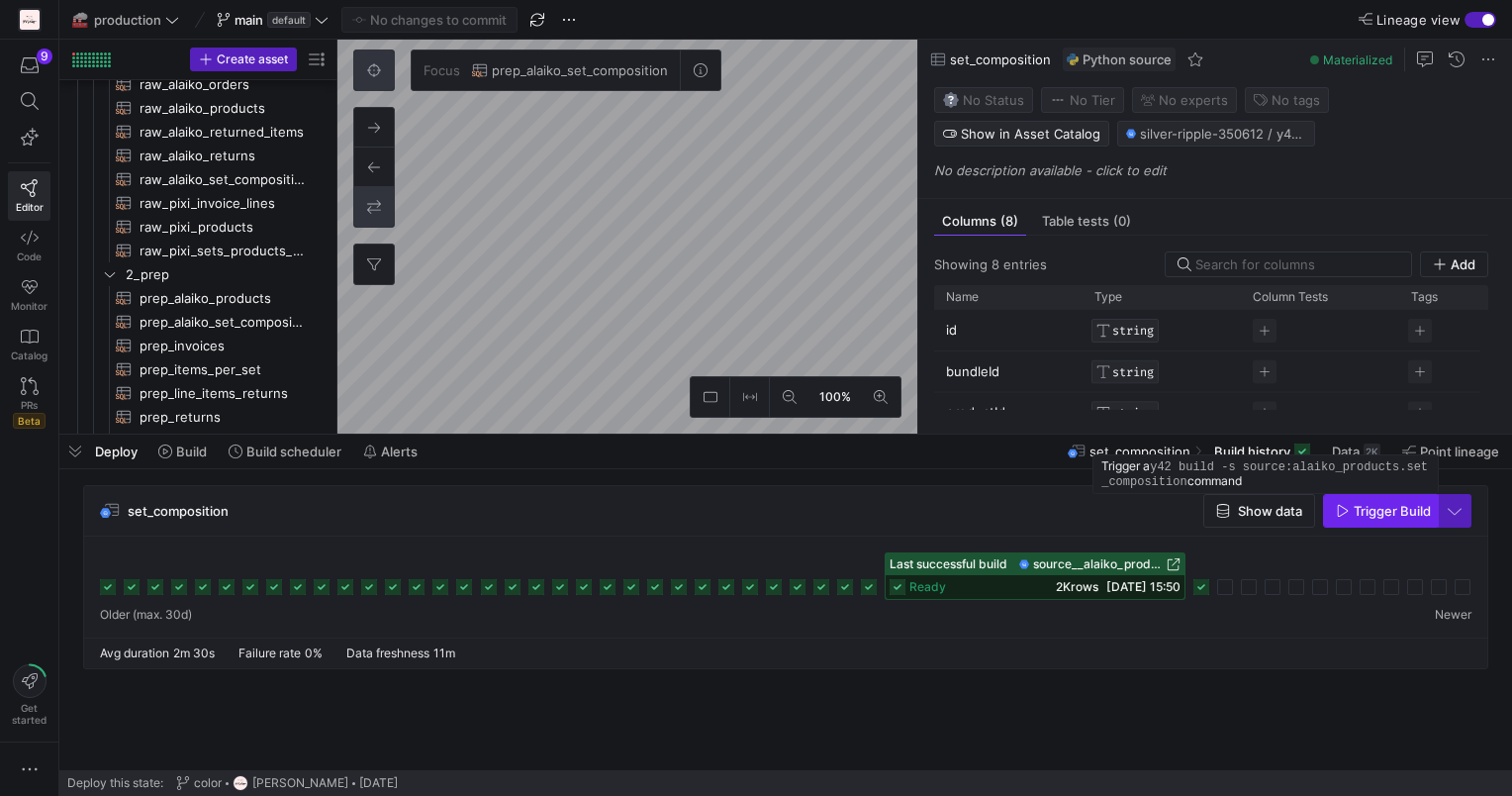 click on "Trigger Build" at bounding box center [1392, 511] 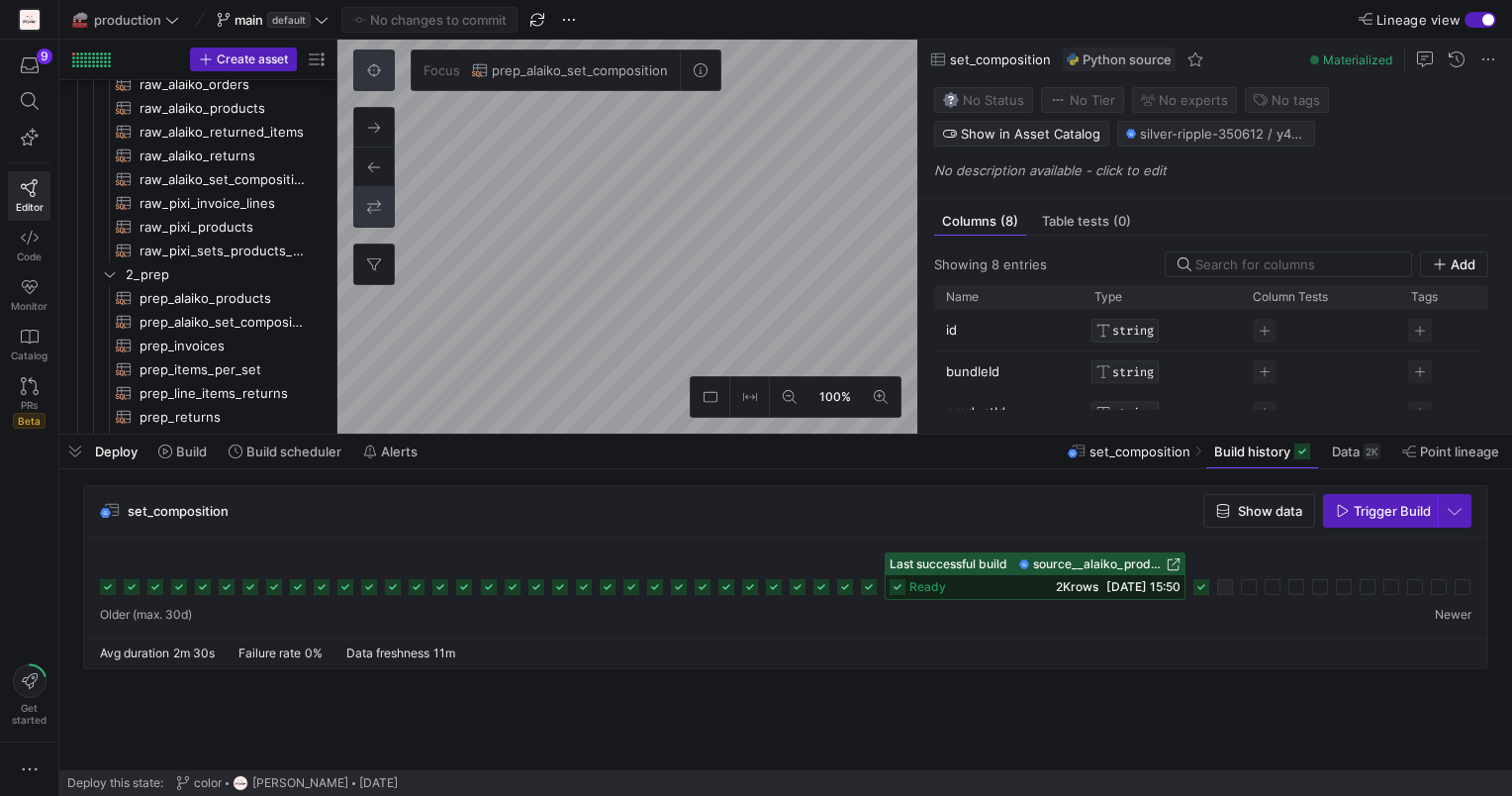click 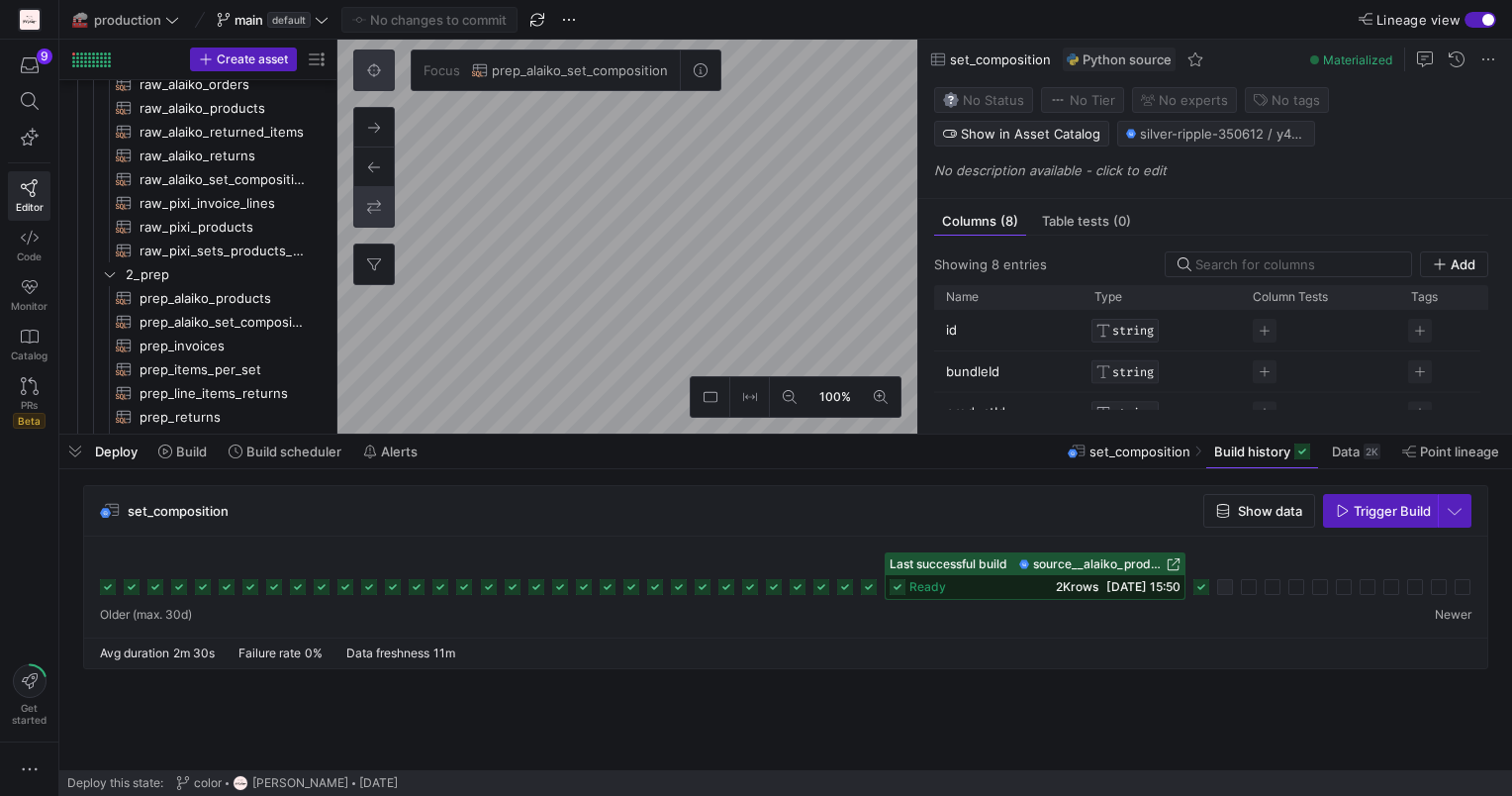 click 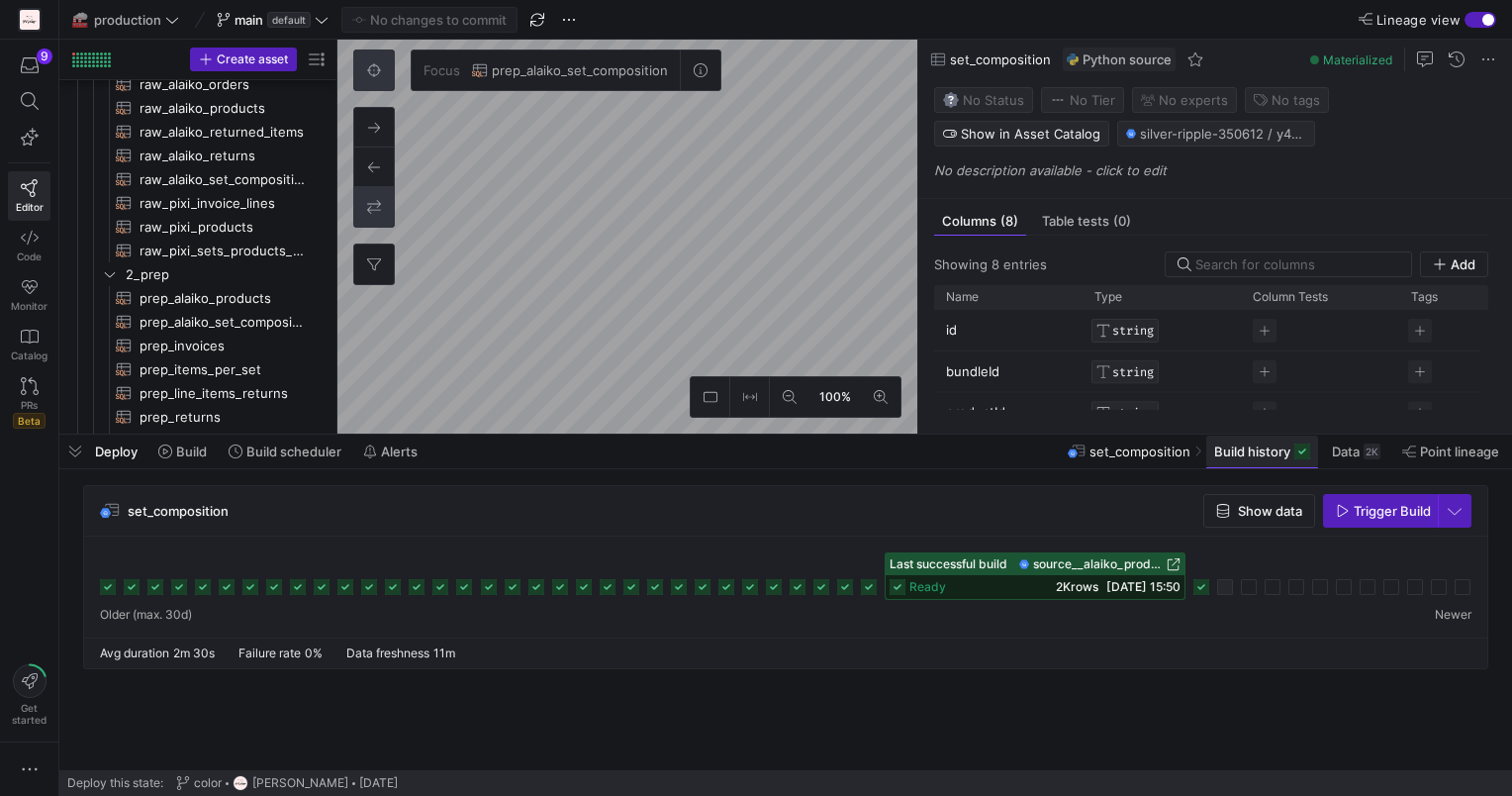 click on "Build history" 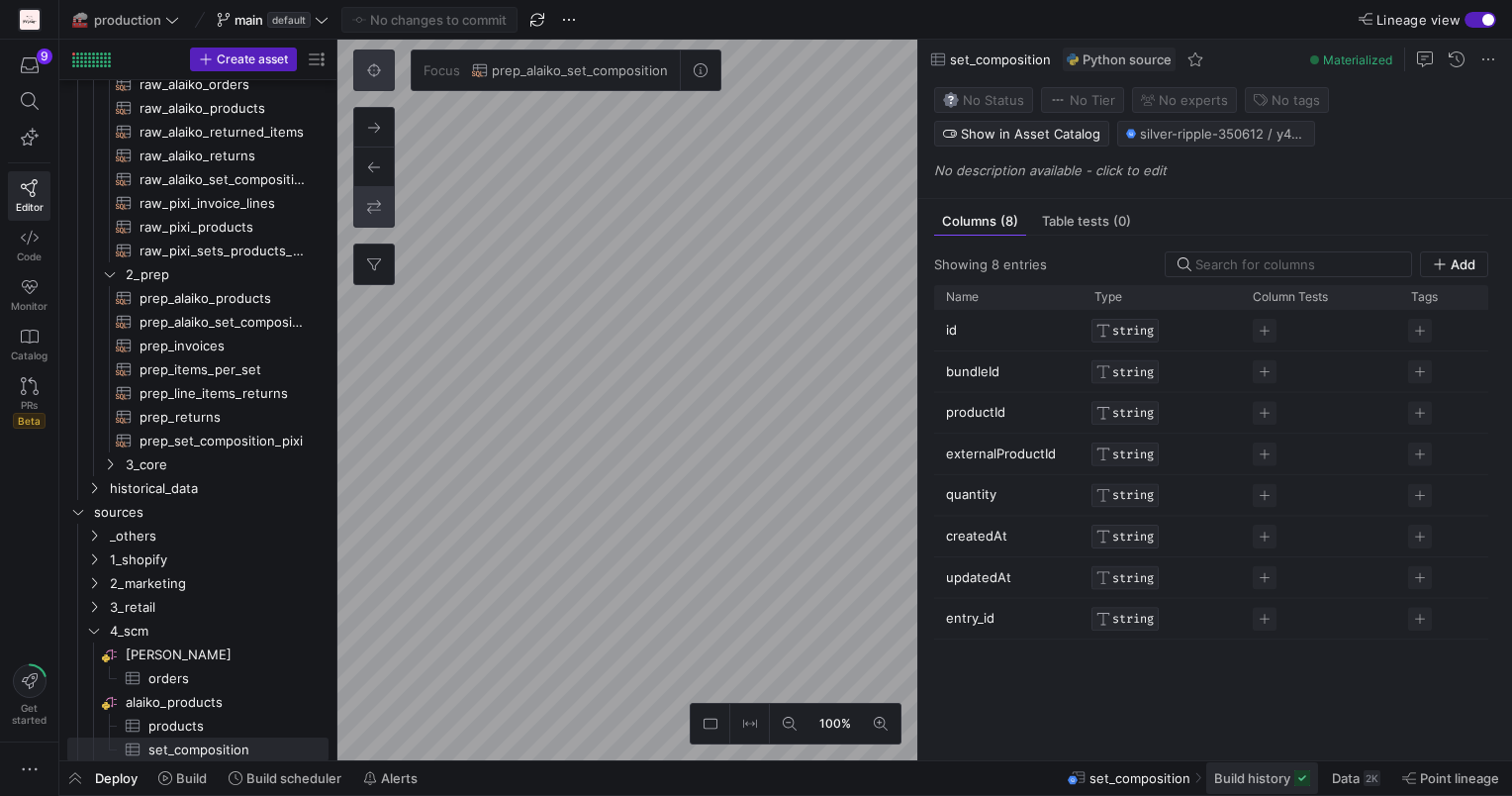 click on "Build history" 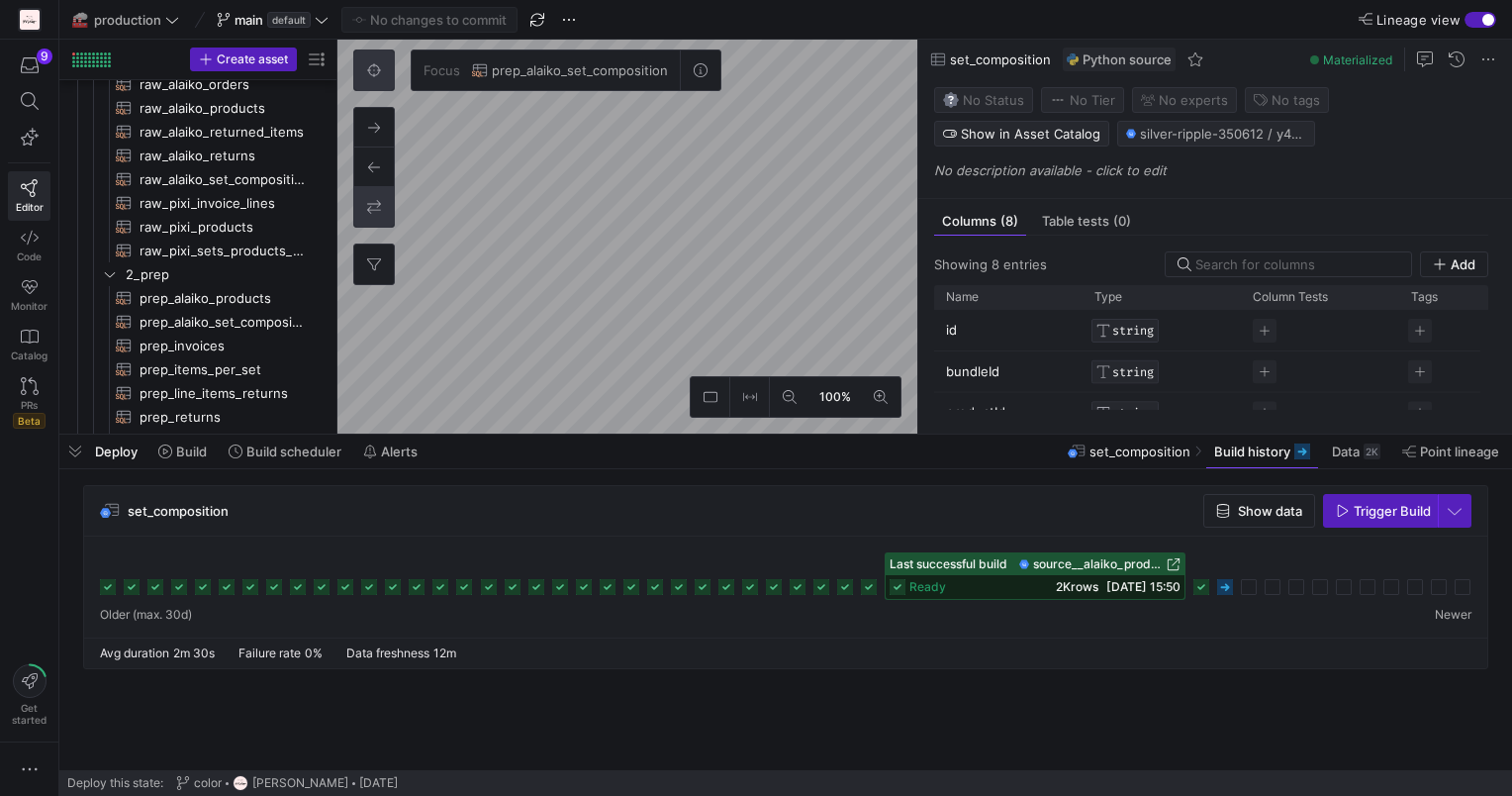 click 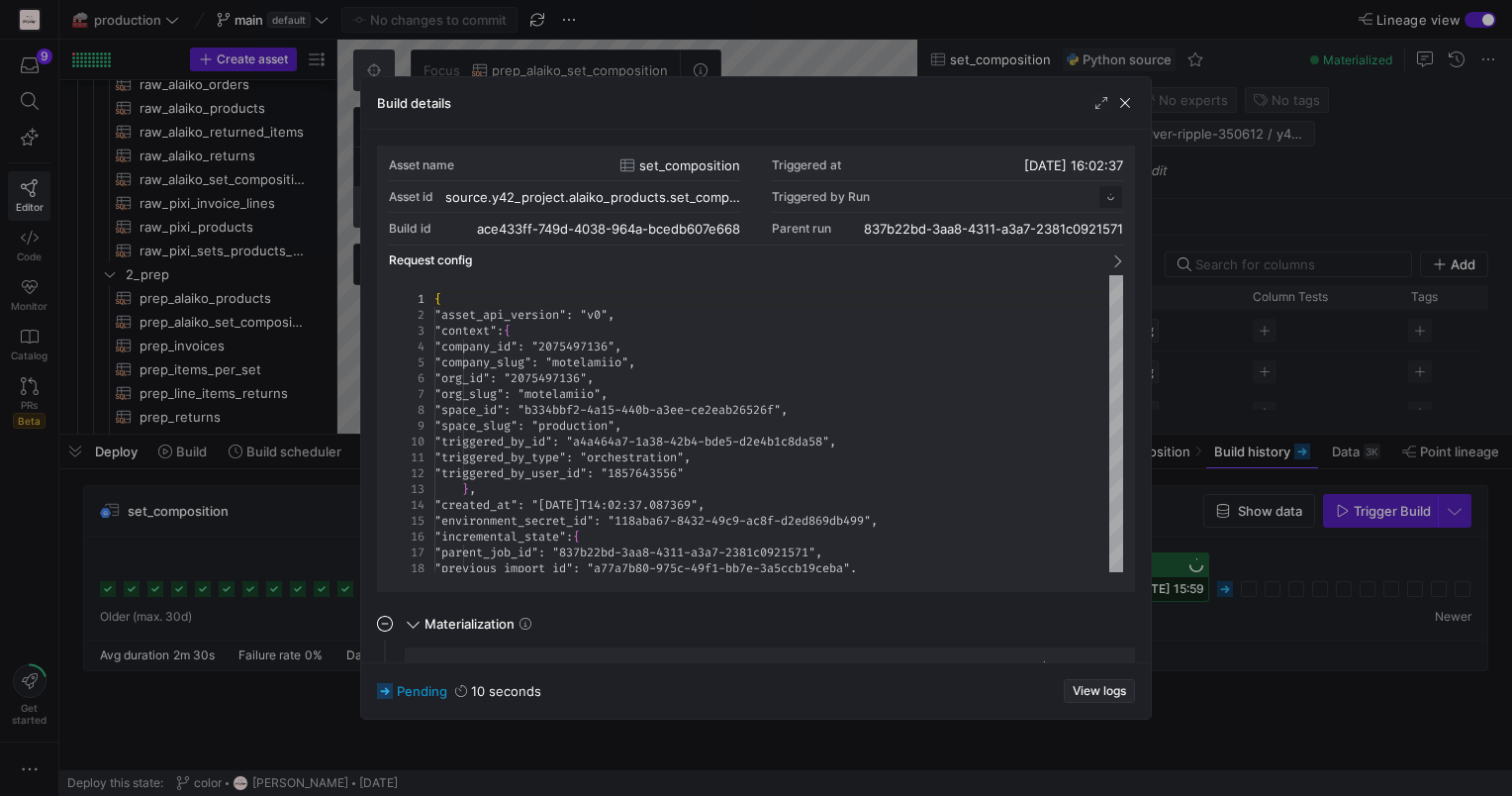 click on "View logs" at bounding box center [1099, 691] 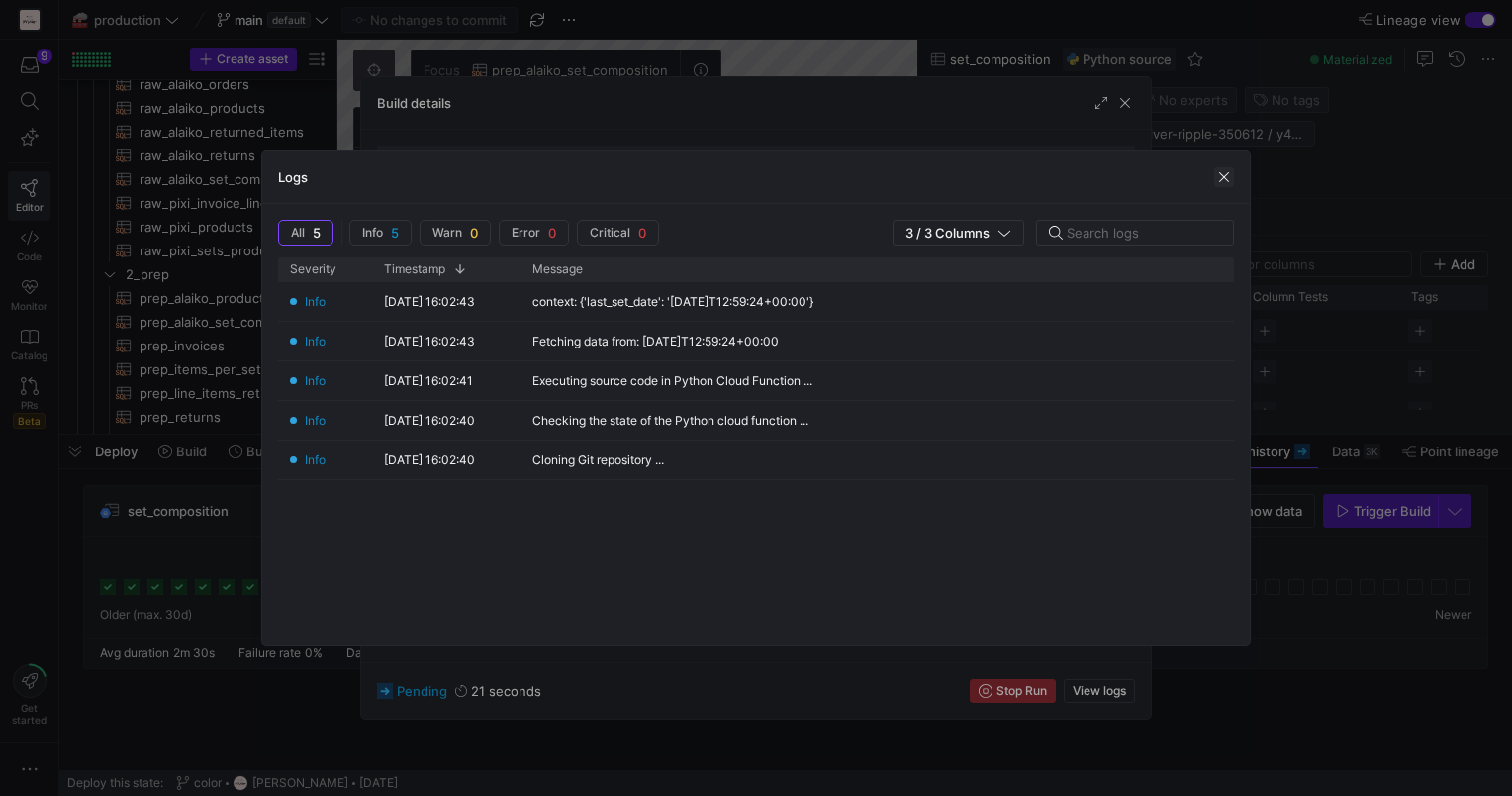 click at bounding box center [1224, 177] 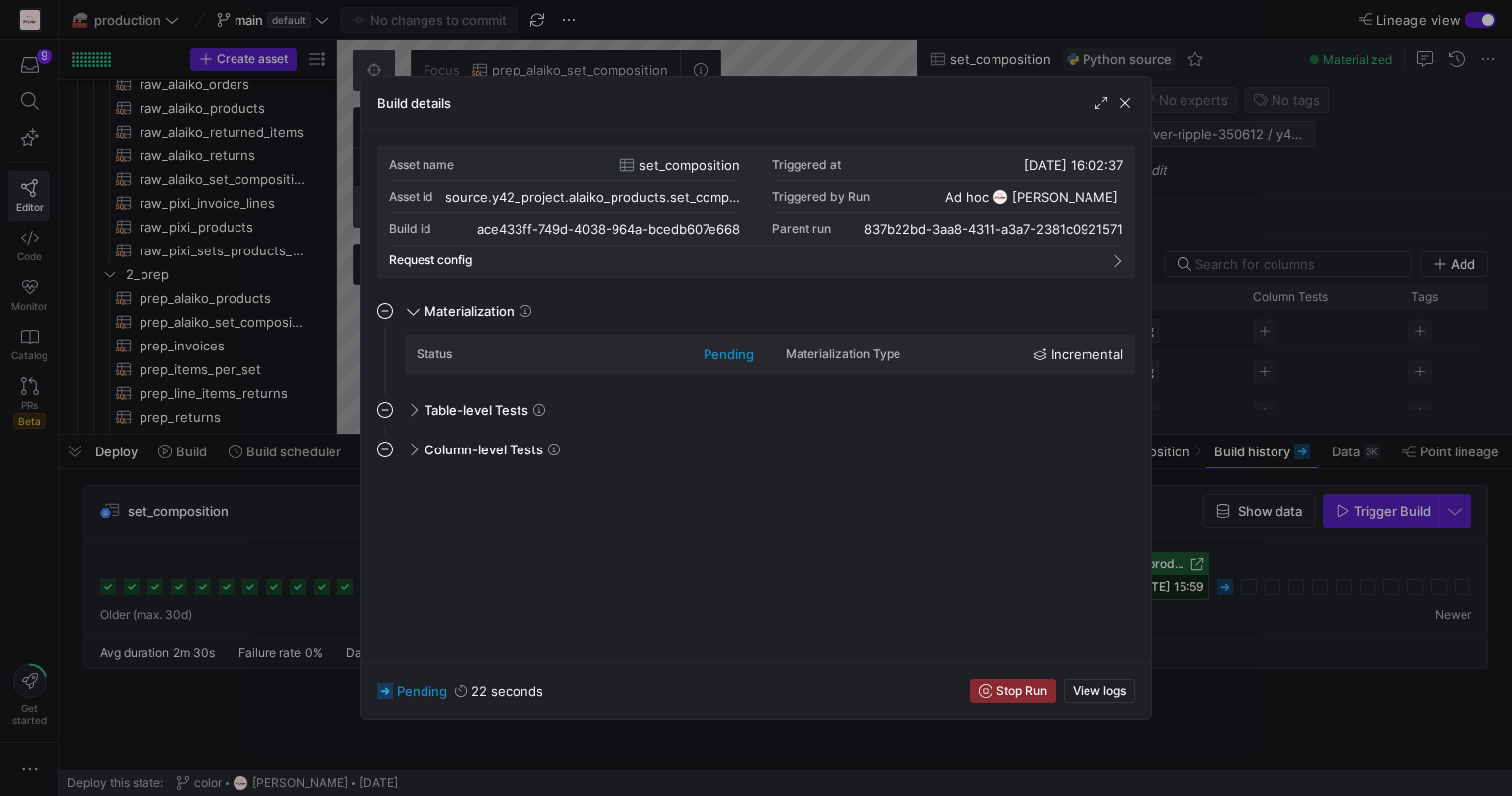 click at bounding box center (756, 398) 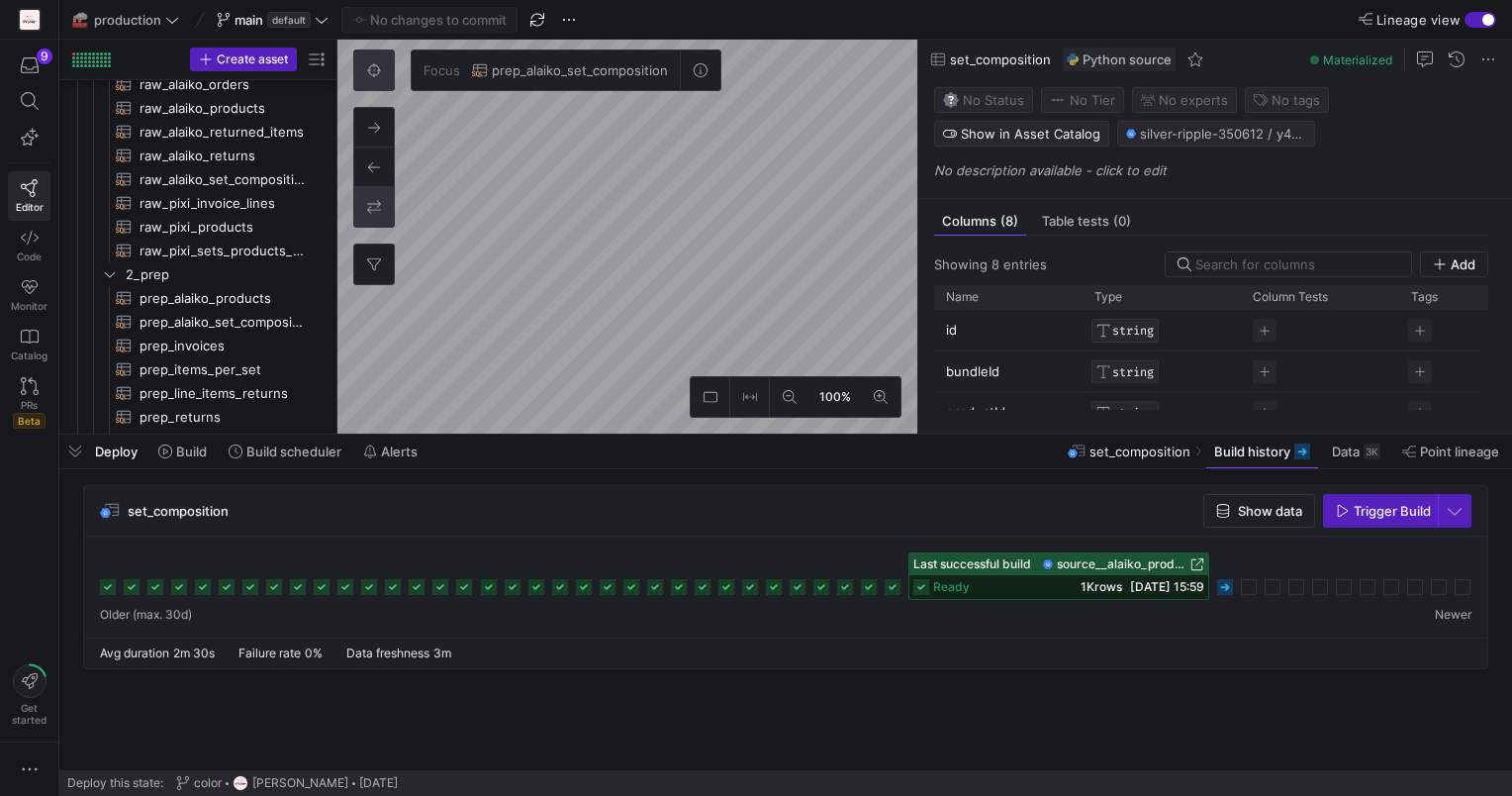 click 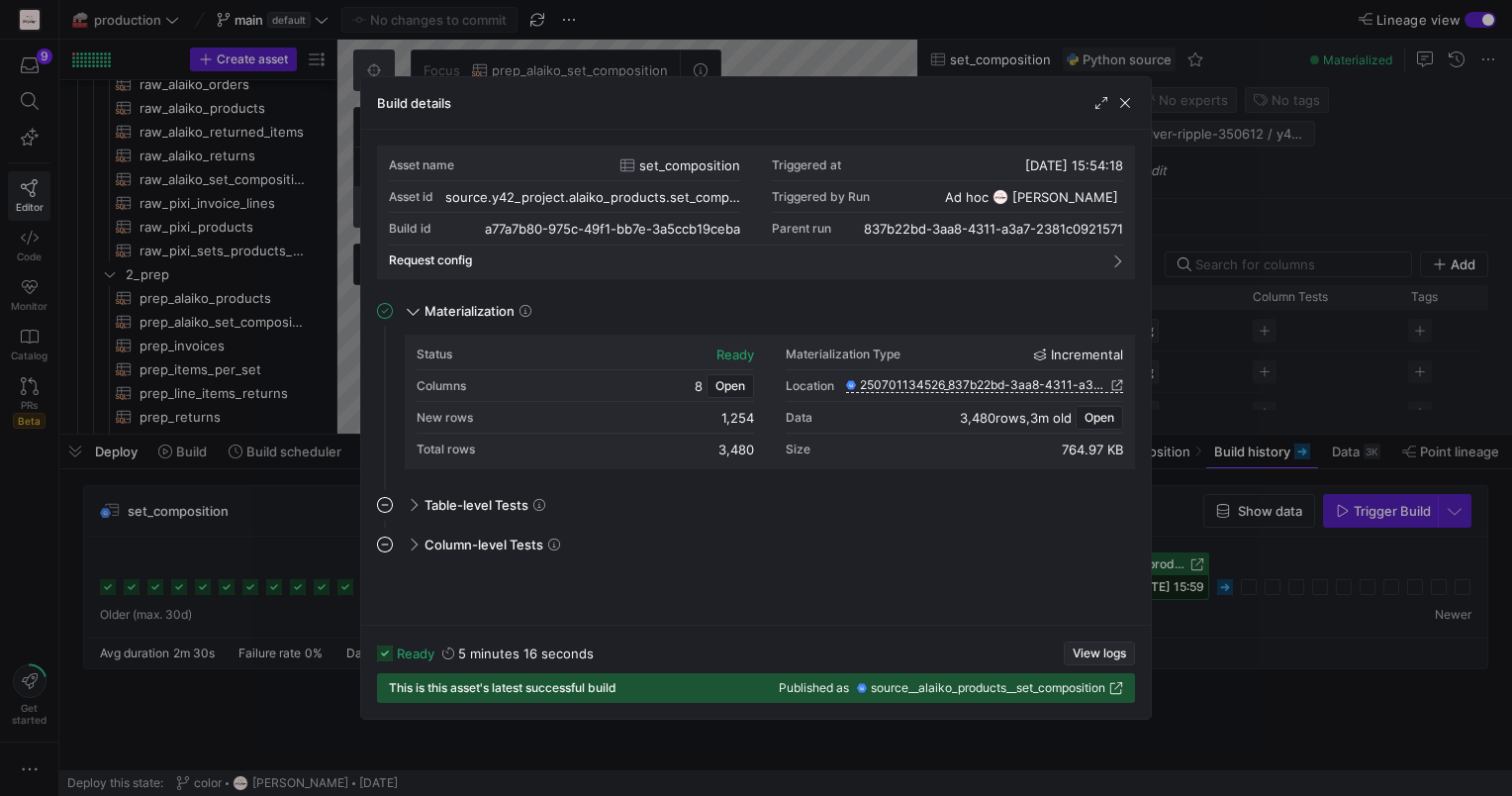 click on "View logs" at bounding box center (1099, 653) 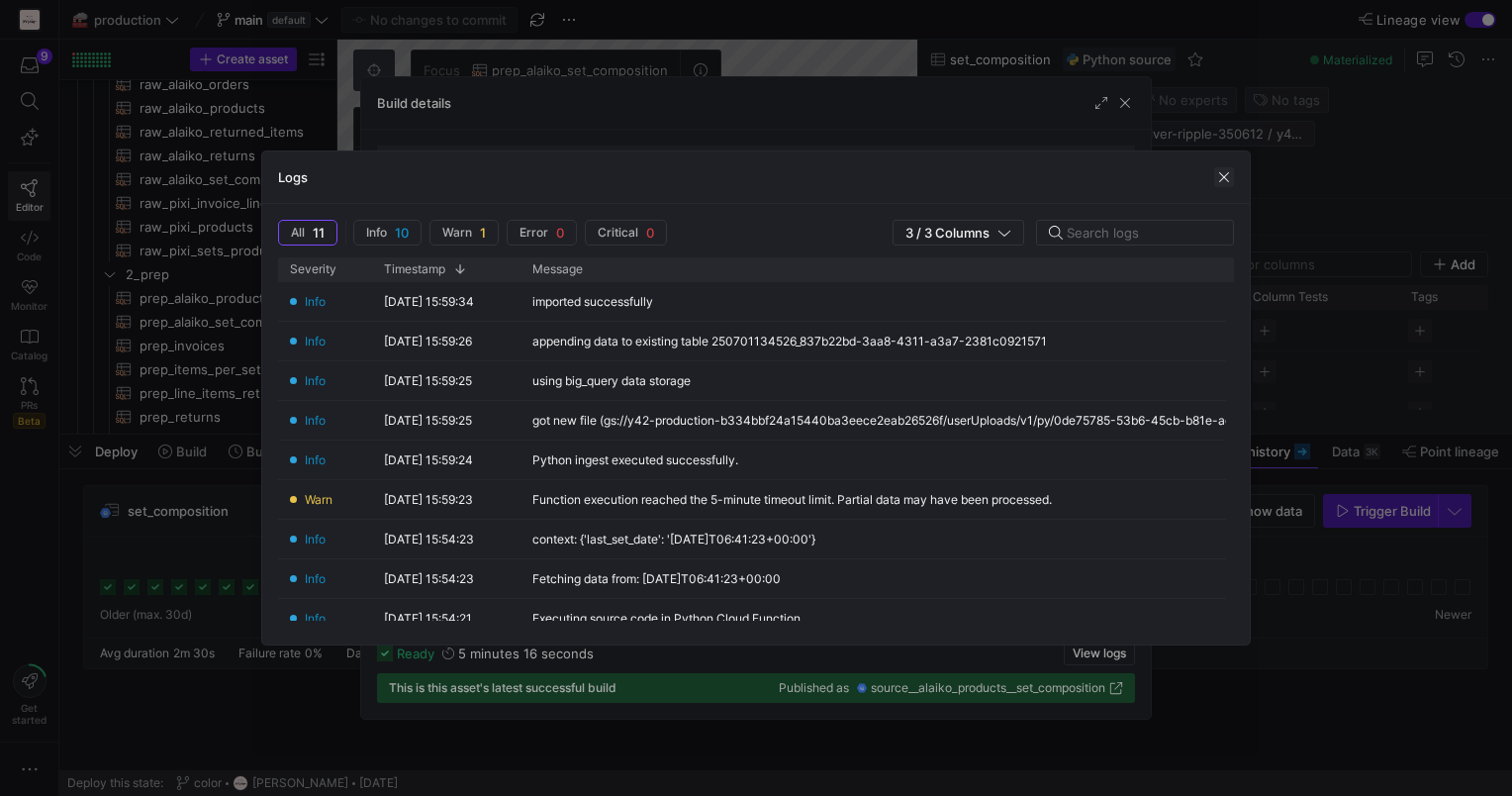 click at bounding box center (1224, 177) 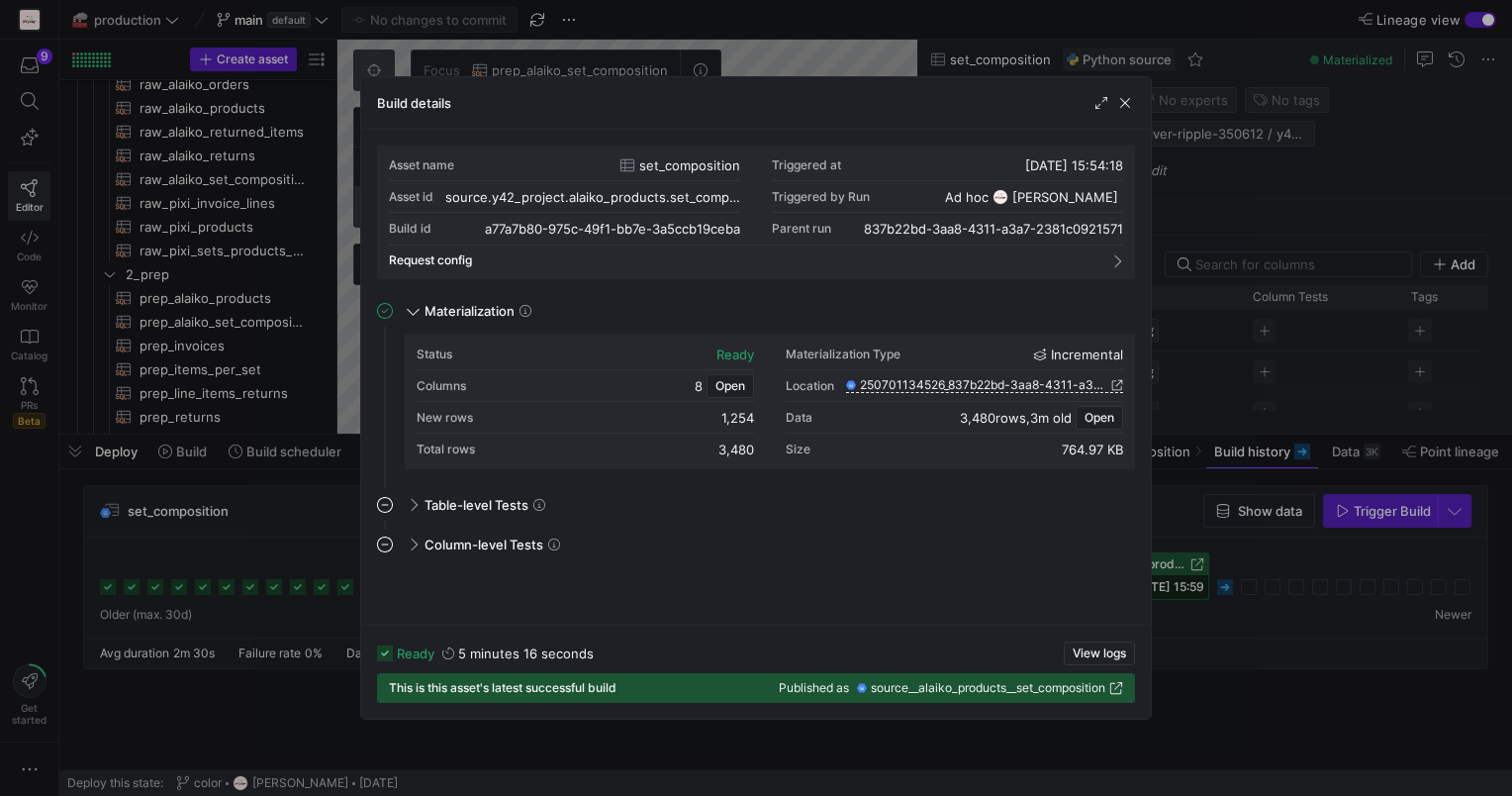 click at bounding box center (756, 398) 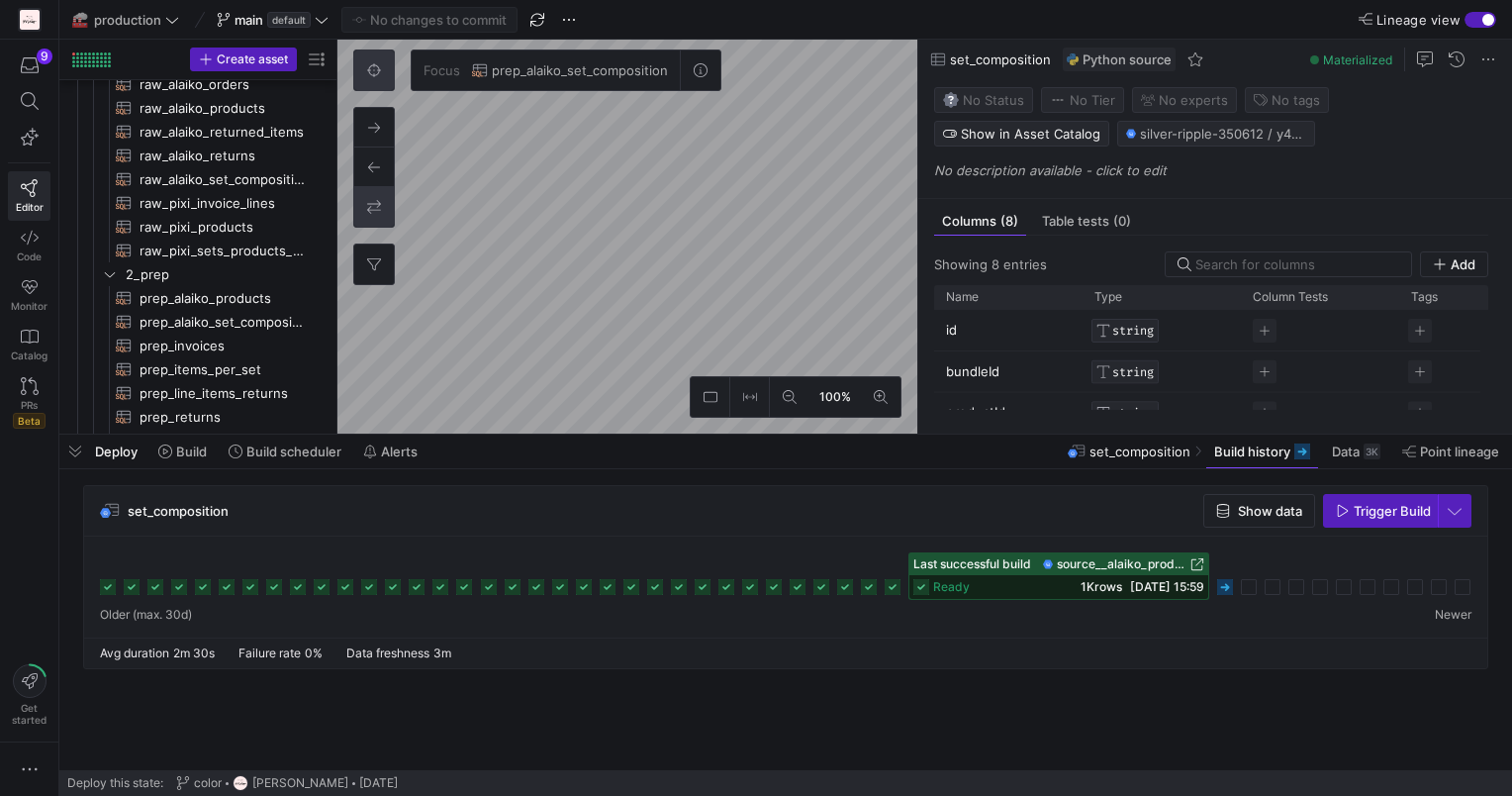 click 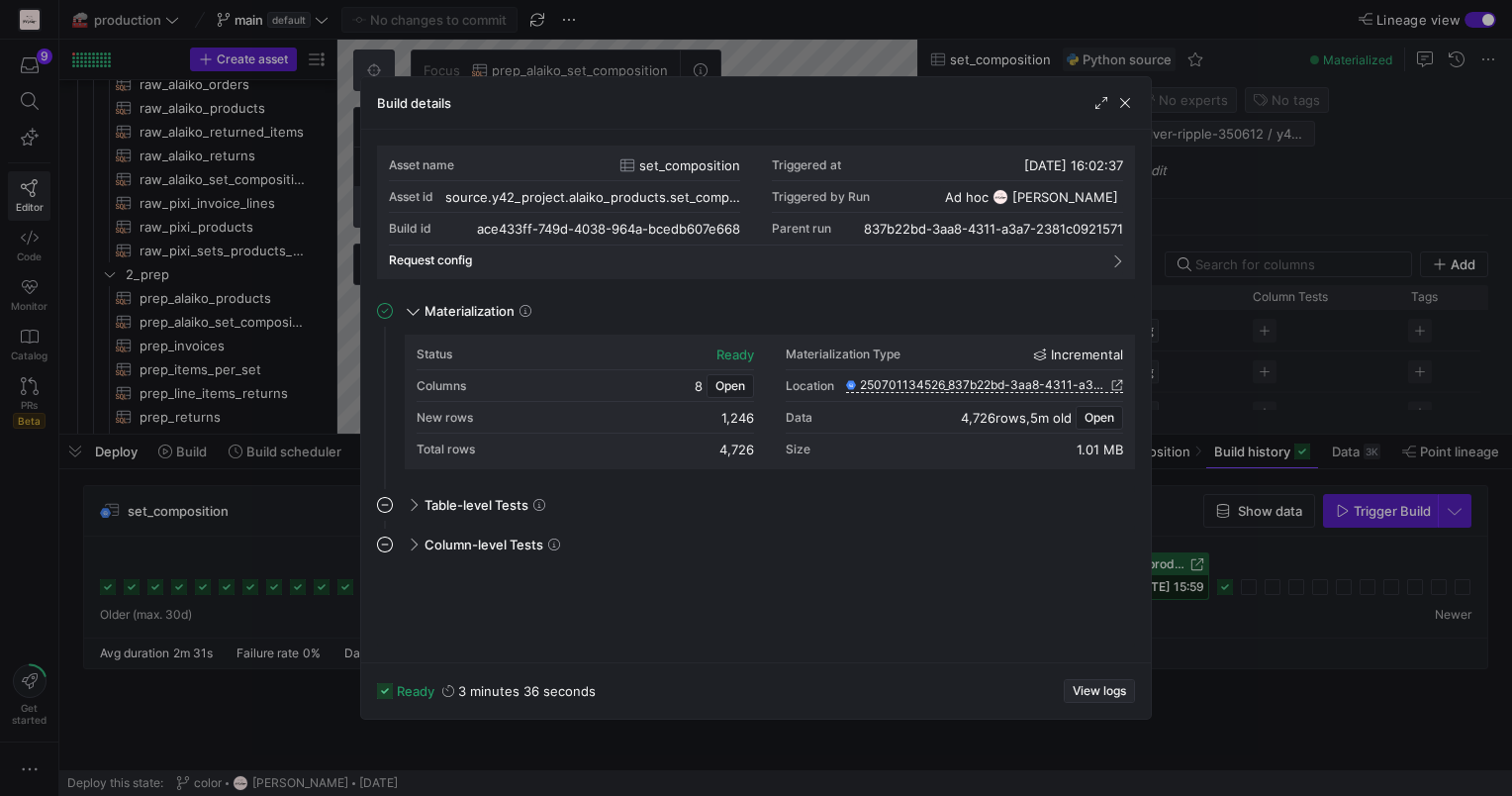 click on "View logs" at bounding box center [1099, 691] 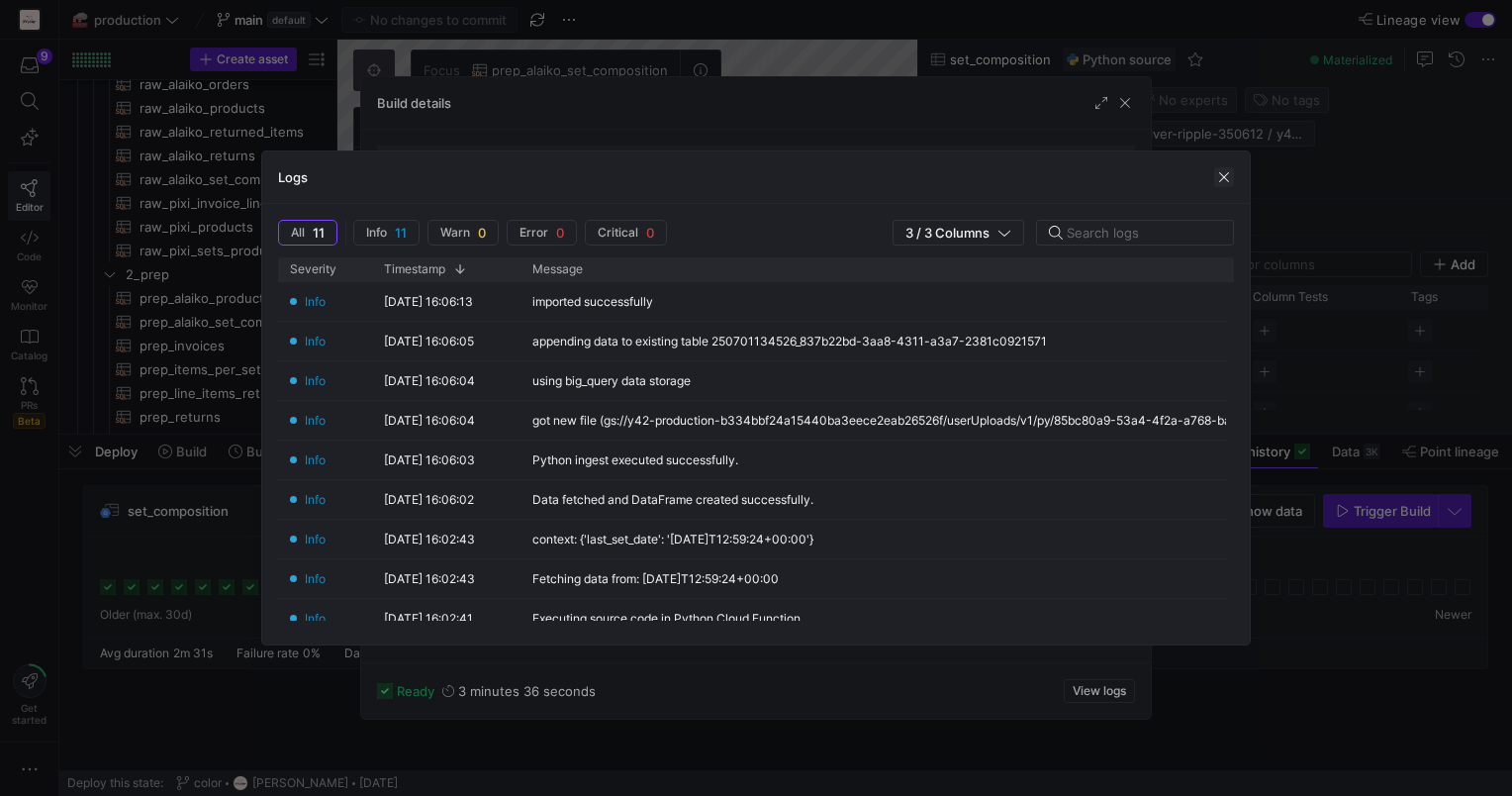 click at bounding box center (1224, 177) 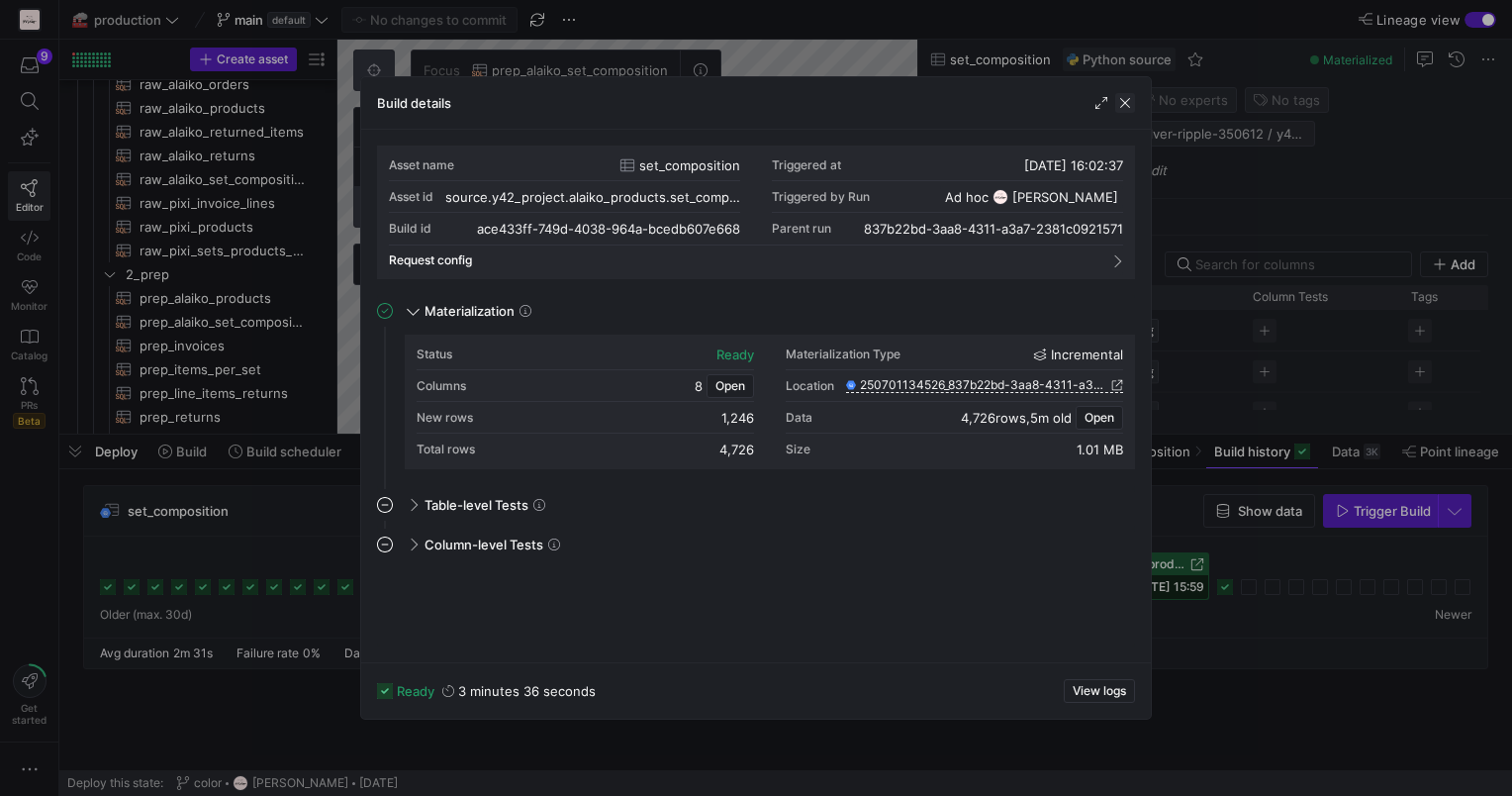 click 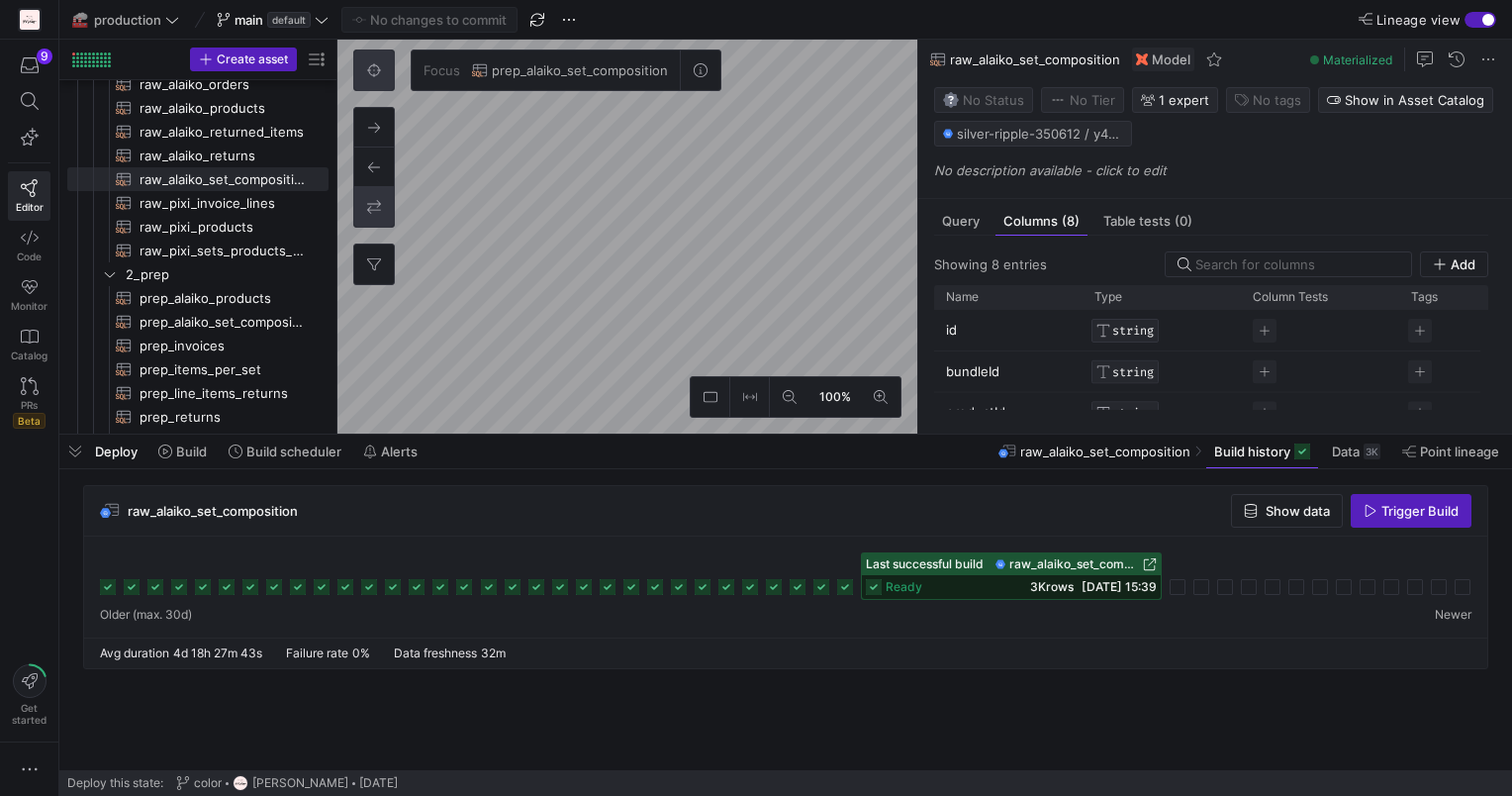 click on "Deploy Build Build scheduler Alerts
raw_alaiko_set_composition Build history
Data  3K  Point lineage" 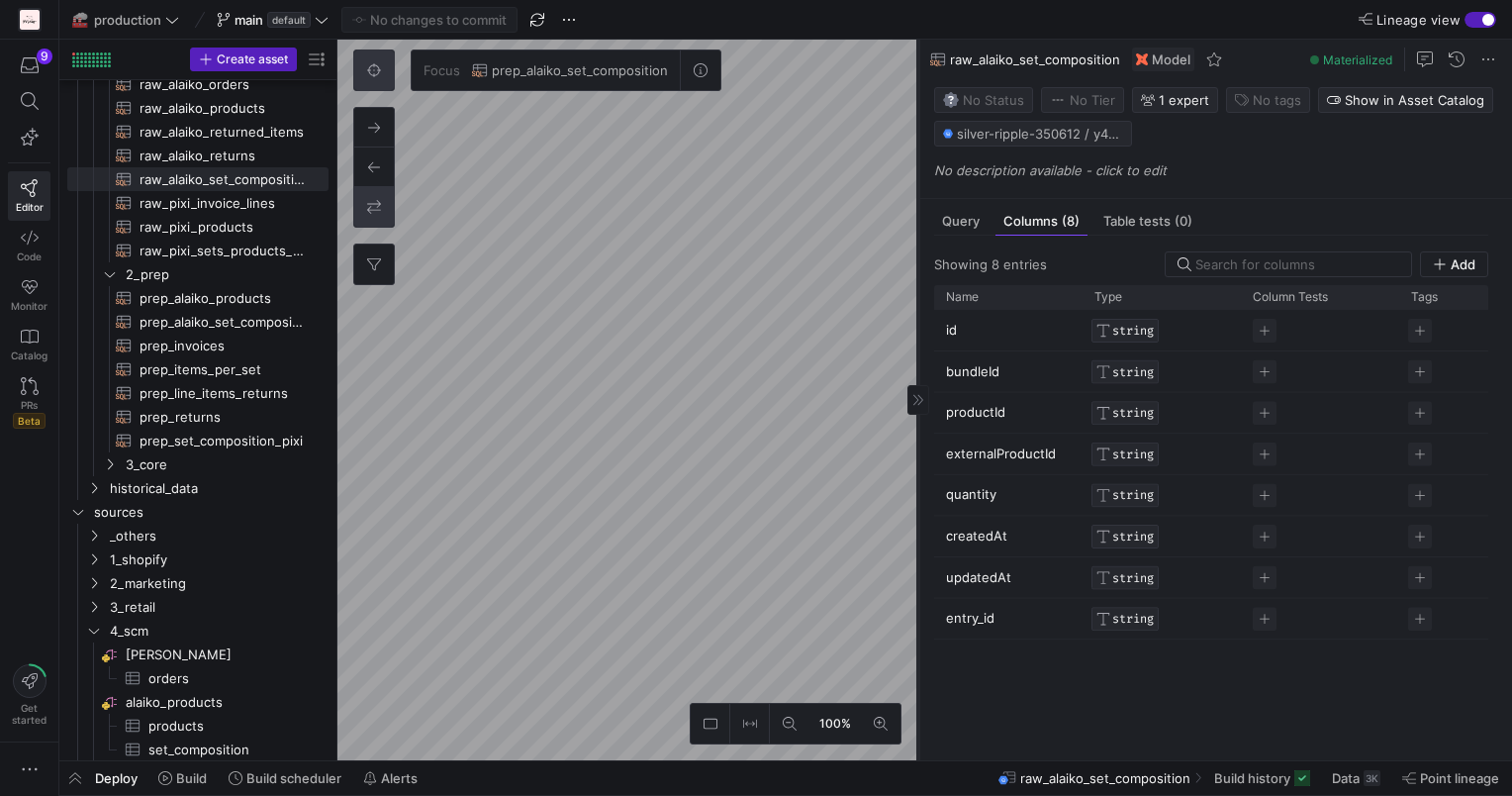 click 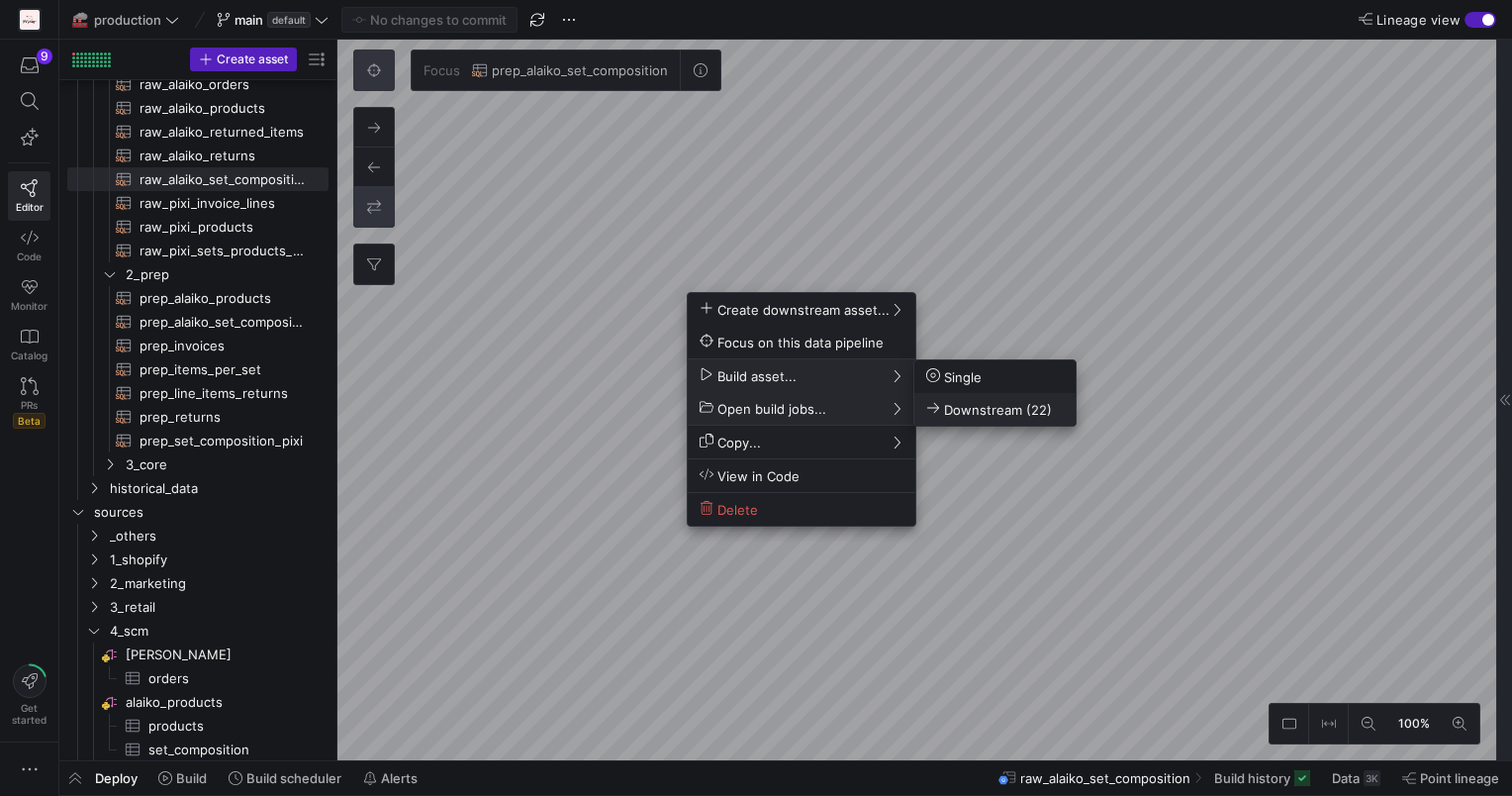 click on "Downstream (22)" at bounding box center (989, 409) 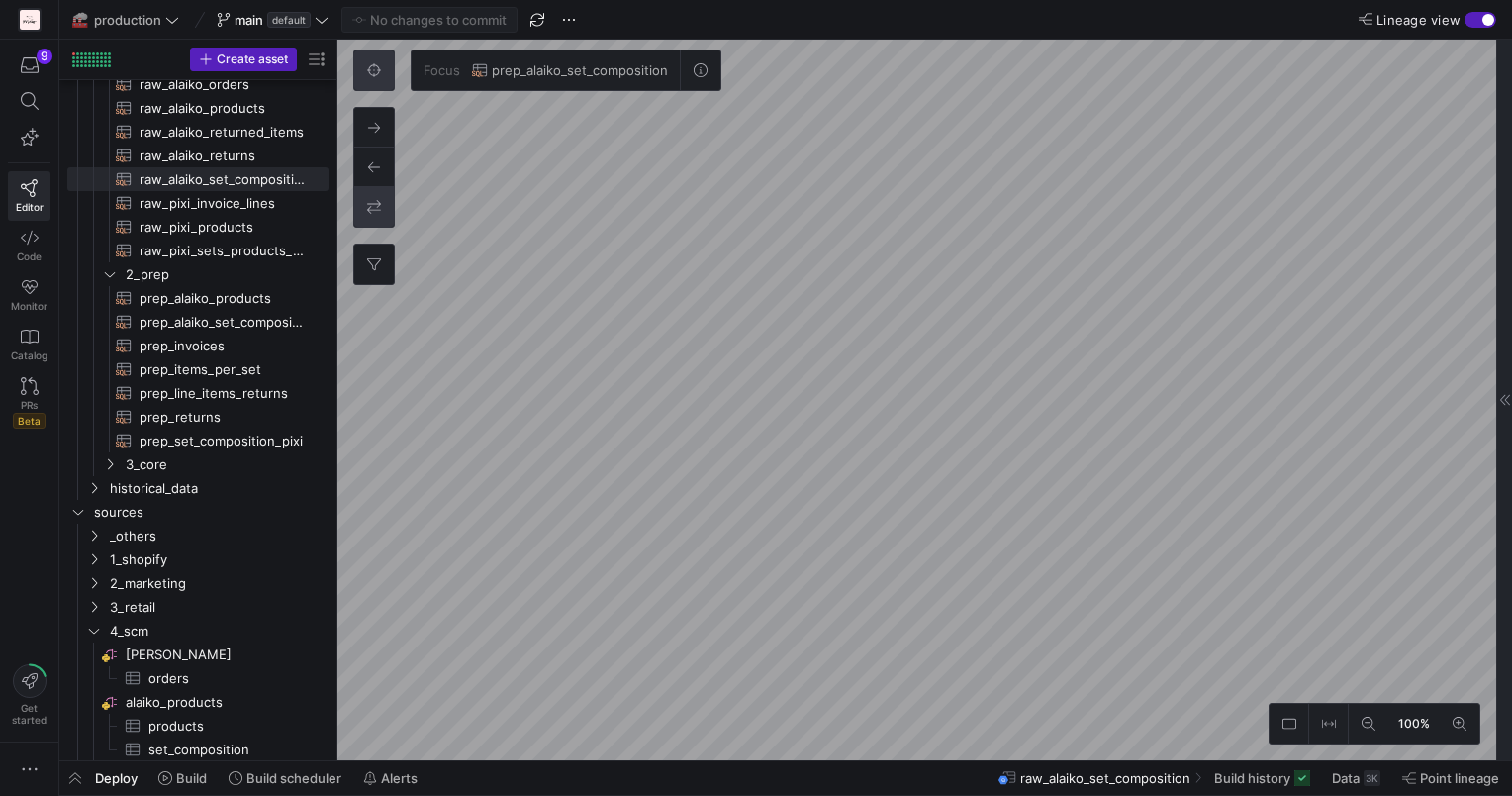 click 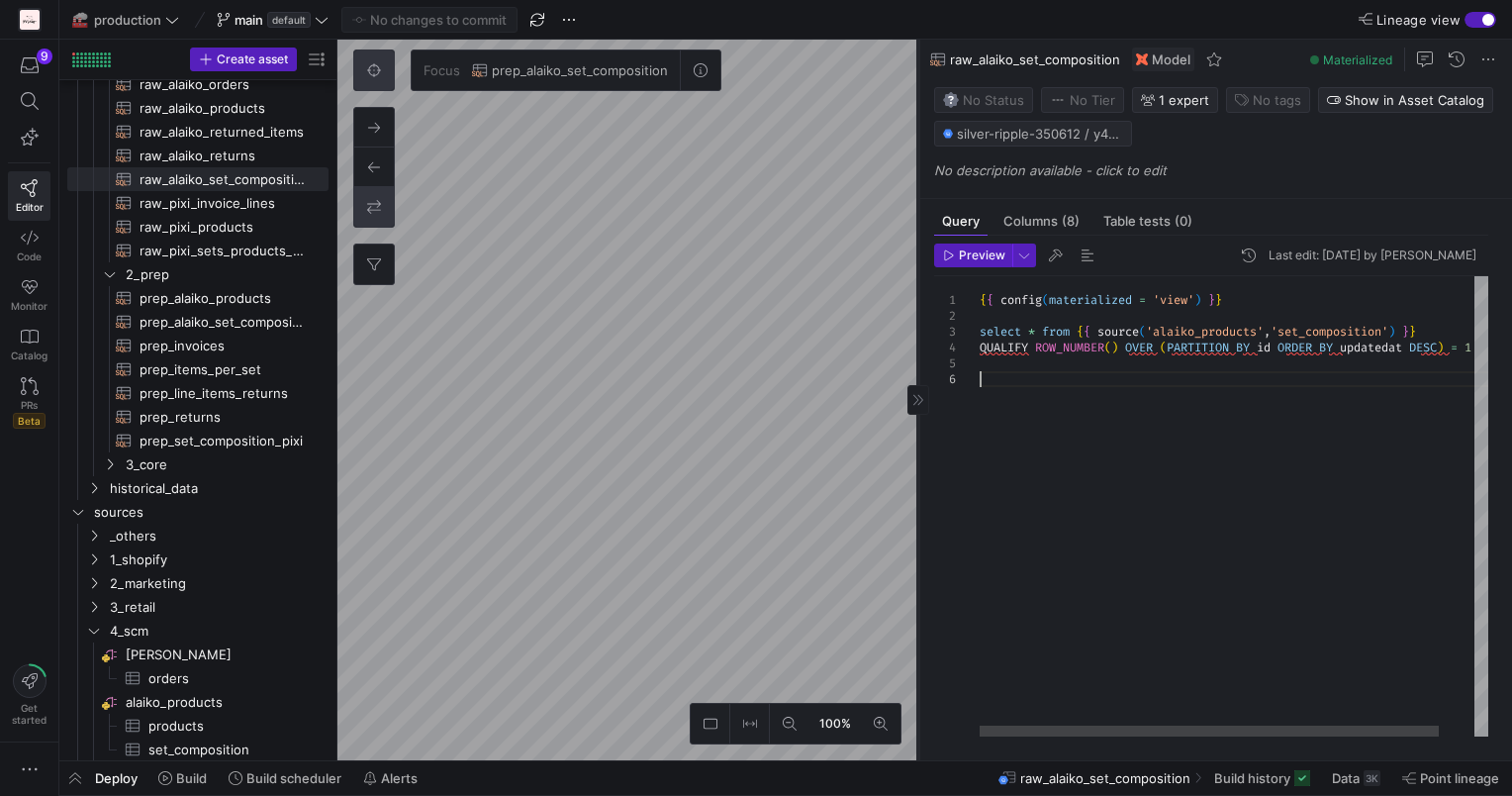 click on "{ {   config ( materialized   =   'view' )   } } select   *   from   { {   source ( 'alaiko_products' , 'set_composition' )   } } QUALIFY   ROW_NUMBER ( )   OVER   ( PARTITION   BY   id   ORDER   BY   updatedat   DESC )   =   1" at bounding box center [1253, 507] 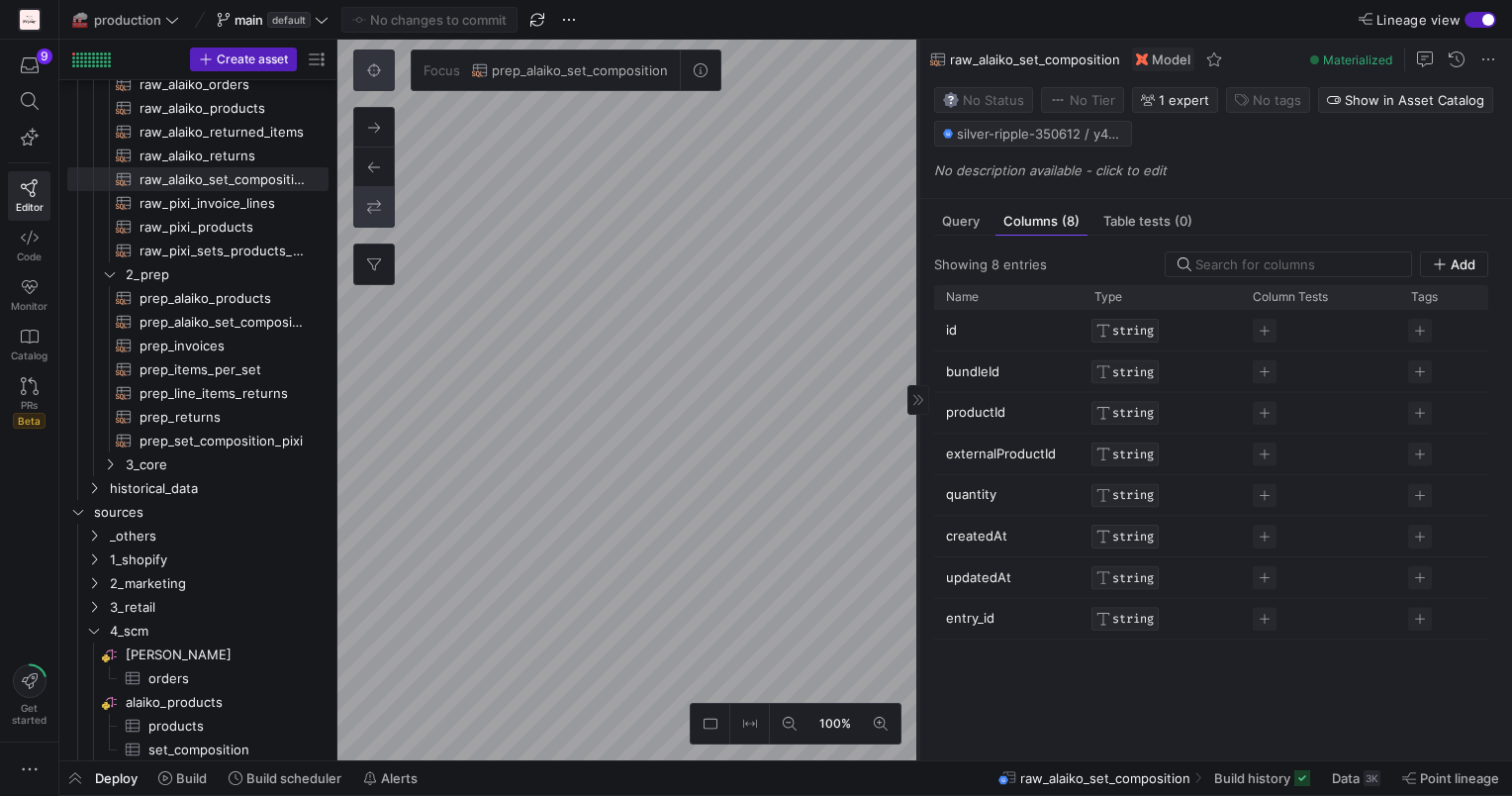 click on "Deploy Build Build scheduler Alerts
raw_alaiko_set_composition Build history
Data  3K  Point lineage" 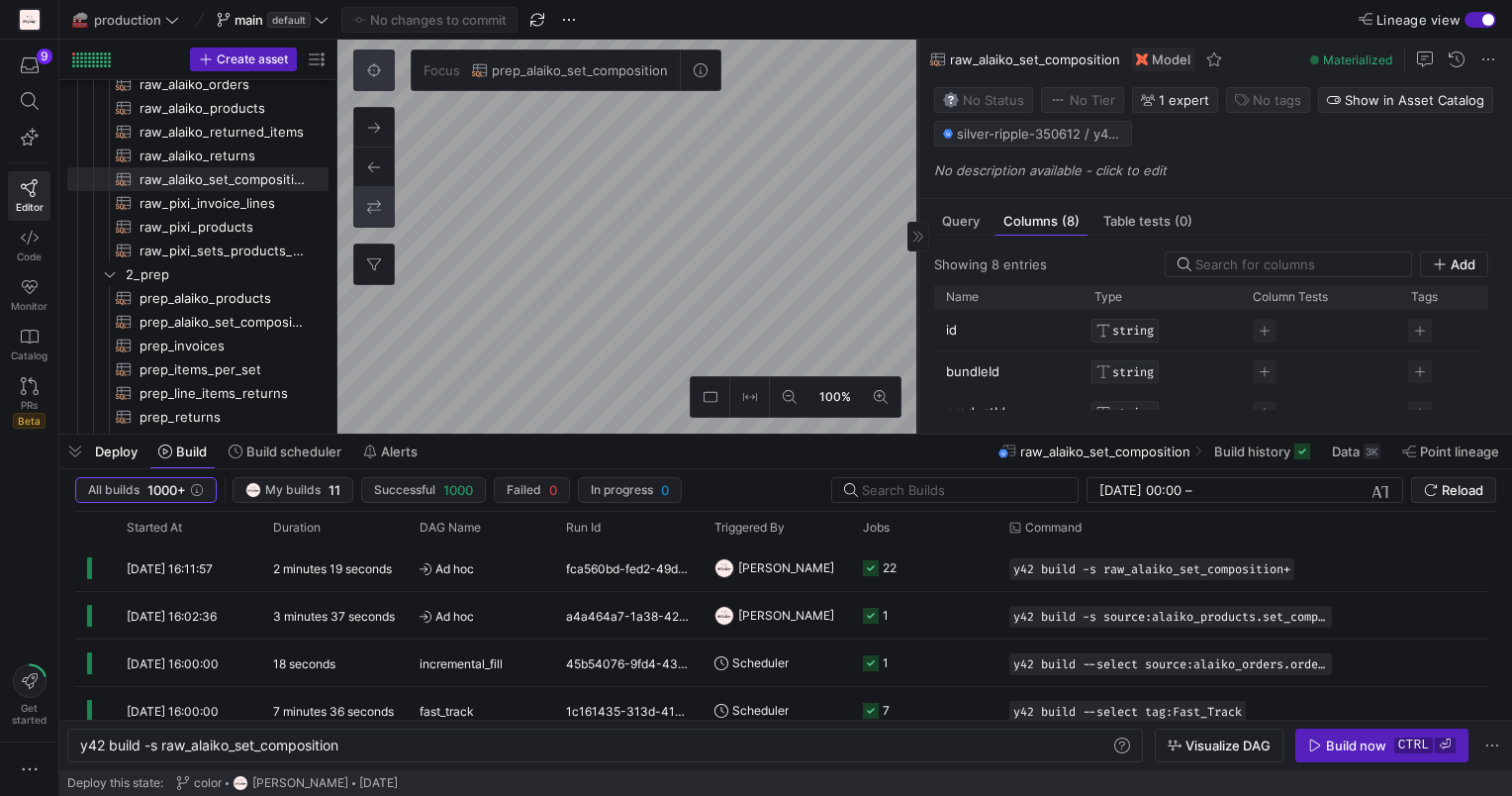 click on "Focus
prep_alaiko_set_composition 0" 